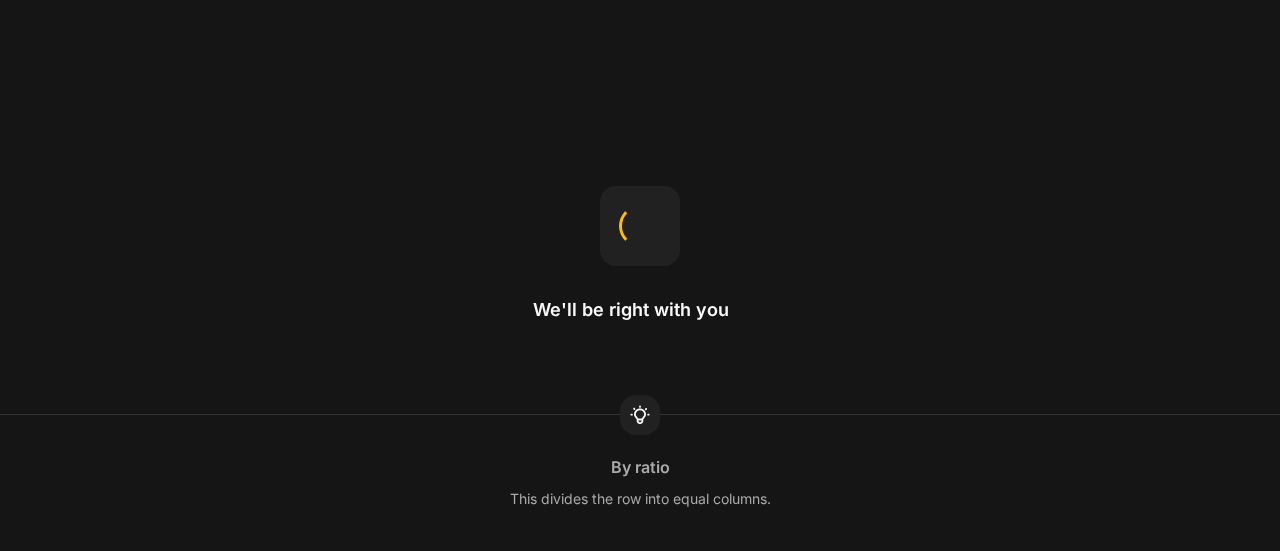 scroll, scrollTop: 0, scrollLeft: 0, axis: both 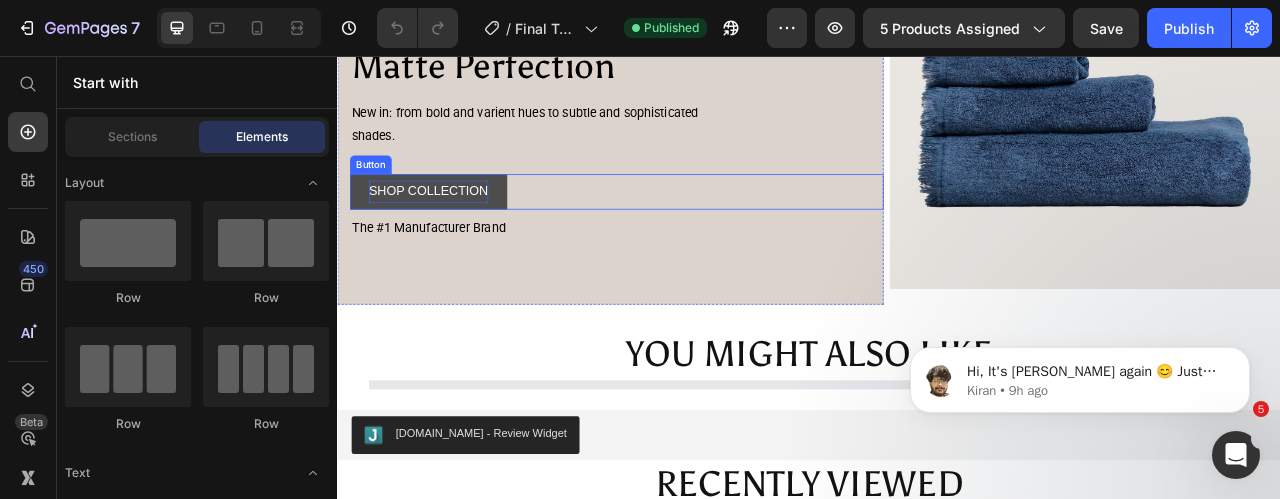 click on "SHOP COLLECTION" at bounding box center (453, 228) 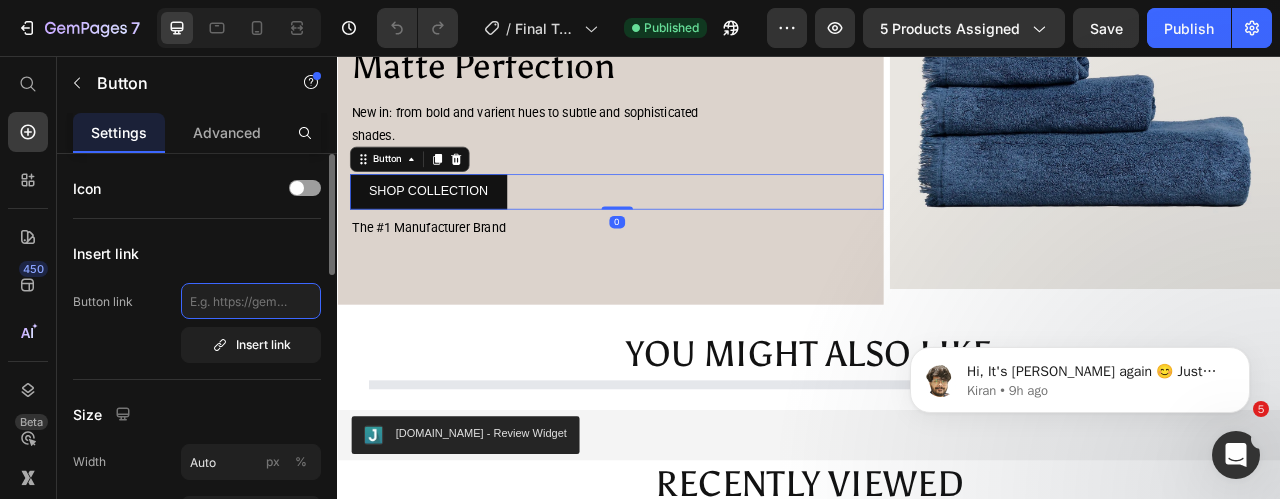click 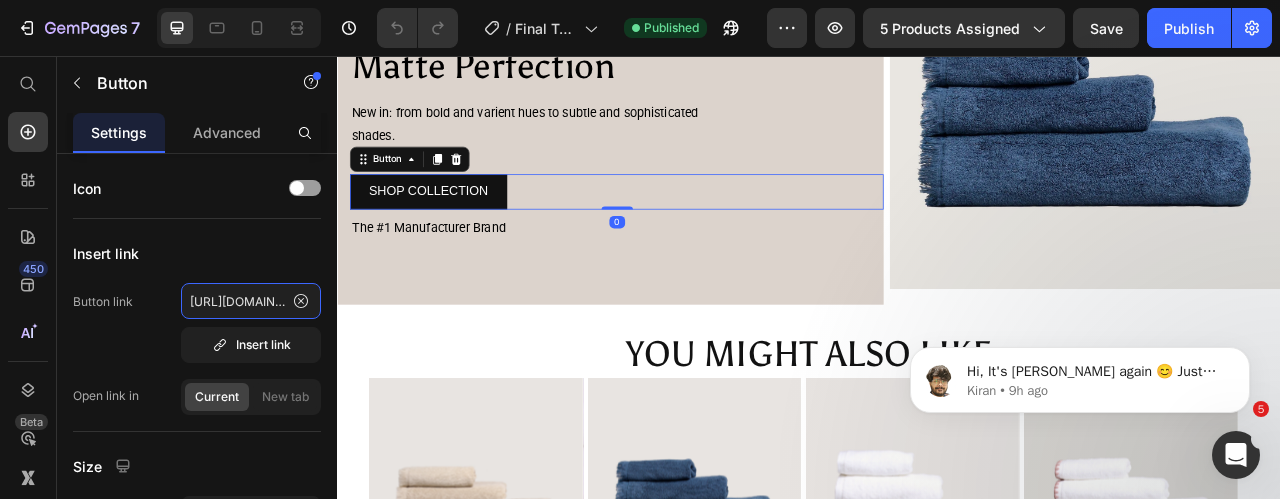 scroll, scrollTop: 0, scrollLeft: 102, axis: horizontal 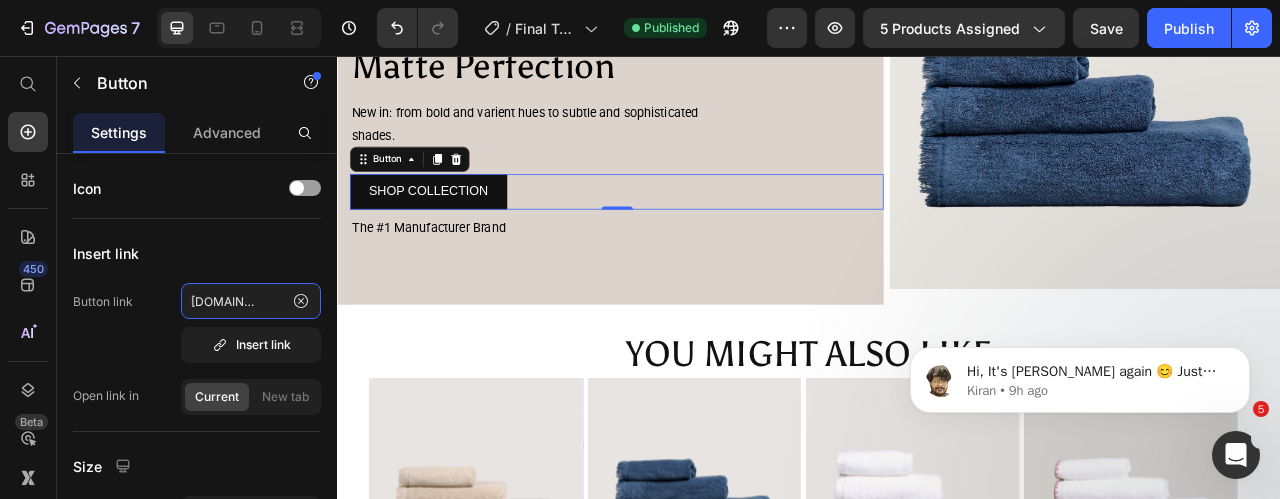 type on "https://tatudo.eu/collections/towels" 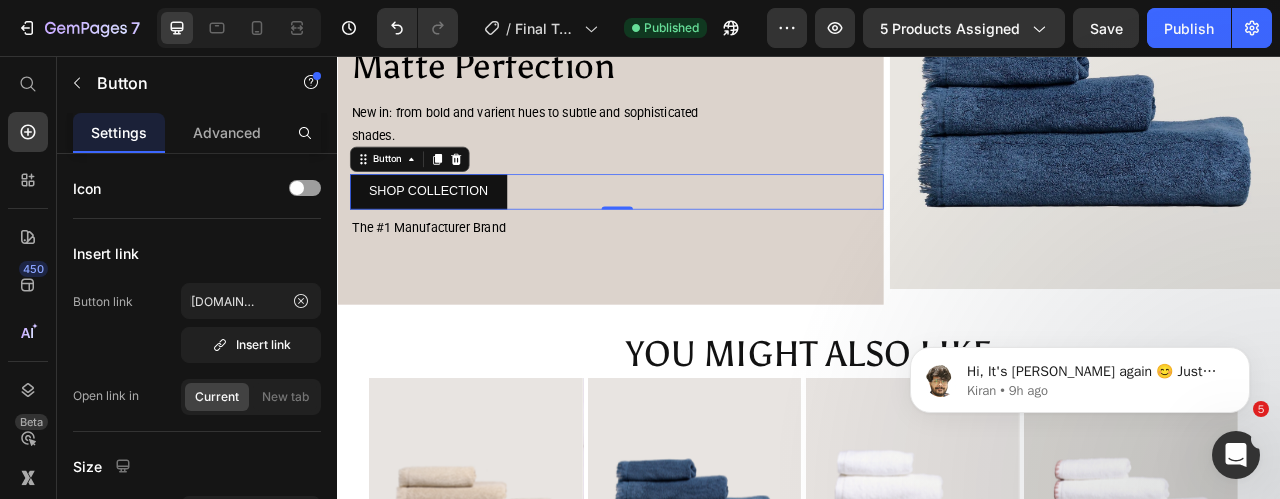 scroll, scrollTop: 0, scrollLeft: 0, axis: both 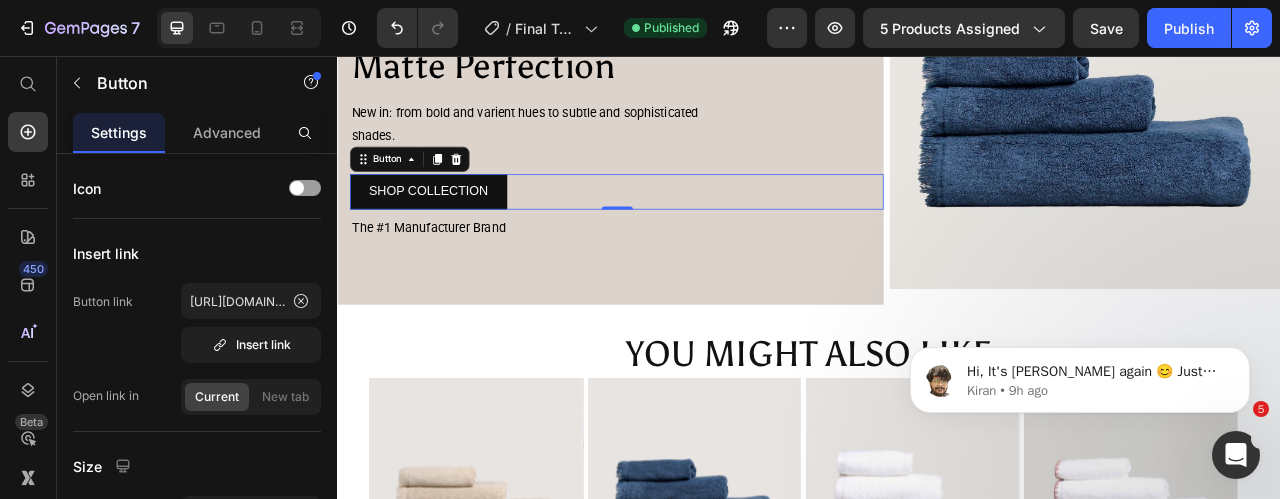 click at bounding box center (239, 28) 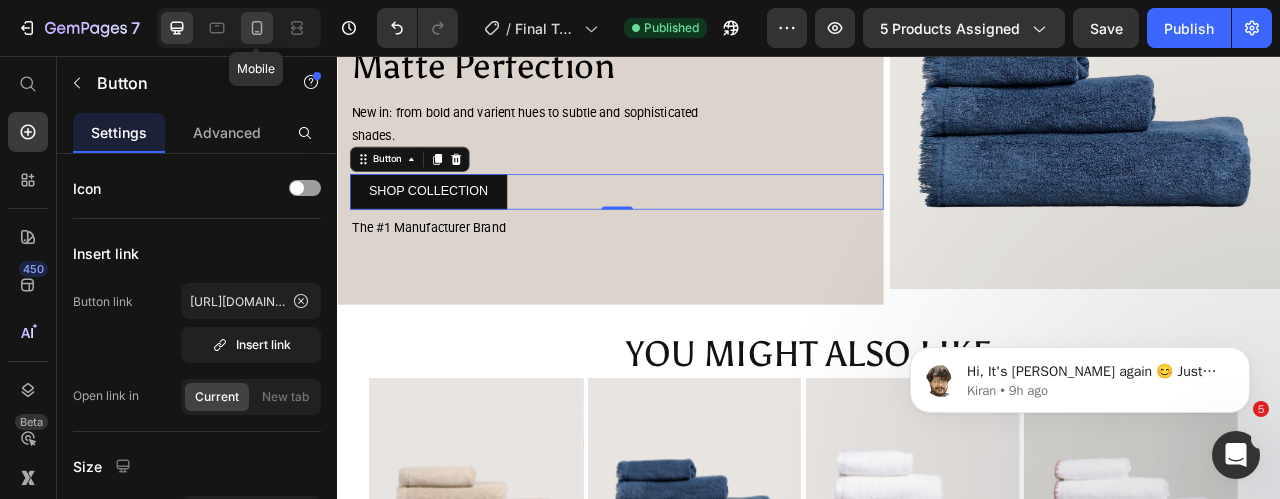 click 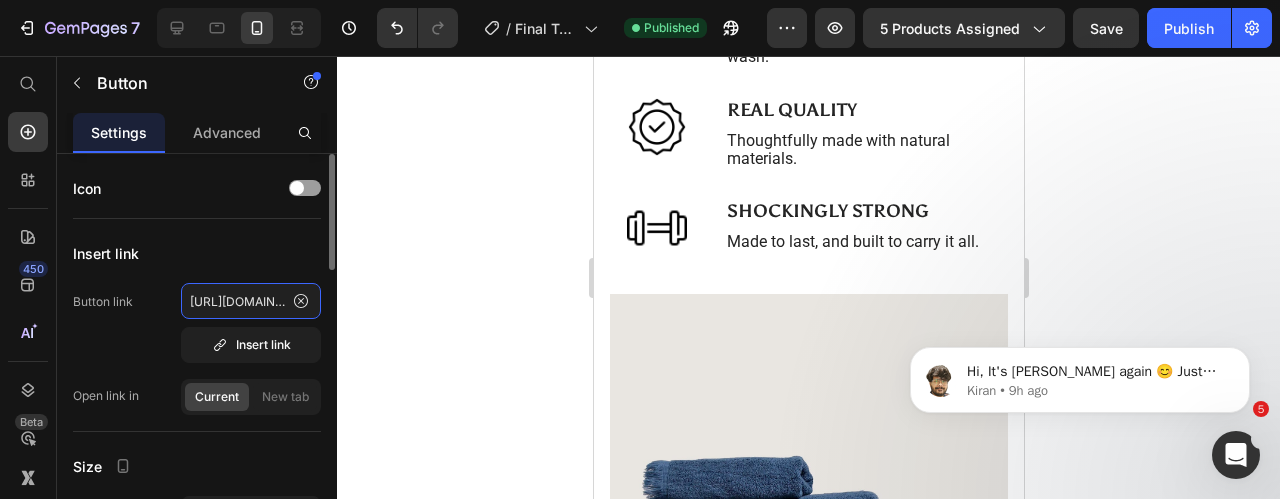 scroll, scrollTop: 1960, scrollLeft: 0, axis: vertical 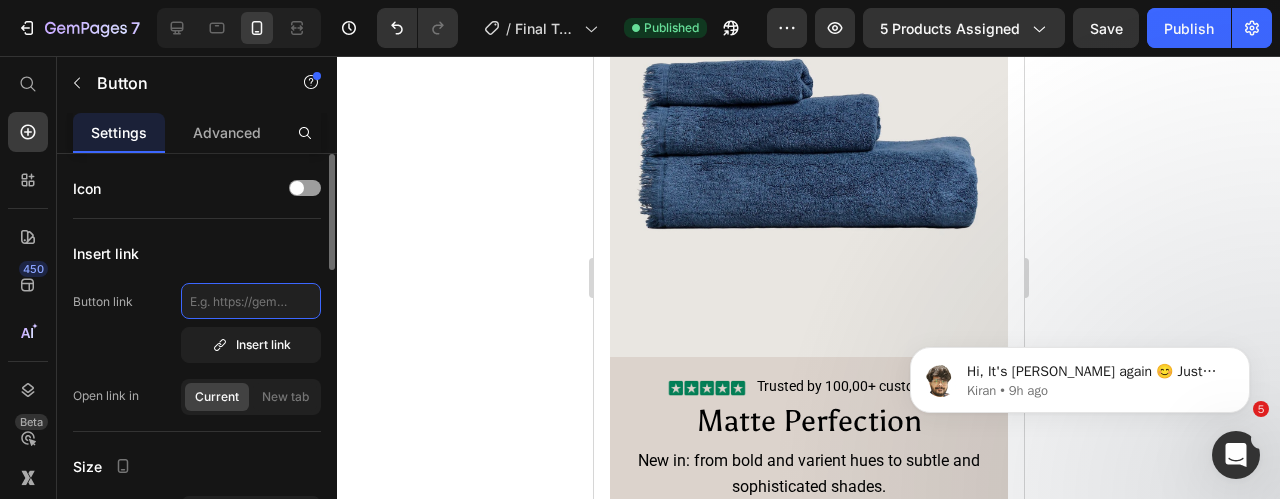paste on "https://tatudo.eu/collections/towels" 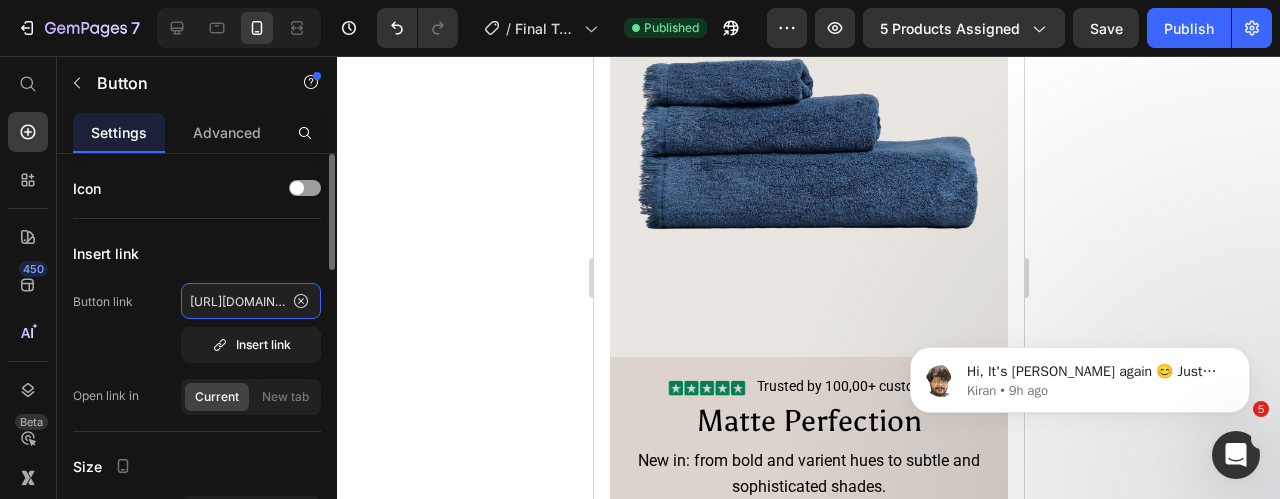 scroll, scrollTop: 0, scrollLeft: 102, axis: horizontal 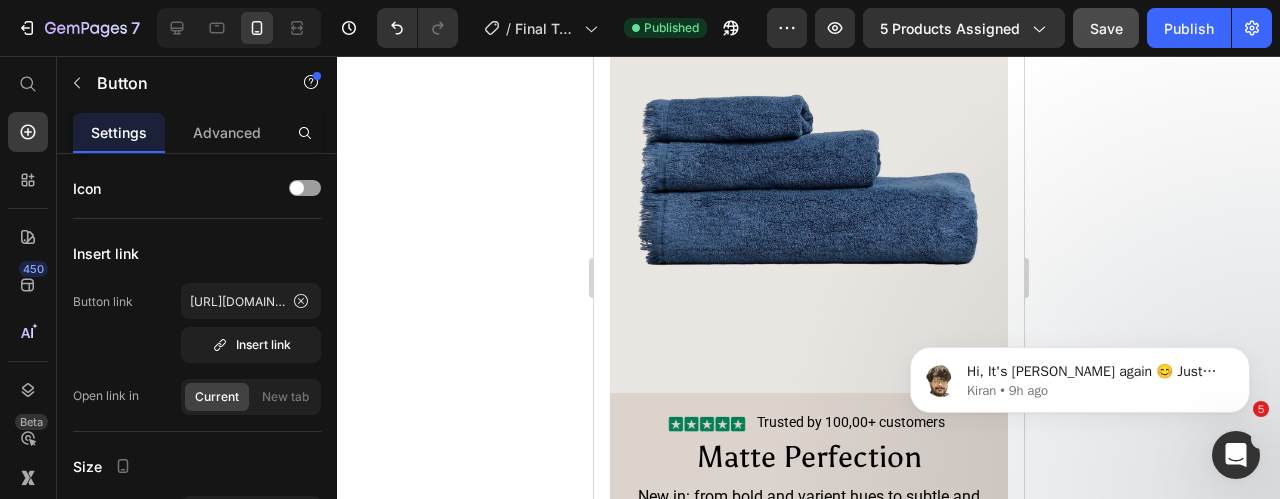 drag, startPoint x: 1105, startPoint y: 7, endPoint x: 1108, endPoint y: 21, distance: 14.3178215 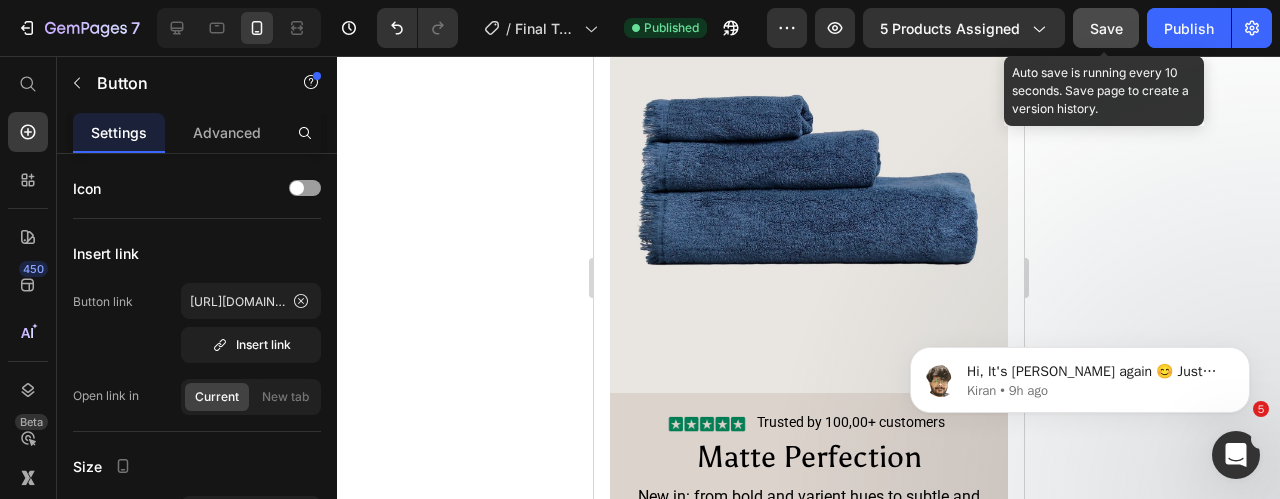 click on "Save" at bounding box center [1106, 28] 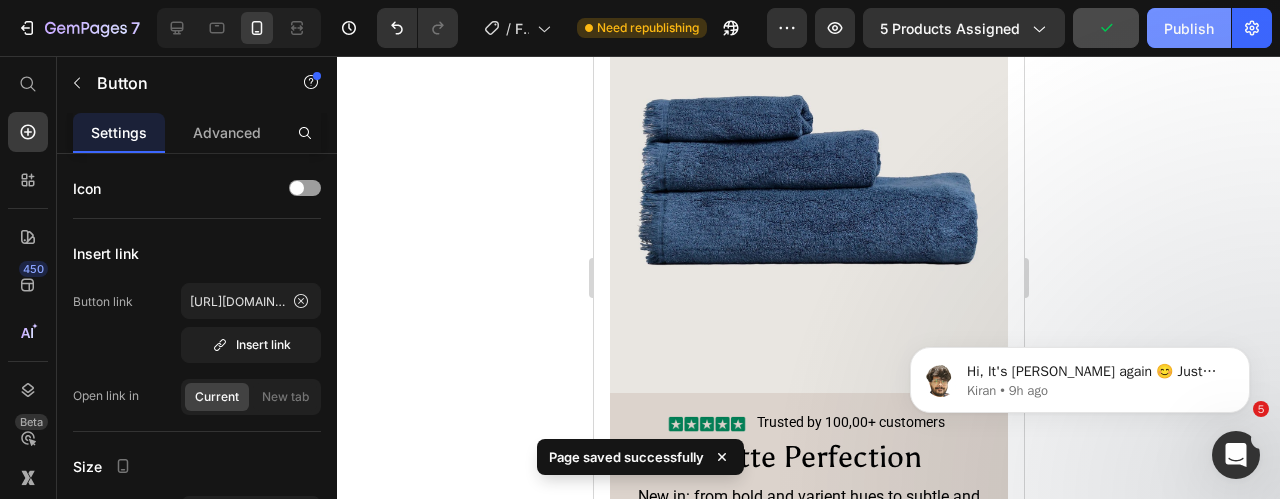 click on "Publish" at bounding box center [1189, 28] 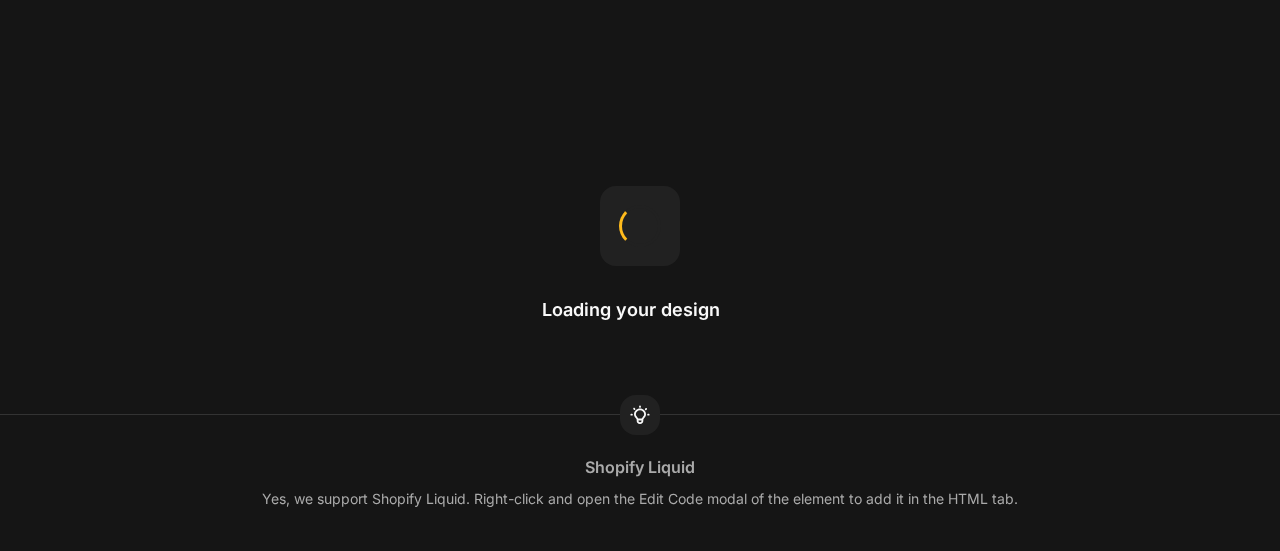 scroll, scrollTop: 0, scrollLeft: 0, axis: both 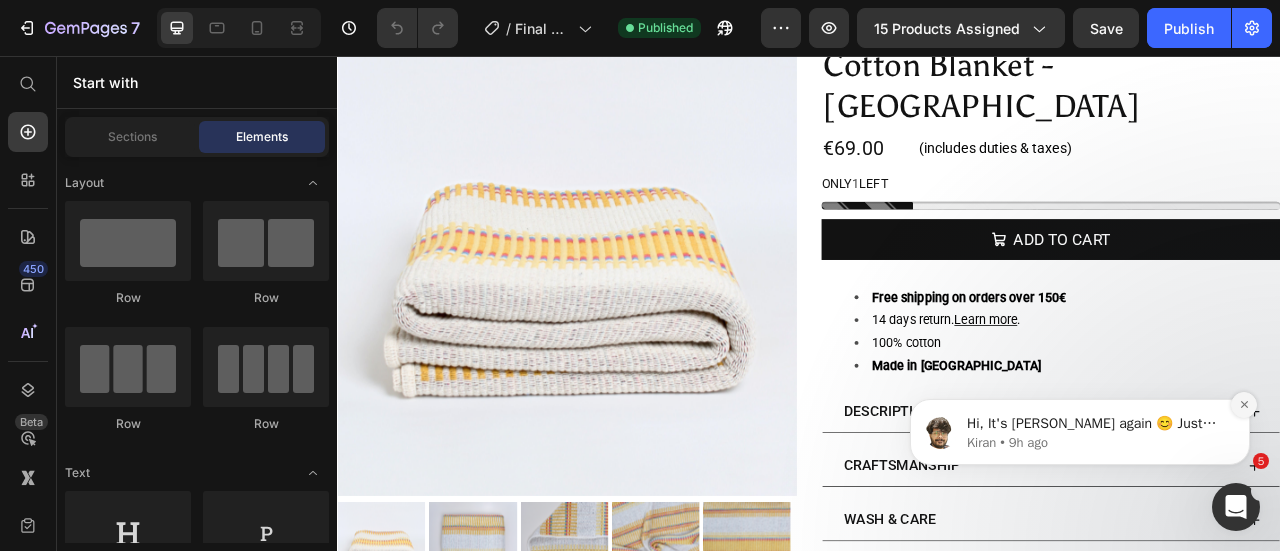 click at bounding box center (1244, 405) 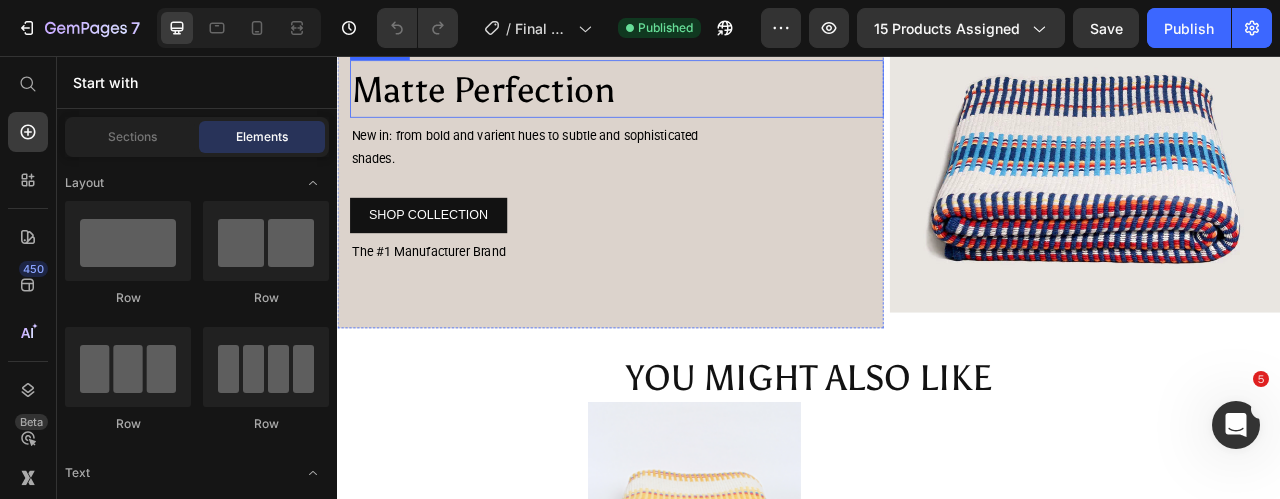 scroll, scrollTop: 1538, scrollLeft: 0, axis: vertical 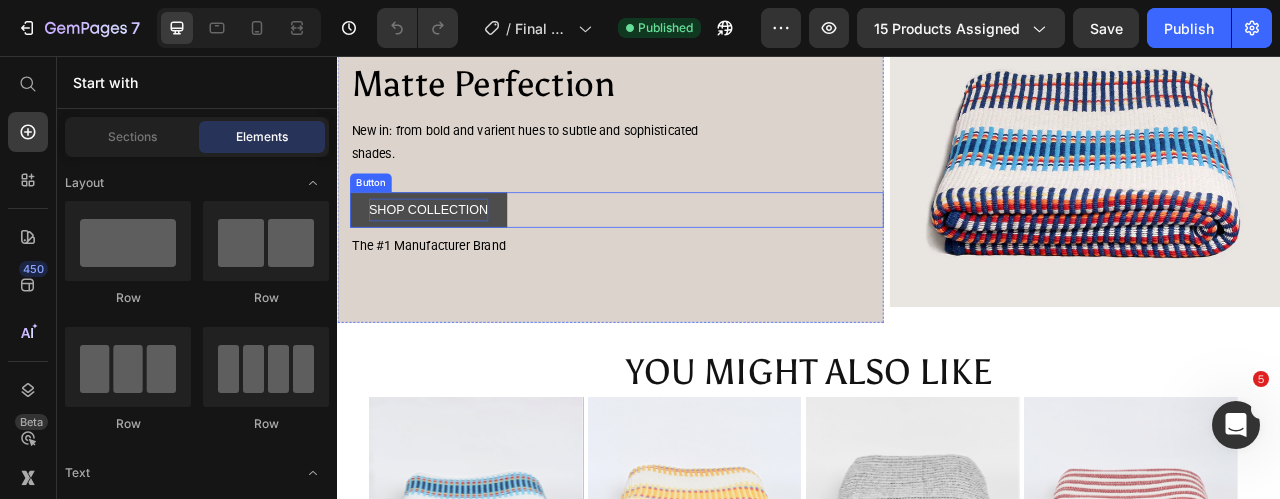 click on "SHOP COLLECTION" at bounding box center [453, 251] 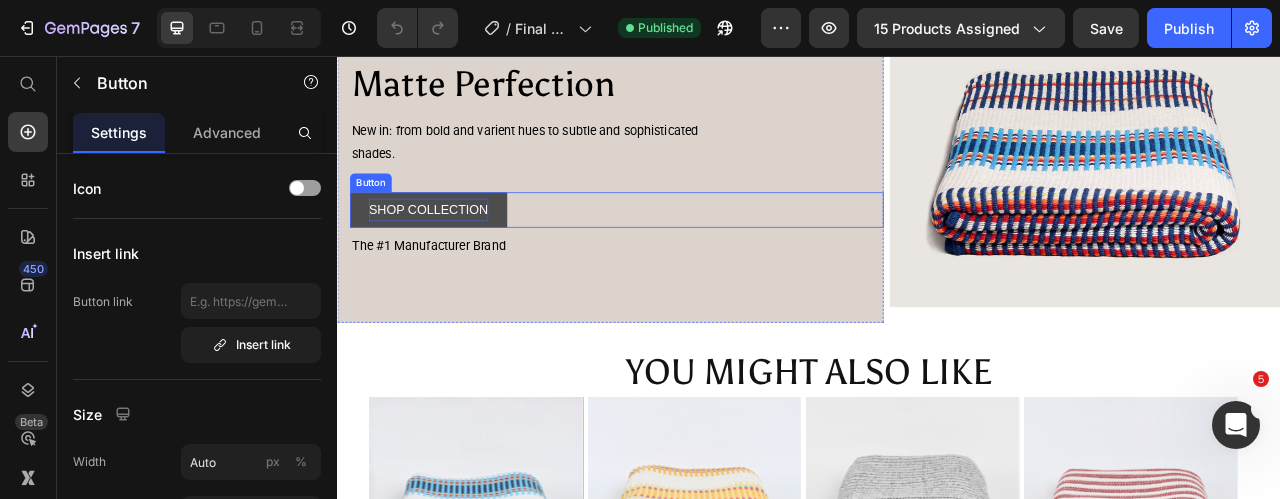 click on "SHOP COLLECTION" at bounding box center (453, 251) 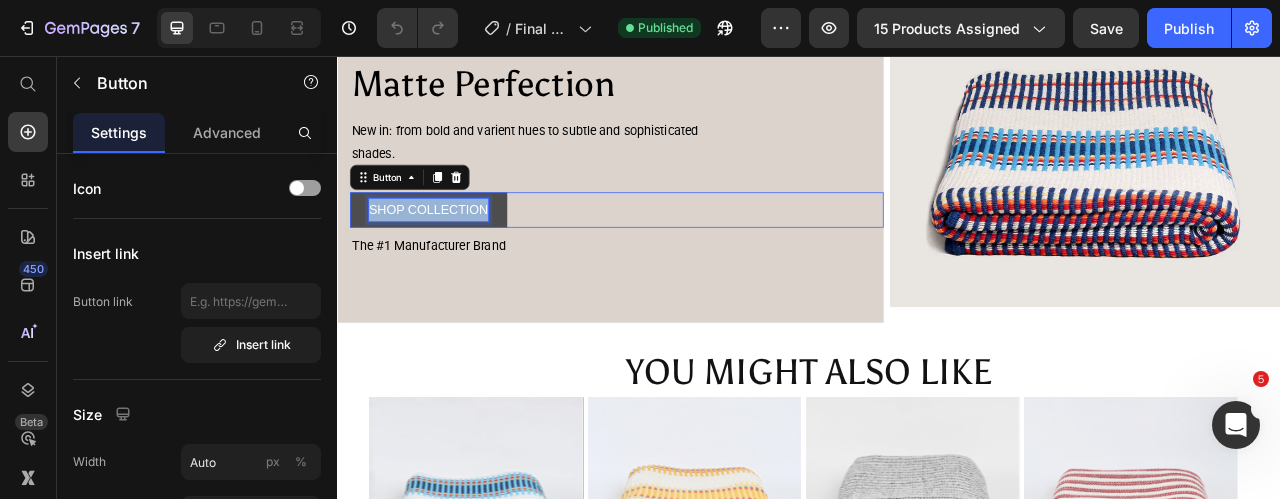 click on "SHOP COLLECTION" at bounding box center (453, 251) 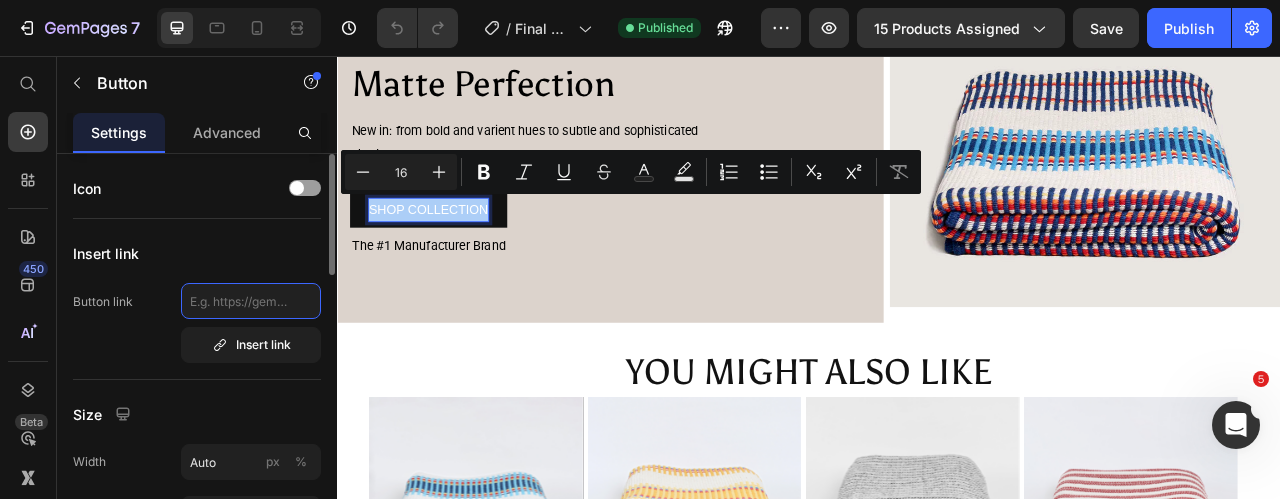 click 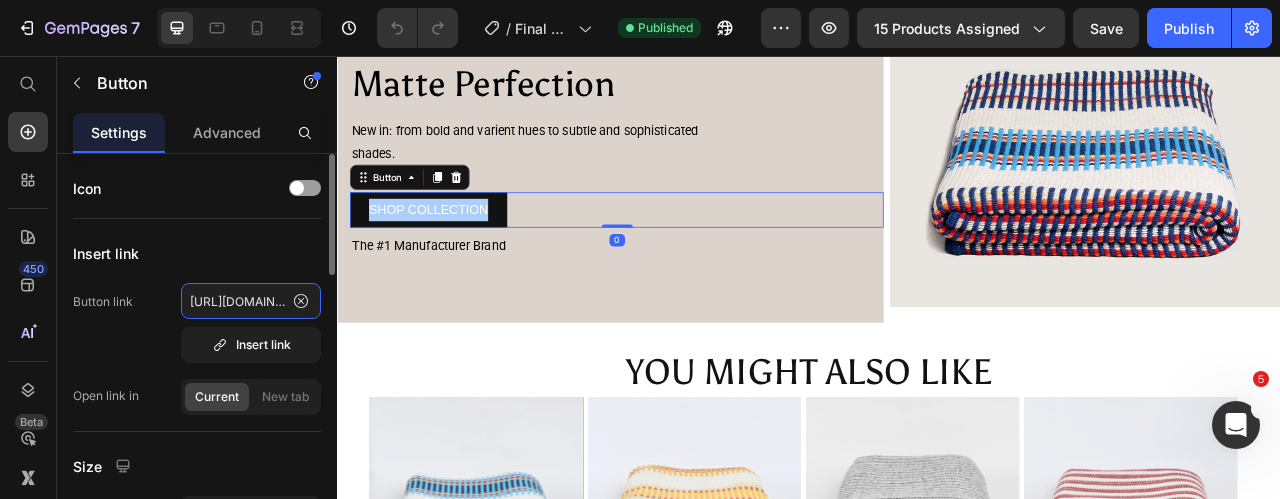 scroll, scrollTop: 0, scrollLeft: 112, axis: horizontal 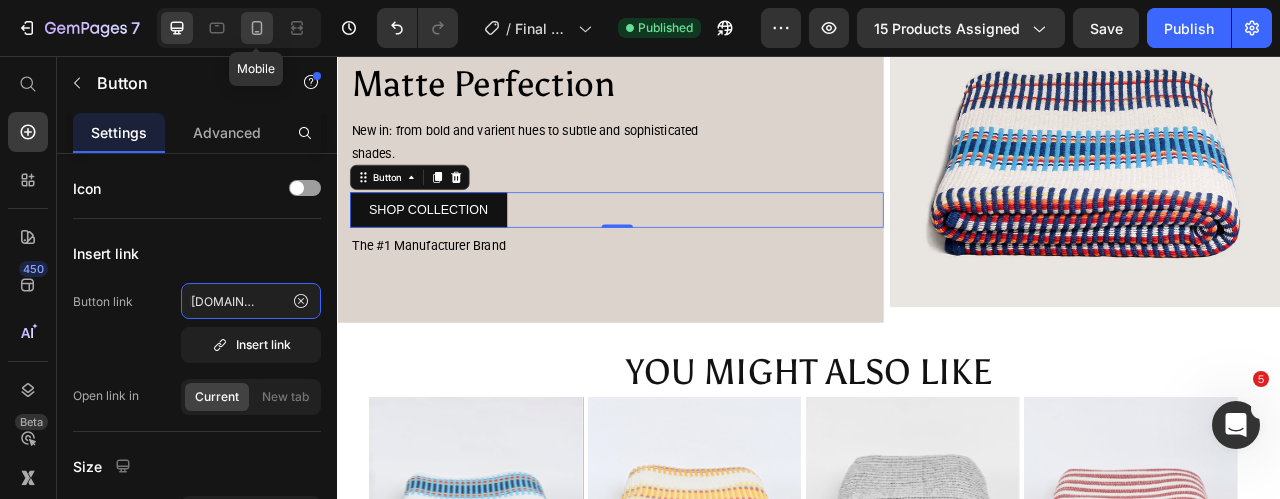 type on "[URL][DOMAIN_NAME]" 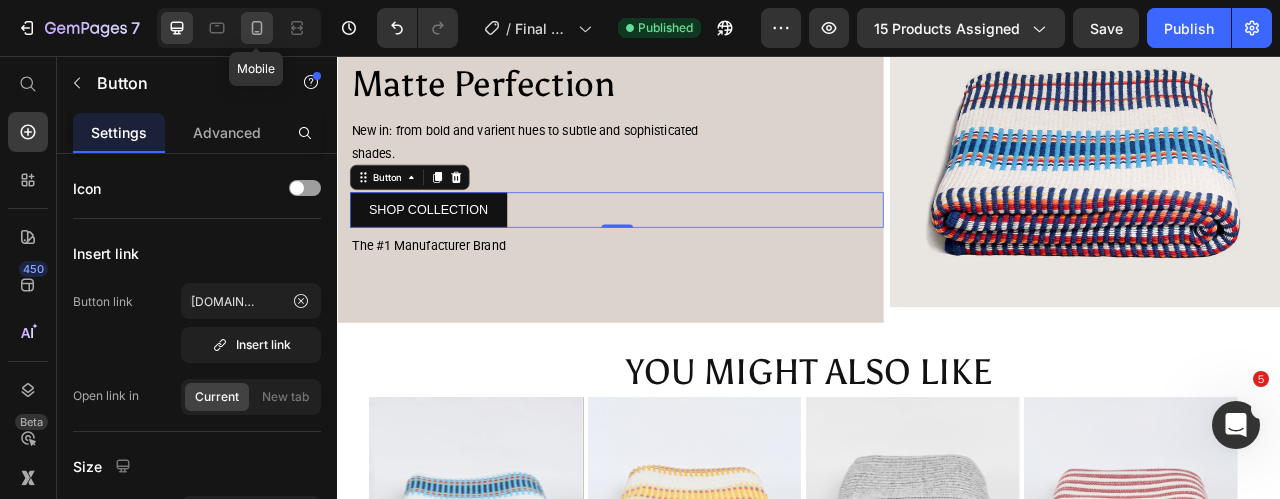 scroll, scrollTop: 0, scrollLeft: 0, axis: both 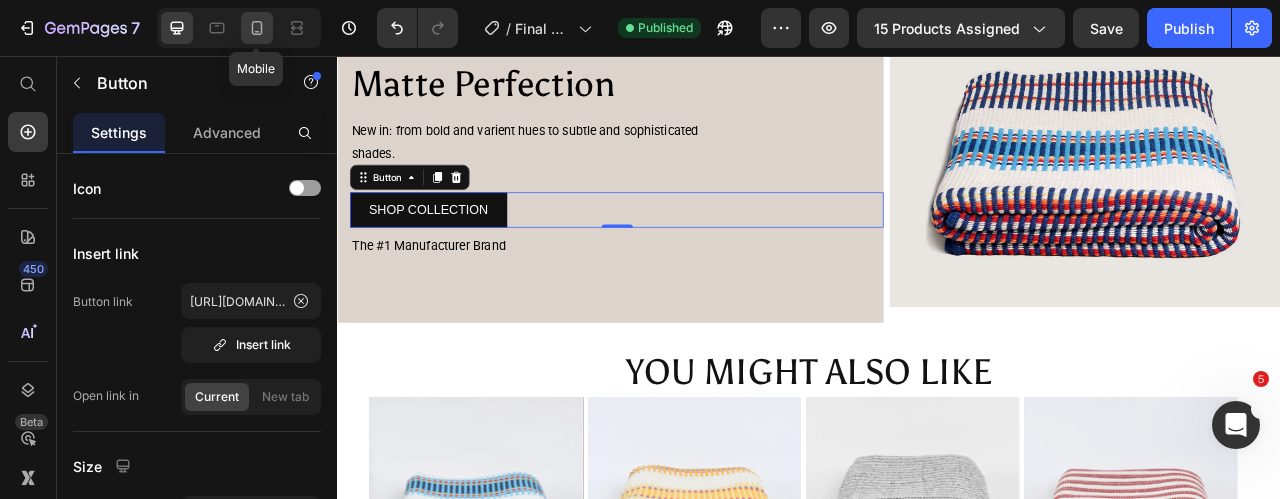 click 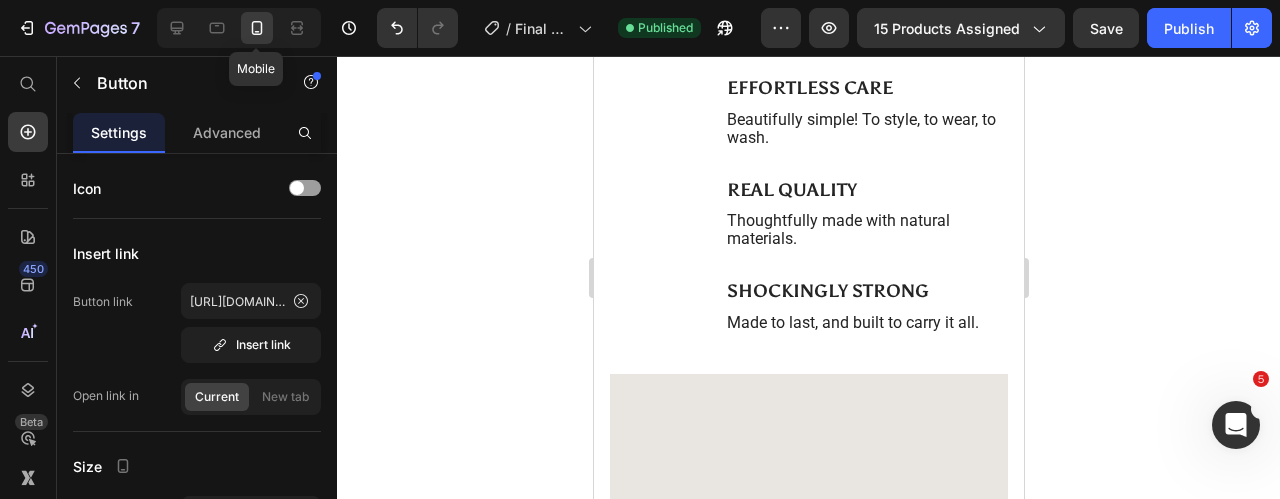 type on "14" 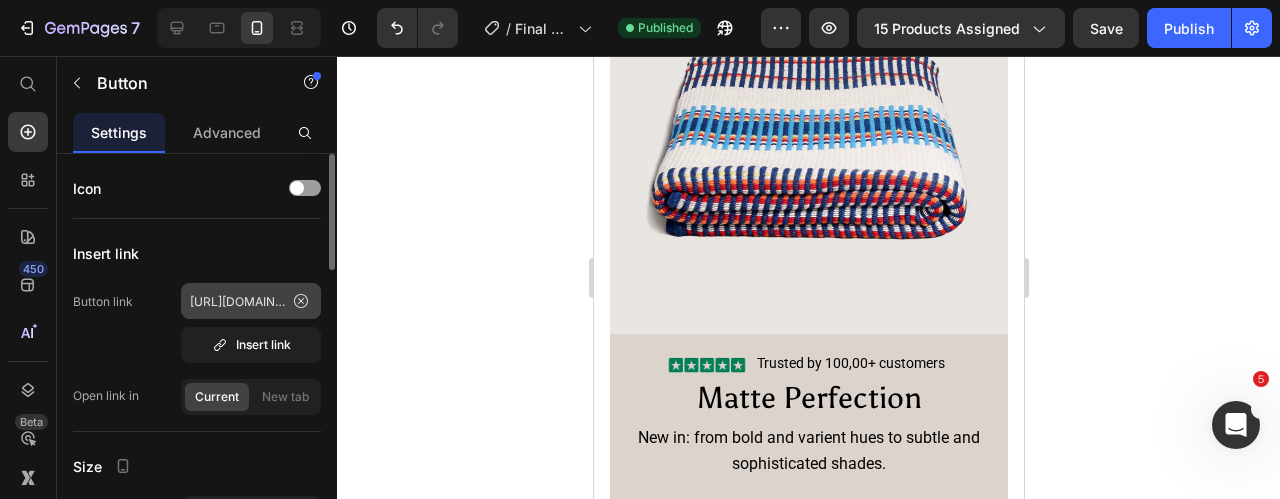 scroll, scrollTop: 1982, scrollLeft: 0, axis: vertical 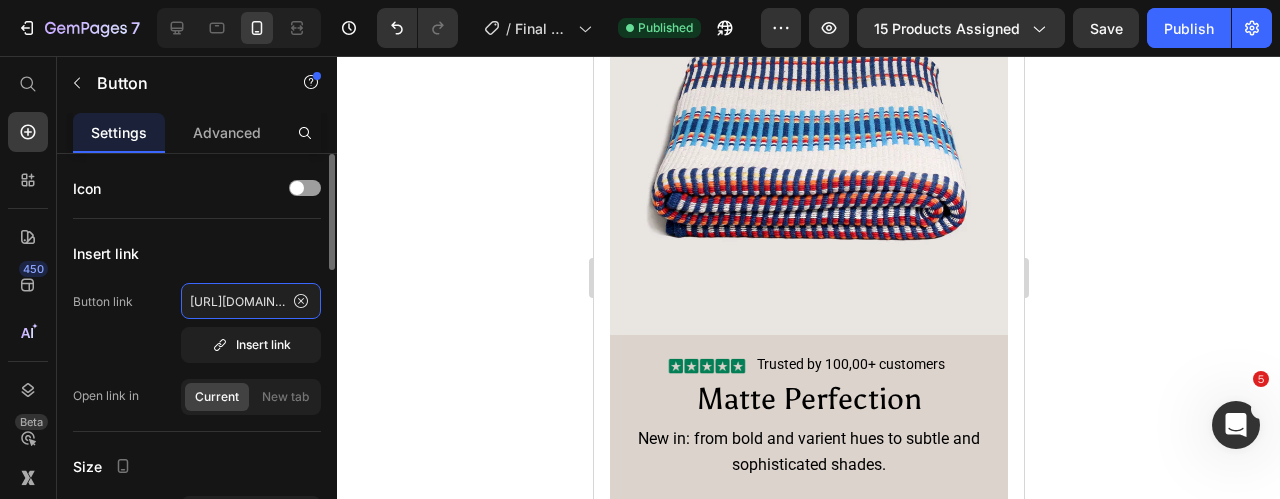 click on "[URL][DOMAIN_NAME]" 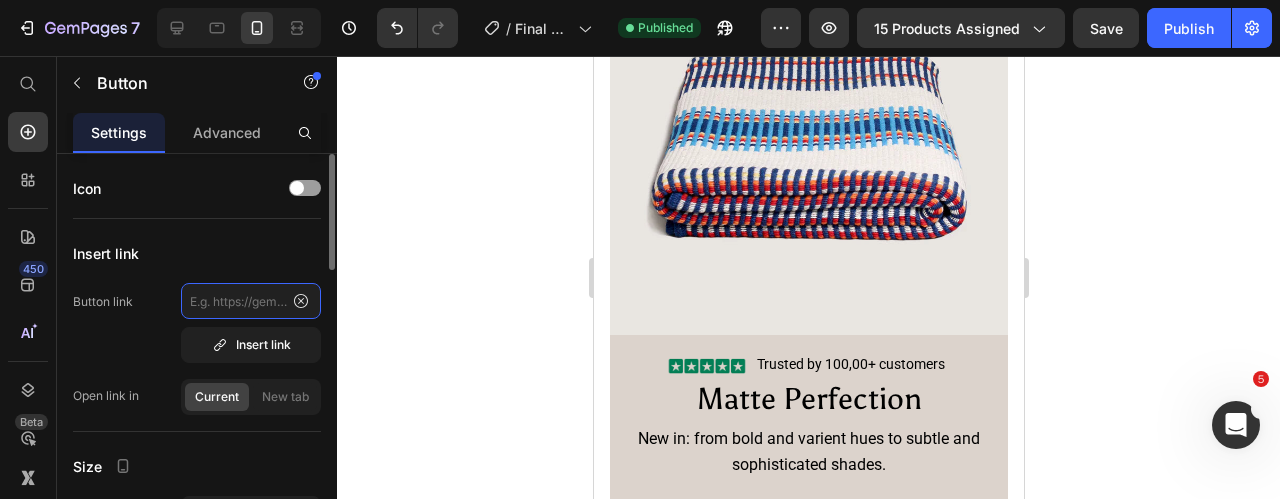 scroll, scrollTop: 1913, scrollLeft: 0, axis: vertical 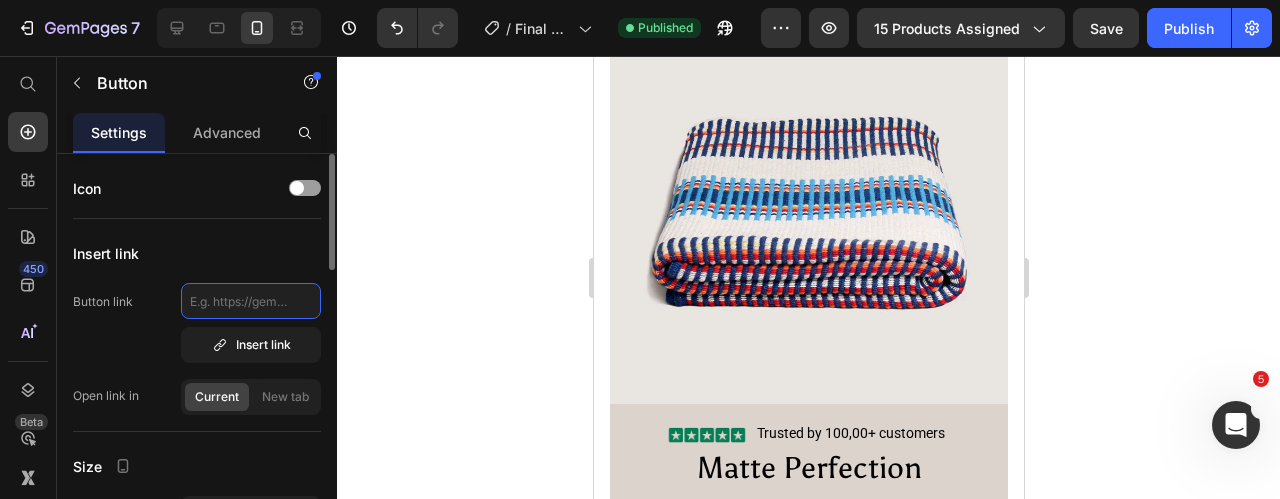 paste on "[URL][DOMAIN_NAME]" 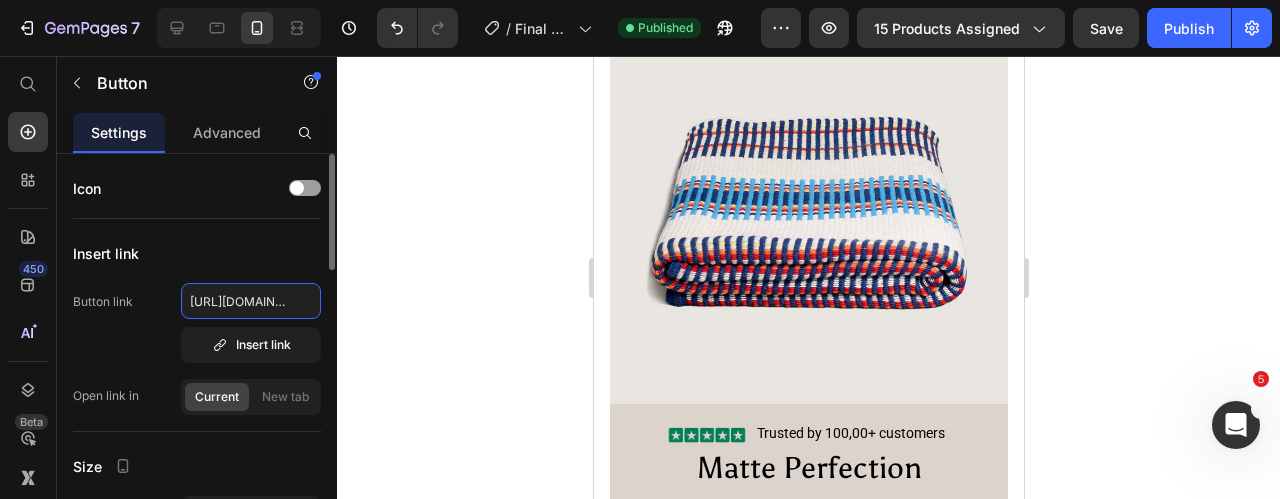 scroll, scrollTop: 0, scrollLeft: 112, axis: horizontal 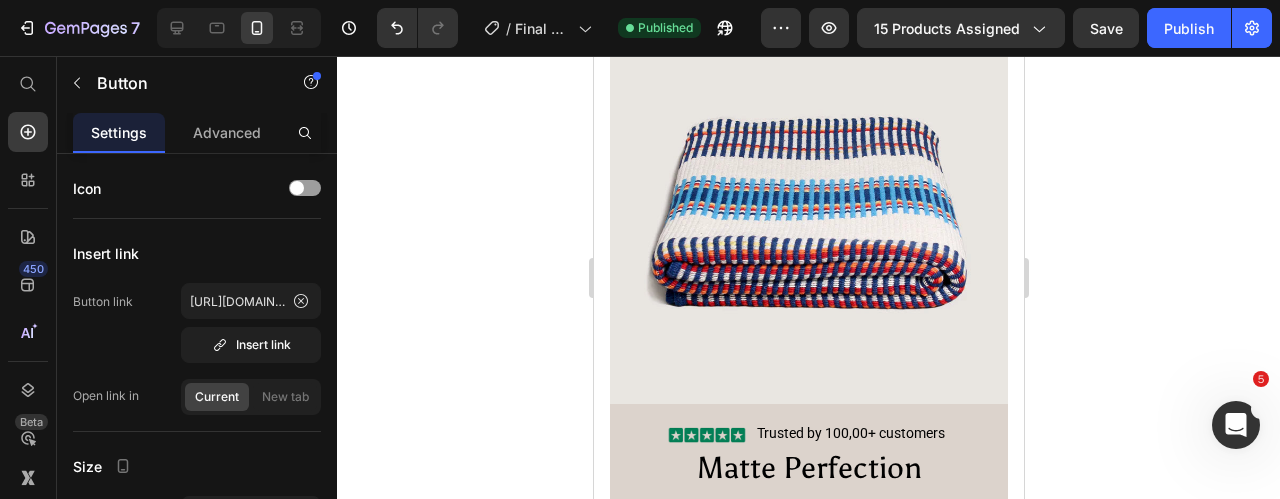 click on "7  Version history  /  Final Blankets By Muazzam Published Preview 15 products assigned  Save   Publish" 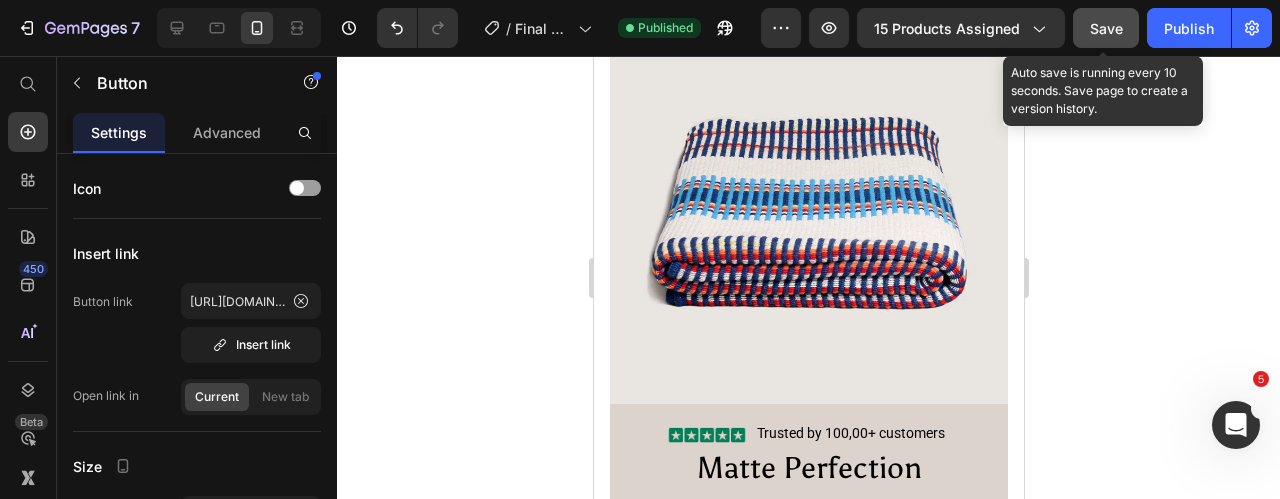 click on "Save" at bounding box center [1106, 28] 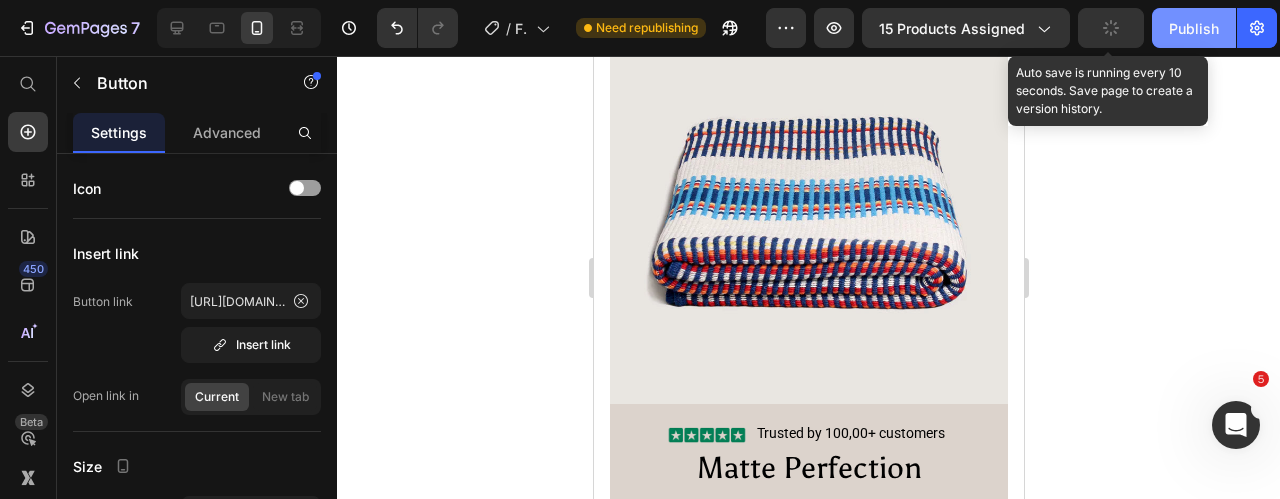 click on "Publish" at bounding box center [1194, 28] 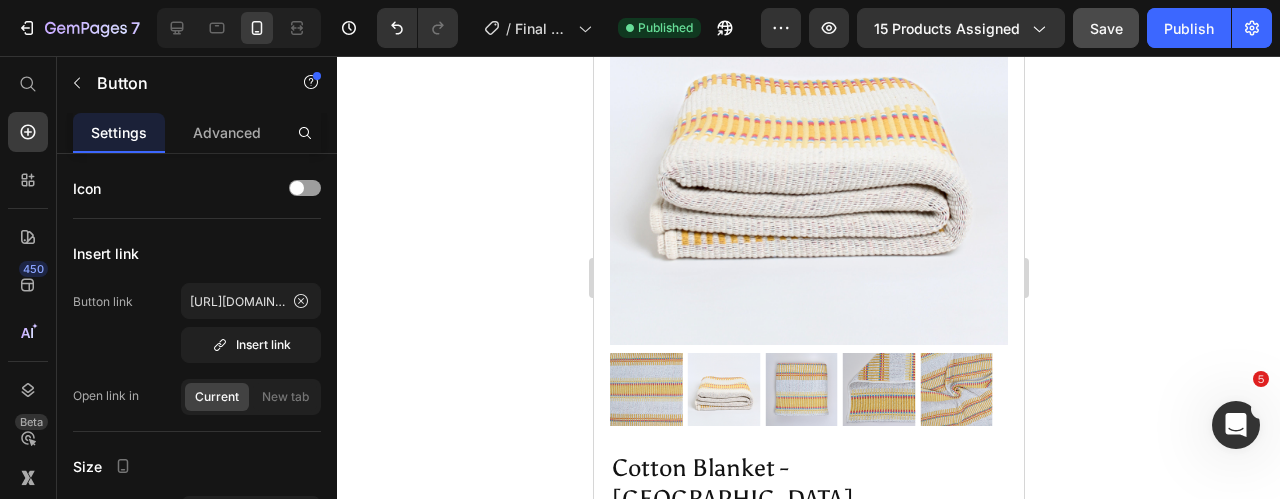 scroll, scrollTop: 0, scrollLeft: 0, axis: both 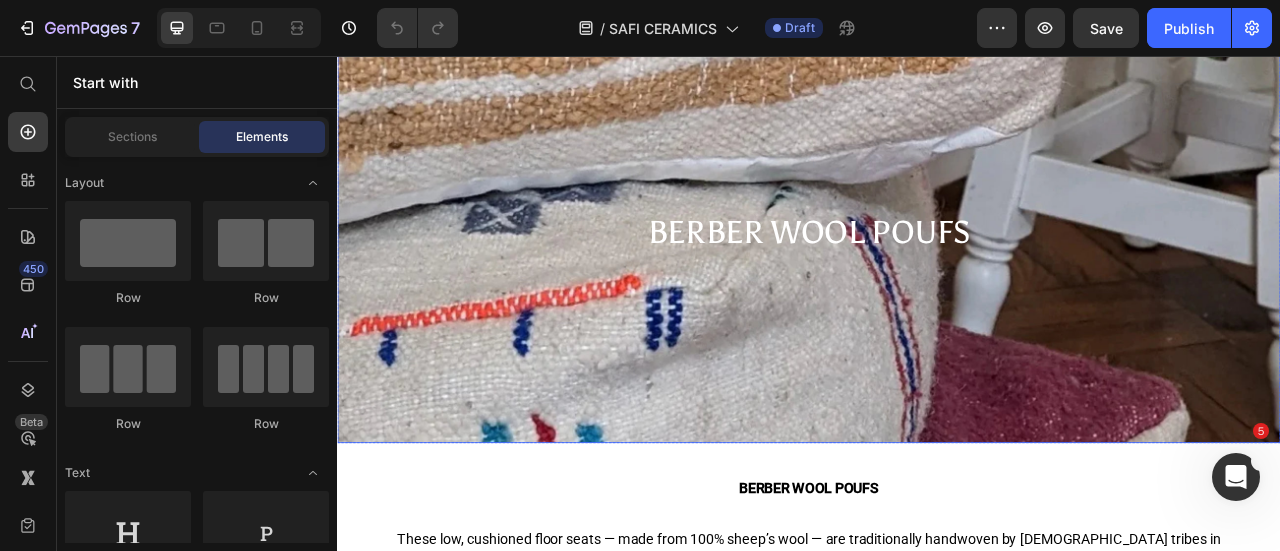 click on "BERBER WOOL POUFS Heading" at bounding box center (937, 281) 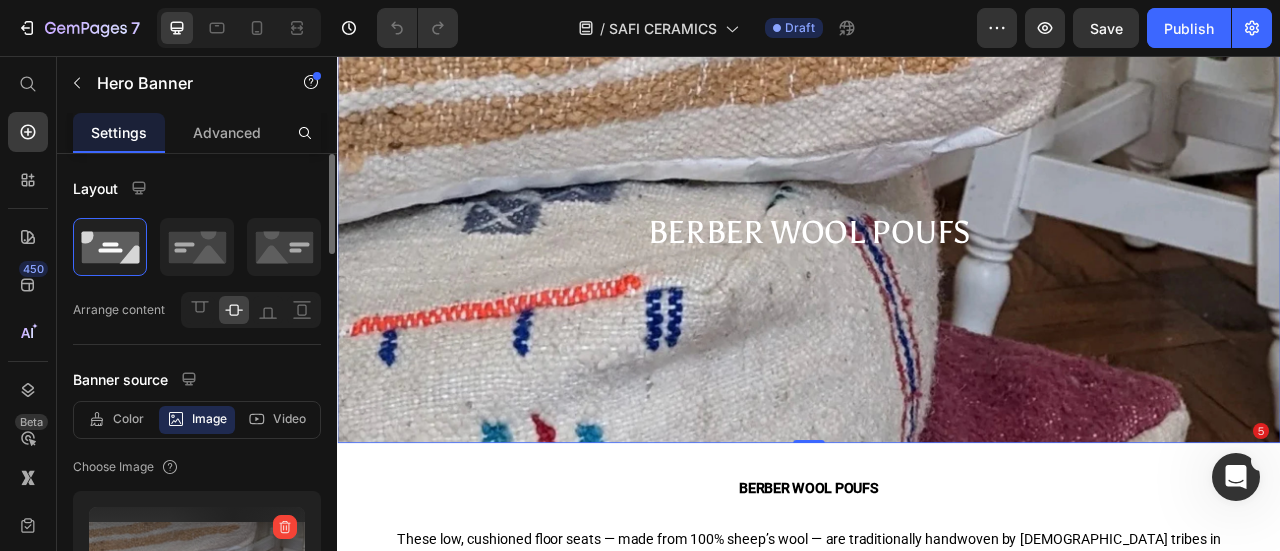 click at bounding box center [285, 527] 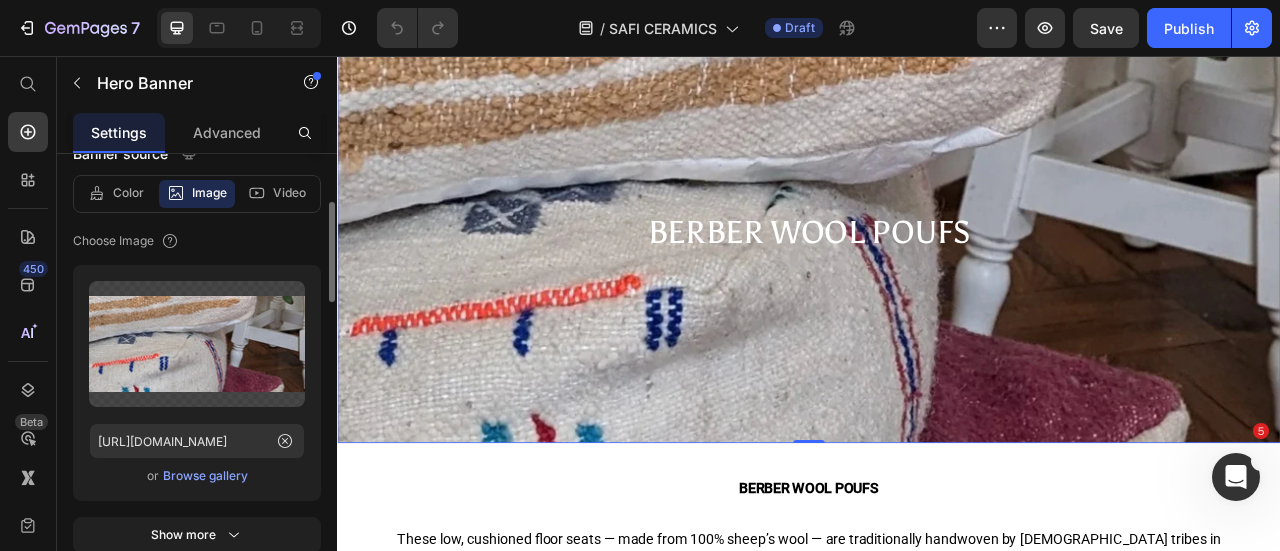 scroll, scrollTop: 229, scrollLeft: 0, axis: vertical 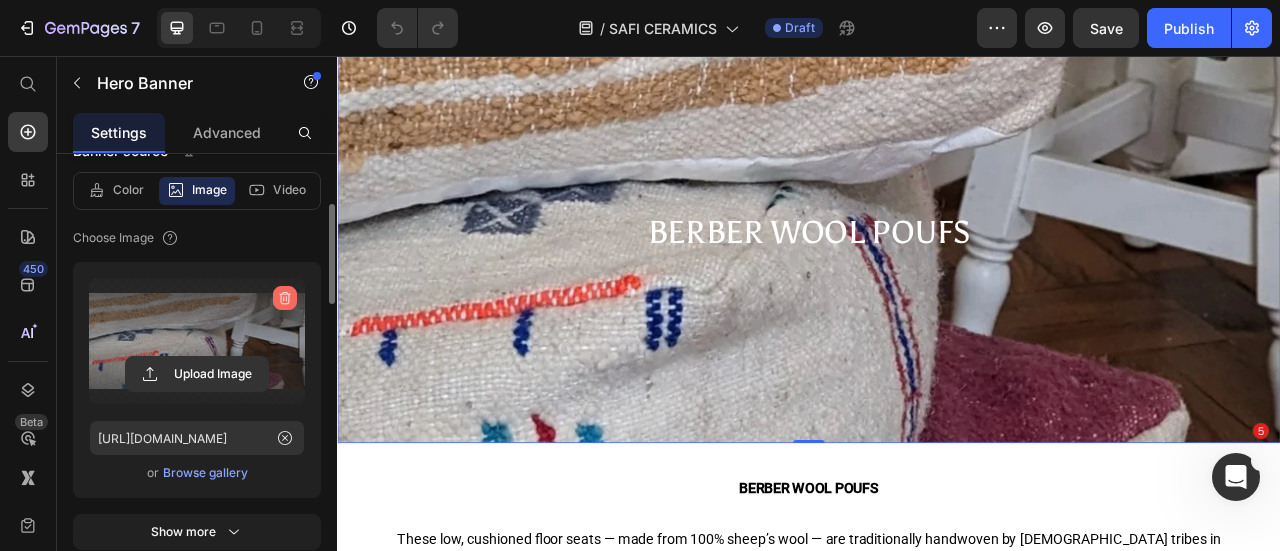 click 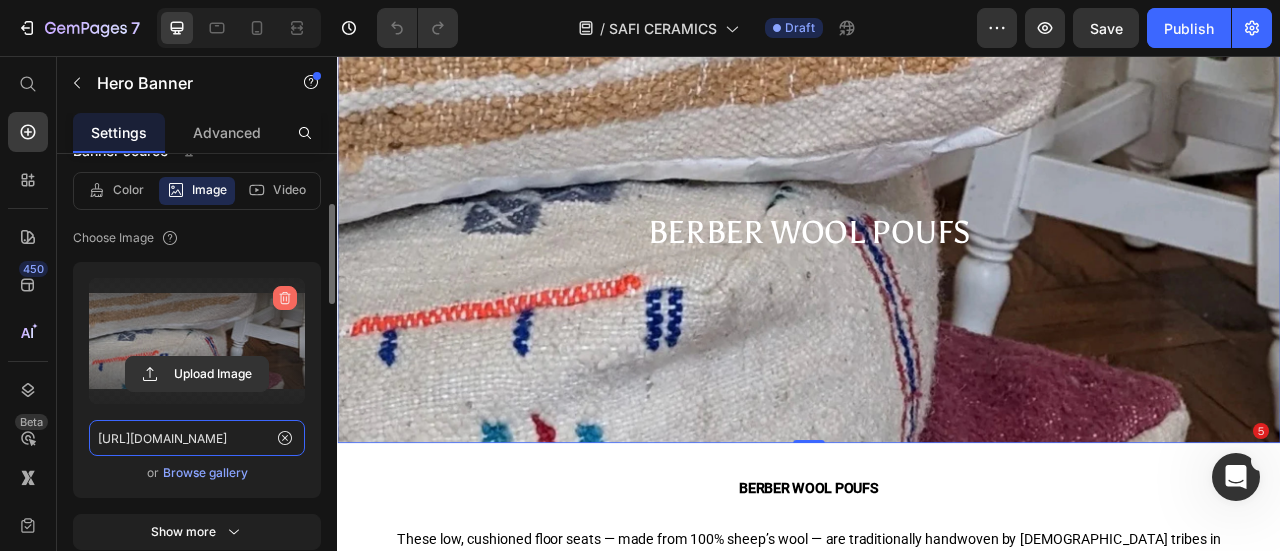 type 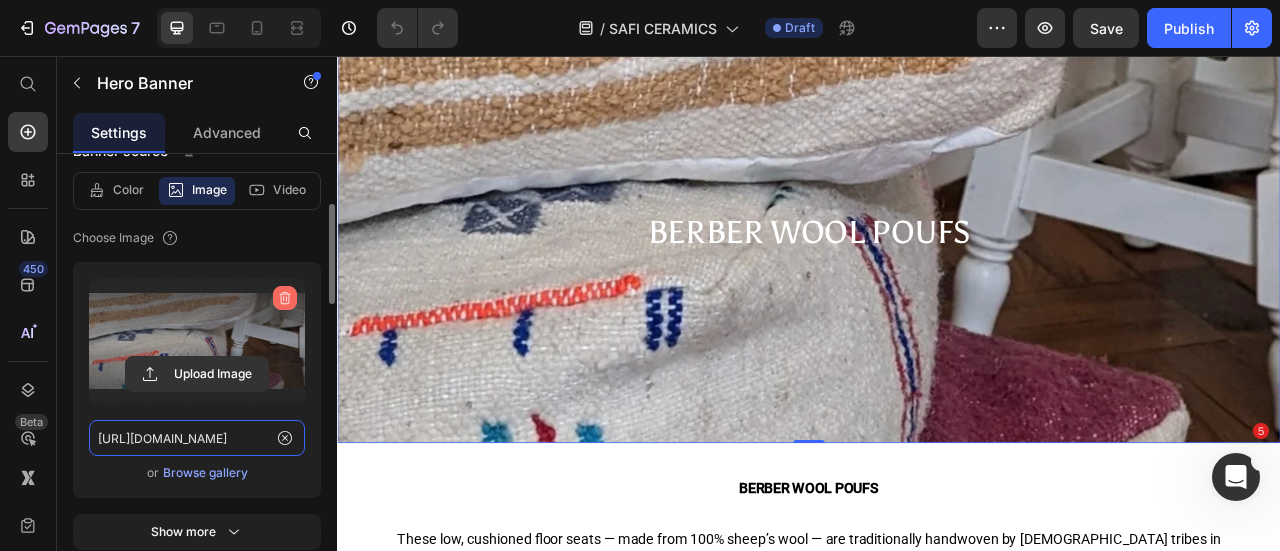 type on "100" 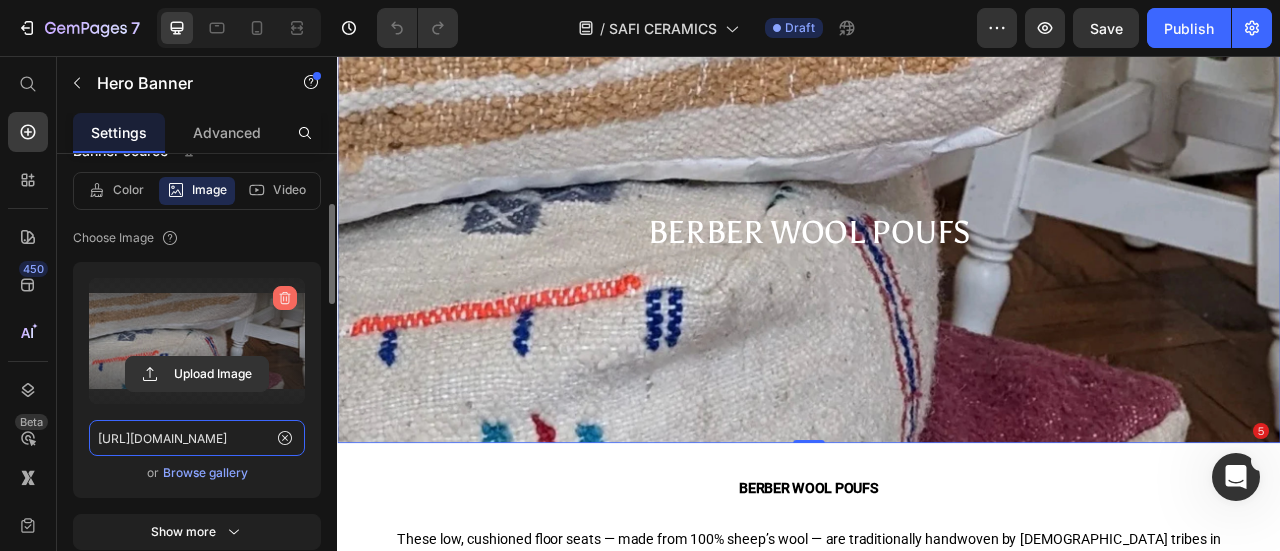type on "Auto" 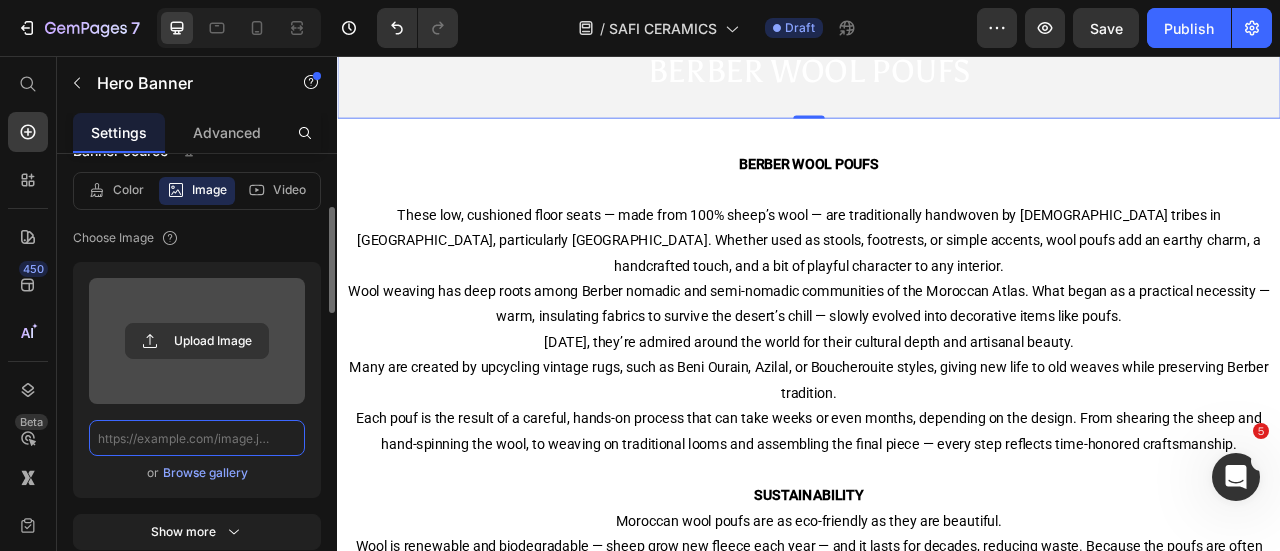 scroll, scrollTop: 0, scrollLeft: 0, axis: both 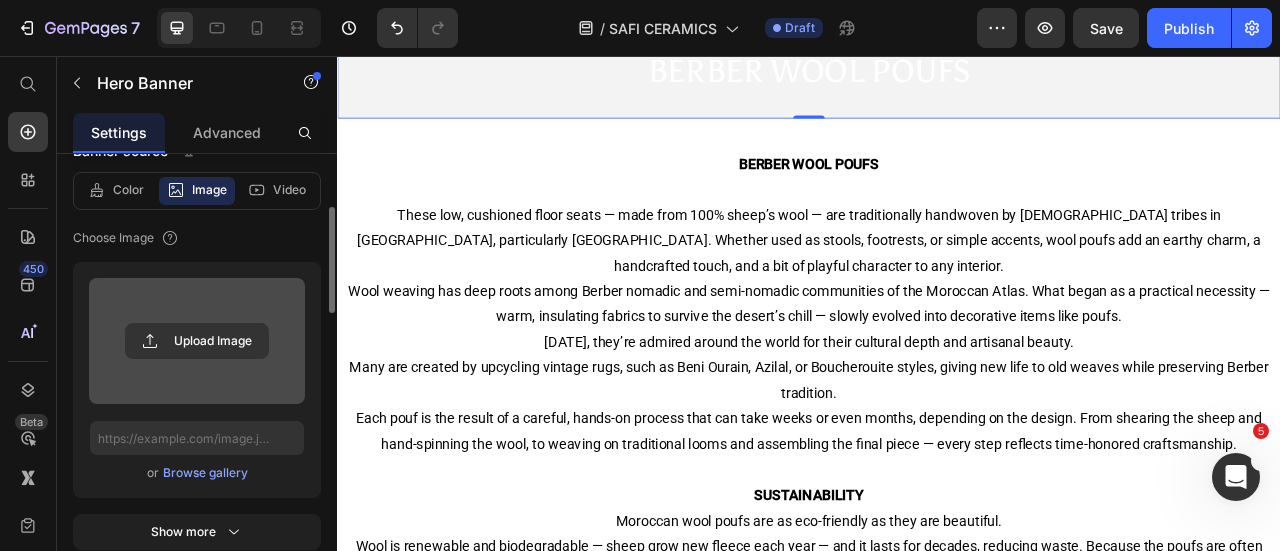 click at bounding box center (197, 341) 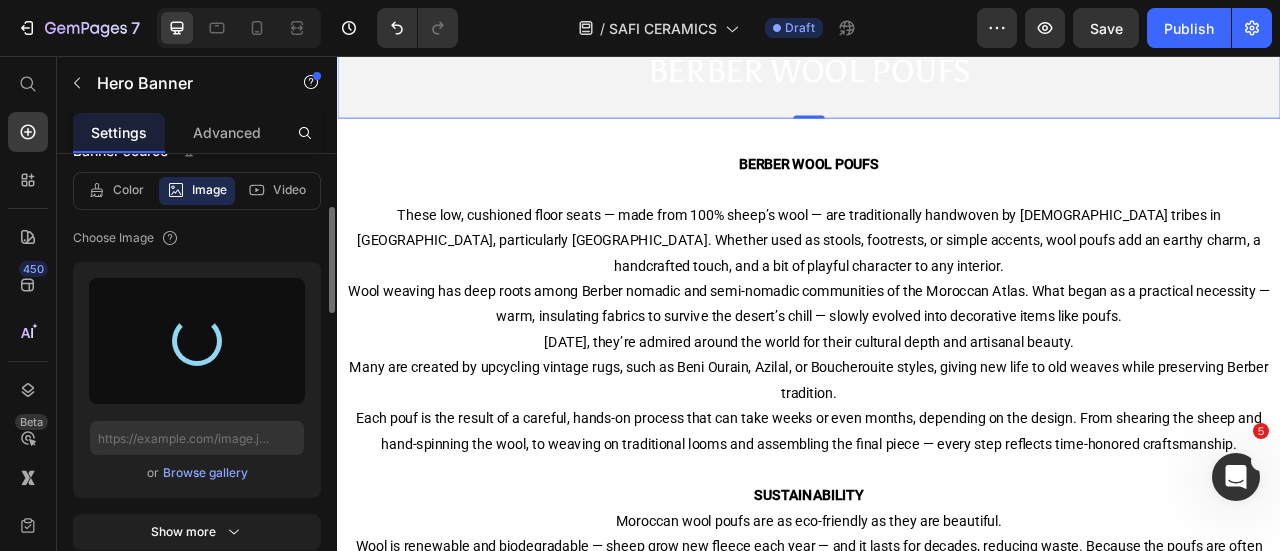 type on "https://cdn.shopify.com/s/files/1/0726/8492/9354/files/gempages_561586387925599013-6e4e59c2-1dd3-4ede-babc-0c426937f36a.jpg" 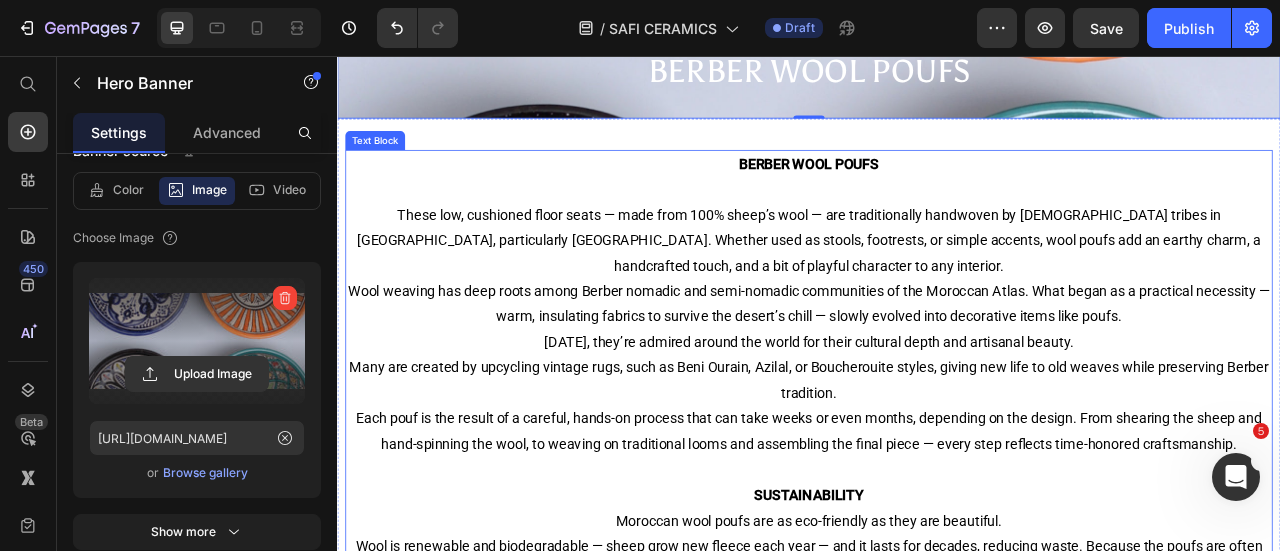 scroll, scrollTop: 0, scrollLeft: 0, axis: both 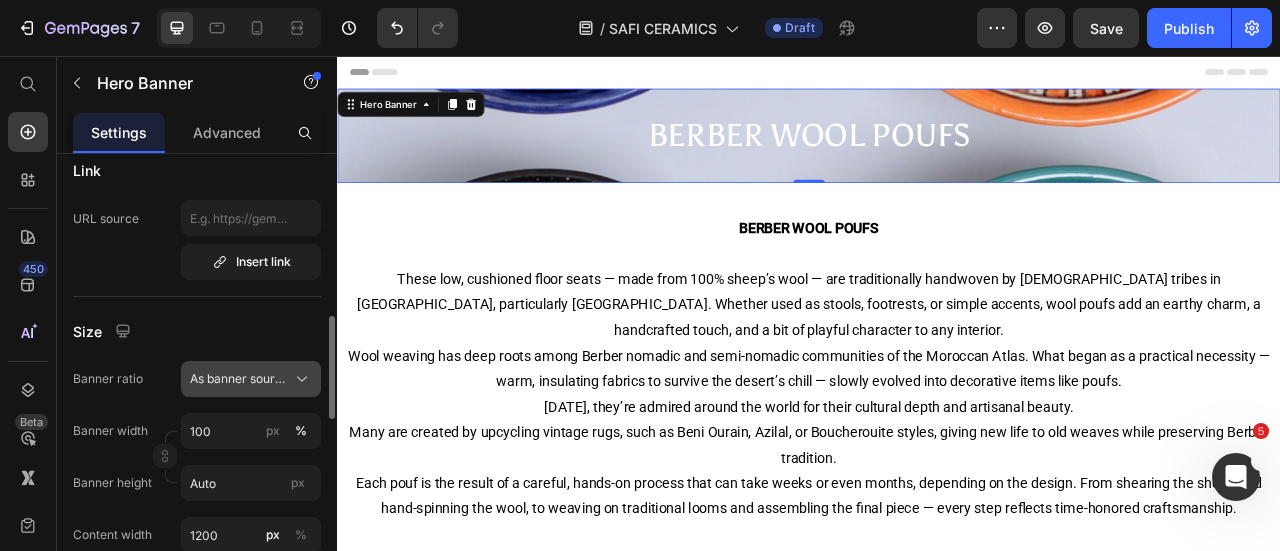 click on "As banner source" at bounding box center [239, 379] 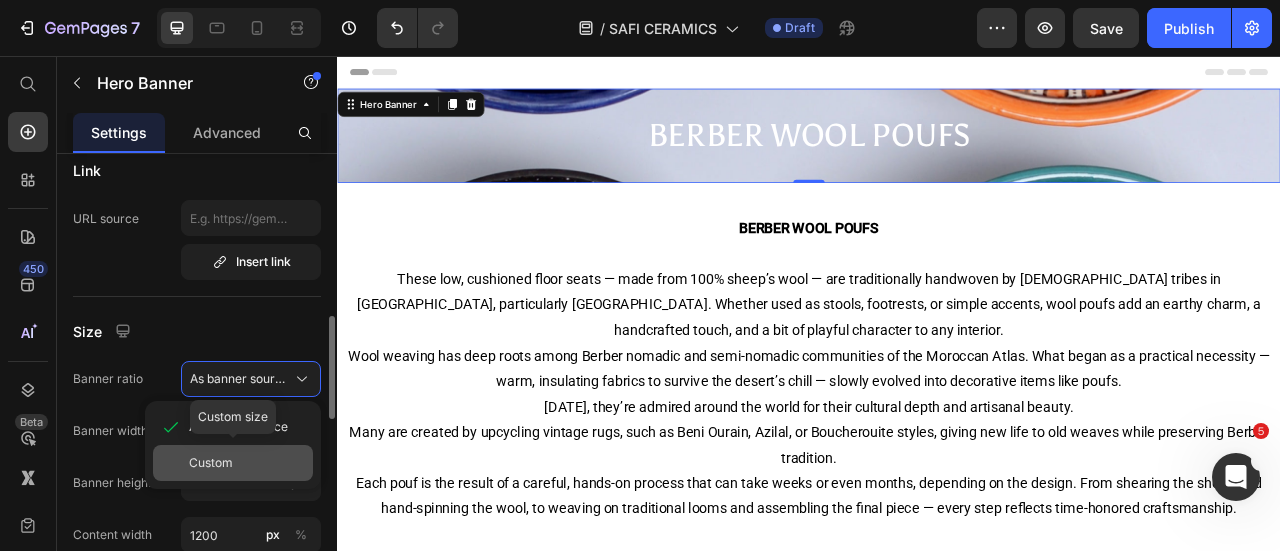 click on "Custom" at bounding box center [211, 463] 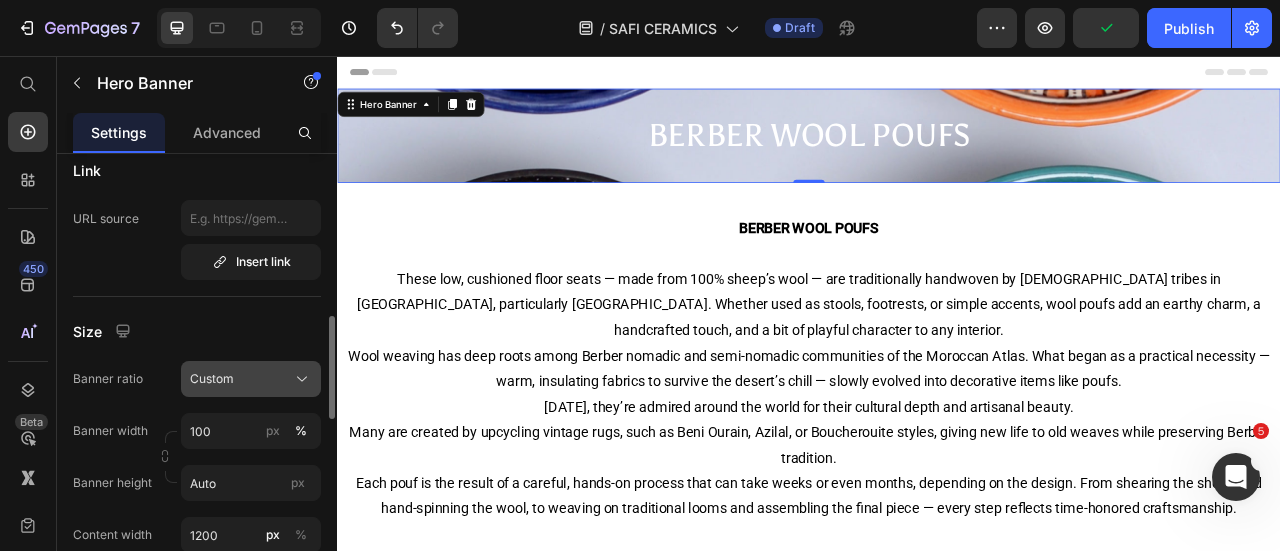 click on "Custom" at bounding box center [251, 379] 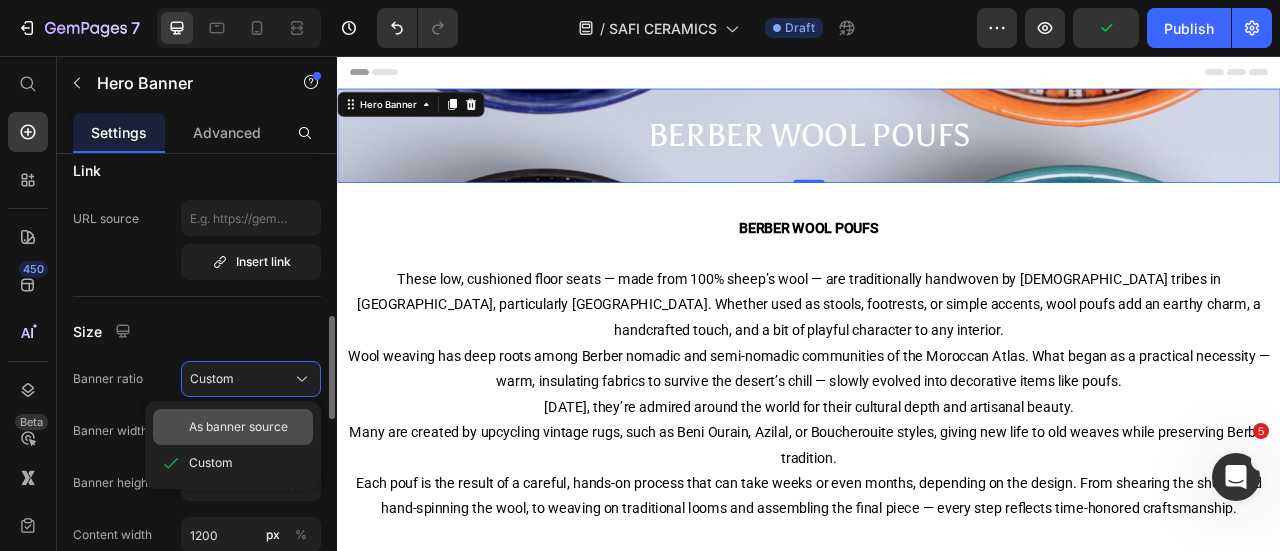 click on "As banner source" at bounding box center (238, 427) 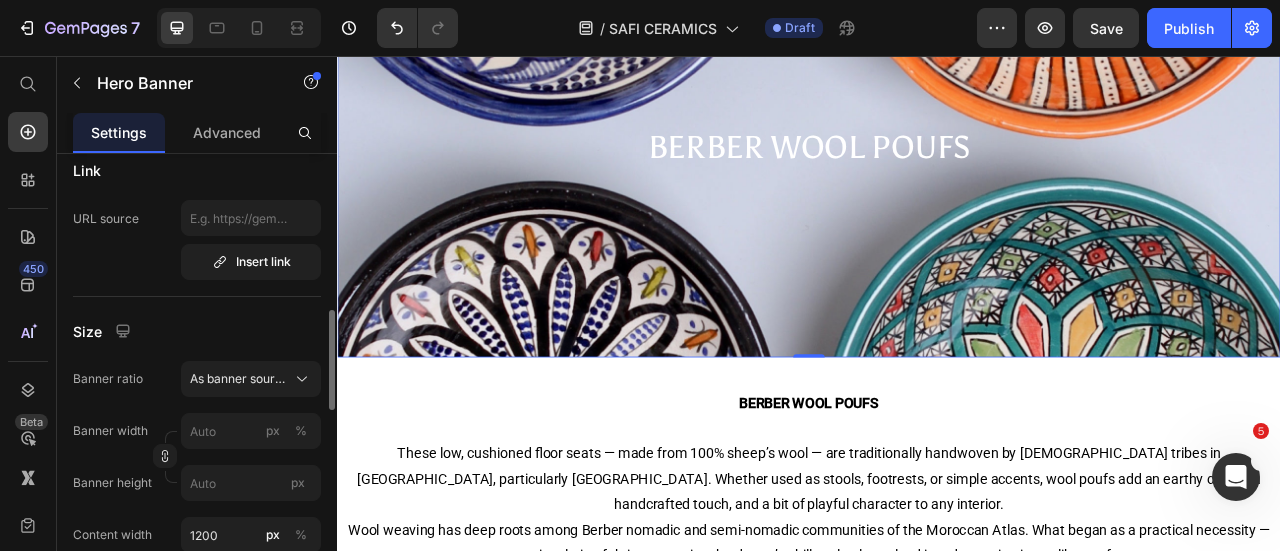 scroll, scrollTop: 190, scrollLeft: 0, axis: vertical 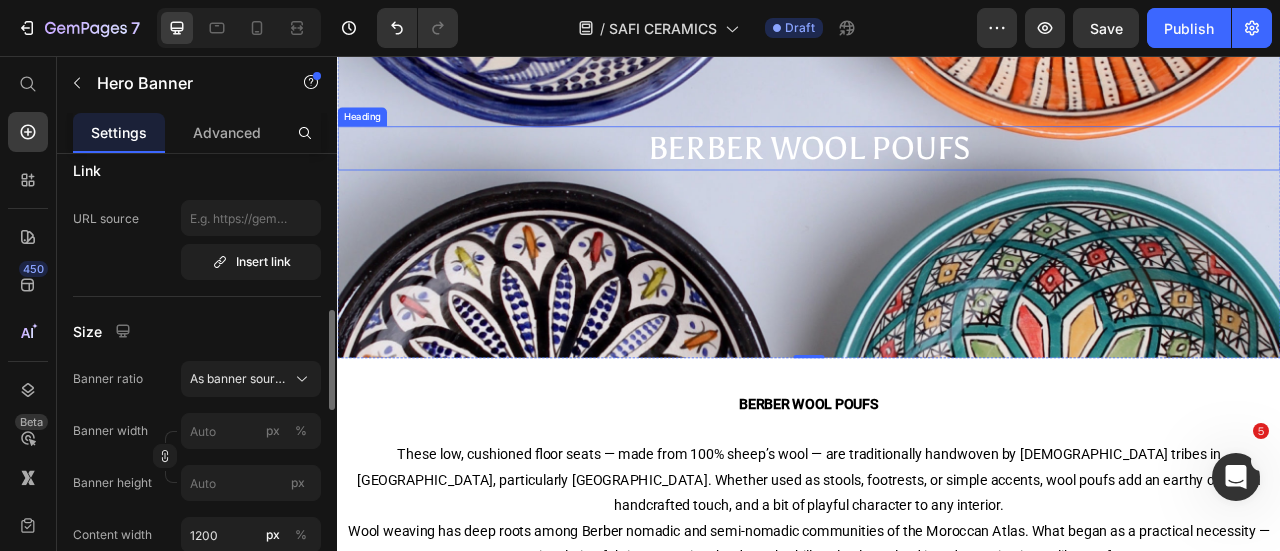 click on "BERBER WOOL POUFS" at bounding box center (937, 172) 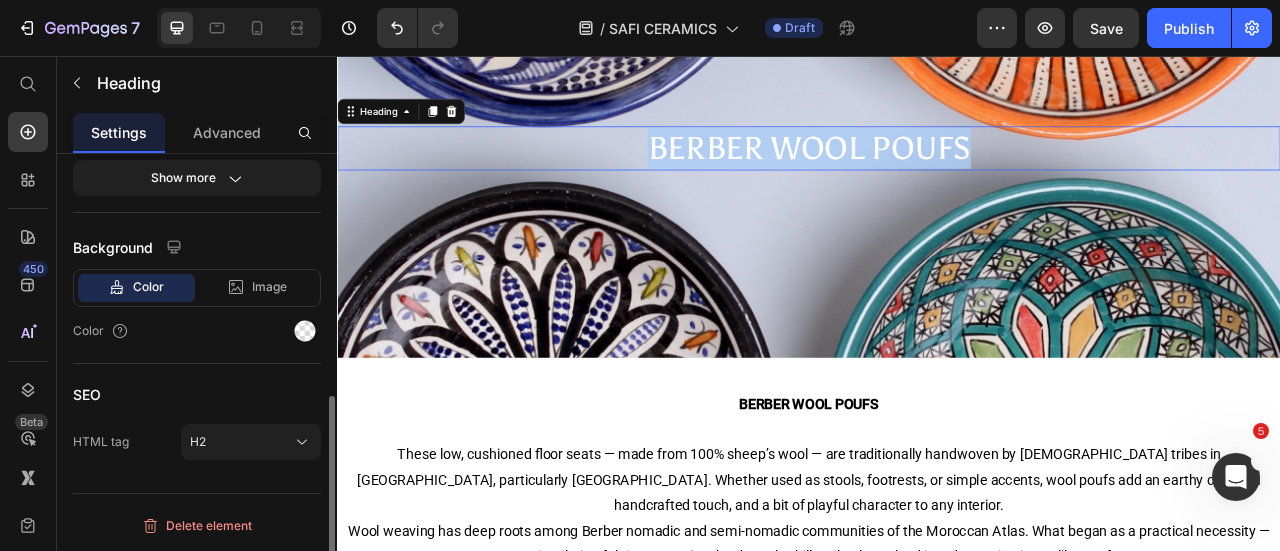 click on "BERBER WOOL POUFS" at bounding box center [937, 172] 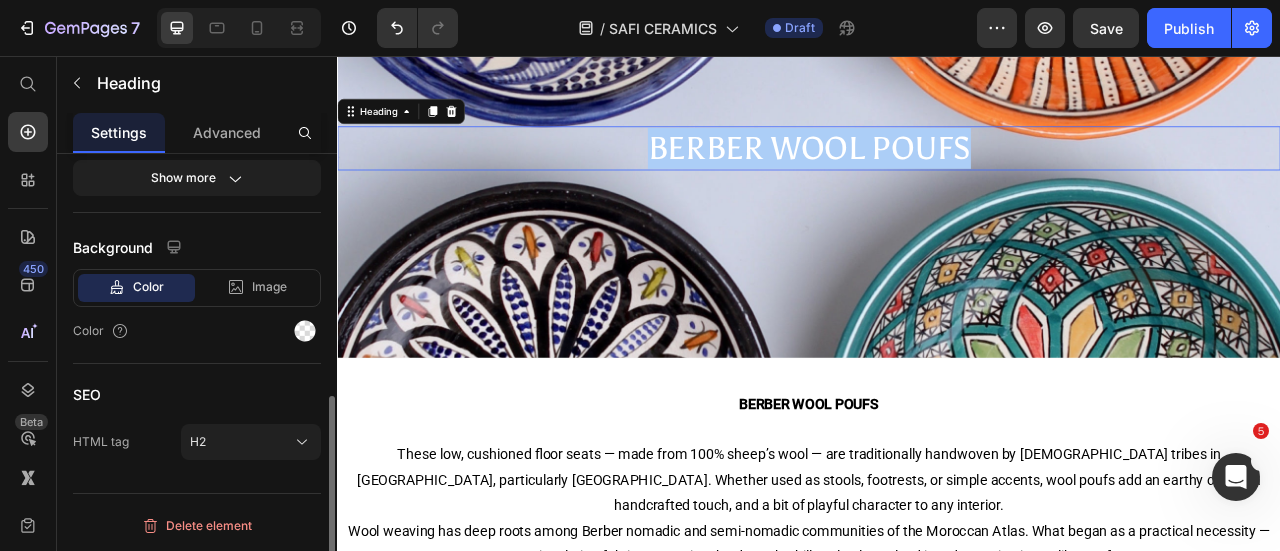 scroll, scrollTop: 0, scrollLeft: 0, axis: both 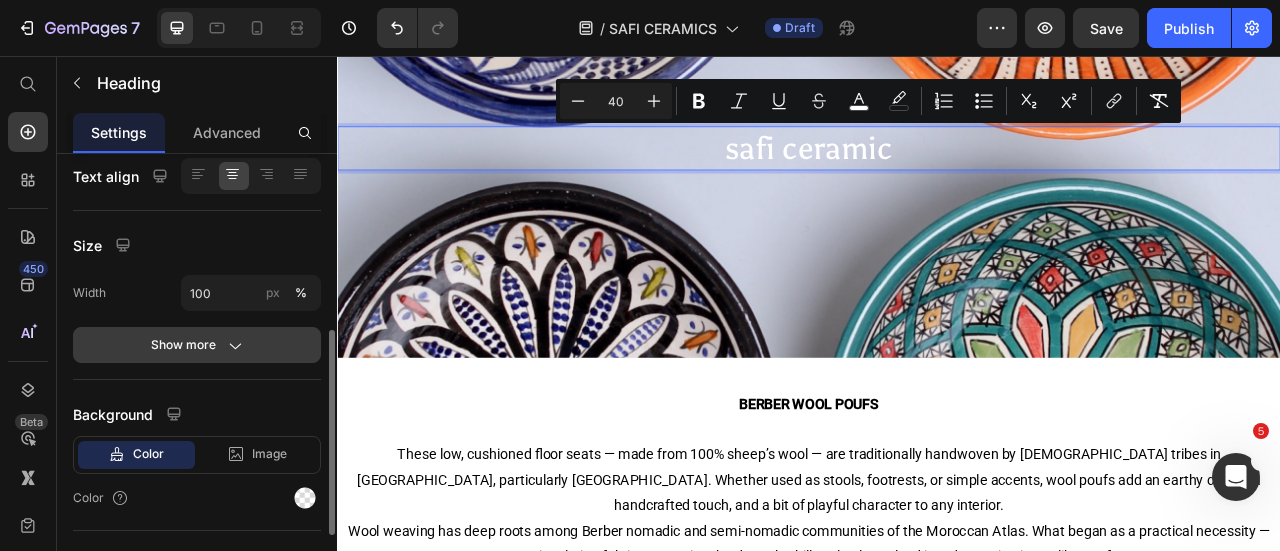 click on "Show more" at bounding box center [197, 345] 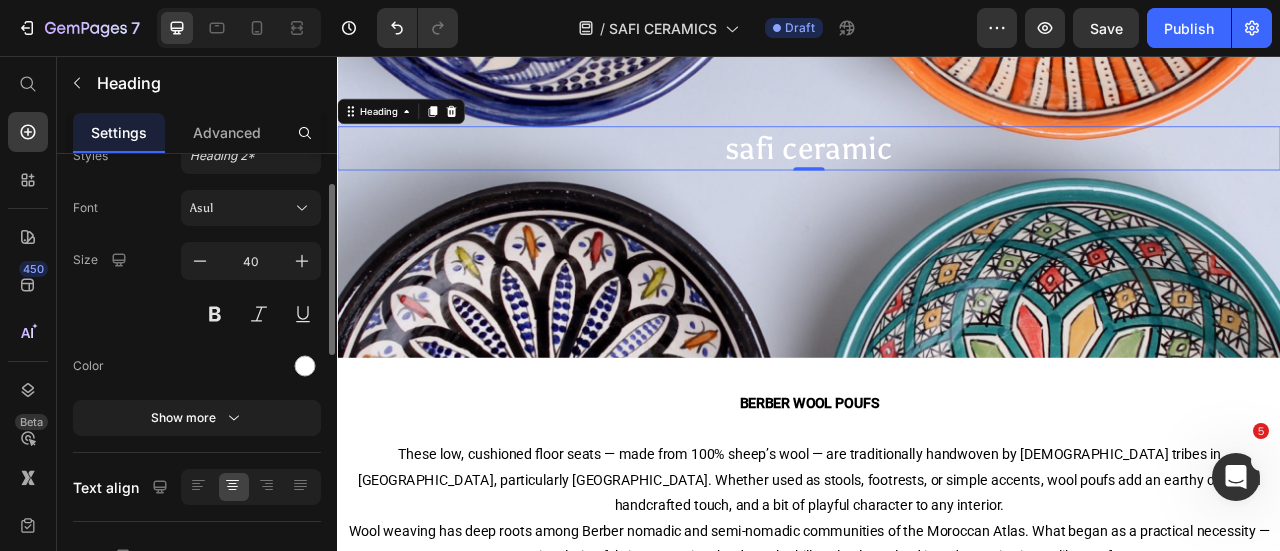 scroll, scrollTop: 78, scrollLeft: 0, axis: vertical 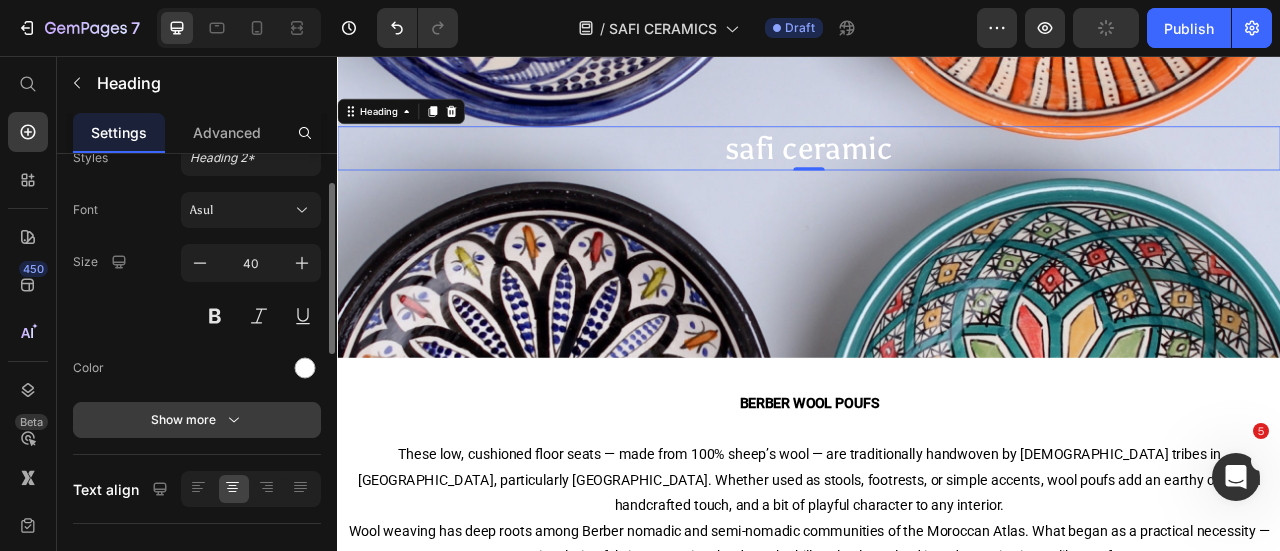 click on "Show more" at bounding box center (197, 420) 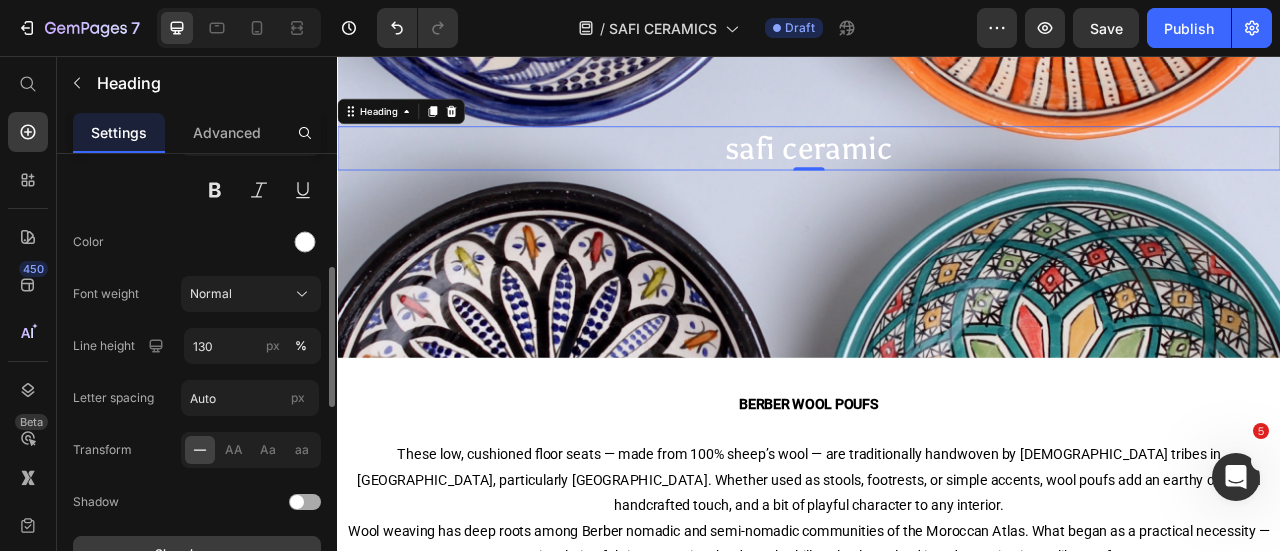 scroll, scrollTop: 258, scrollLeft: 0, axis: vertical 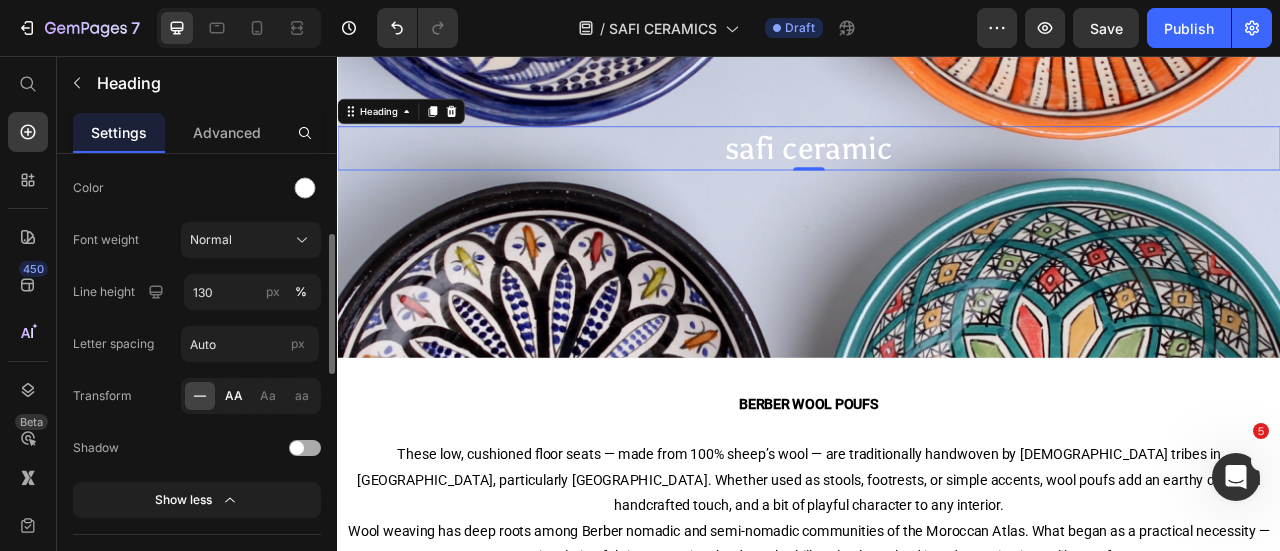 click on "AA" 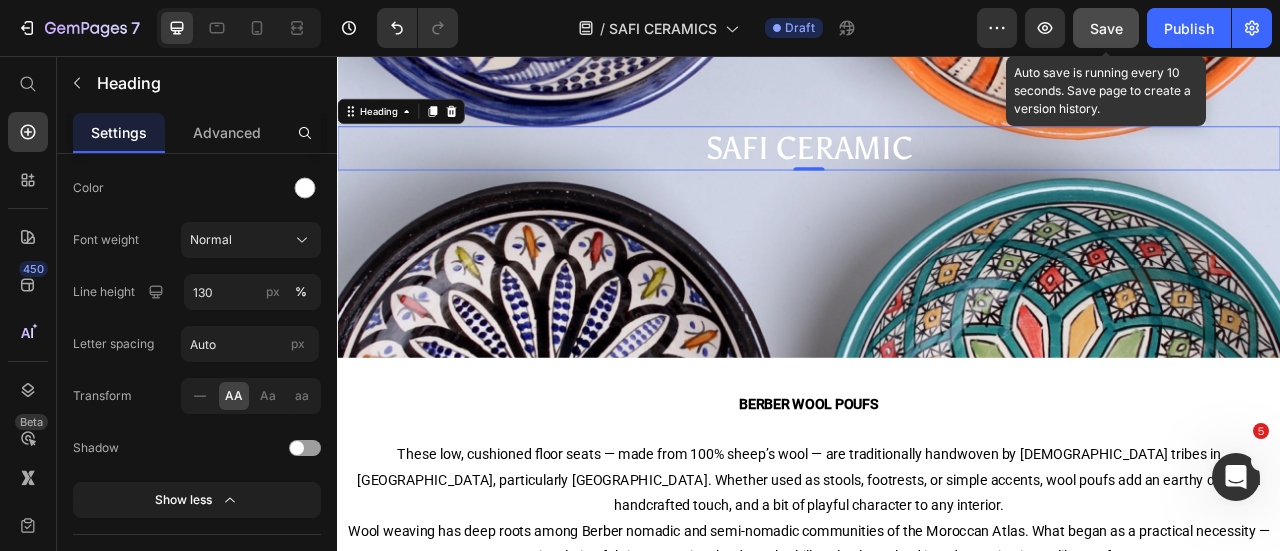click on "Save" at bounding box center [1106, 28] 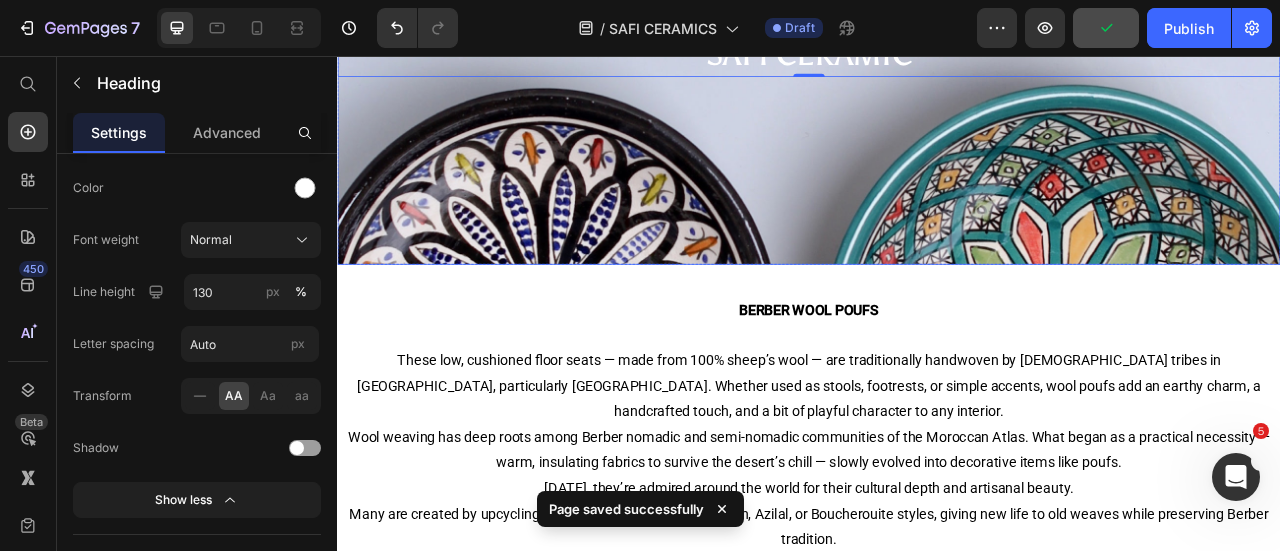 scroll, scrollTop: 246, scrollLeft: 0, axis: vertical 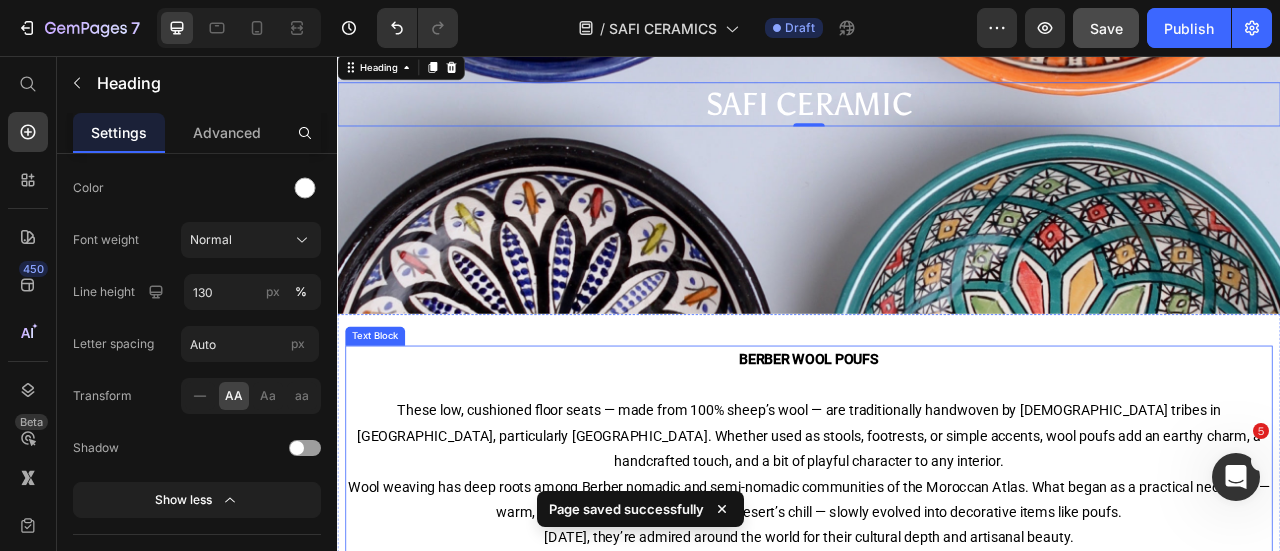 click on "BERBER WOOL POUFS" at bounding box center (937, 441) 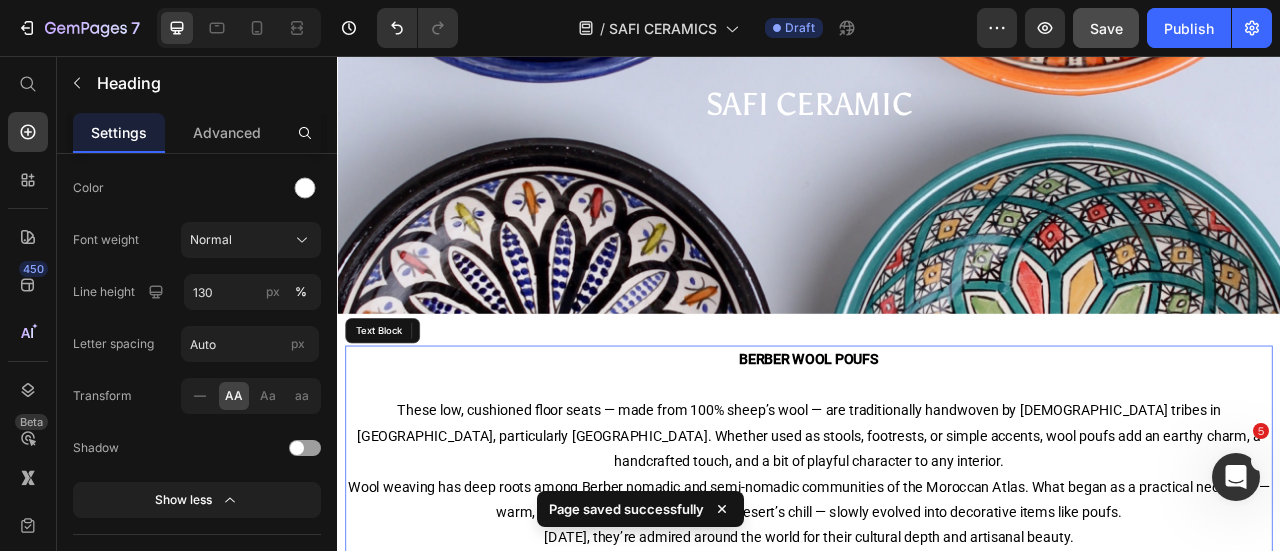 click on "BERBER WOOL POUFS" at bounding box center (937, 441) 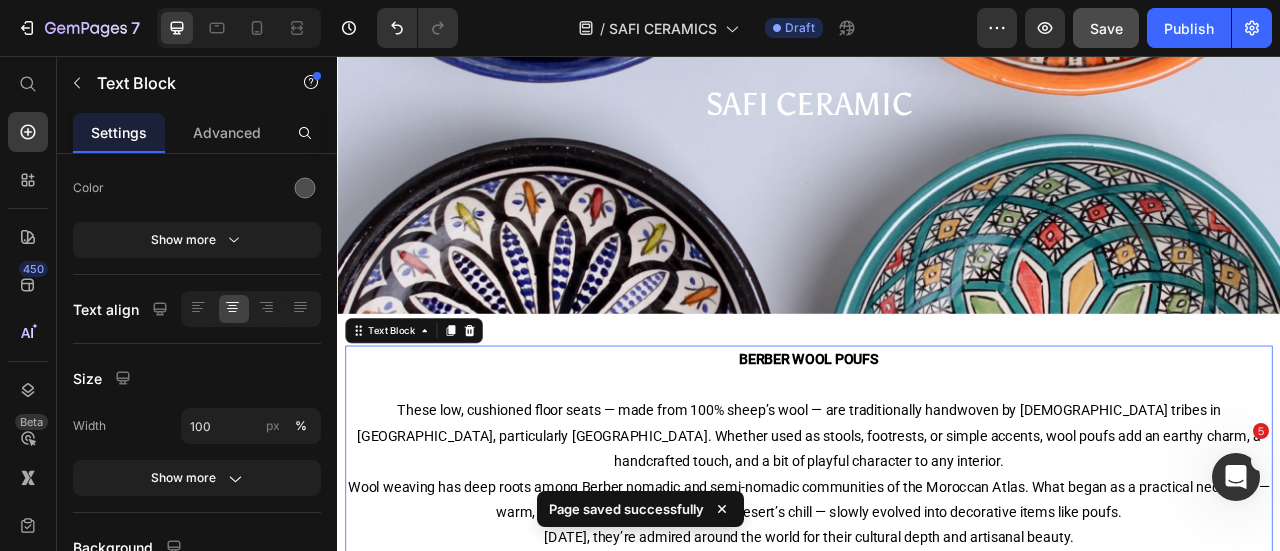 click on "BERBER WOOL POUFS" at bounding box center (937, 441) 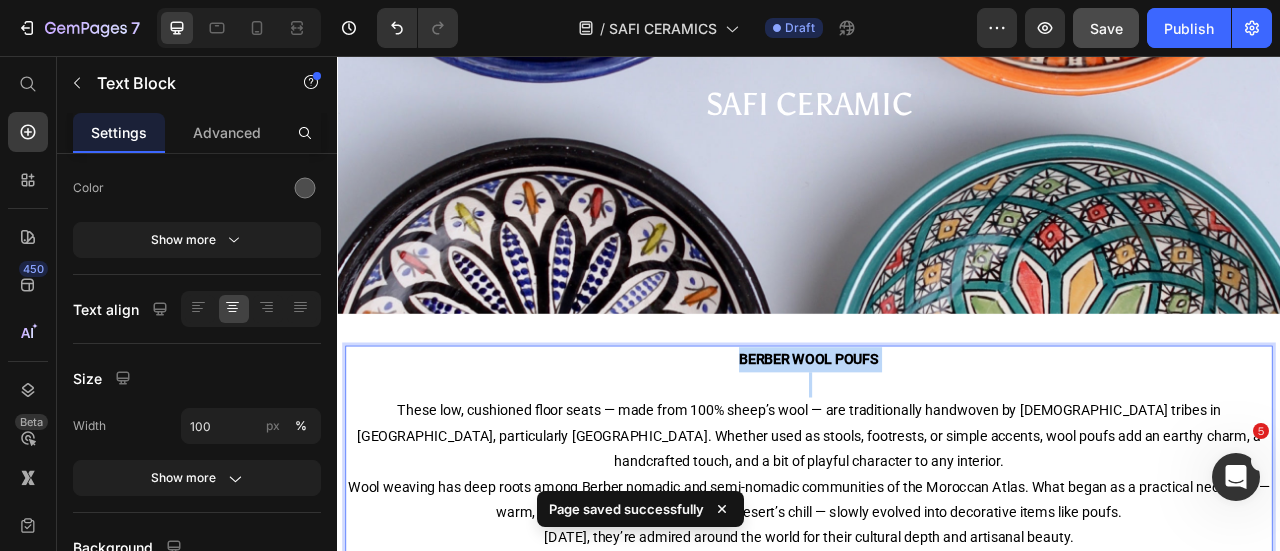 scroll, scrollTop: 0, scrollLeft: 0, axis: both 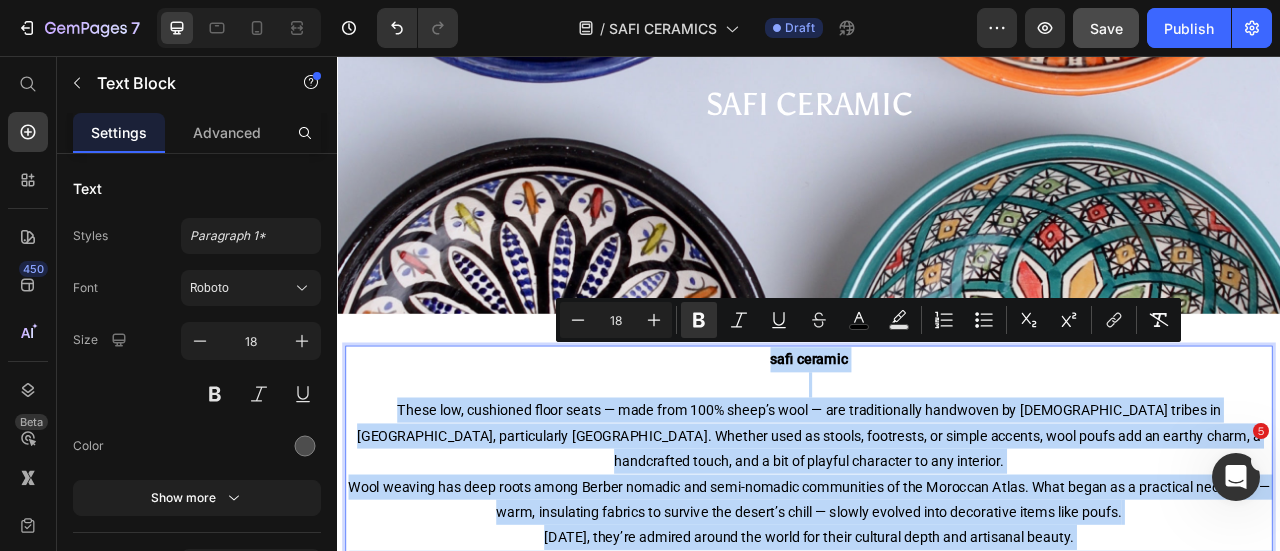 click on "safi ceramic" at bounding box center [937, 441] 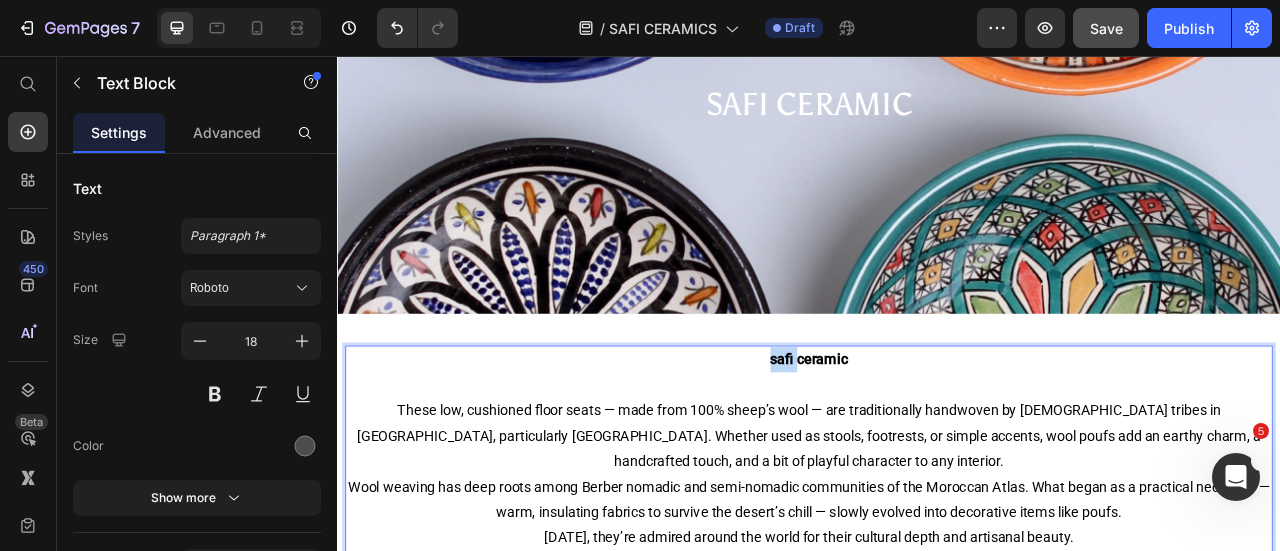 click on "safi ceramic" at bounding box center [937, 441] 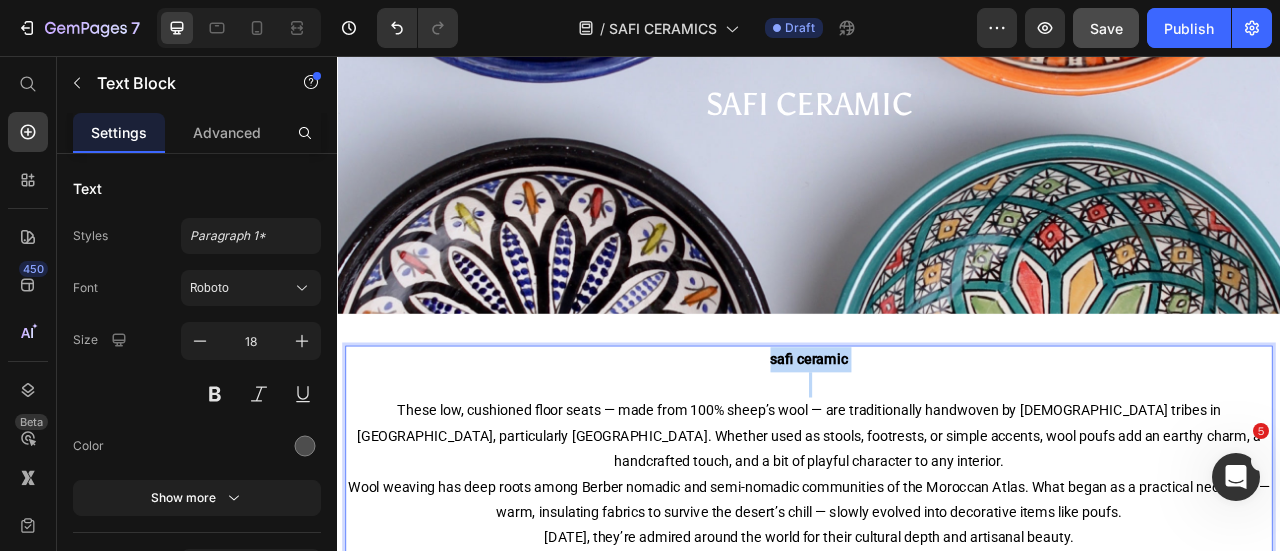 click on "safi ceramic" at bounding box center [937, 441] 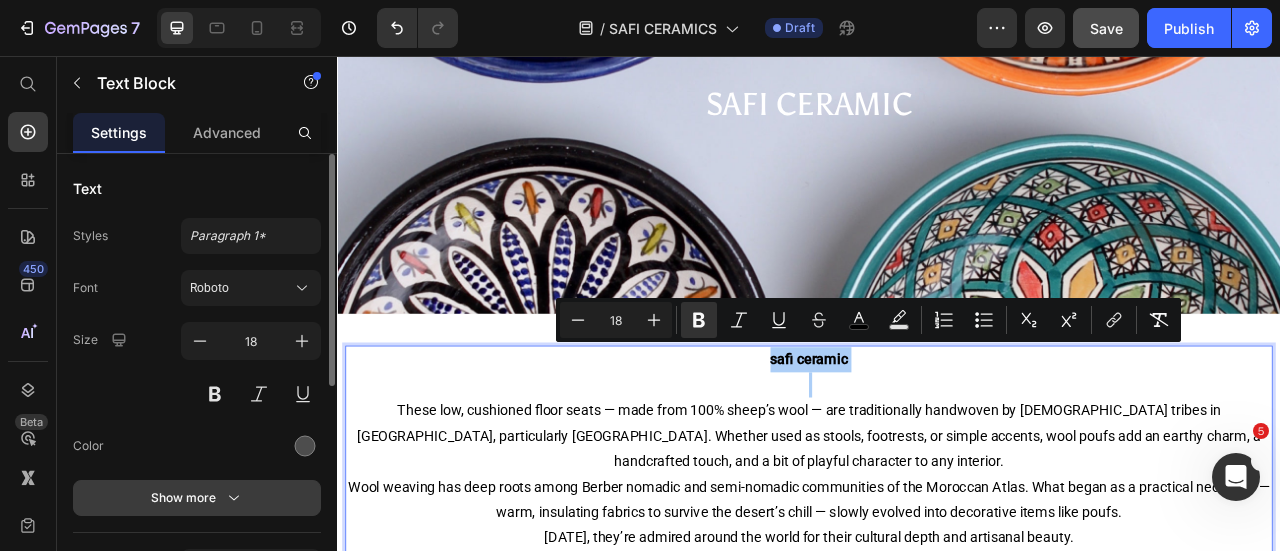 click on "Show more" at bounding box center (197, 498) 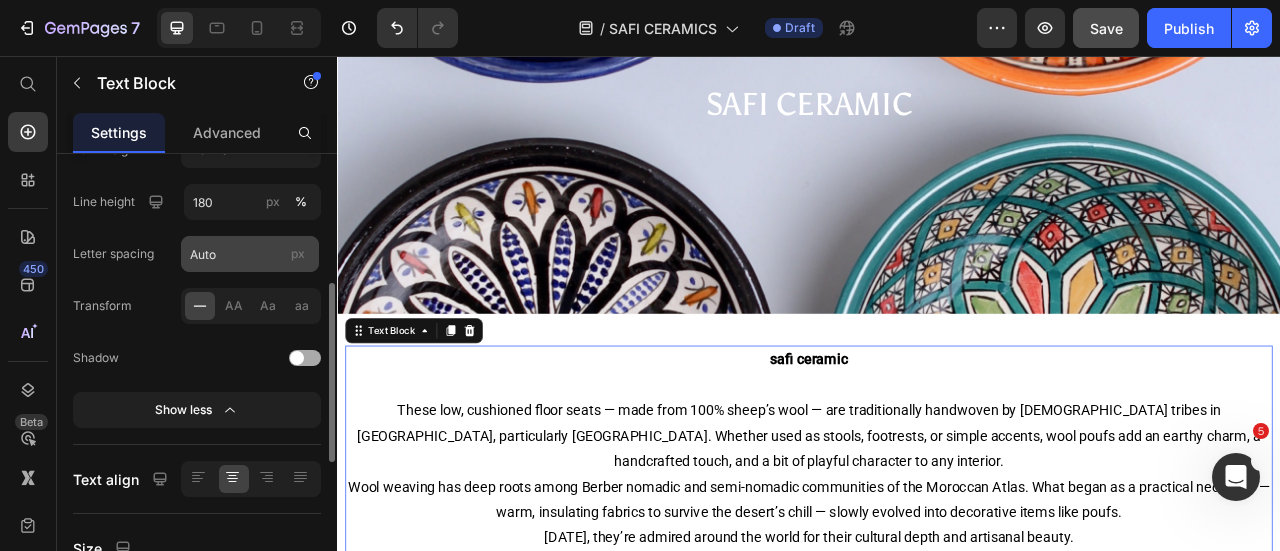 scroll, scrollTop: 342, scrollLeft: 0, axis: vertical 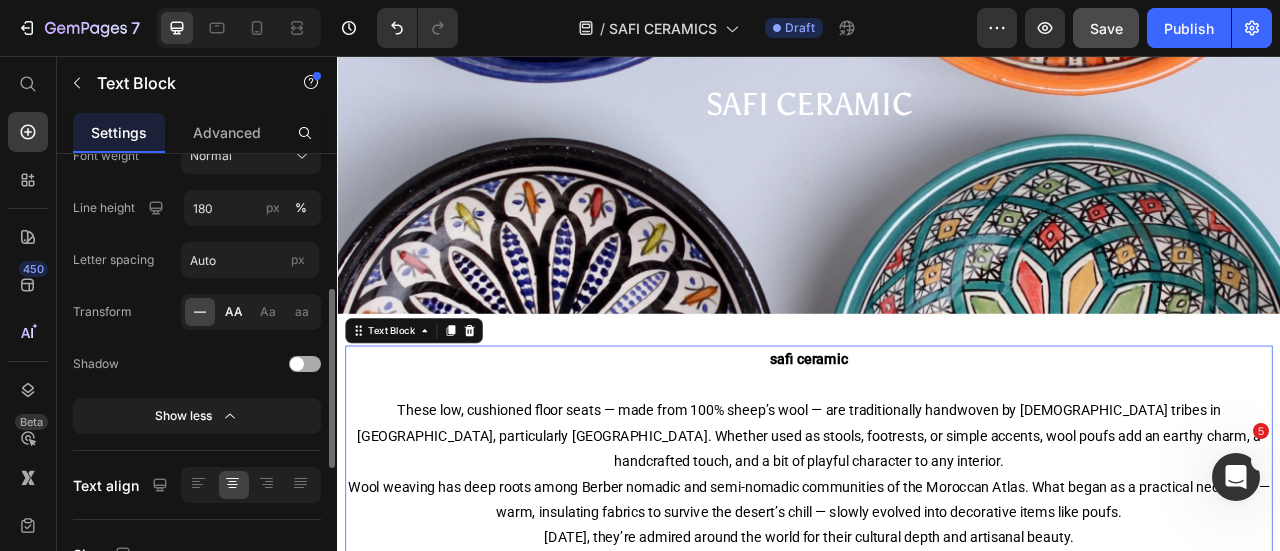 click on "AA" 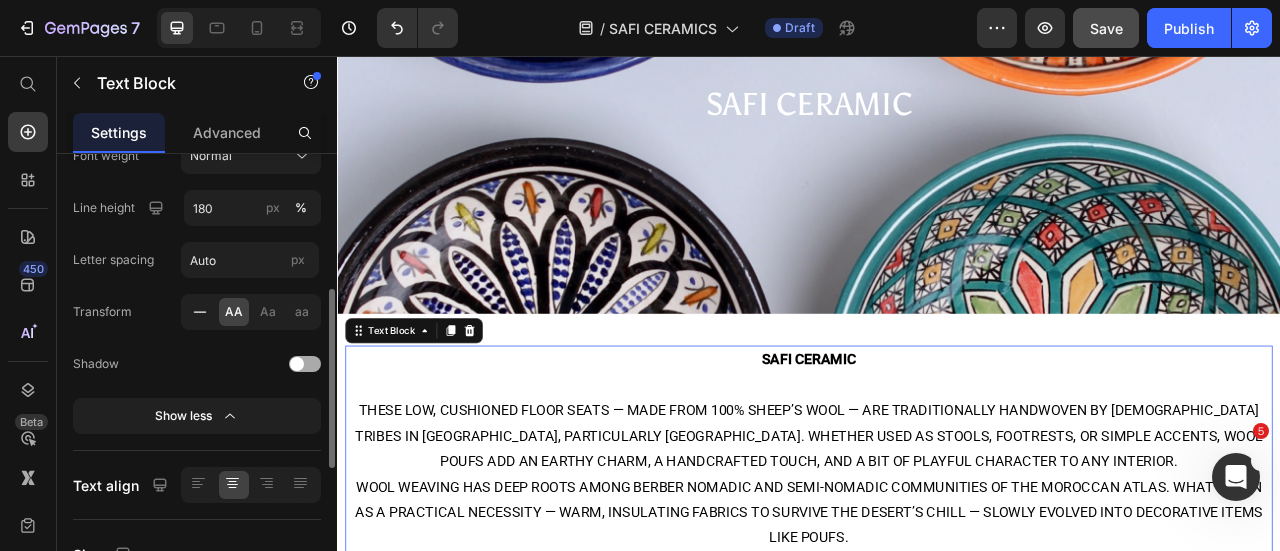 click 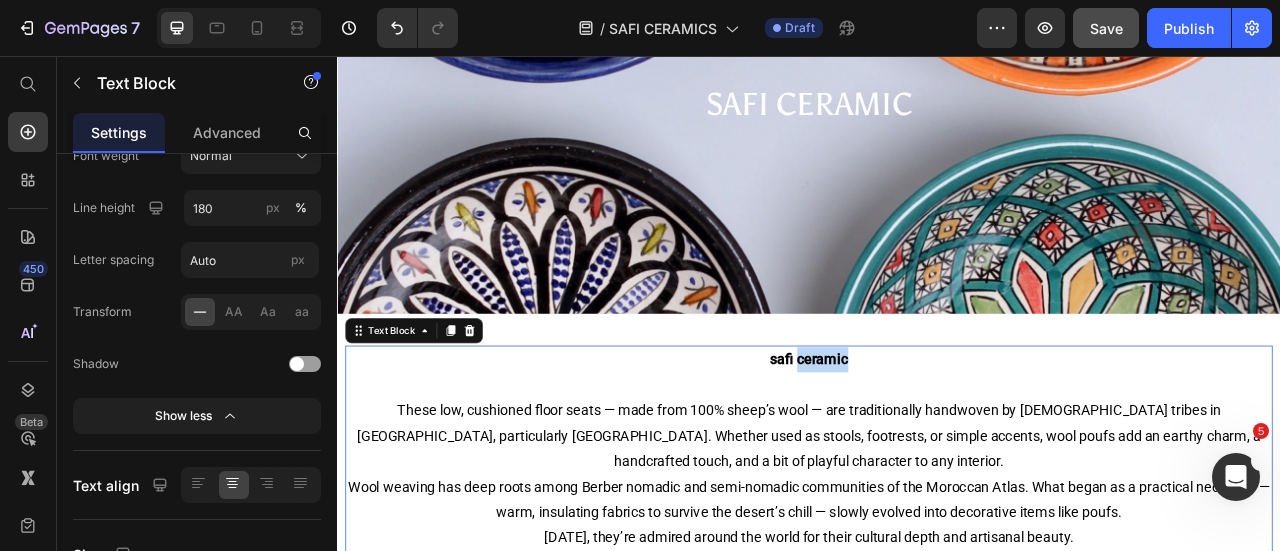 click on "safi ceramic" at bounding box center [937, 441] 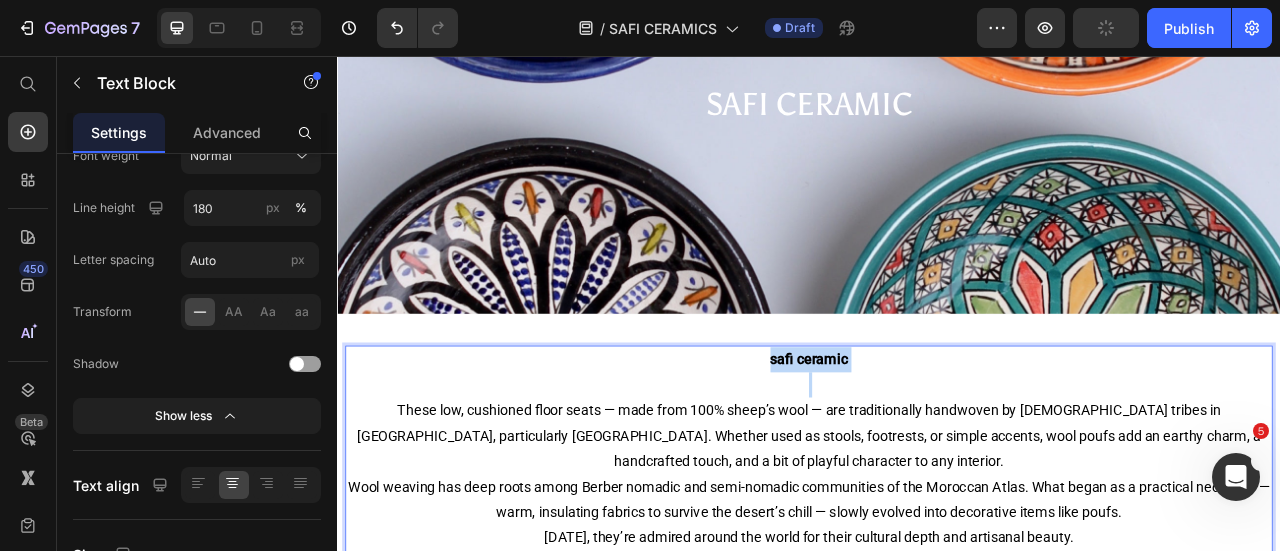 click on "safi ceramic" at bounding box center (937, 441) 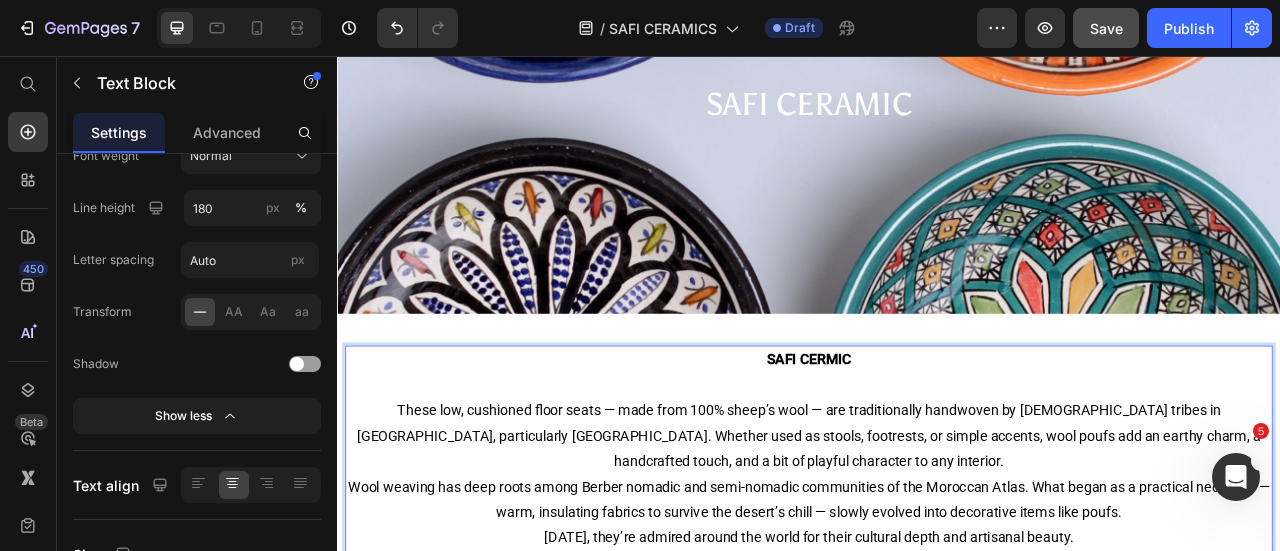 click on "SAFI CERMIC" at bounding box center [937, 441] 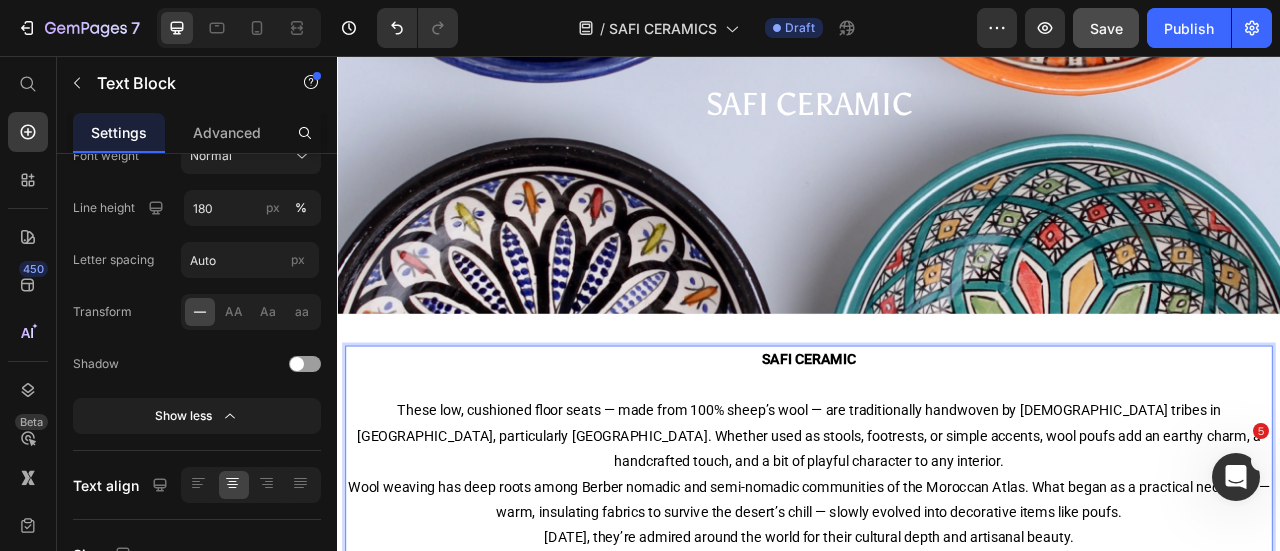 click on "SAFI CERAMIC" at bounding box center [937, 442] 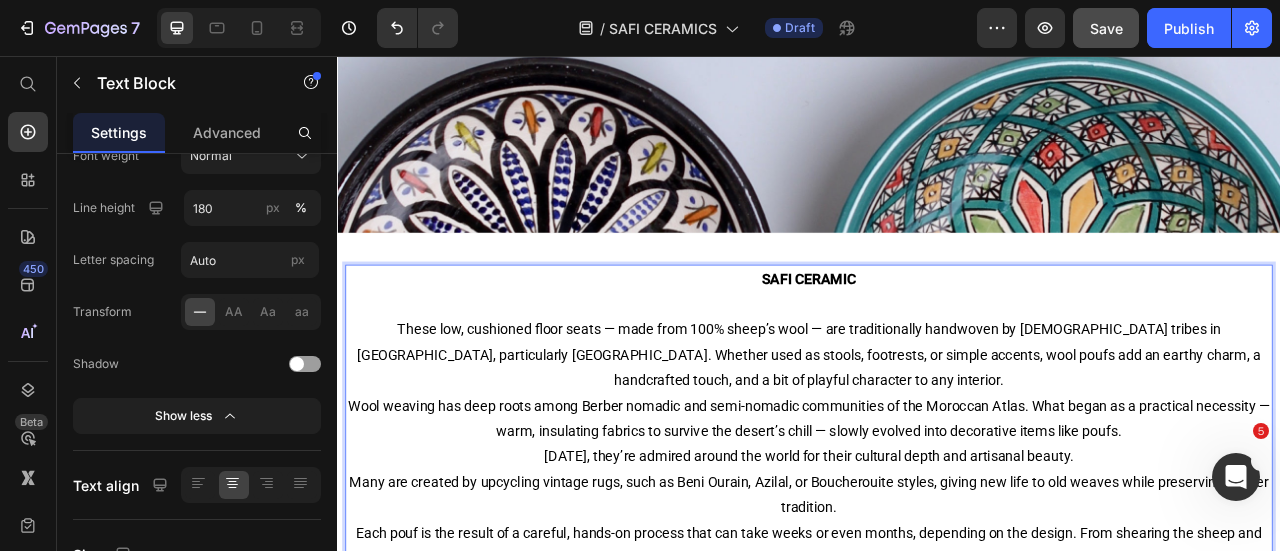 scroll, scrollTop: 418, scrollLeft: 0, axis: vertical 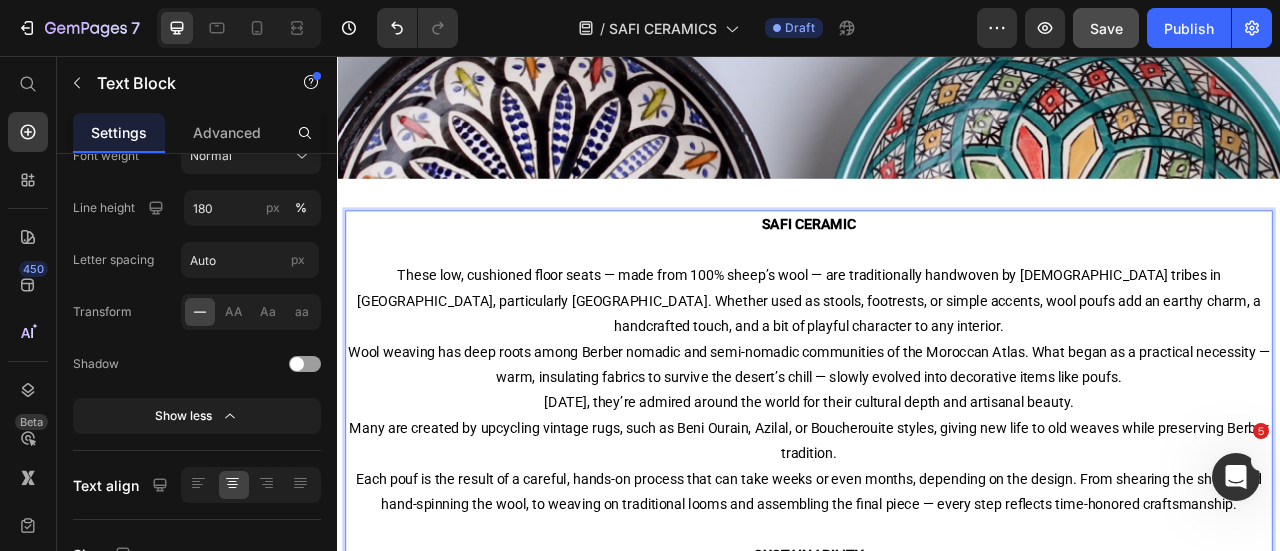 click on "Today, they’re admired around the world for their cultural depth and artisanal beauty." at bounding box center (937, 495) 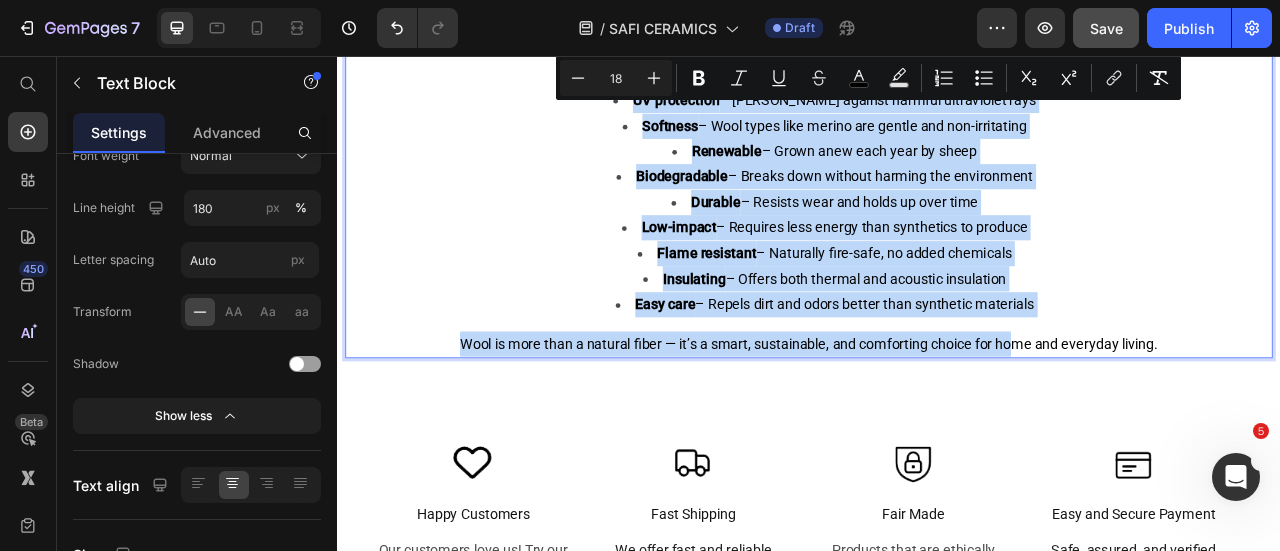 scroll, scrollTop: 1590, scrollLeft: 0, axis: vertical 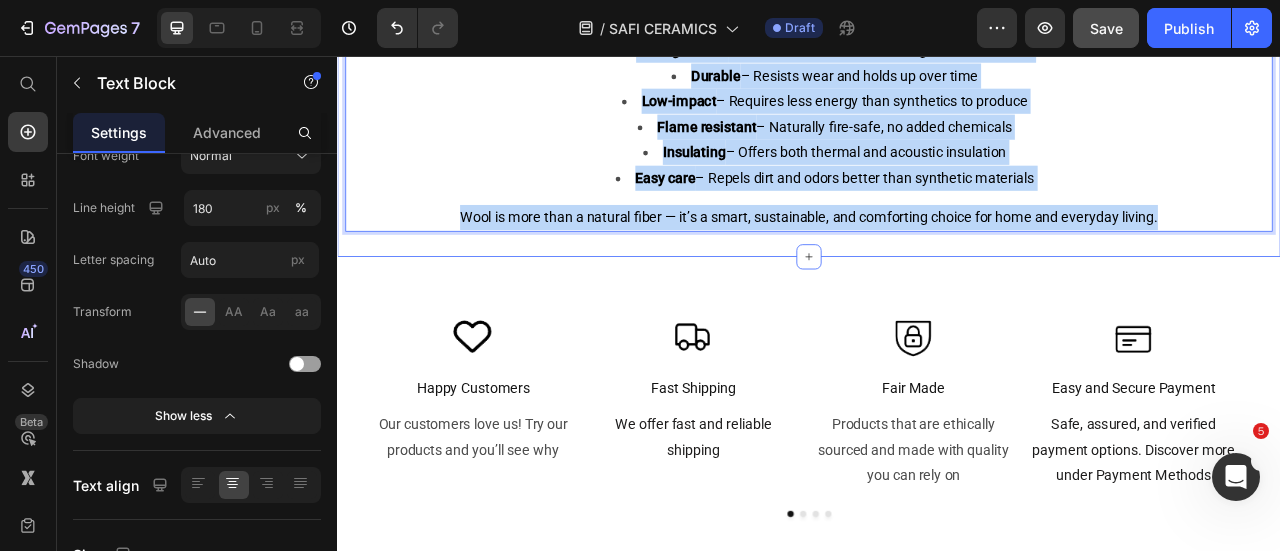 drag, startPoint x: 373, startPoint y: 326, endPoint x: 1391, endPoint y: 285, distance: 1018.8253 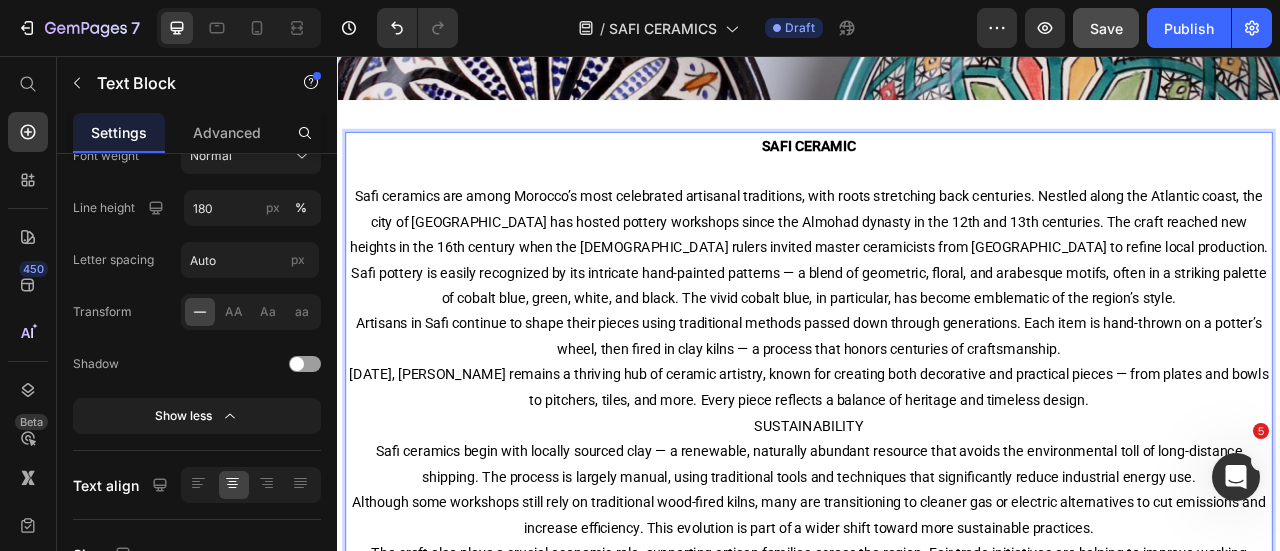 scroll, scrollTop: 517, scrollLeft: 0, axis: vertical 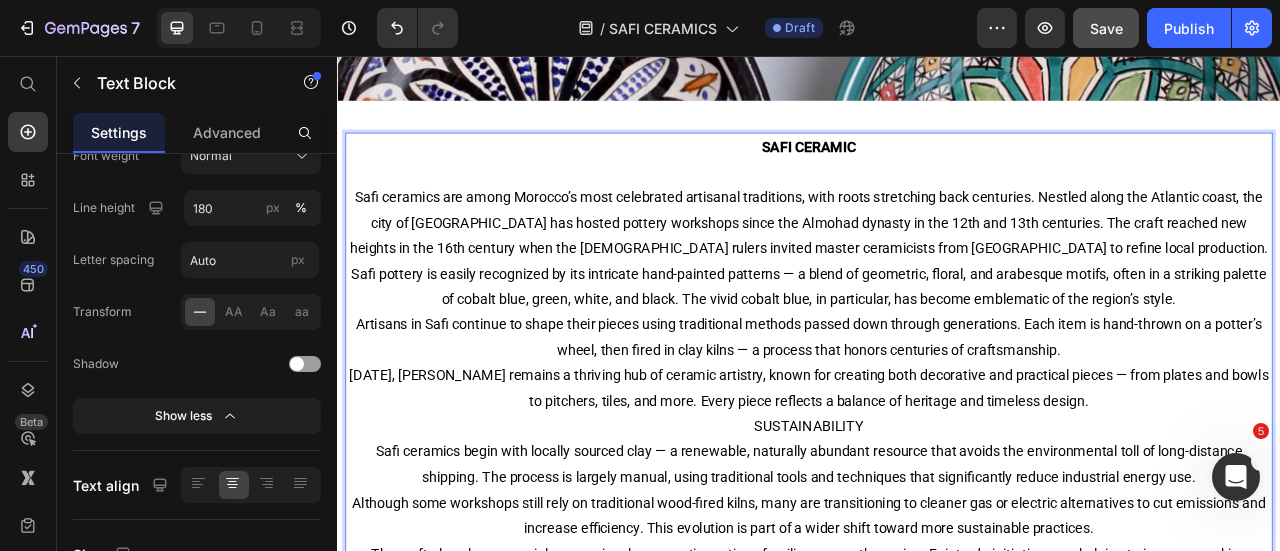 click on "[DATE], [PERSON_NAME] remains a thriving hub of ceramic artistry, known for creating both decorative and practical pieces — from plates and bowls to pitchers, tiles, and more. Every piece reflects a balance of heritage and timeless design." at bounding box center (937, 478) 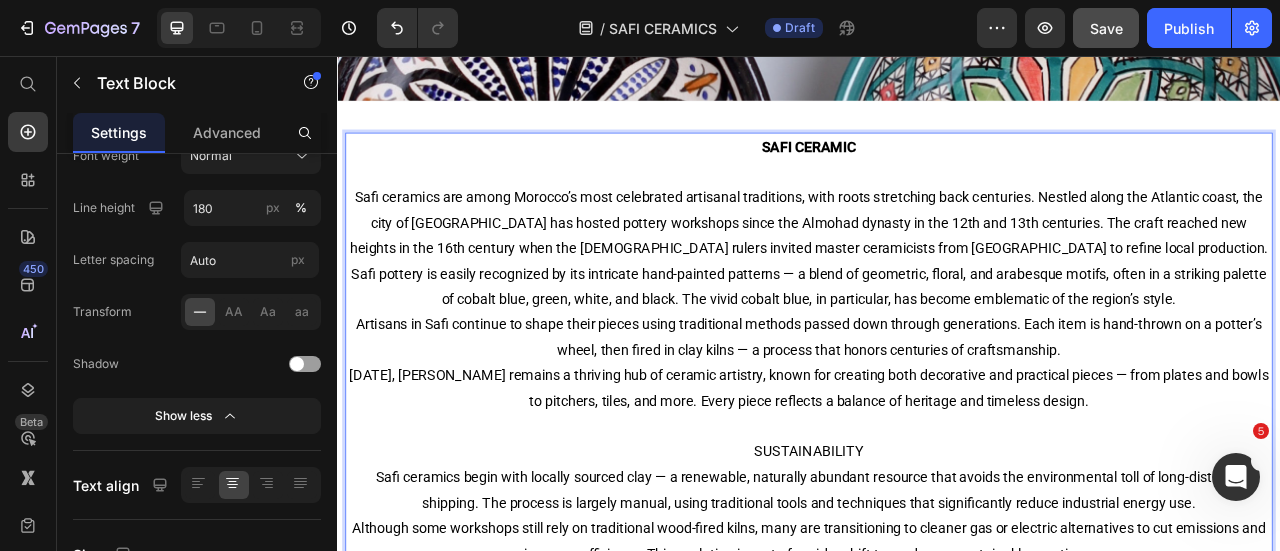click on "SUSTAINABILITY" at bounding box center (937, 558) 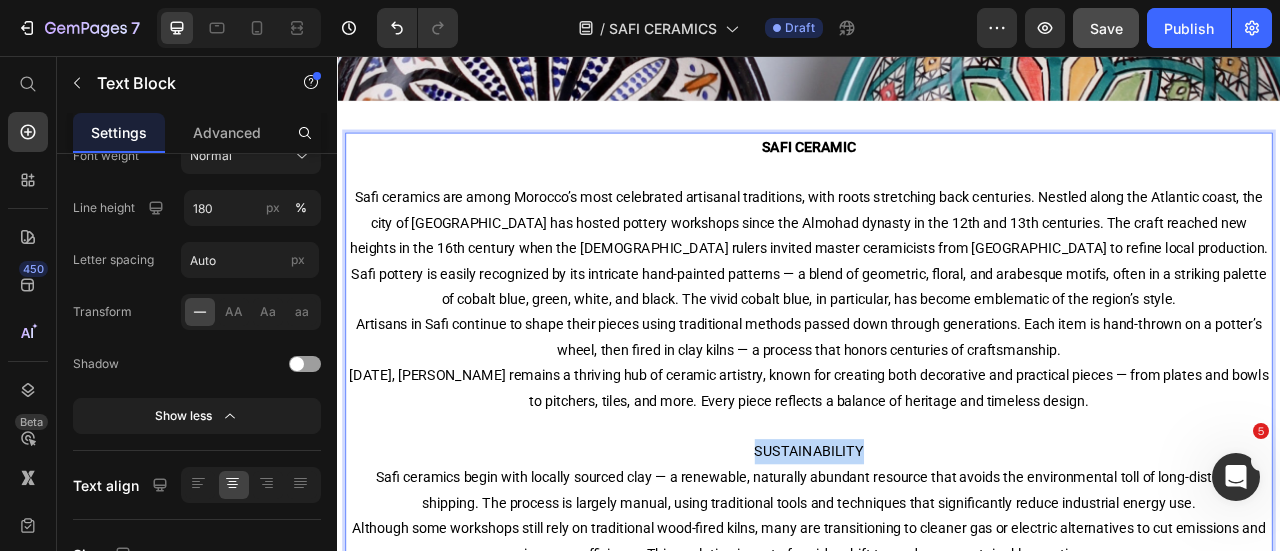 click on "SUSTAINABILITY" at bounding box center [937, 558] 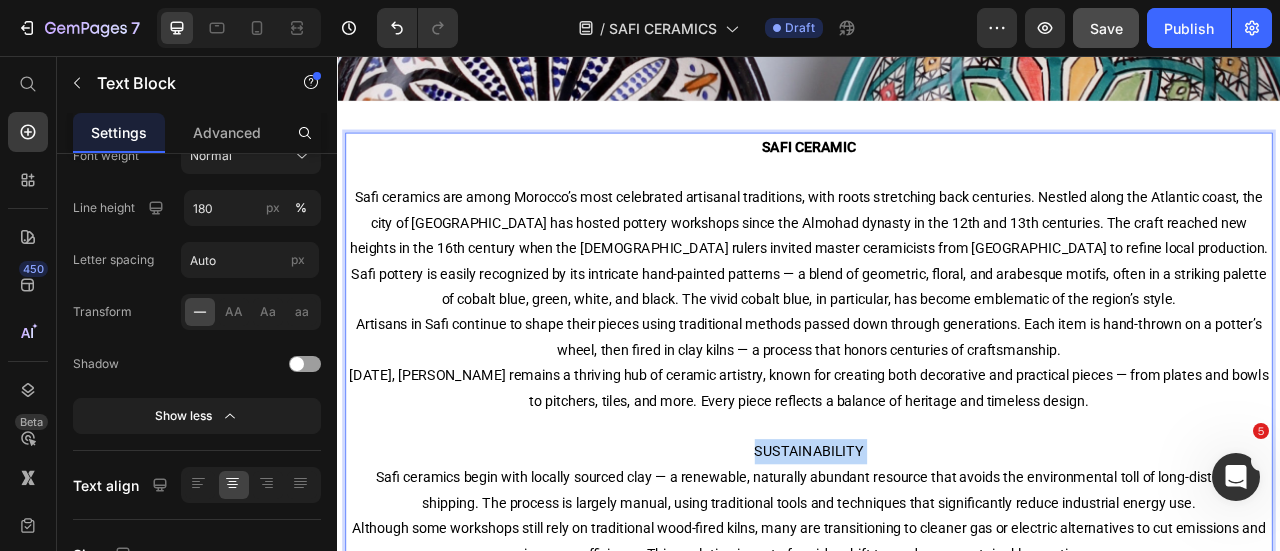 click on "SUSTAINABILITY" at bounding box center [937, 558] 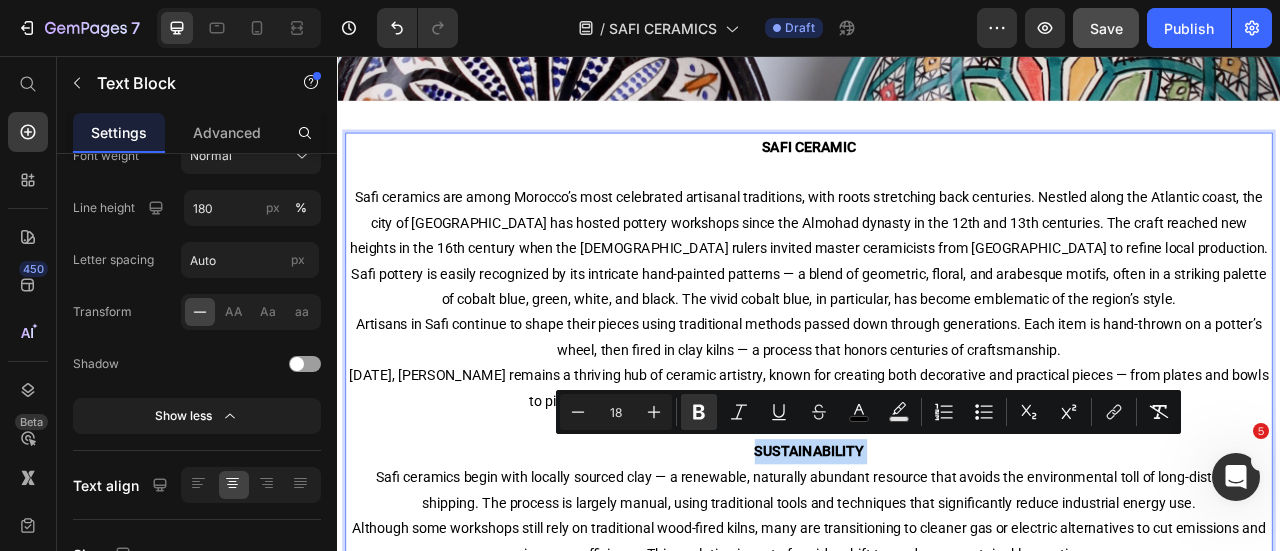 click on "SUSTAINABILITY Safi ceramics begin with locally sourced clay — a renewable, naturally abundant resource that avoids the environmental toll of long-distance shipping. The process is largely manual, using traditional tools and techniques that significantly reduce industrial energy use." at bounding box center [937, 591] 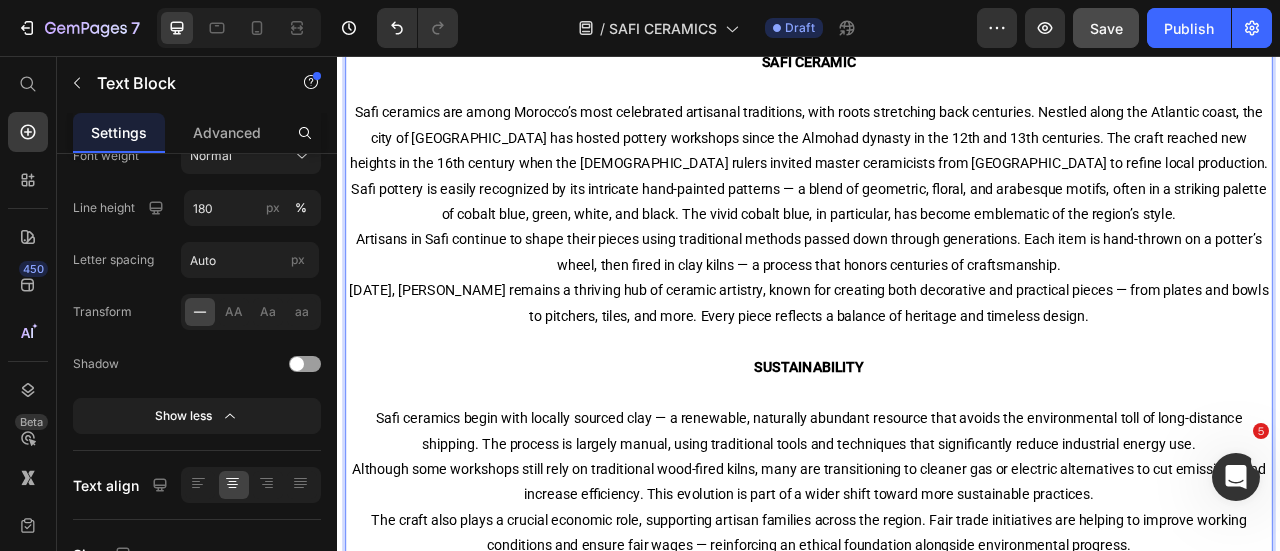 scroll, scrollTop: 639, scrollLeft: 0, axis: vertical 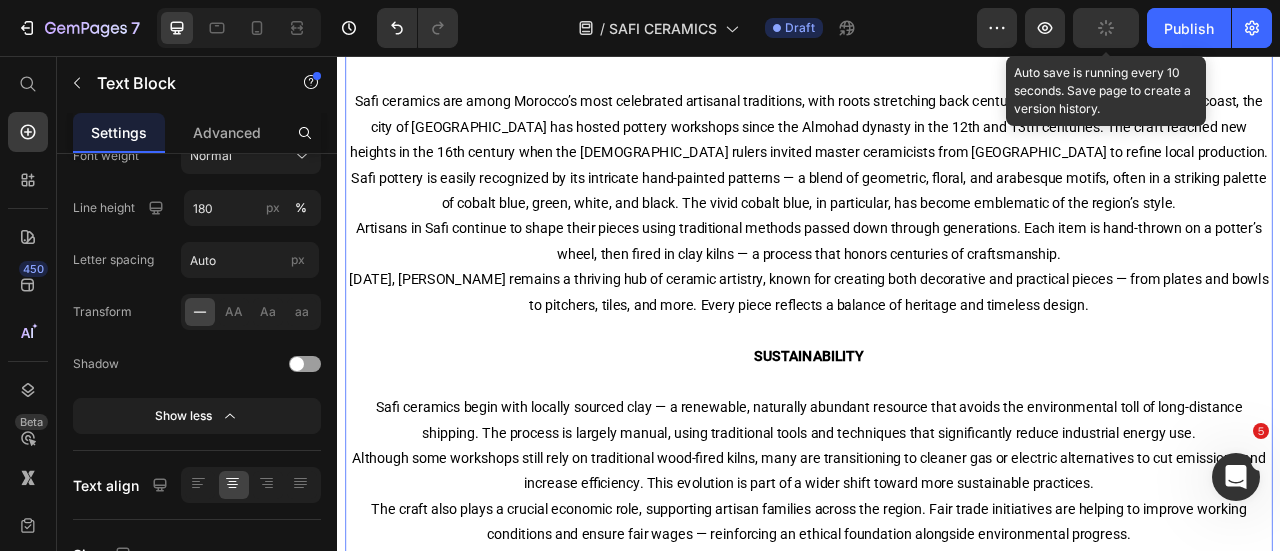 click 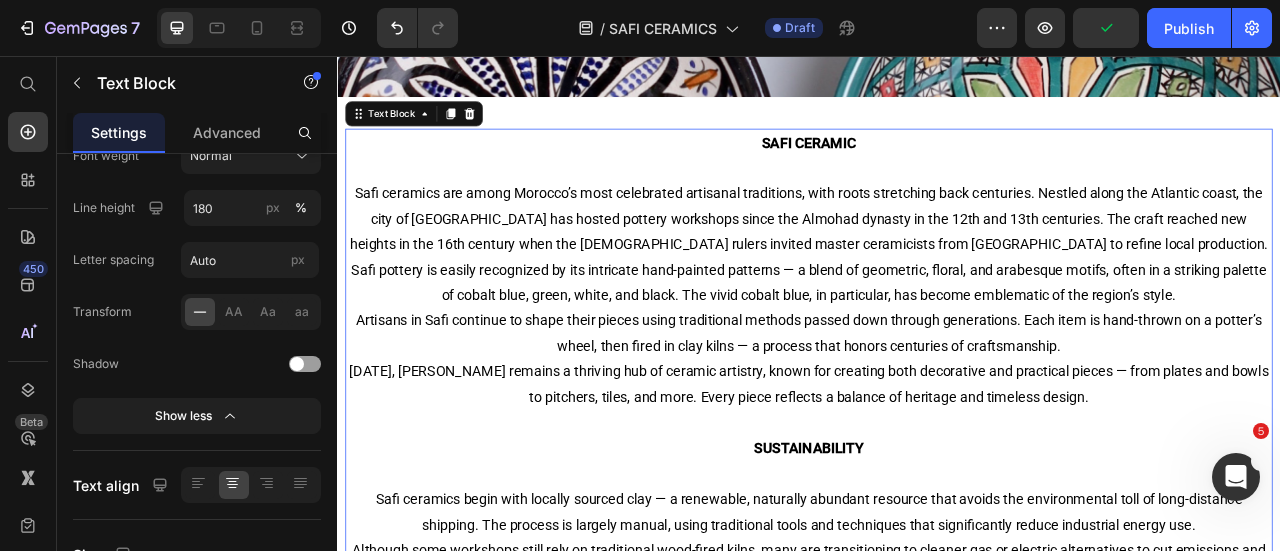 scroll, scrollTop: 519, scrollLeft: 0, axis: vertical 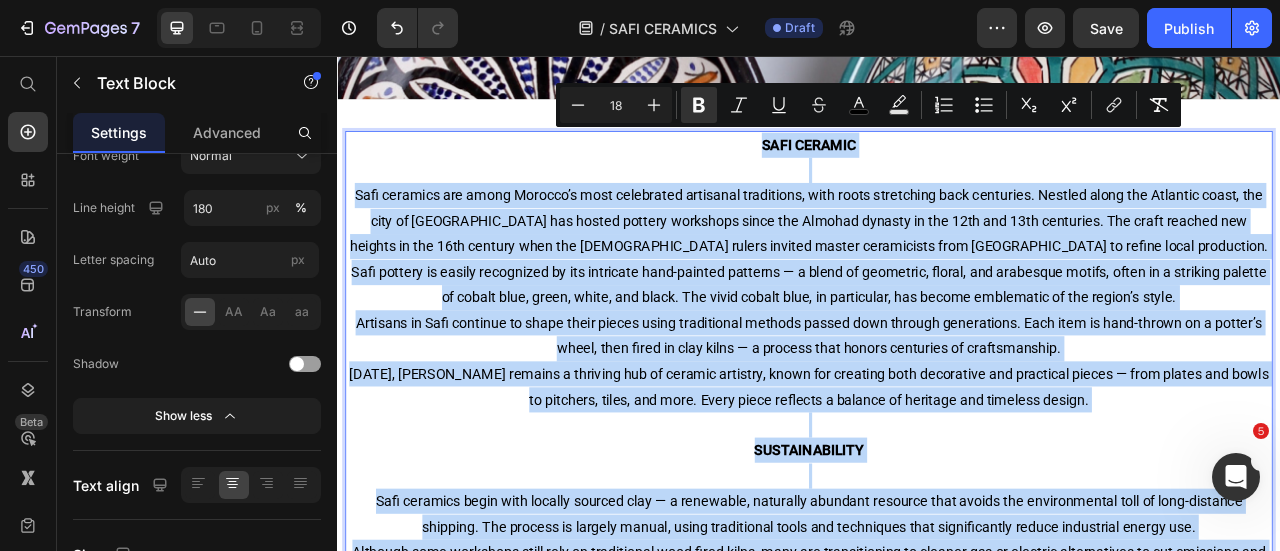 click on "Safi ceramics are among Morocco’s most celebrated artisanal traditions, with roots stretching back centuries. Nestled along the Atlantic coast, the city of [GEOGRAPHIC_DATA] has hosted pottery workshops since the Almohad dynasty in the 12th and 13th centuries. The craft reached new heights in the 16th century when the [DEMOGRAPHIC_DATA] rulers invited master ceramicists from [GEOGRAPHIC_DATA] to refine local production." at bounding box center (937, 265) 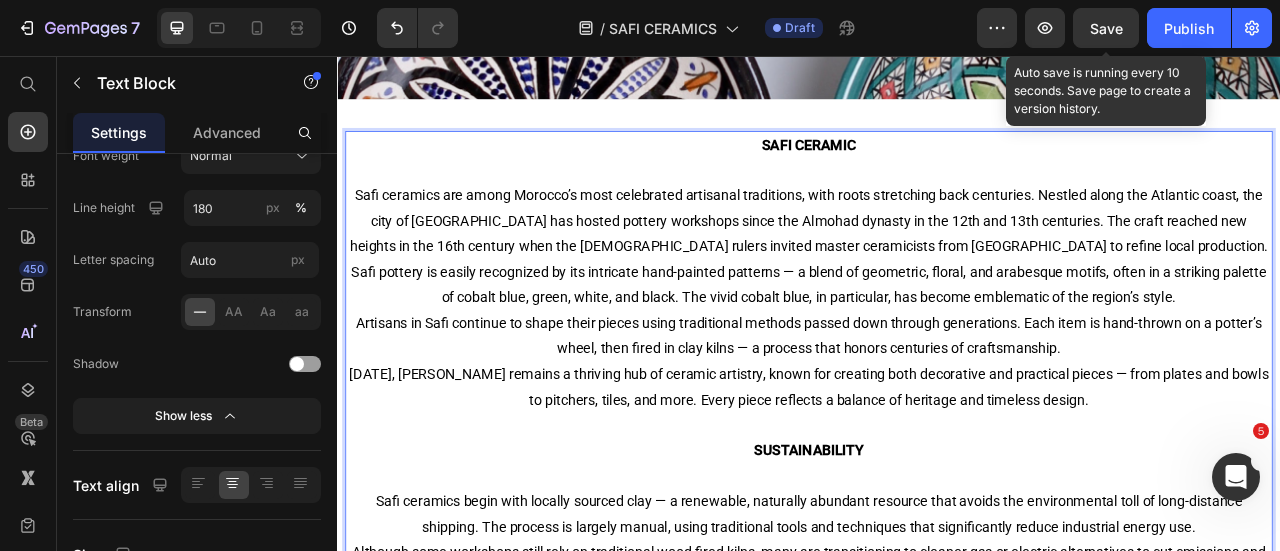 click on "Save" at bounding box center [1106, 28] 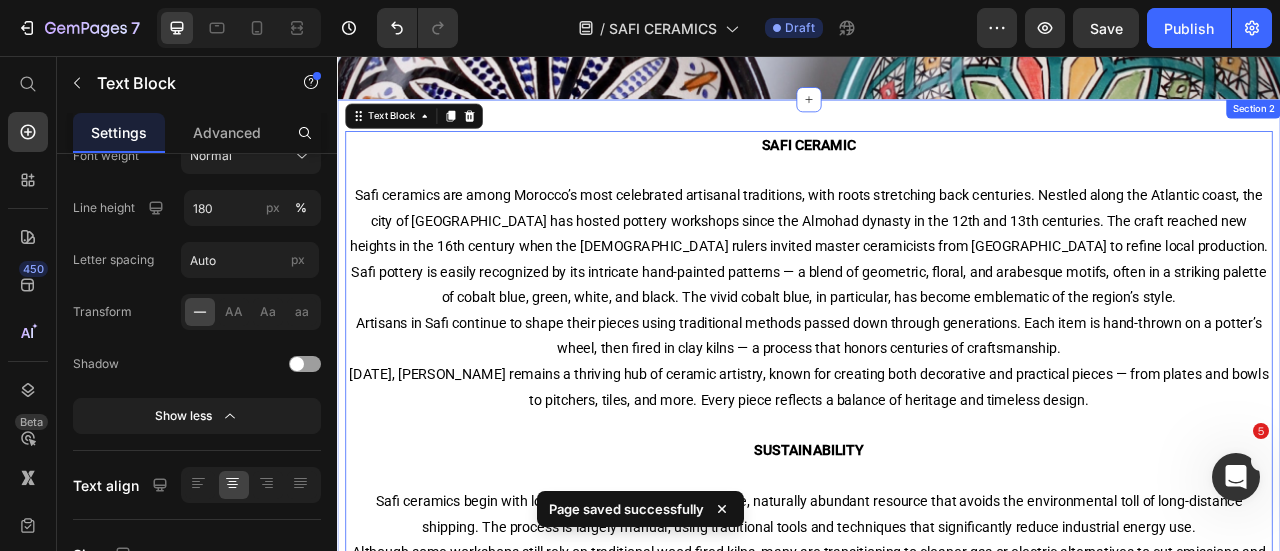 click on "BERBER WOOL POUFS   These low, cushioned floor seats — made from 100% sheep’s wool — are traditionally handwoven by Berber tribes in North Africa, particularly Morocco. Whether used as stools, footrests, or simple accents, wool poufs add an earthy charm, a handcrafted touch, and a bit of playful charater to any interior. Wool weaving has deep roots among Berber nomadic and semi-nomadic communities of the Moroccan Atlas. What began as a practical necessity — warm, insulating fabrics to survive the desert’s chill — slowly evolved into decorative items like poufs.  Today, they’re admired around the world for their cultural depth and artisanal beauty. Many are created by upcycling vintage rugs, such as Beni Ourain, Azilal, or Boucherouite styles, giving new life to old weaves while preserving Berber tradition.   SUSTAINABILITY   Moroccan wool poufs are as eco-friendly as they are beautiful. Every pouf is more than decor — it’s a story, a heritage, and a sustainable choice.   Text Block   0" at bounding box center [937, 522] 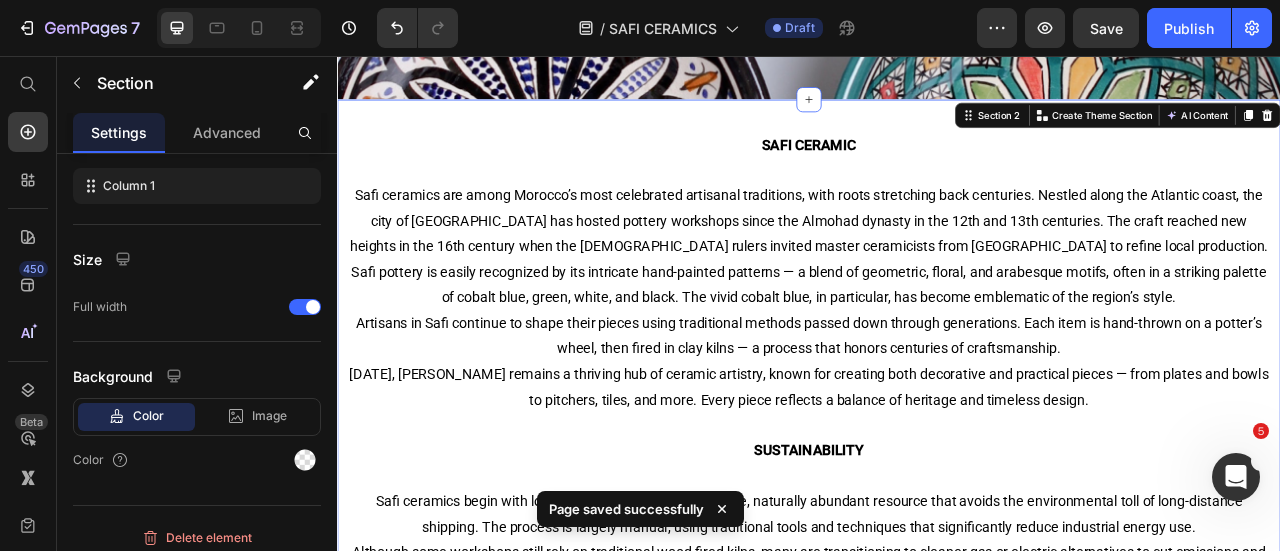 scroll, scrollTop: 0, scrollLeft: 0, axis: both 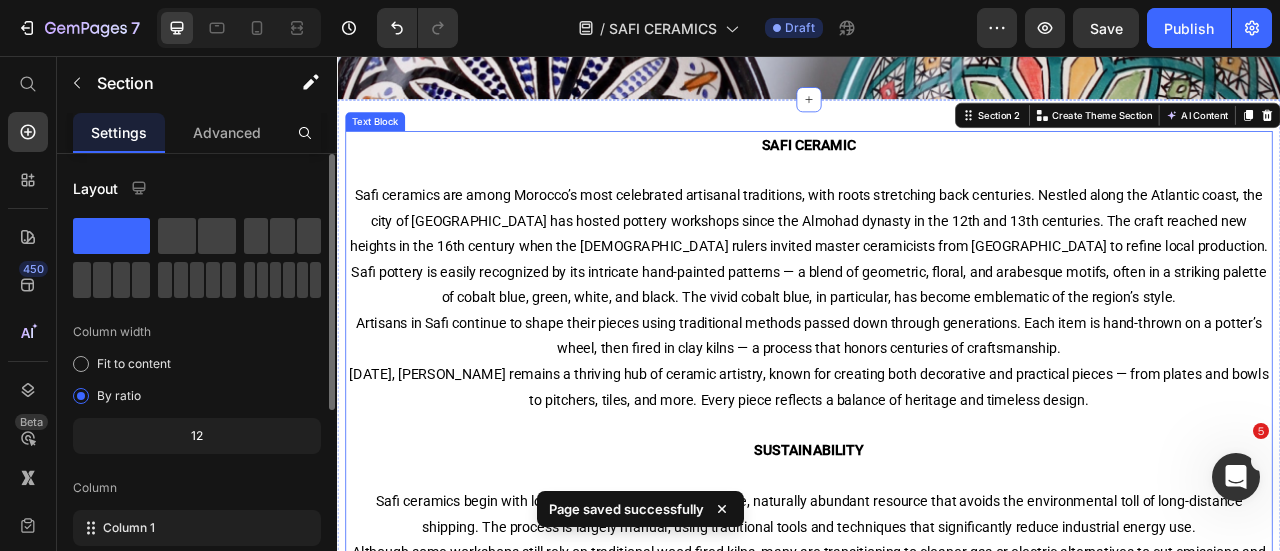 click on "Safi ceramics are among Morocco’s most celebrated artisanal traditions, with roots stretching back centuries. Nestled along the Atlantic coast, the city of Safi has hosted pottery workshops since the Almohad dynasty in the 12th and 13th centuries. The craft reached new heights in the 16th century when the Saadian rulers invited master ceramicists from Fez to refine local production." at bounding box center [937, 265] 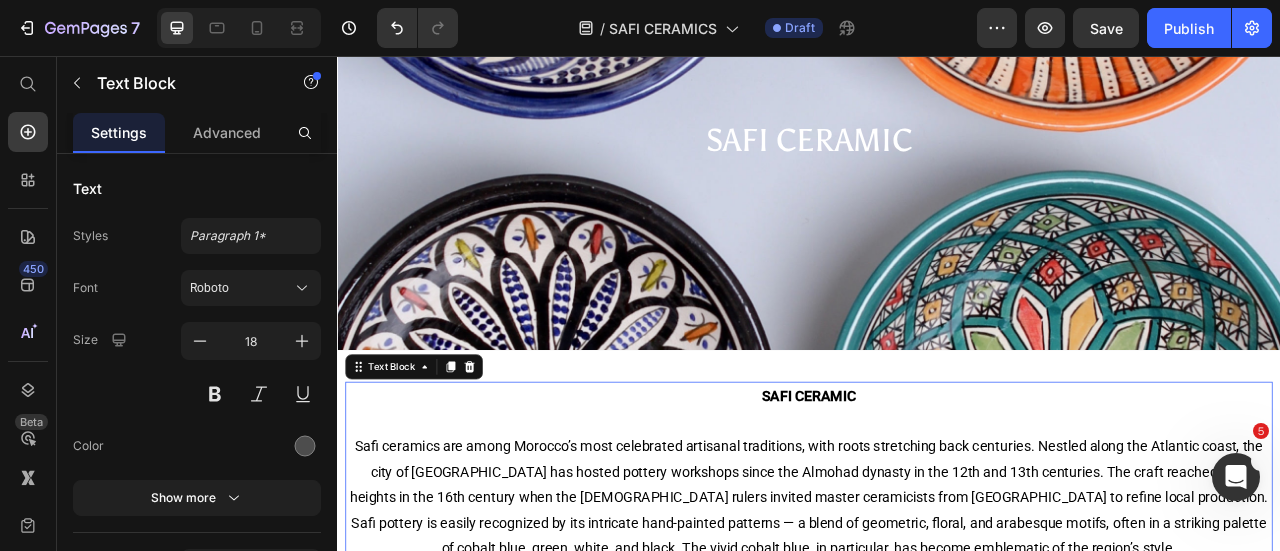 scroll, scrollTop: 195, scrollLeft: 0, axis: vertical 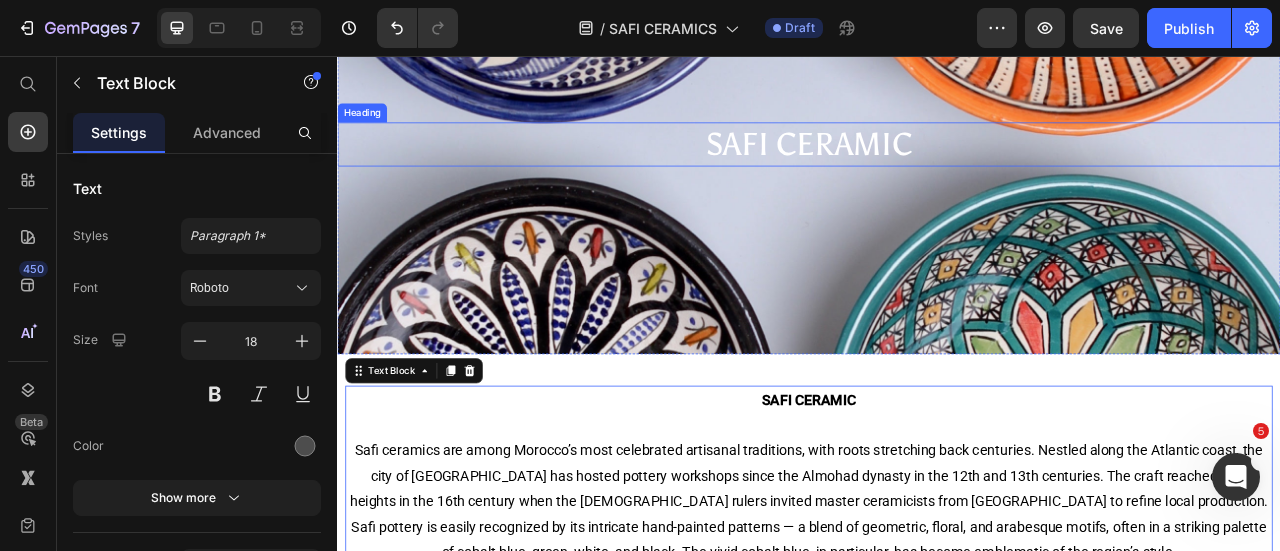 click on "safi ceramic" at bounding box center [937, 167] 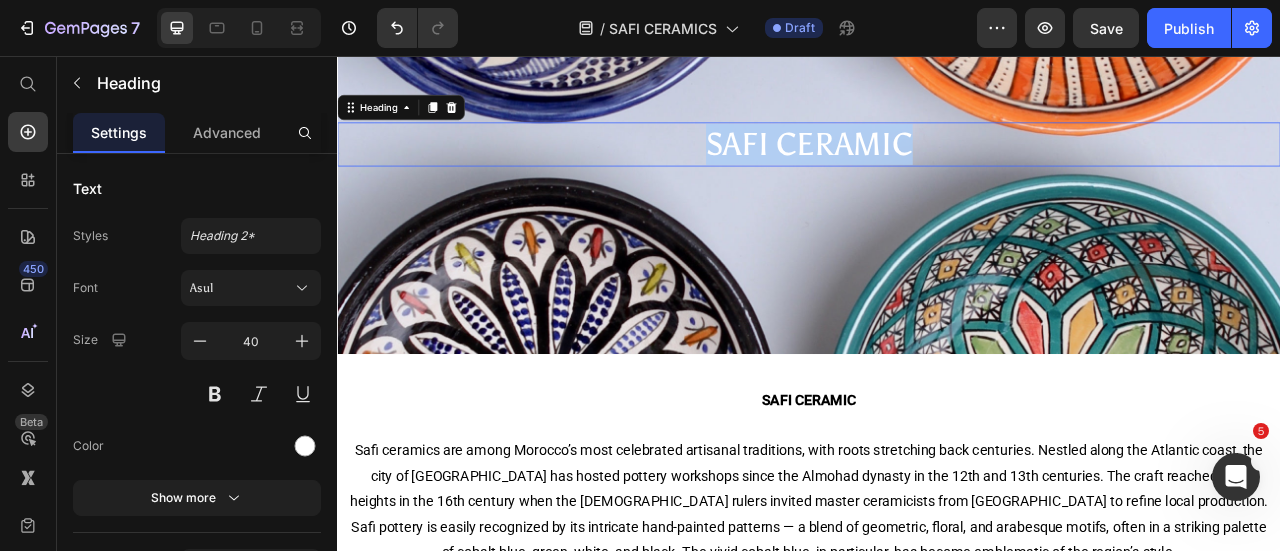 click on "safi ceramic" at bounding box center [937, 167] 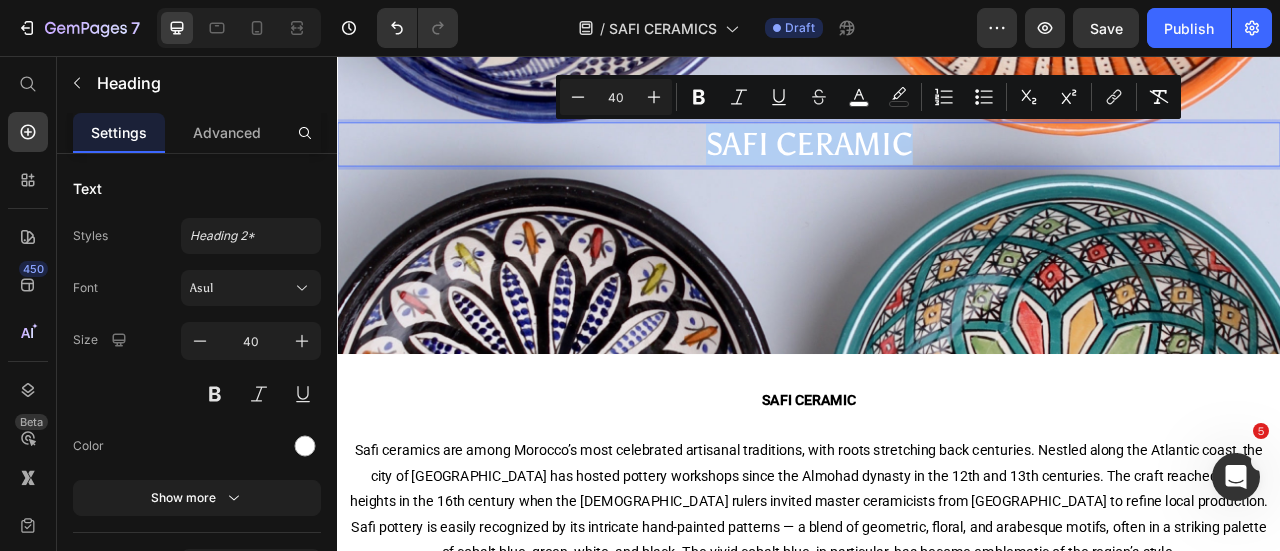 copy on "safi ceramic" 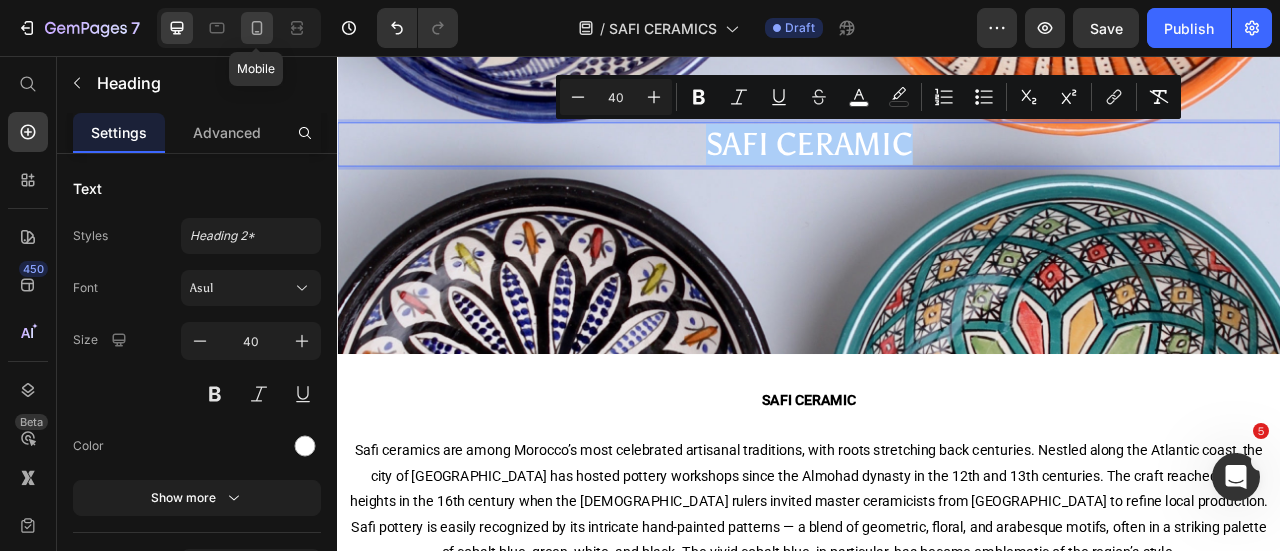 click 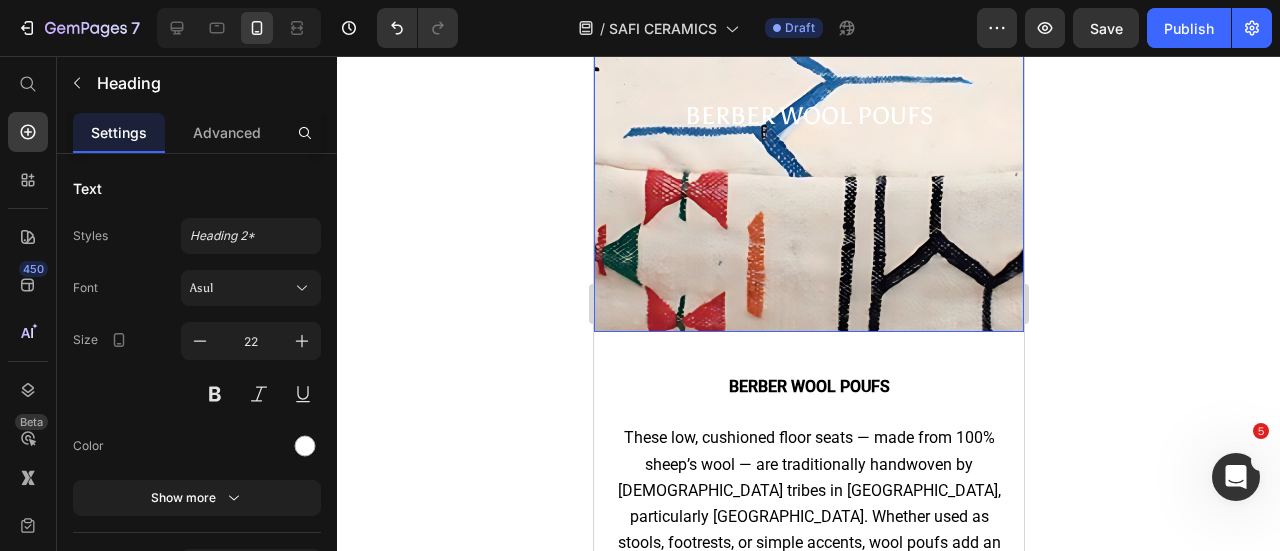 scroll, scrollTop: 0, scrollLeft: 0, axis: both 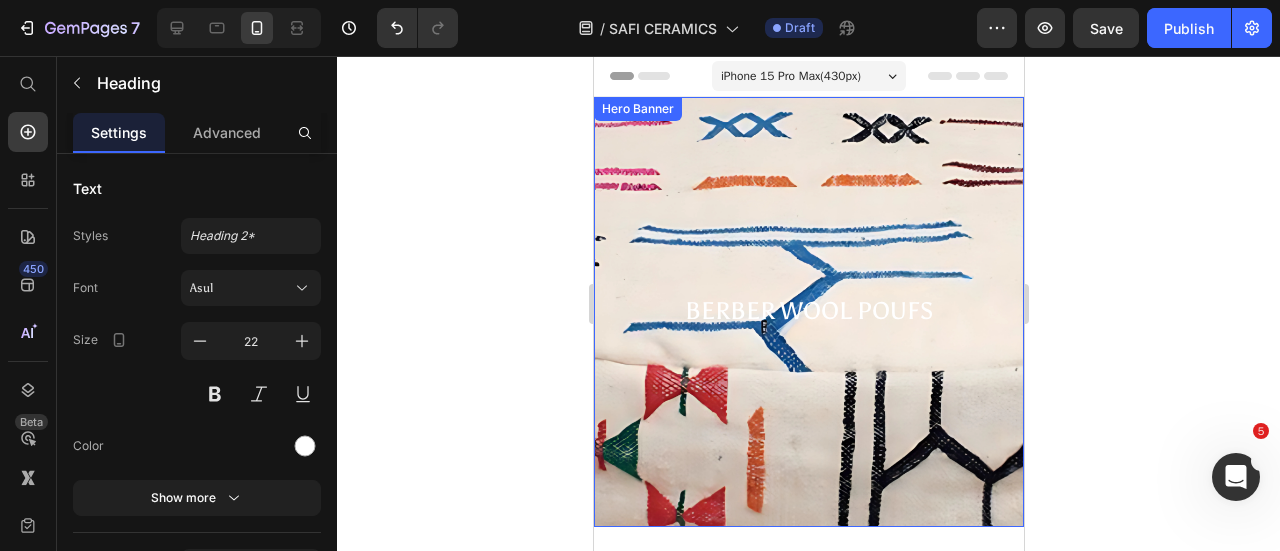 click at bounding box center [808, 312] 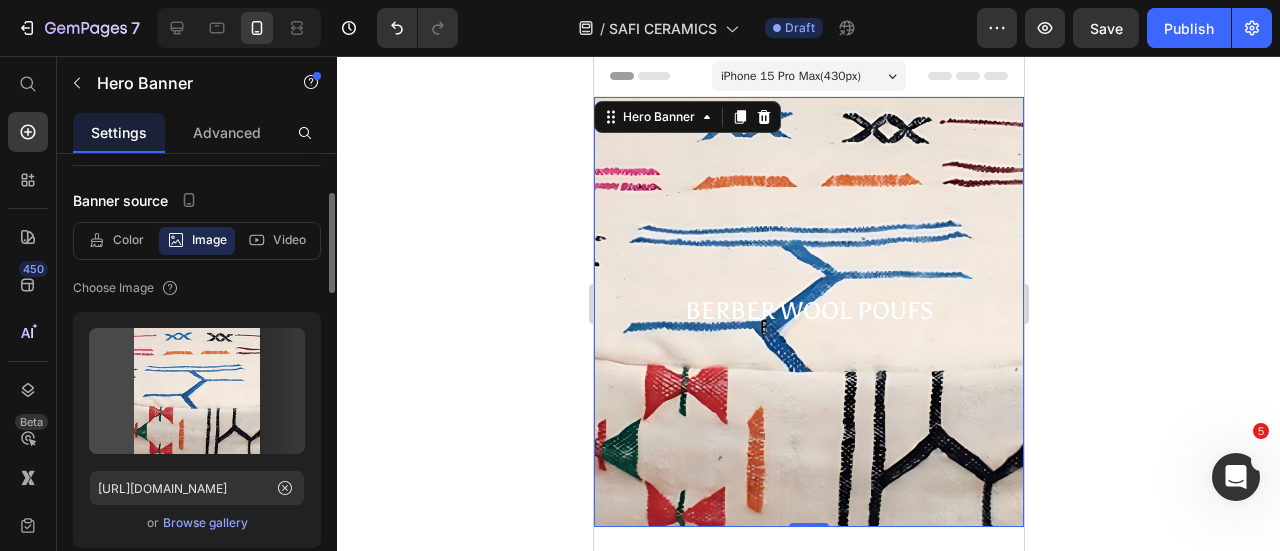 scroll, scrollTop: 190, scrollLeft: 0, axis: vertical 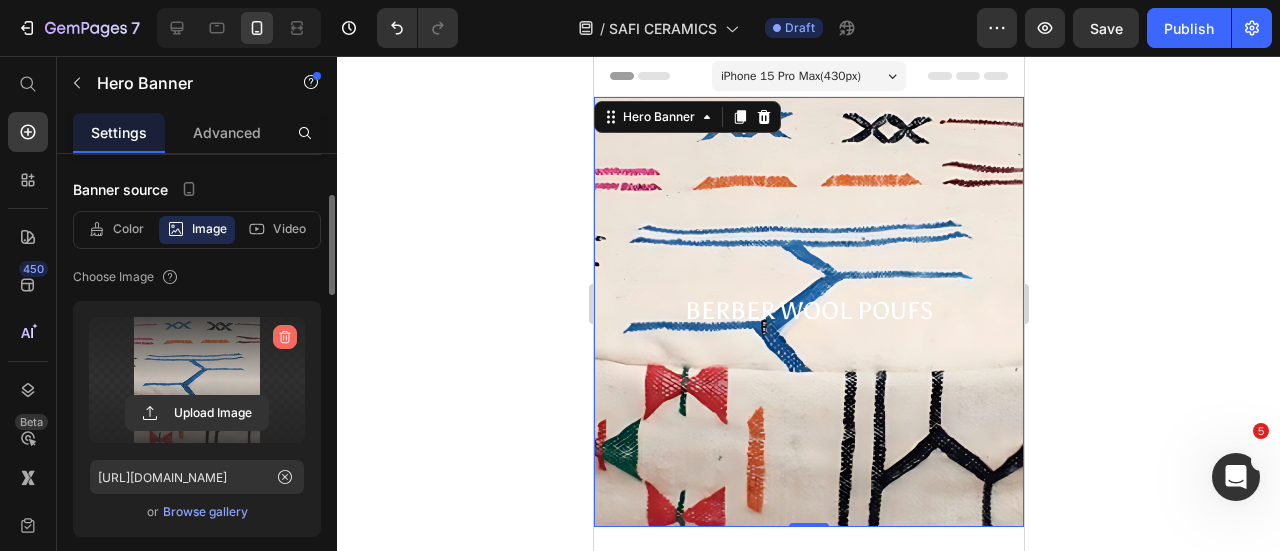 click 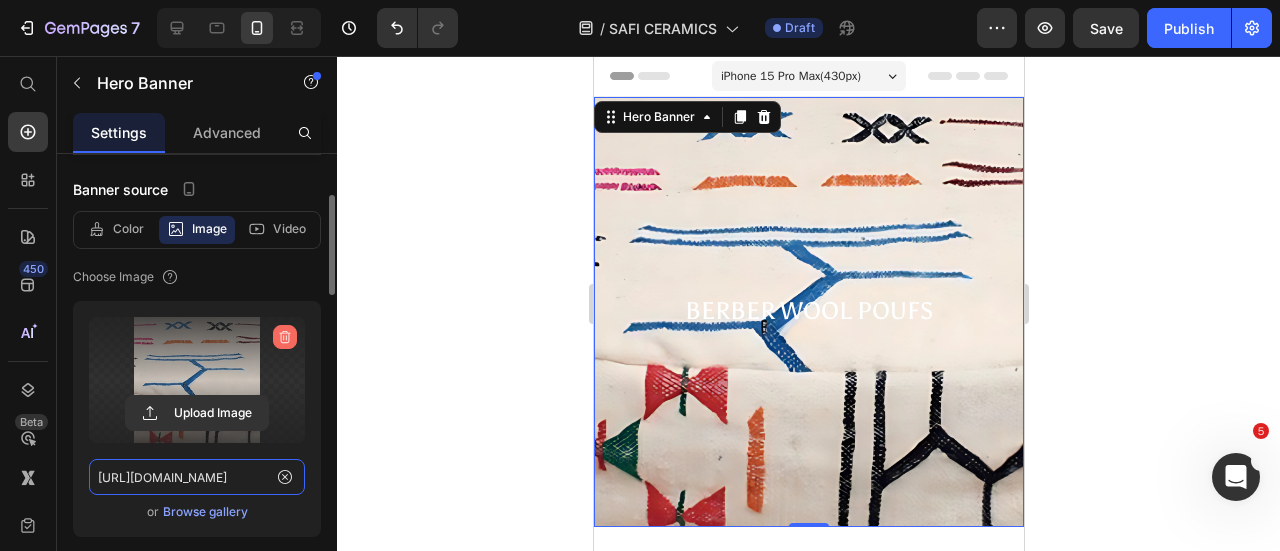 type 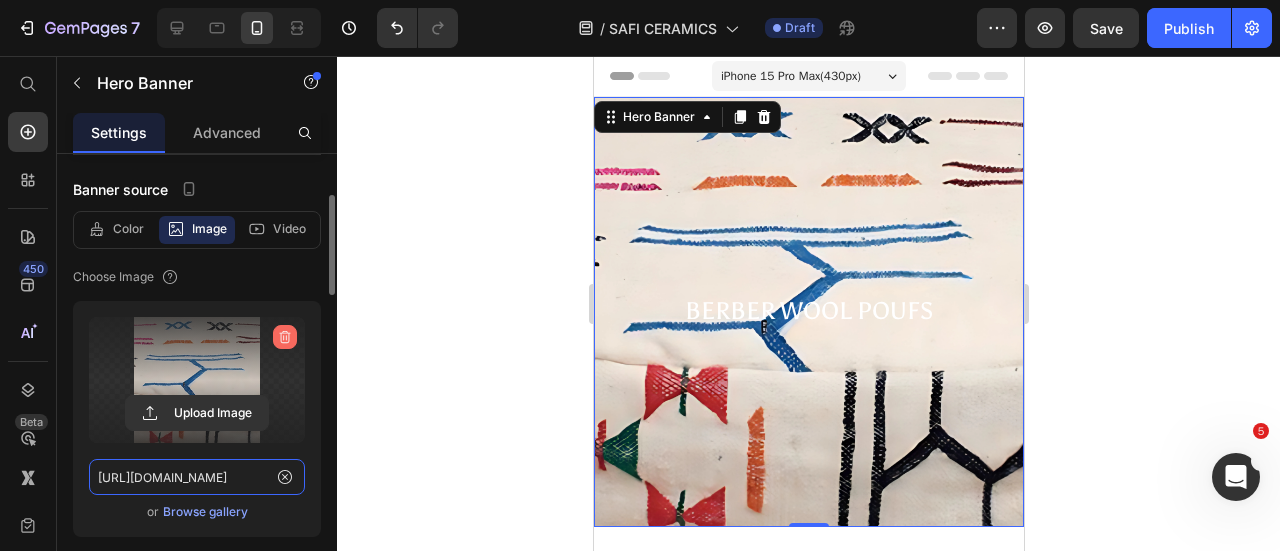 type on "100" 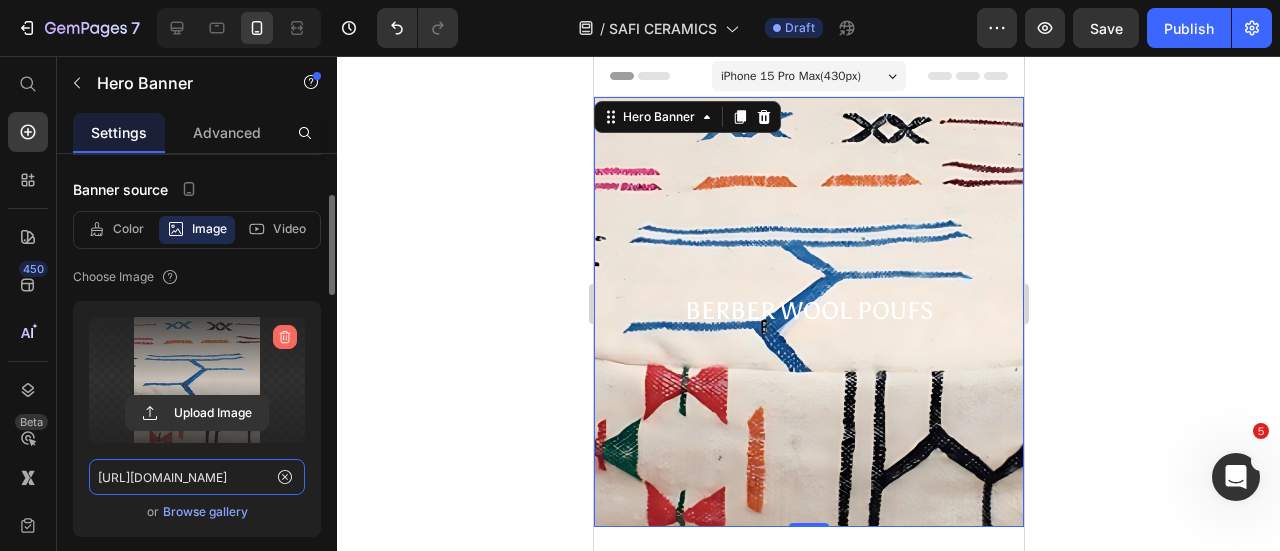 type on "Auto" 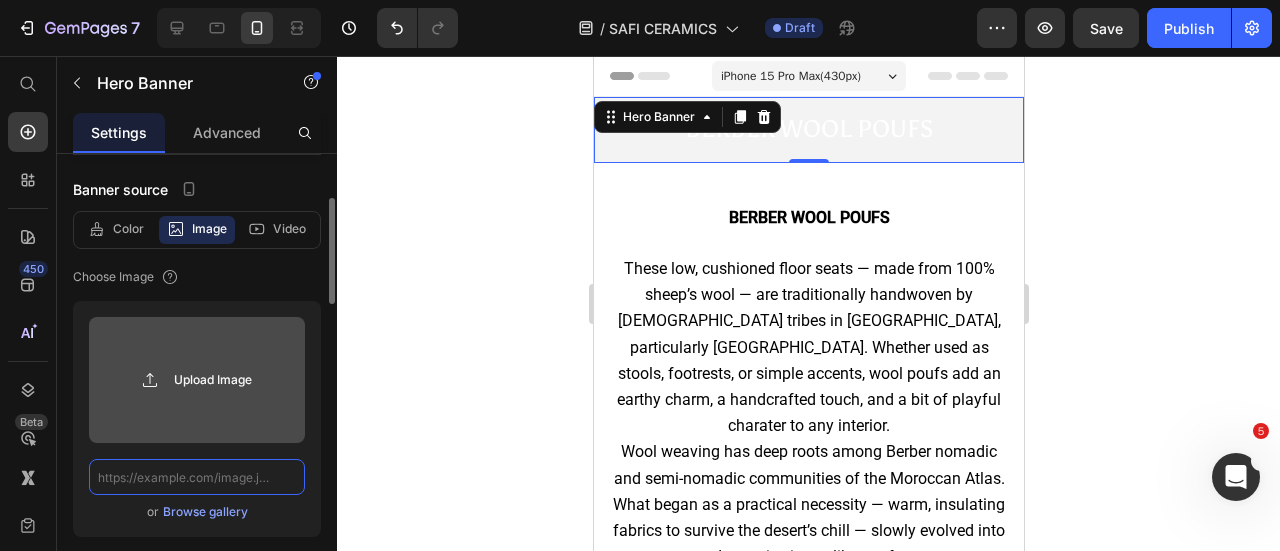 scroll, scrollTop: 0, scrollLeft: 0, axis: both 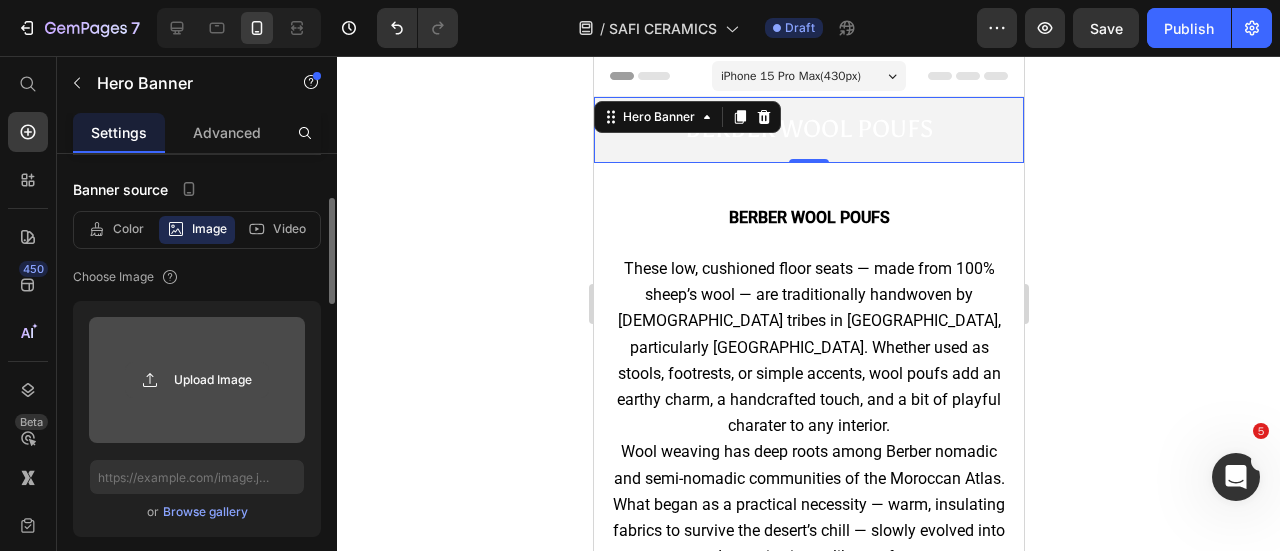 click 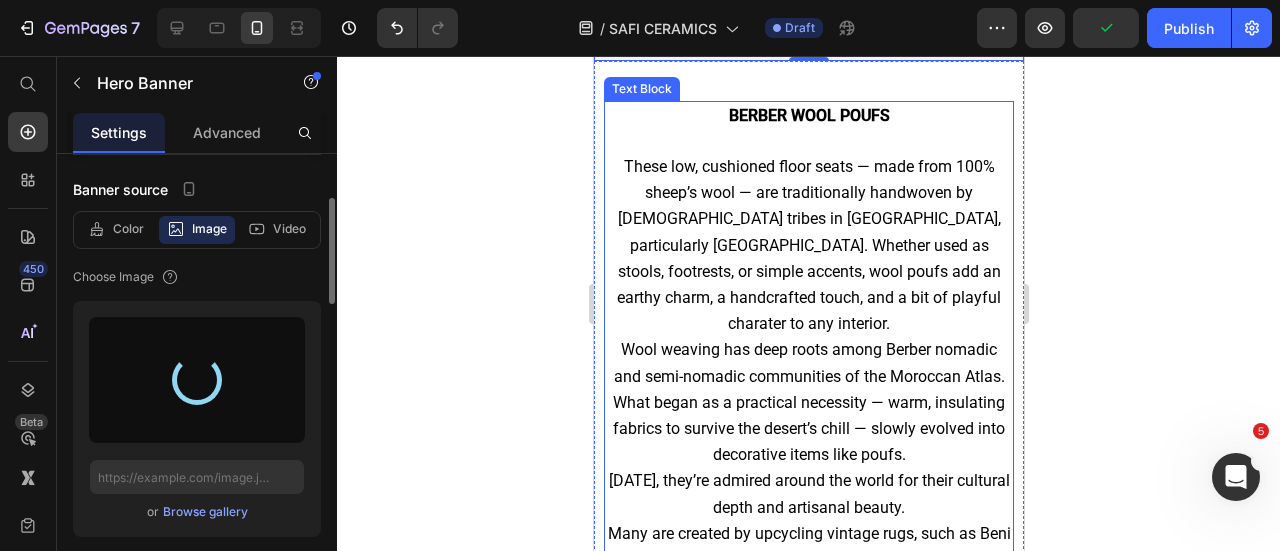 scroll, scrollTop: 0, scrollLeft: 0, axis: both 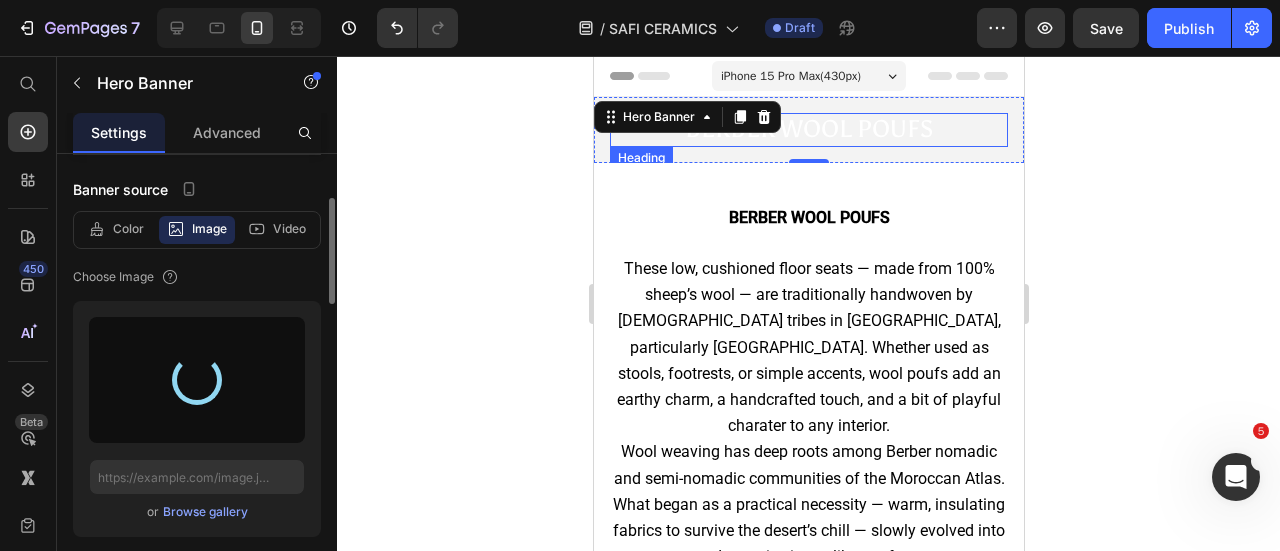type on "https://cdn.shopify.com/s/files/1/0726/8492/9354/files/gempages_561586387925599013-d279eedf-fd5d-4bf2-a544-ecaabafca78e.jpg" 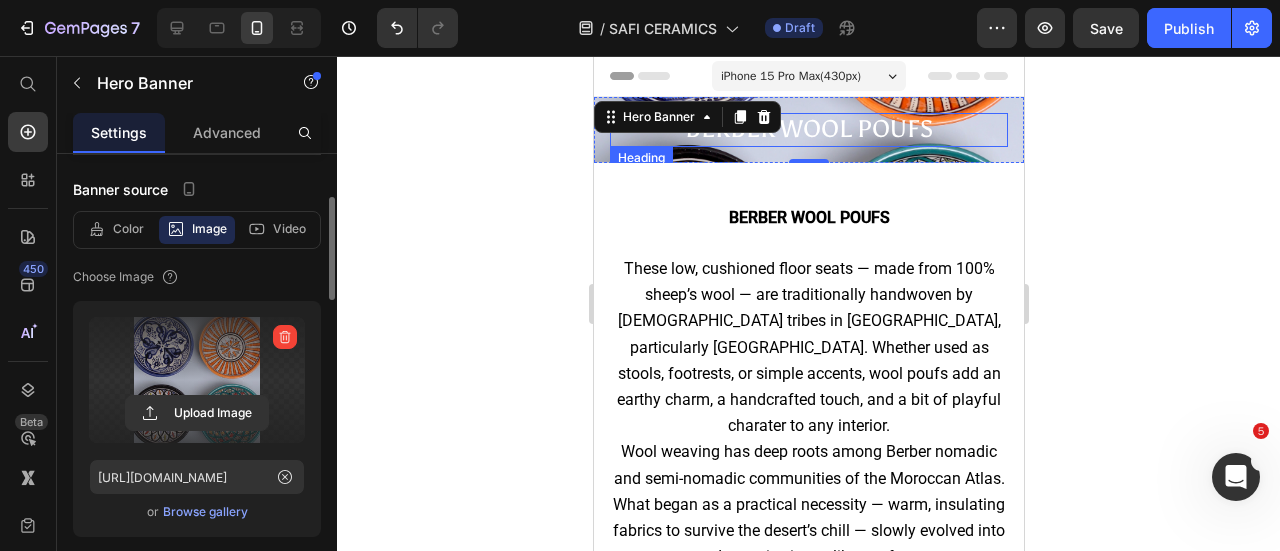 click on "BERBER WOOL POUFS" at bounding box center (808, 128) 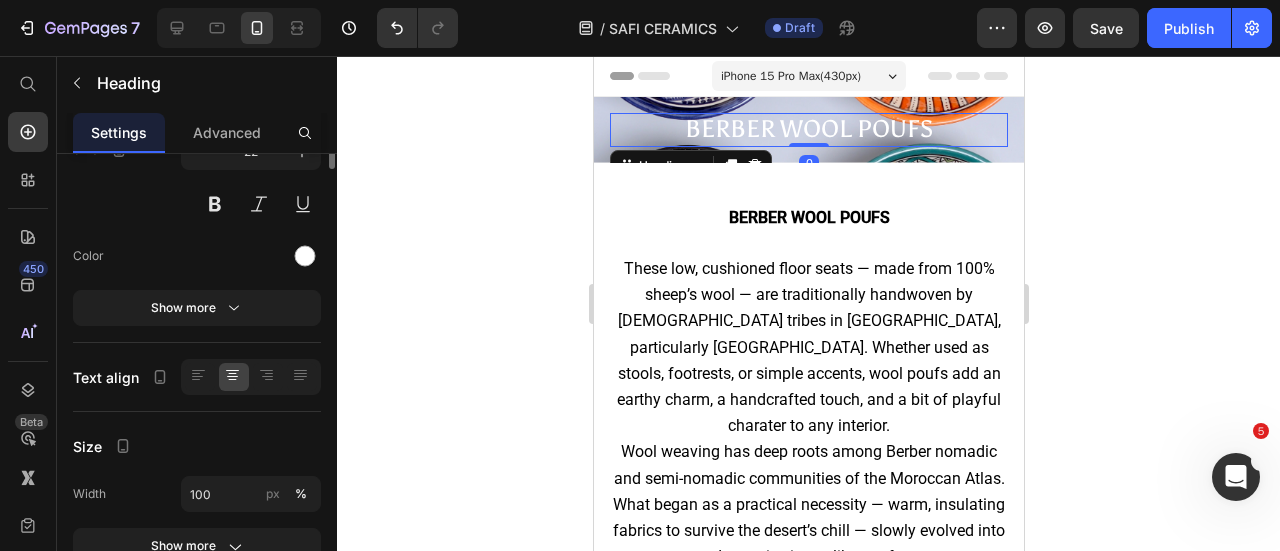 scroll, scrollTop: 0, scrollLeft: 0, axis: both 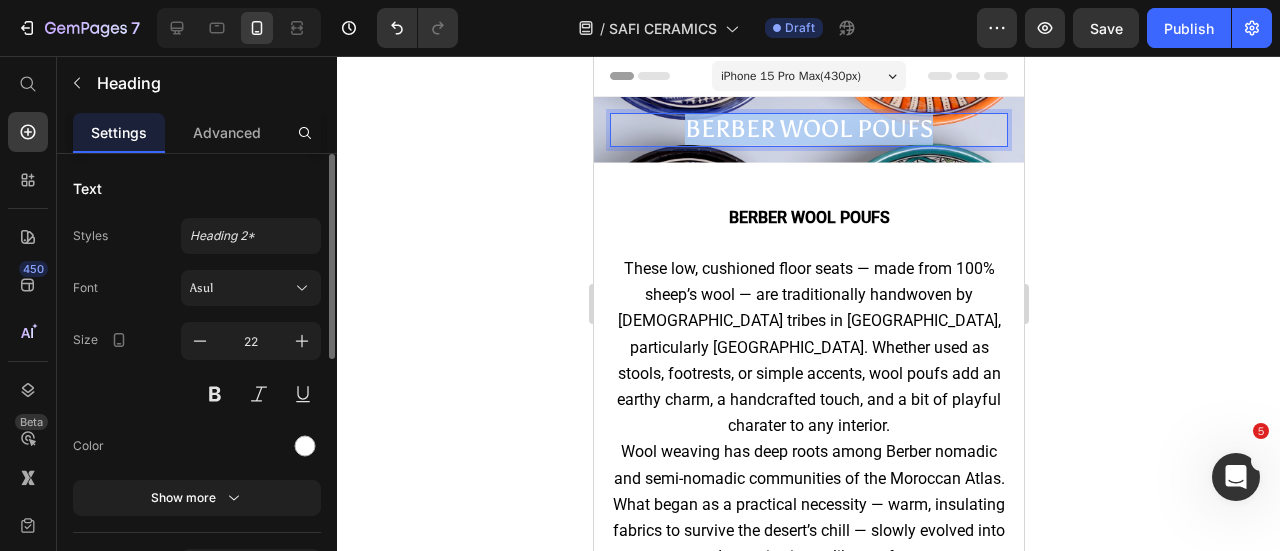 click on "BERBER WOOL POUFS" at bounding box center (808, 128) 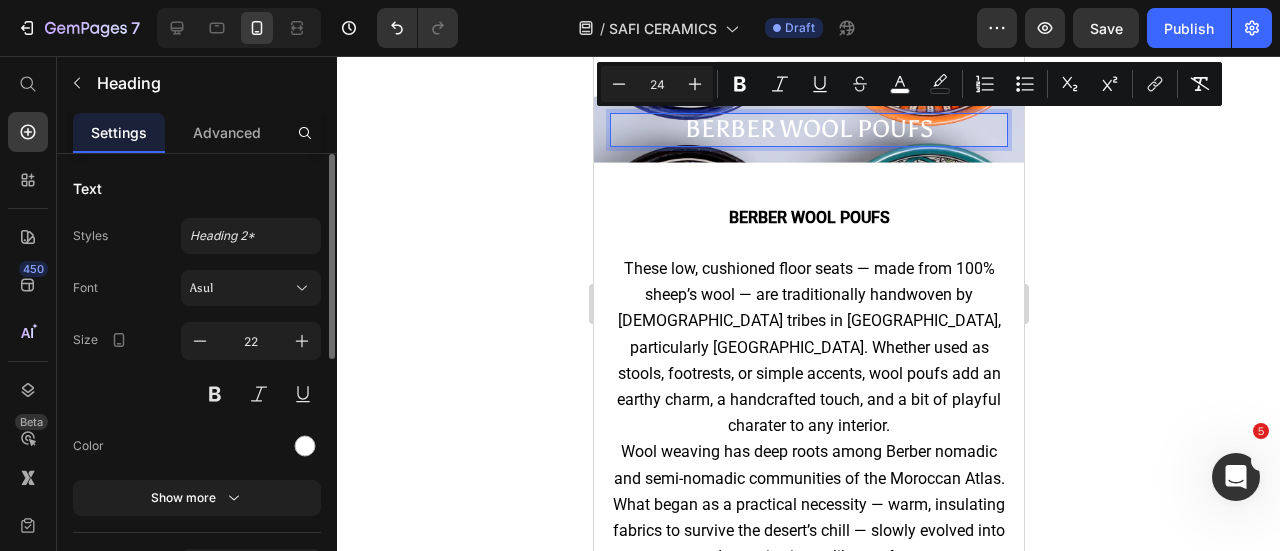 type on "40" 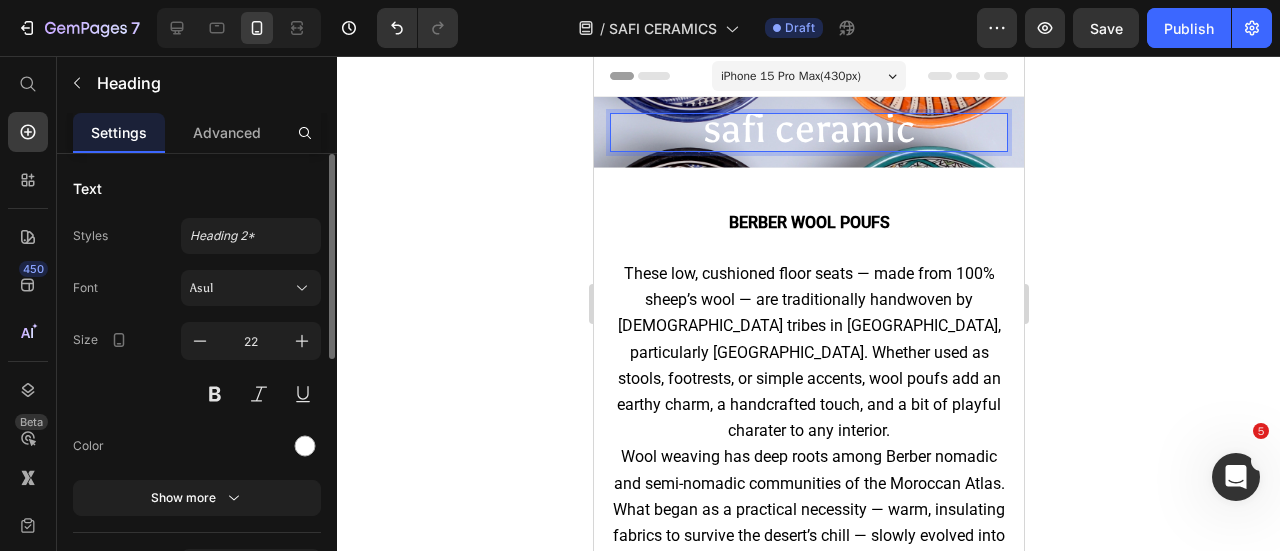 click on "safi ceramic" at bounding box center [808, 128] 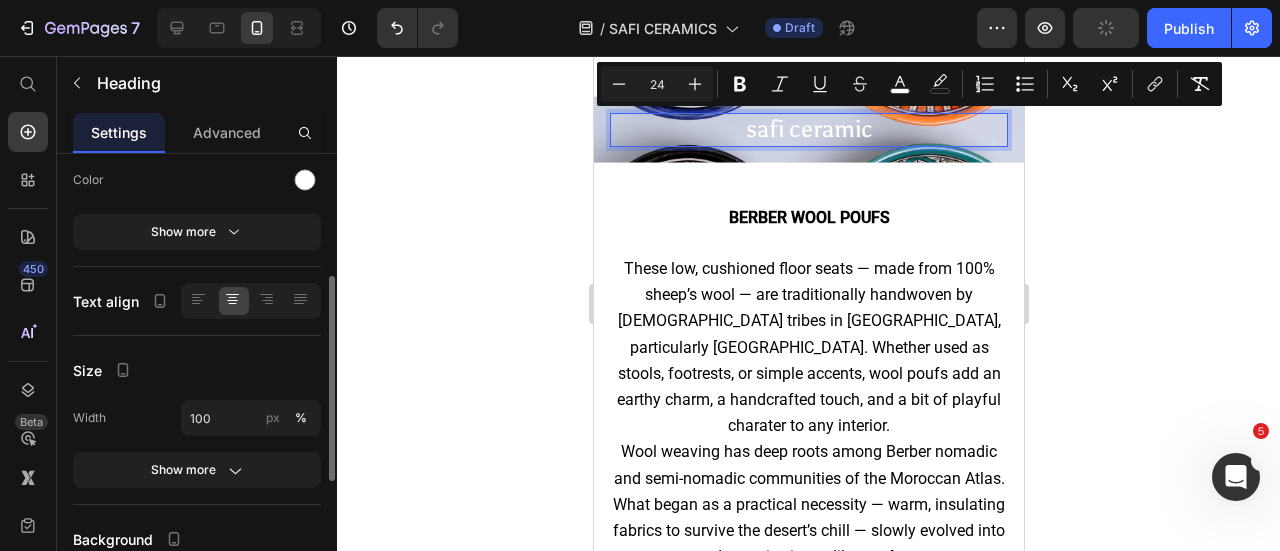 scroll, scrollTop: 268, scrollLeft: 0, axis: vertical 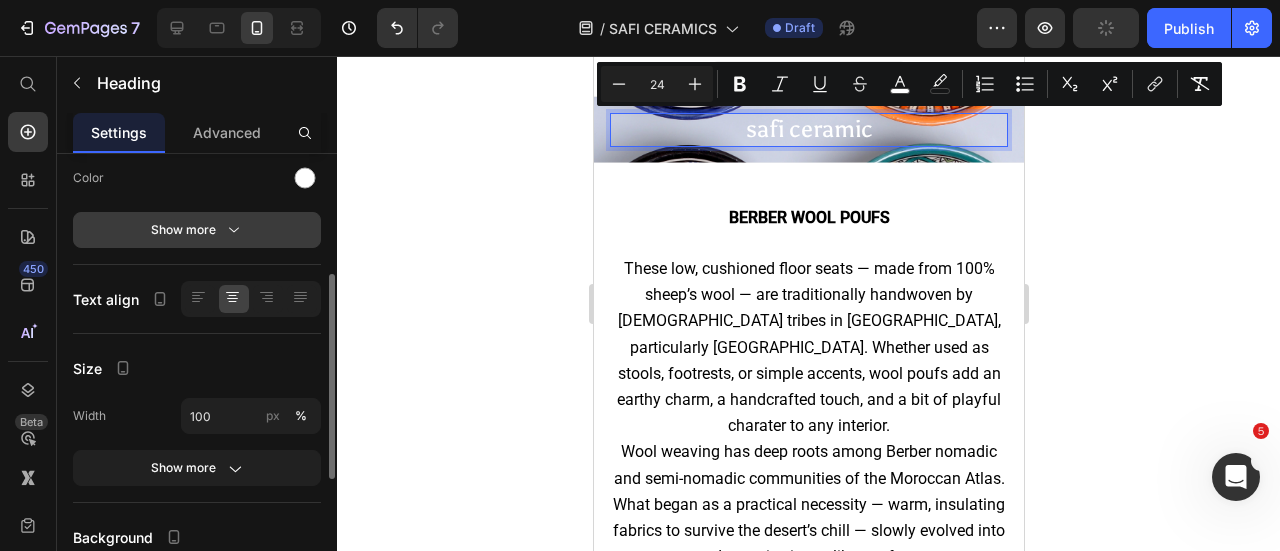 click on "Show more" at bounding box center (197, 230) 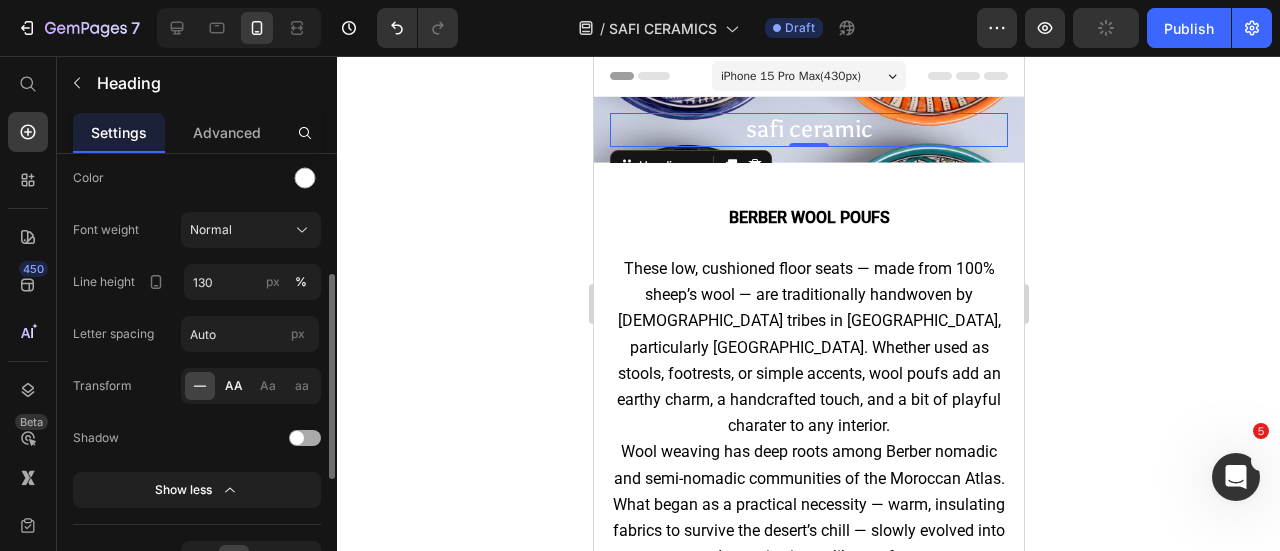 click on "AA" 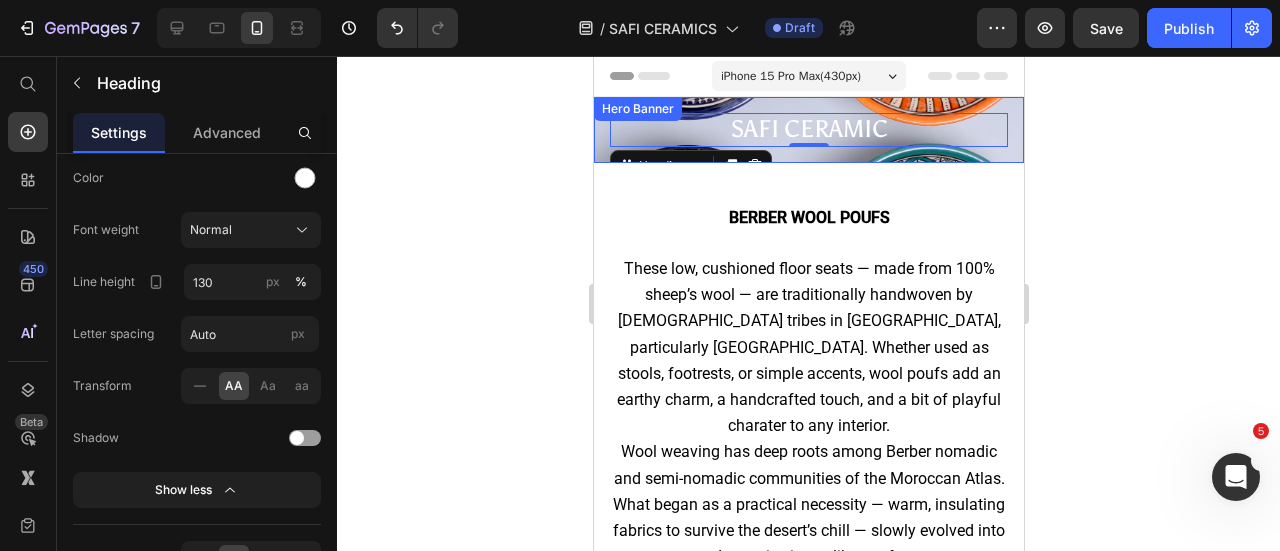 click on "⁠⁠⁠⁠⁠⁠⁠ safi ceramic Heading   0" at bounding box center [808, 130] 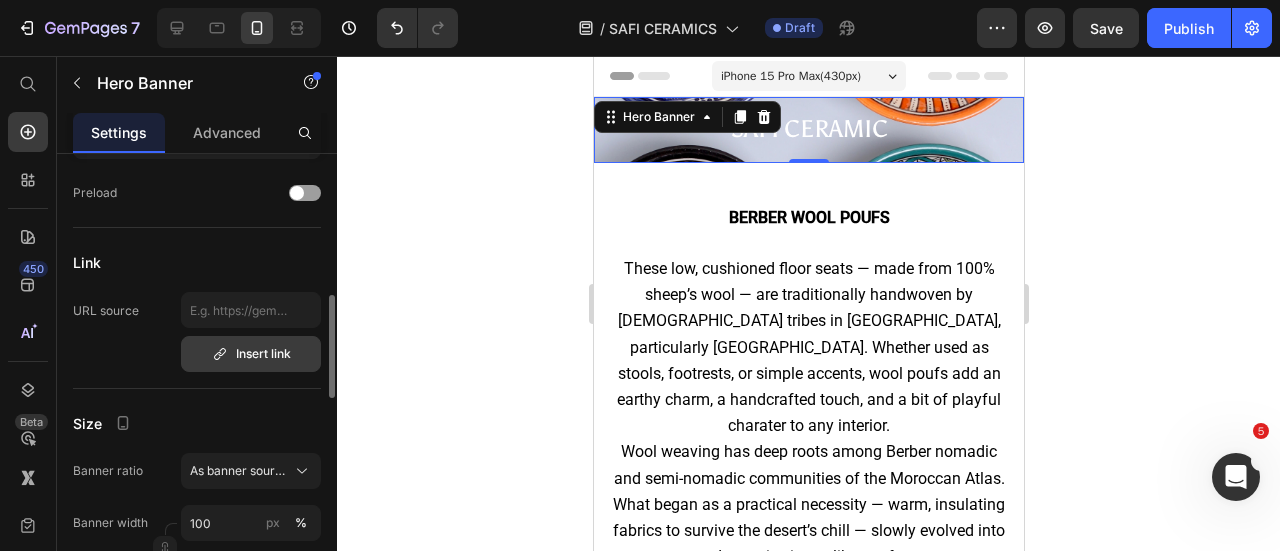scroll, scrollTop: 623, scrollLeft: 0, axis: vertical 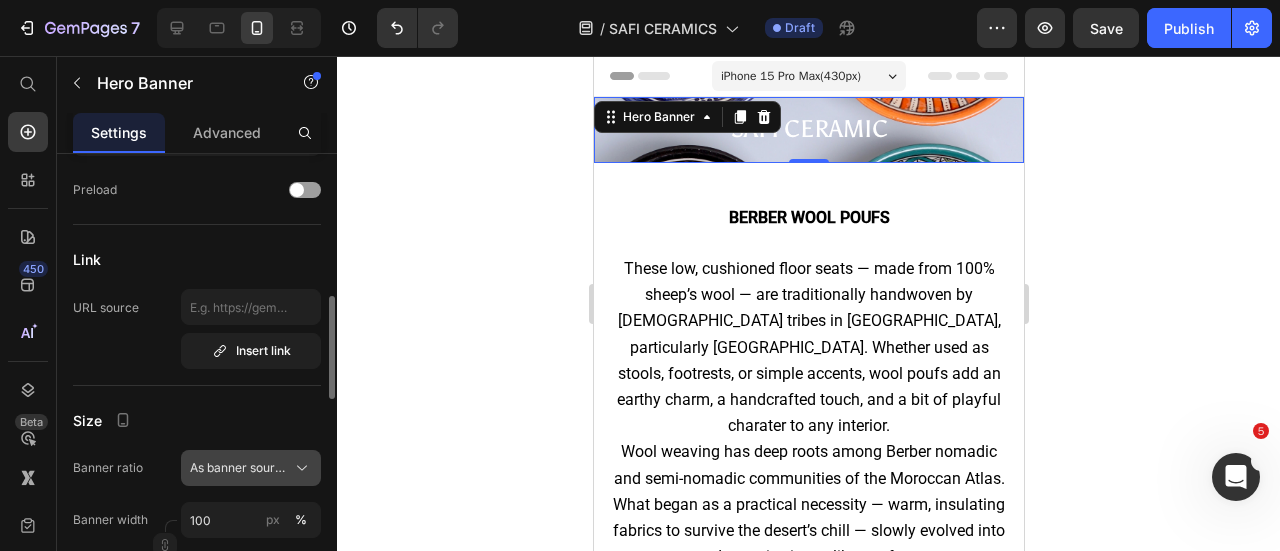click on "As banner source" at bounding box center (239, 468) 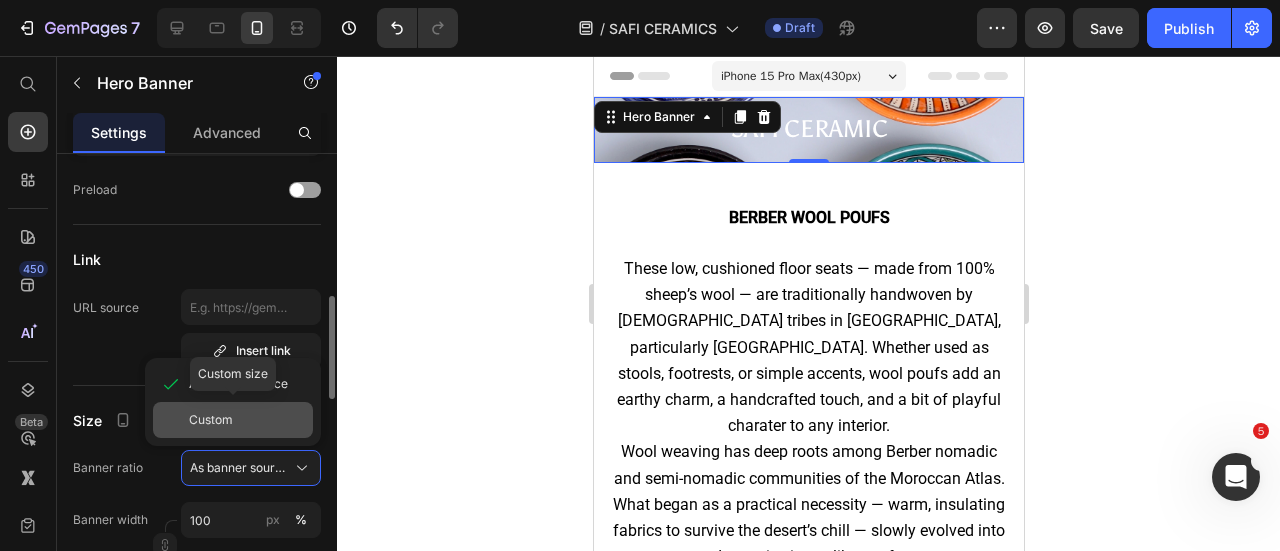 click on "Custom" 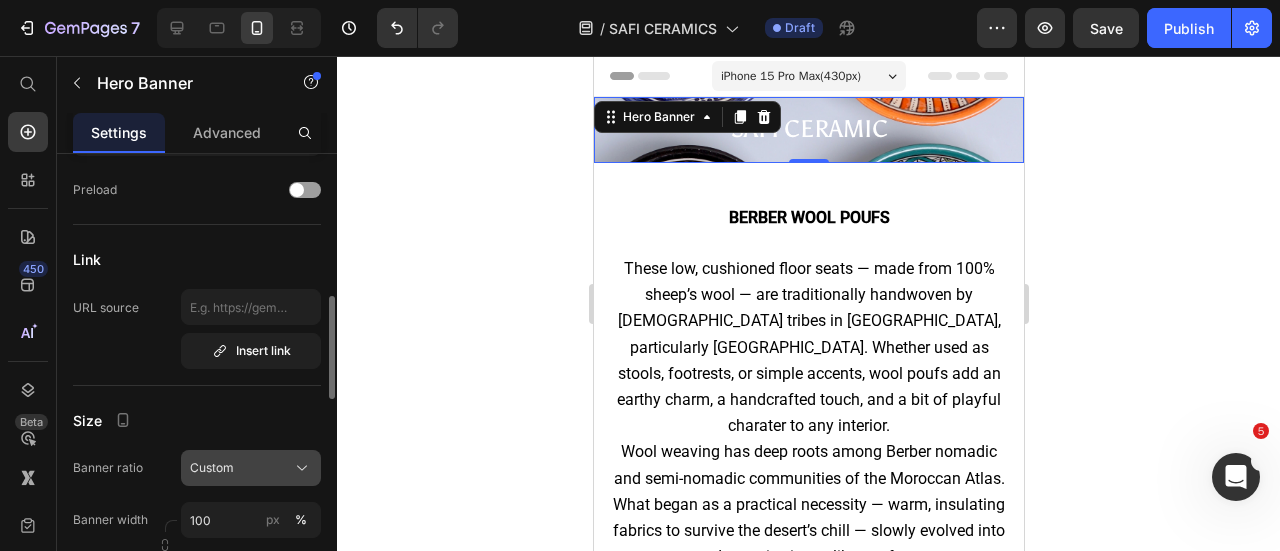 click on "Custom" at bounding box center (251, 468) 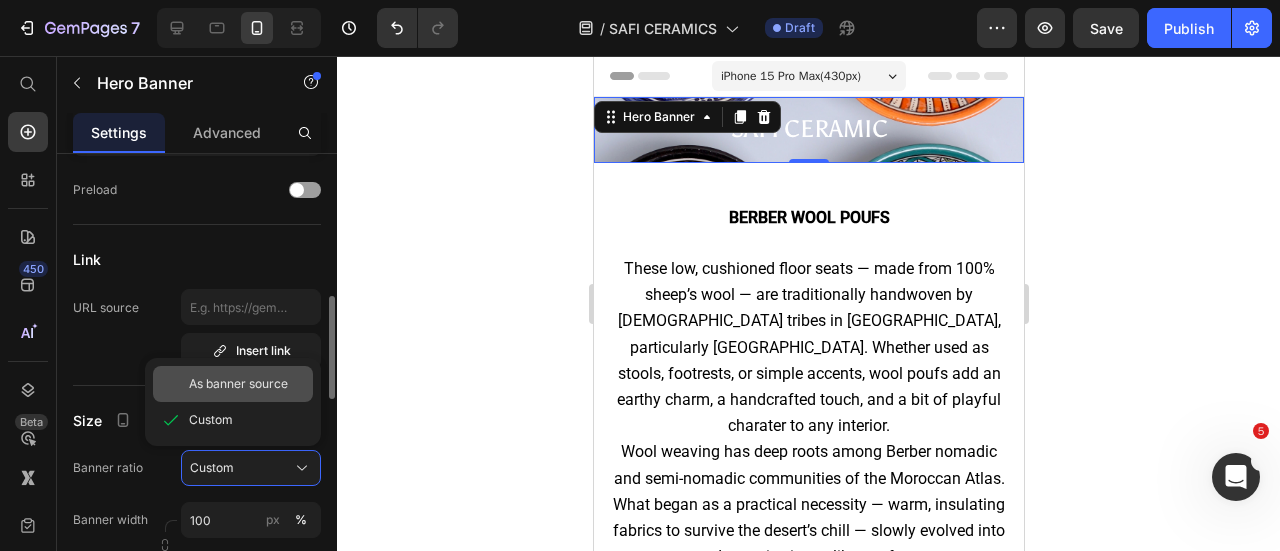click on "As banner source" 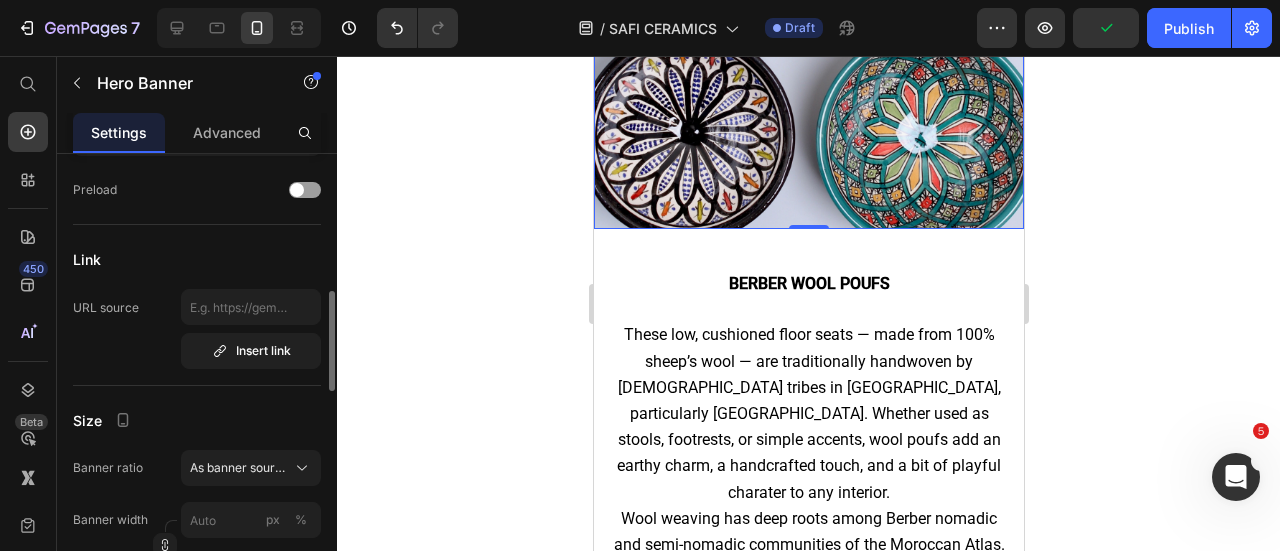 scroll, scrollTop: 303, scrollLeft: 0, axis: vertical 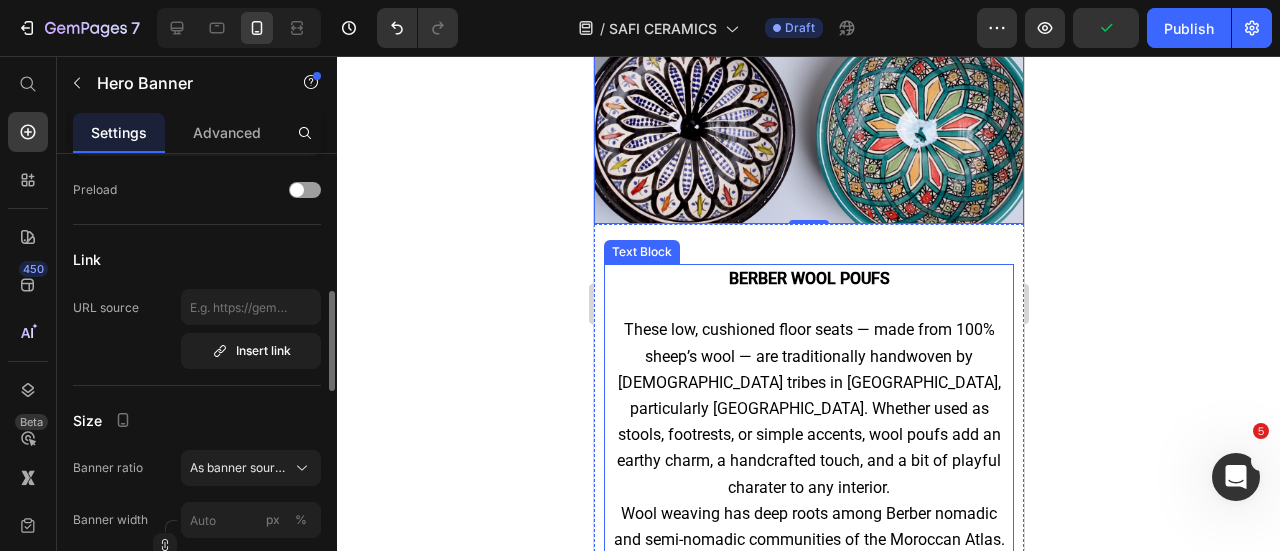 click on "BERBER WOOL POUFS" at bounding box center (808, 278) 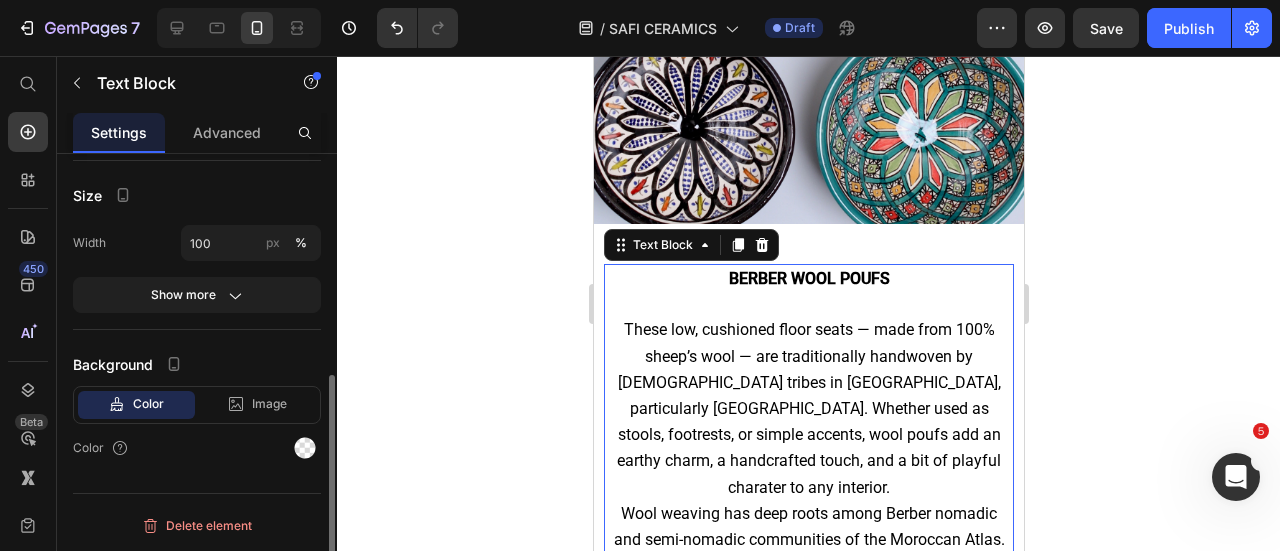 click on "BERBER WOOL POUFS" at bounding box center [808, 278] 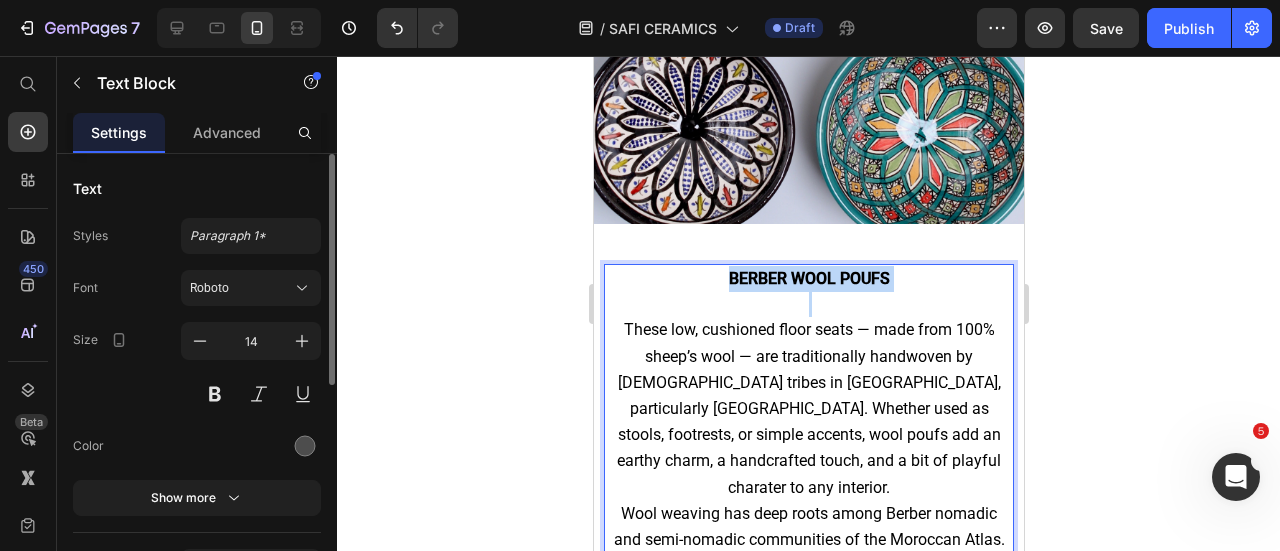 click on "BERBER WOOL POUFS" at bounding box center (808, 278) 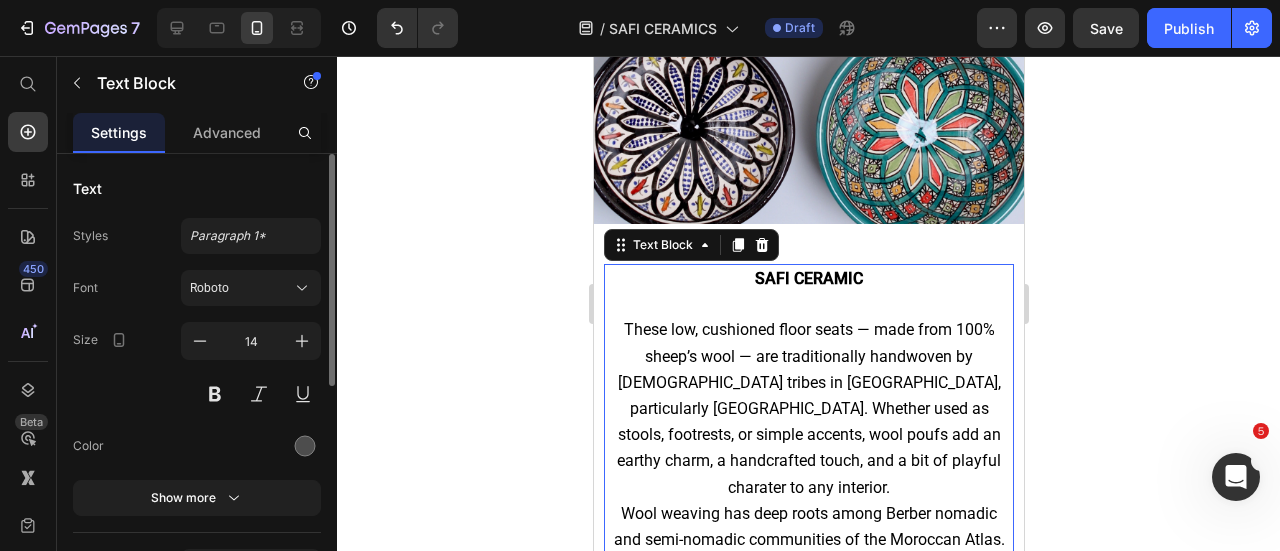 click 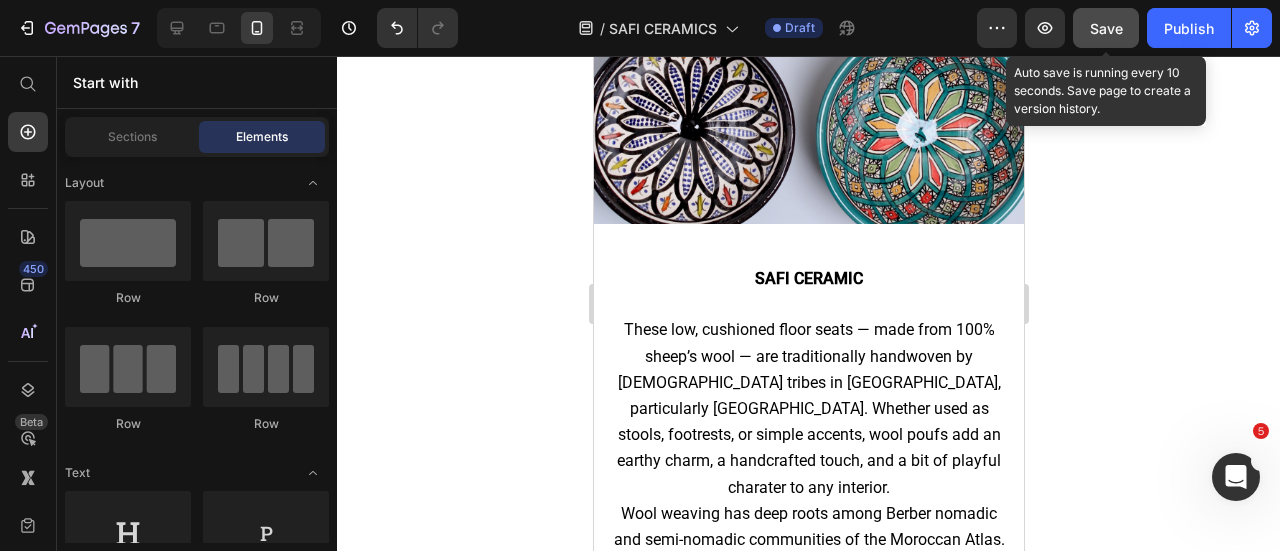 click on "Save" 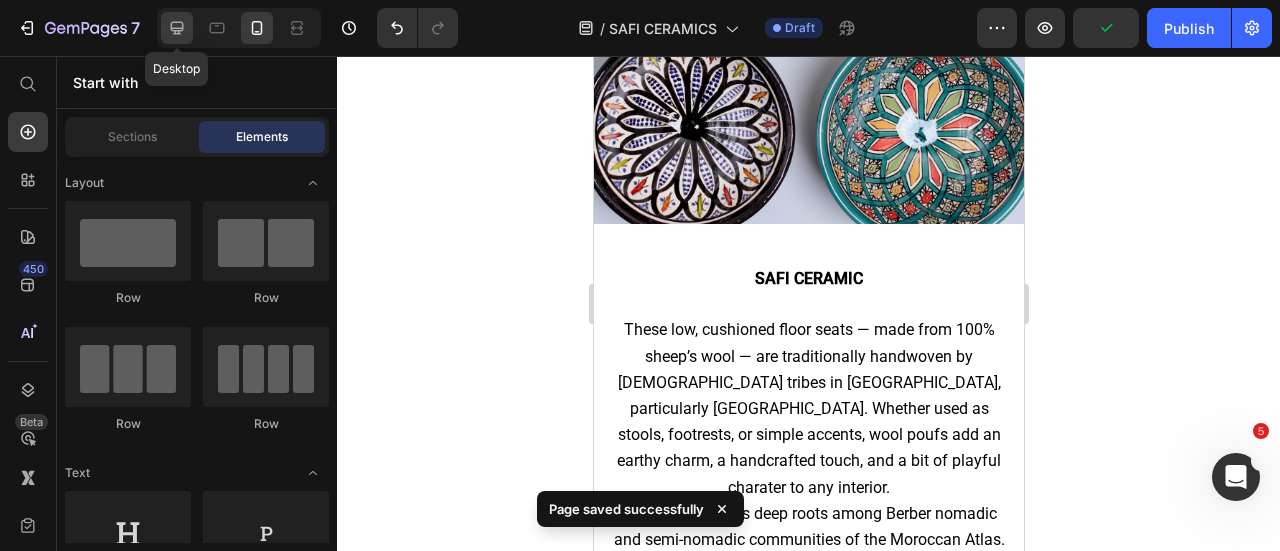 click 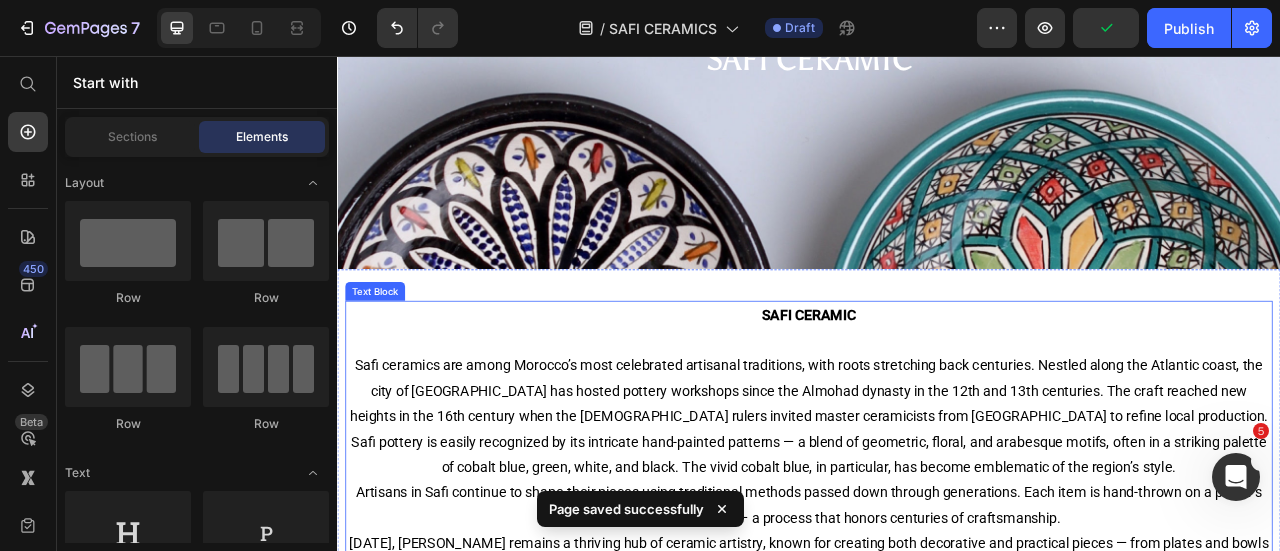 scroll, scrollTop: 552, scrollLeft: 0, axis: vertical 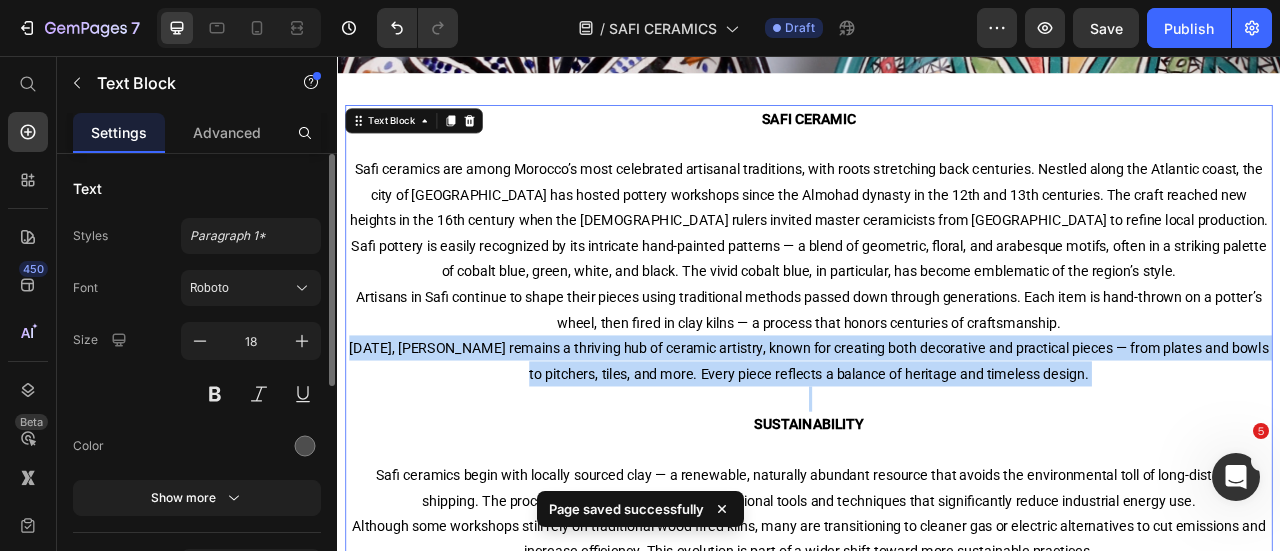 click on "Today, Safi remains a thriving hub of ceramic artistry, known for creating both decorative and practical pieces — from plates and bowls to pitchers, tiles, and more. Every piece reflects a balance of heritage and timeless design." at bounding box center (937, 442) 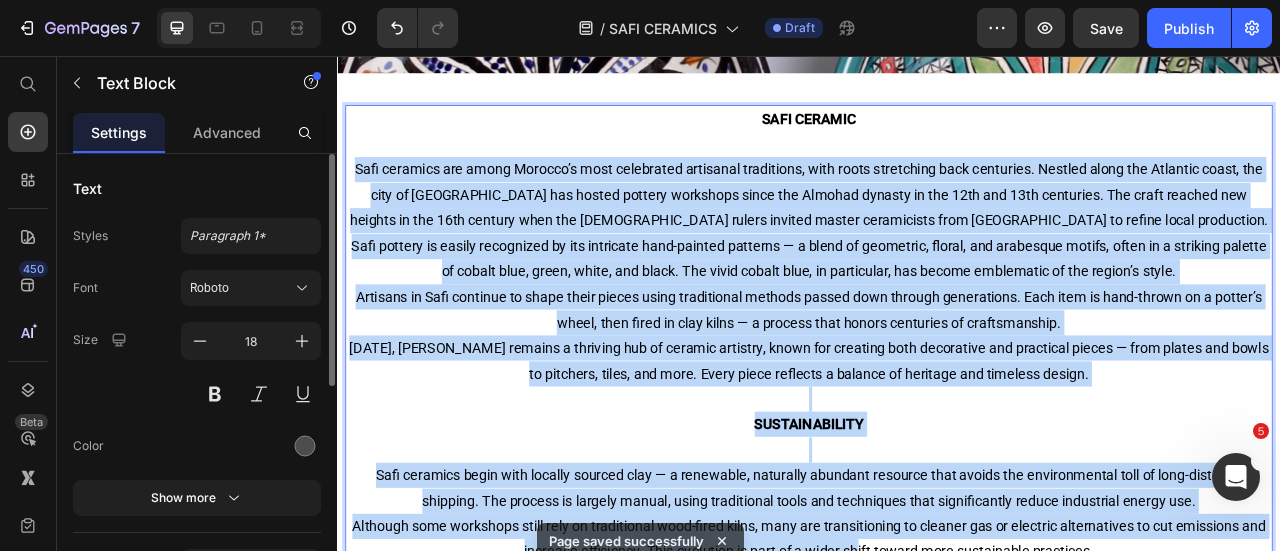 scroll, scrollTop: 1012, scrollLeft: 0, axis: vertical 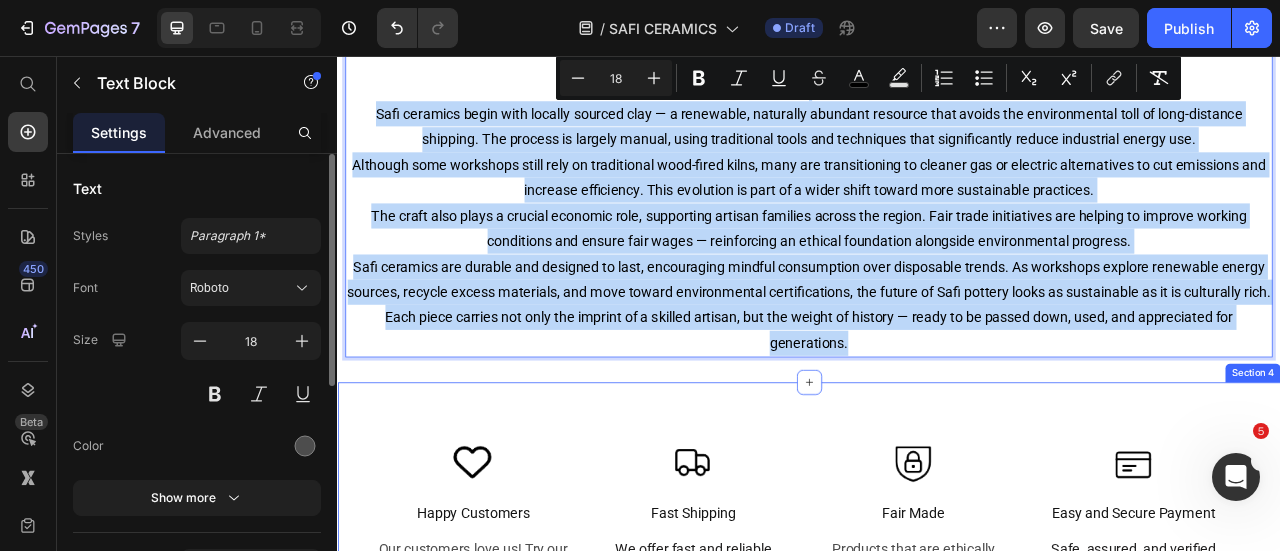 drag, startPoint x: 357, startPoint y: 190, endPoint x: 1195, endPoint y: 529, distance: 903.9718 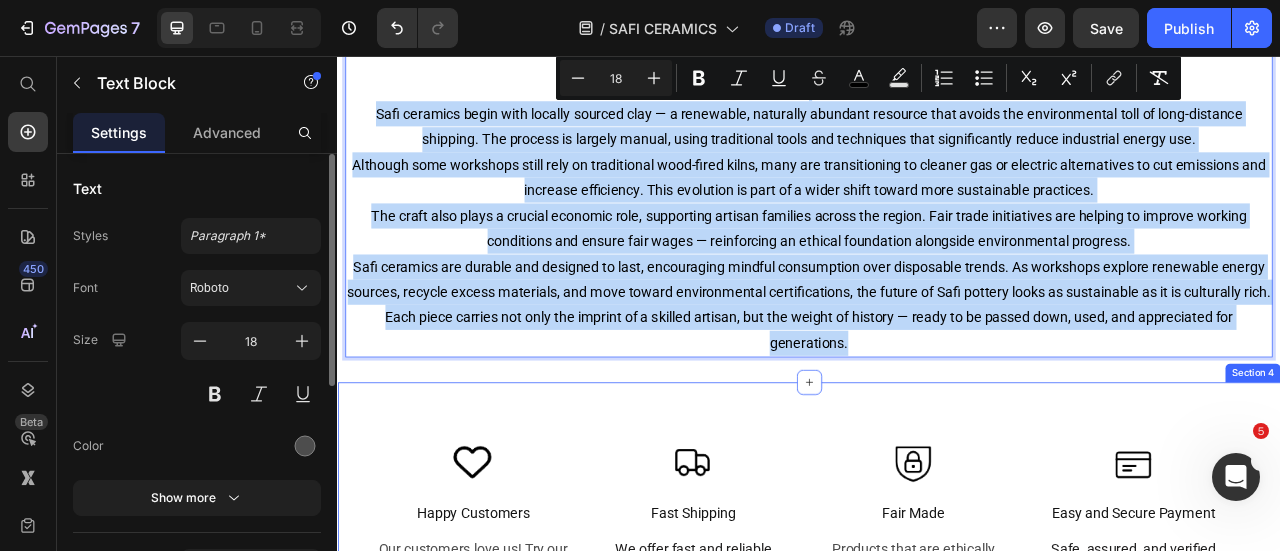 click on "⁠⁠⁠⁠⁠⁠⁠ safi ceramic Heading Hero Banner ⁠⁠⁠⁠⁠⁠⁠ safi ceramic Heading Hero Banner Section 1 SAFI CERAMIC These low, cushioned floor seats — made from 100% sheep’s wool — are traditionally handwoven by Berber tribes in North Africa, particularly Morocco. Whether used as stools, footrests, or simple accents, wool poufs add an earthy charm, a handcrafted touch, and a bit of playful charater to any interior. Wool weaving has deep roots among Berber nomadic and semi-nomadic communities of the Moroccan Atlas. What began as a practical necessity — warm, insulating fabrics to survive the desert’s chill — slowly evolved into decorative items like poufs.  Today, they’re admired around the world for their cultural depth and artisanal beauty. Many are created by upcycling vintage rugs, such as Beni Ourain, Azilal, or Boucherouite styles, giving new life to old weaves while preserving Berber tradition.   SUSTAINABILITY   BENEFITS OF WOOL Text Block Thermal regulation Softness" at bounding box center [937, 337] 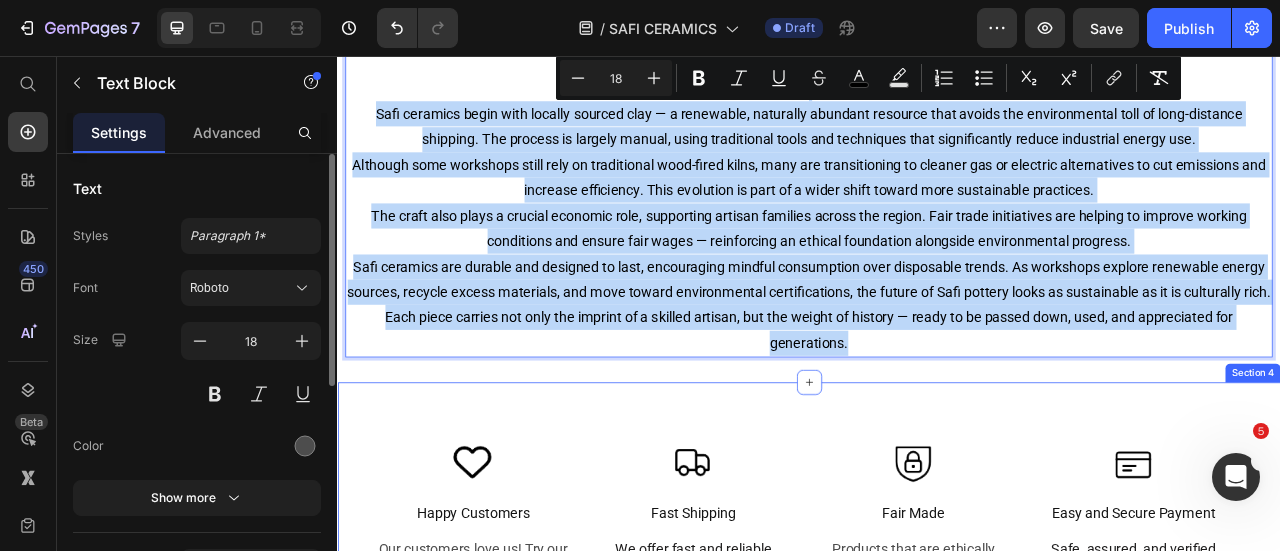 click on "Image Happy Customers Heading Our customers love us! Try our products and you’ll see why Text Block Image Fast Shipping Heading We offer fast and reliable shipping Text Block Image Fair Made Heading Products that are ethically sourced and made with quality you can rely on Text Block Image Easy and Secure Payment Heading Safe, assured, and verified payment options. Discover more under Payment Methods Text Block Carousel" at bounding box center [937, 668] 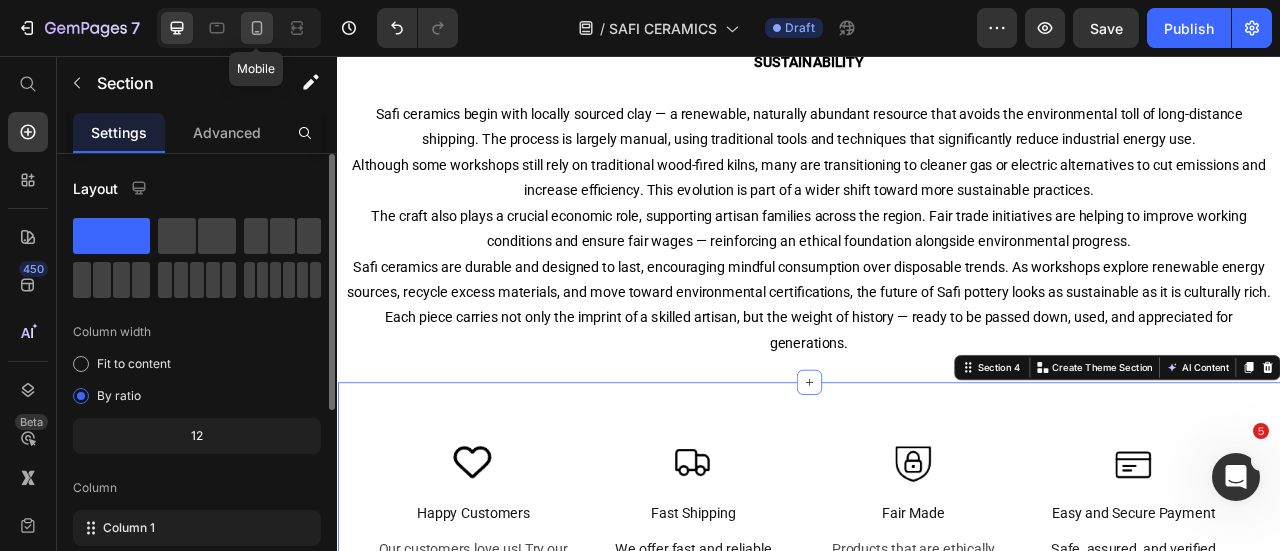 click 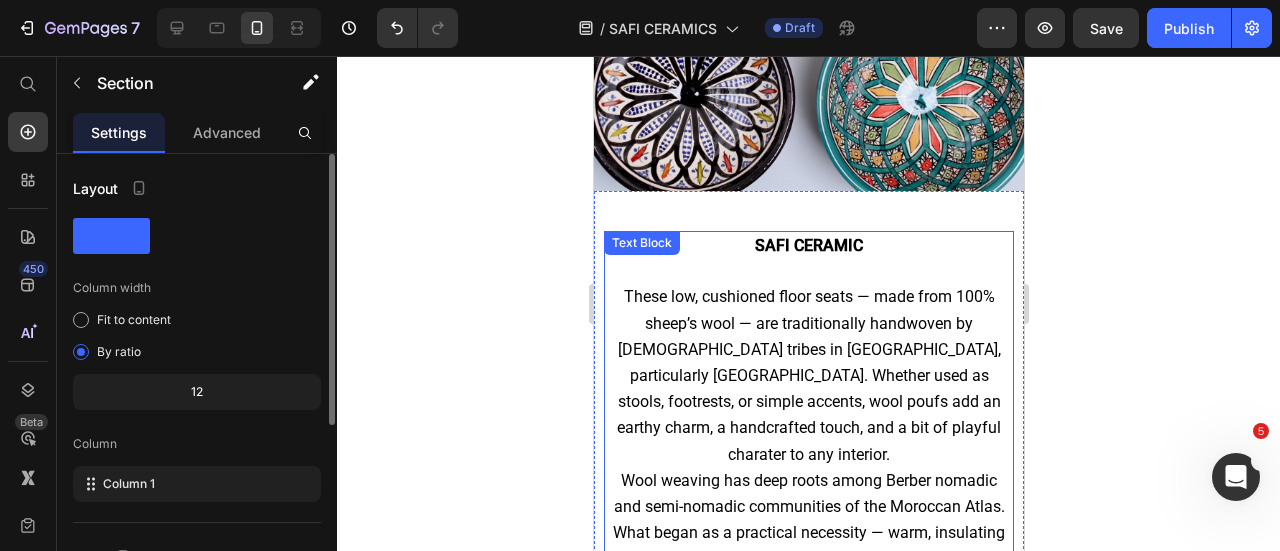 scroll, scrollTop: 328, scrollLeft: 0, axis: vertical 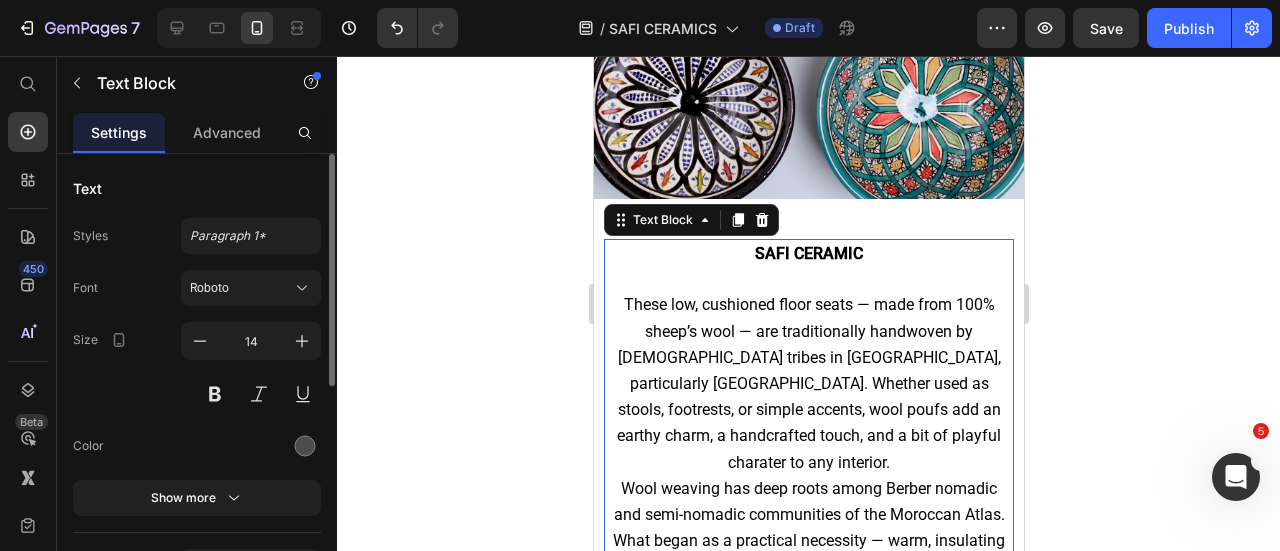 click on "These low, cushioned floor seats — made from 100% sheep’s wool — are traditionally handwoven by Berber tribes in North Africa, particularly Morocco. Whether used as stools, footrests, or simple accents, wool poufs add an earthy charm, a handcrafted touch, and a bit of playful charater to any interior." at bounding box center [808, 383] 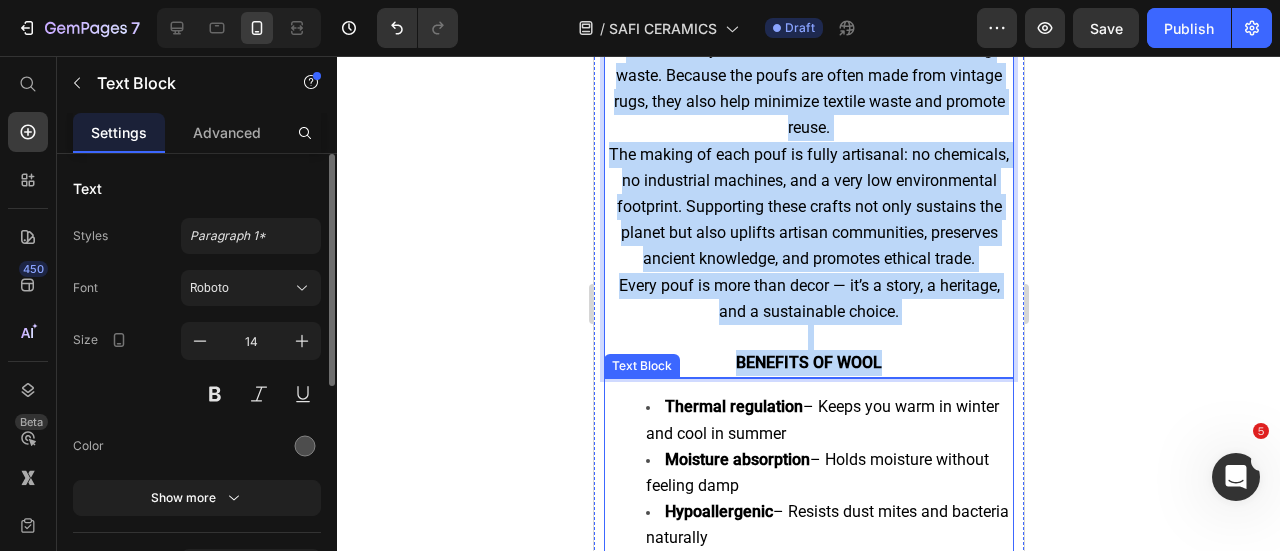 scroll, scrollTop: 1314, scrollLeft: 0, axis: vertical 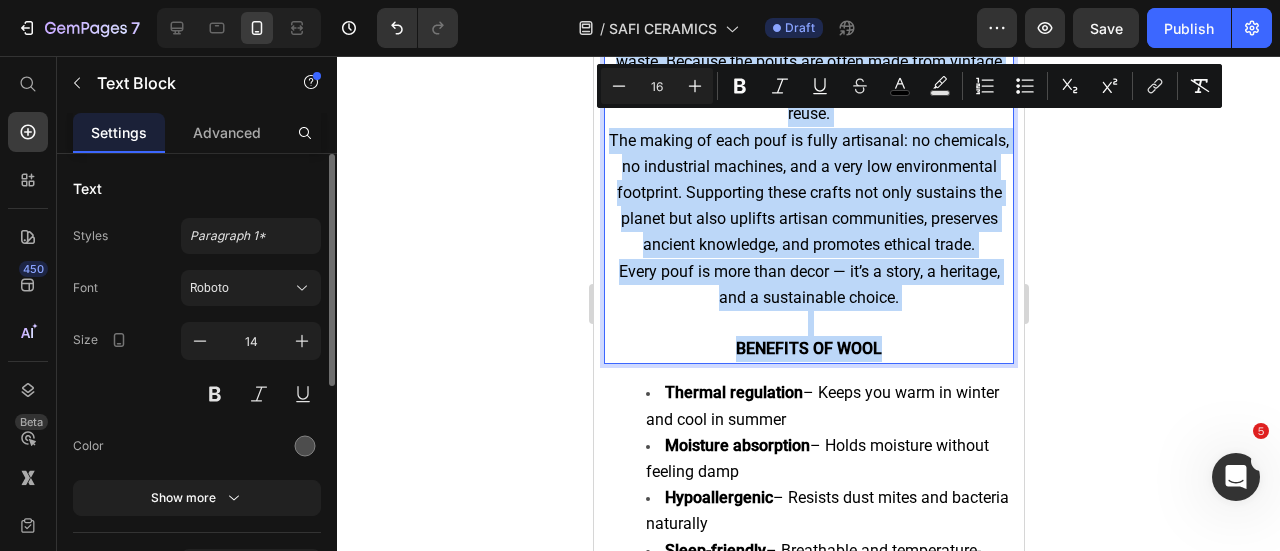 drag, startPoint x: 610, startPoint y: 286, endPoint x: 907, endPoint y: 353, distance: 304.46347 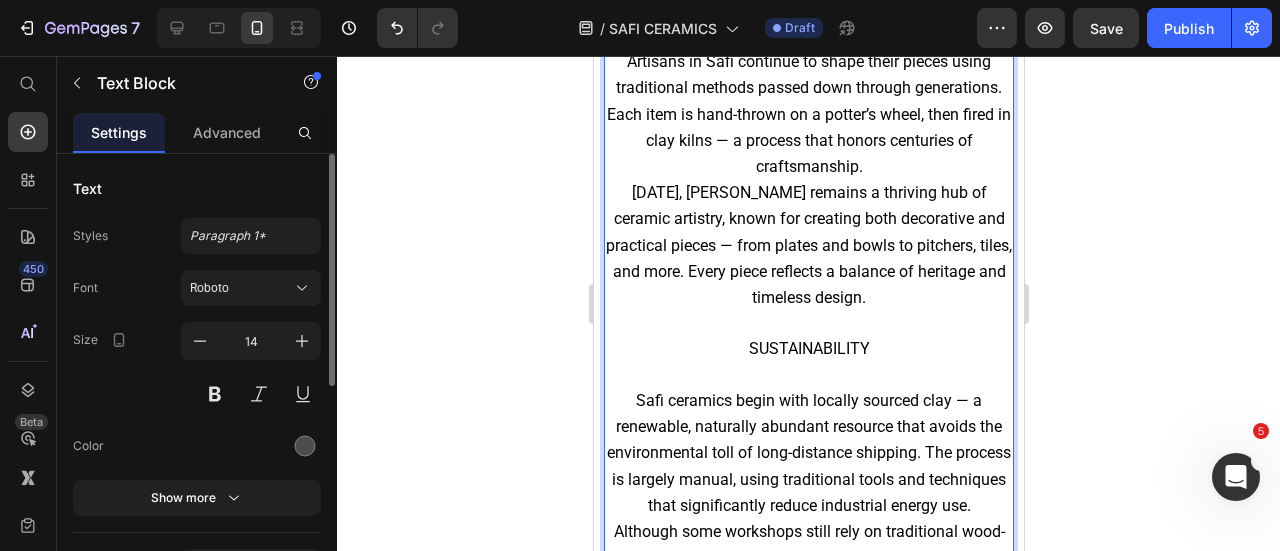 scroll, scrollTop: 937, scrollLeft: 0, axis: vertical 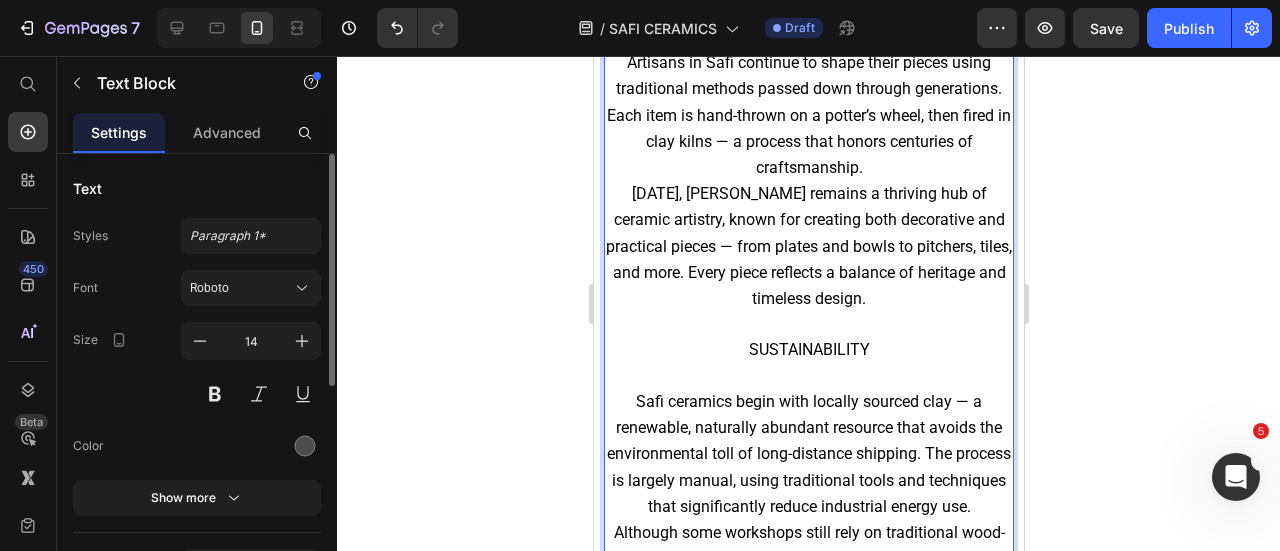 click on "SUSTAINABILITY" at bounding box center [808, 350] 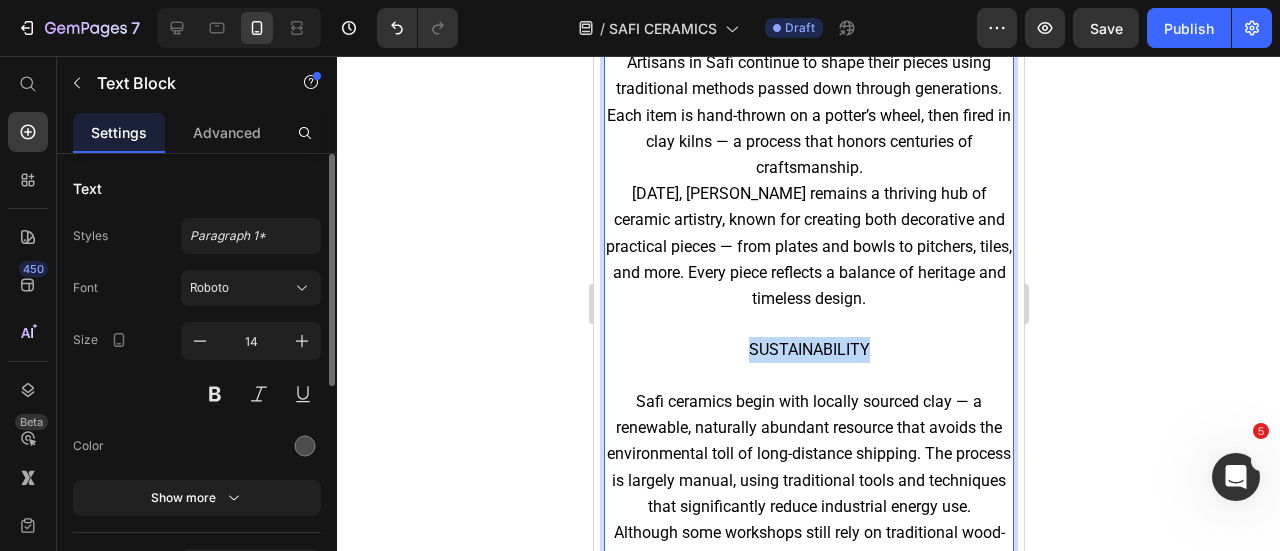 click on "SUSTAINABILITY" at bounding box center [808, 350] 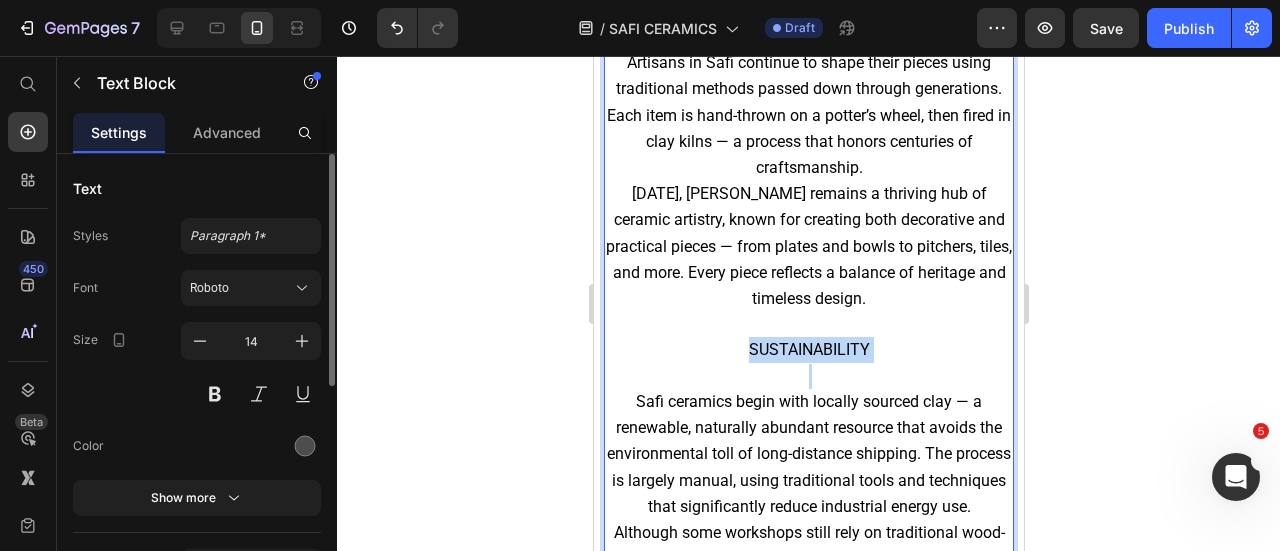 click on "SUSTAINABILITY" at bounding box center [808, 350] 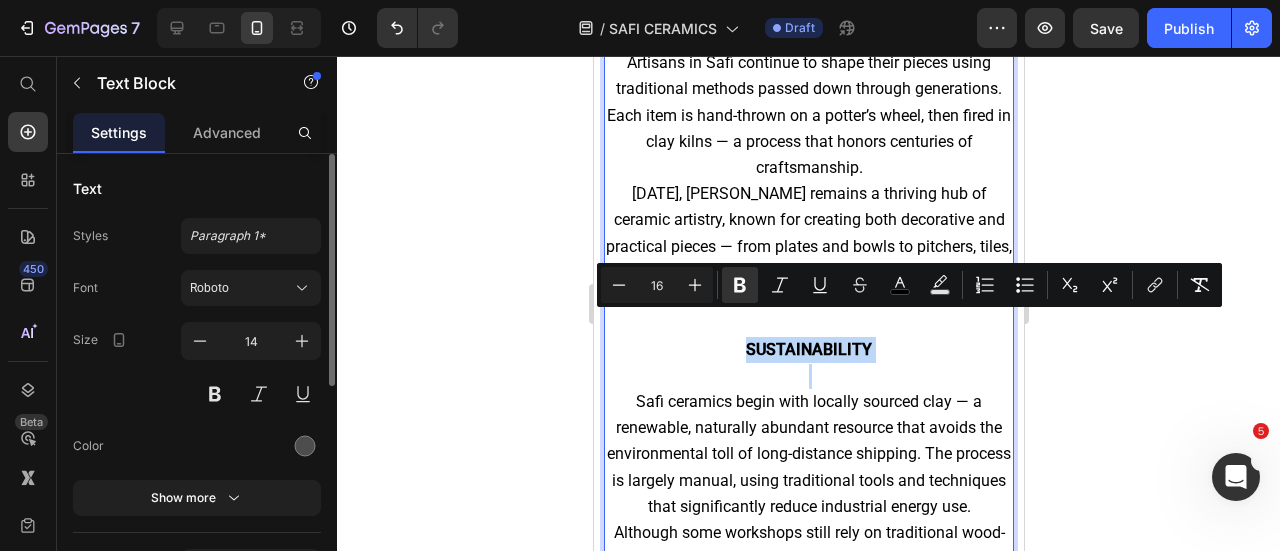 click on "Safi ceramics begin with locally sourced clay — a renewable, naturally abundant resource that avoids the environmental toll of long-distance shipping. The process is largely manual, using traditional tools and techniques that significantly reduce industrial energy use." at bounding box center [808, 442] 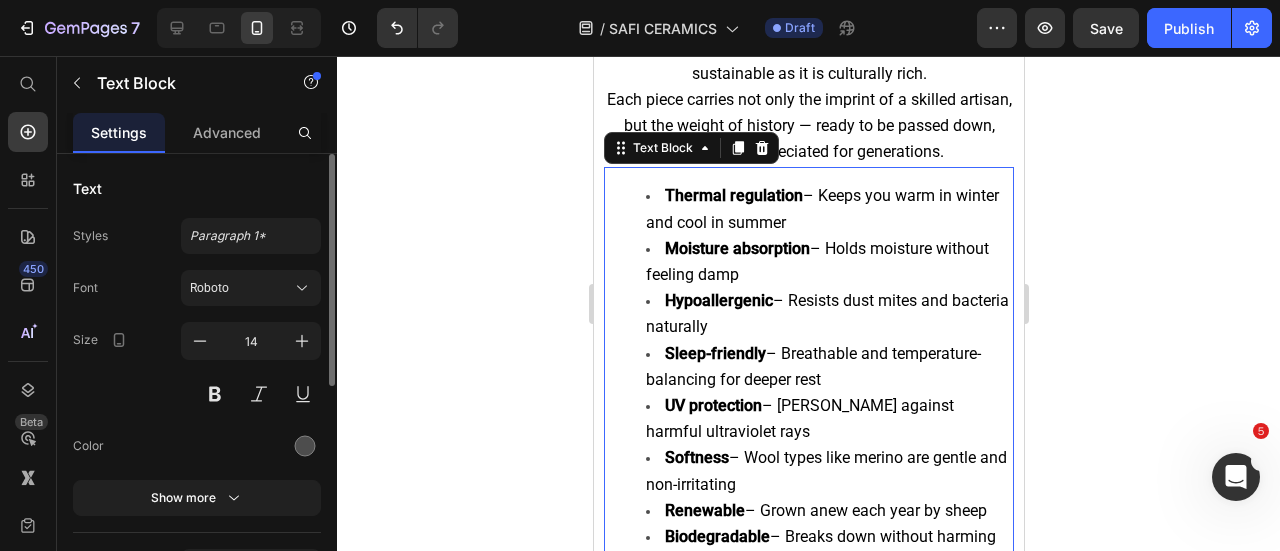 scroll, scrollTop: 1775, scrollLeft: 0, axis: vertical 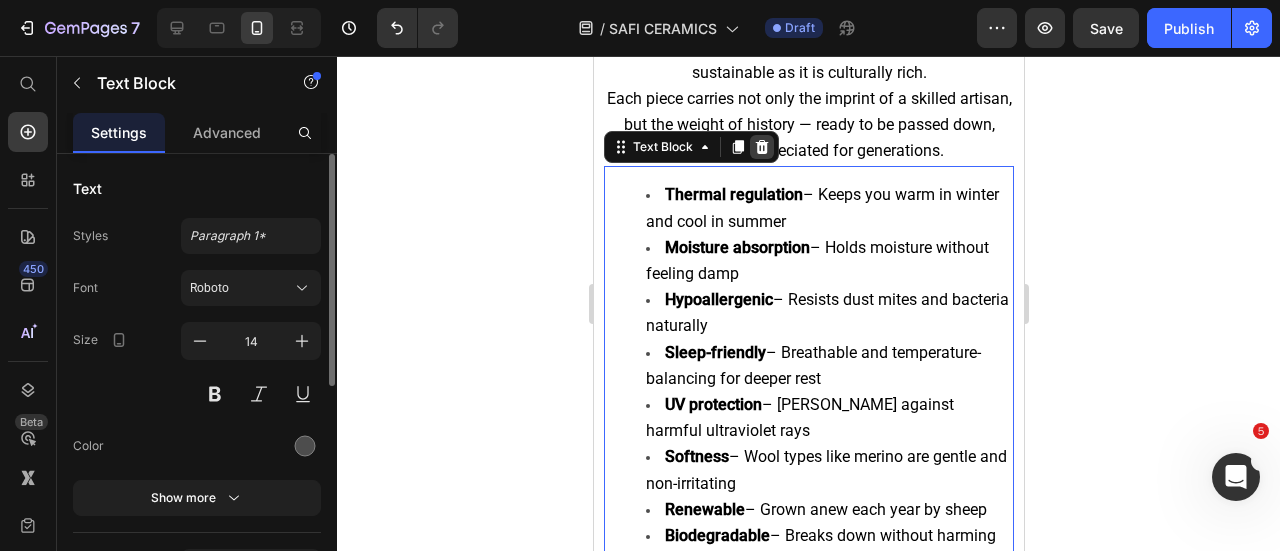 click 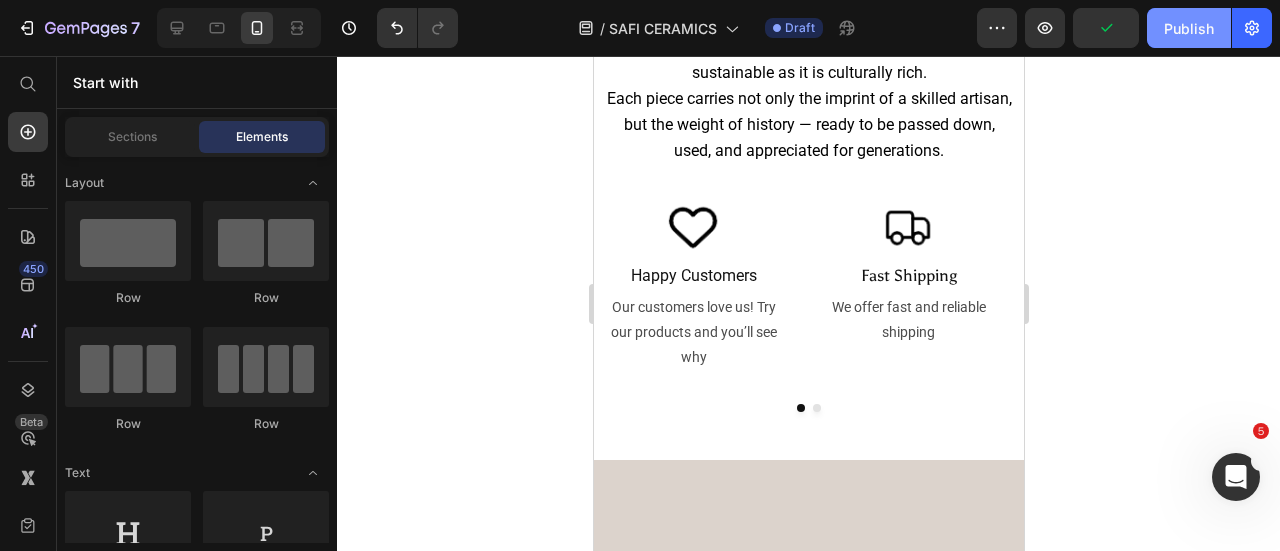 click on "Publish" at bounding box center [1189, 28] 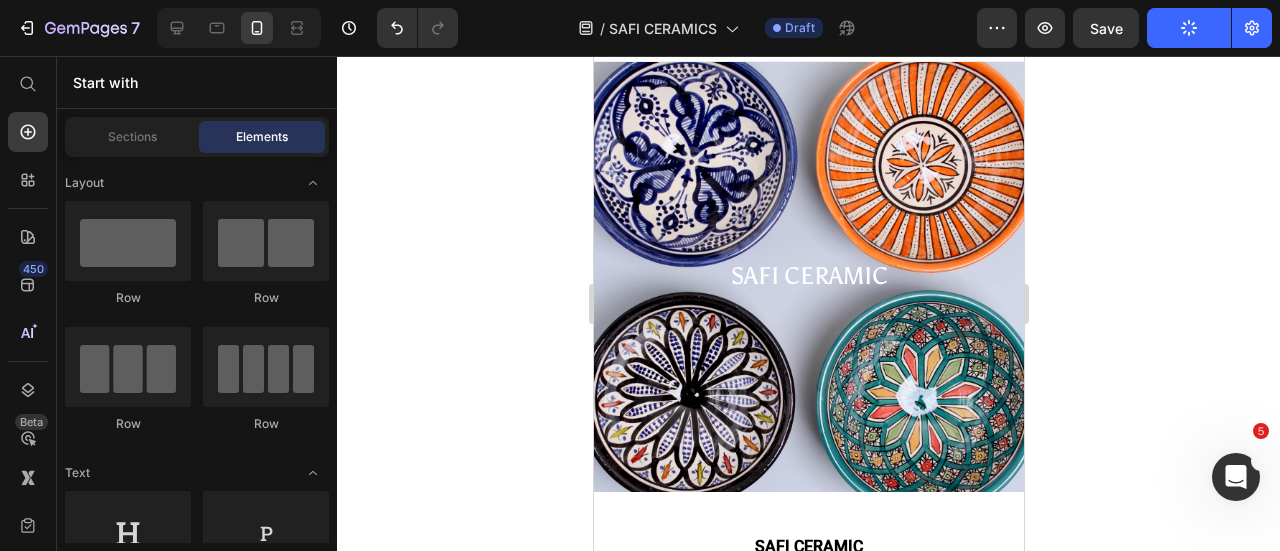 scroll, scrollTop: 0, scrollLeft: 0, axis: both 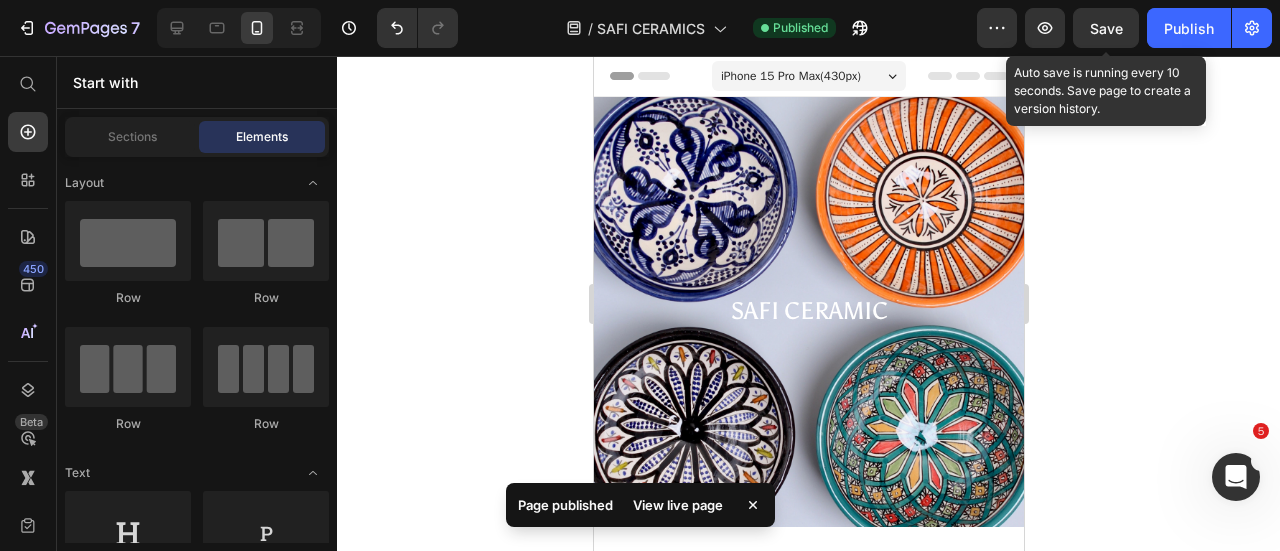 click on "Save" at bounding box center [1106, 28] 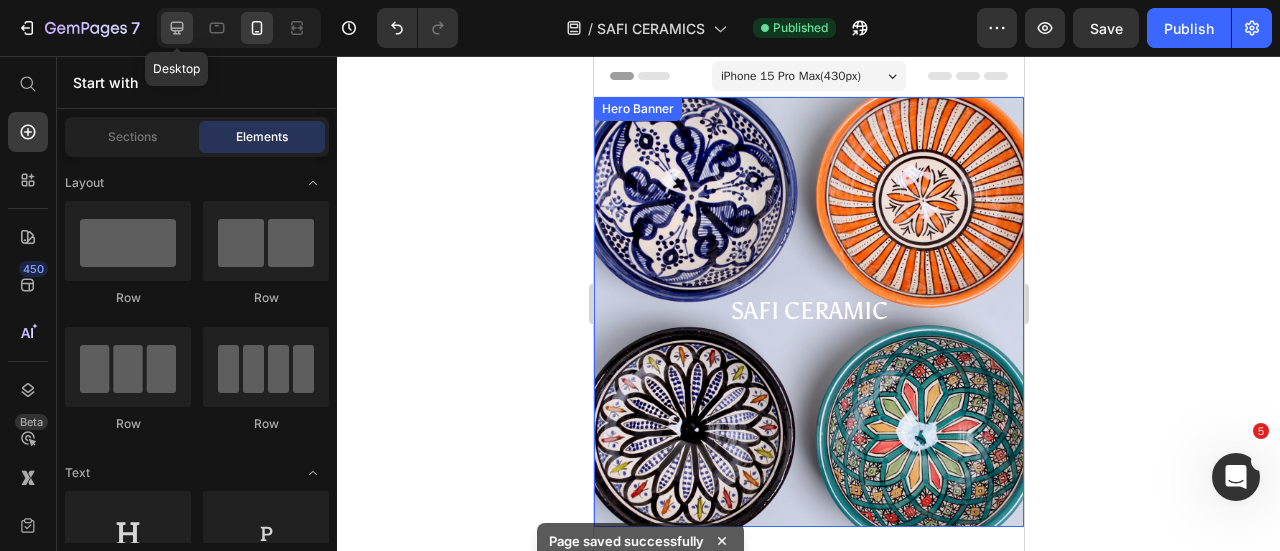 click 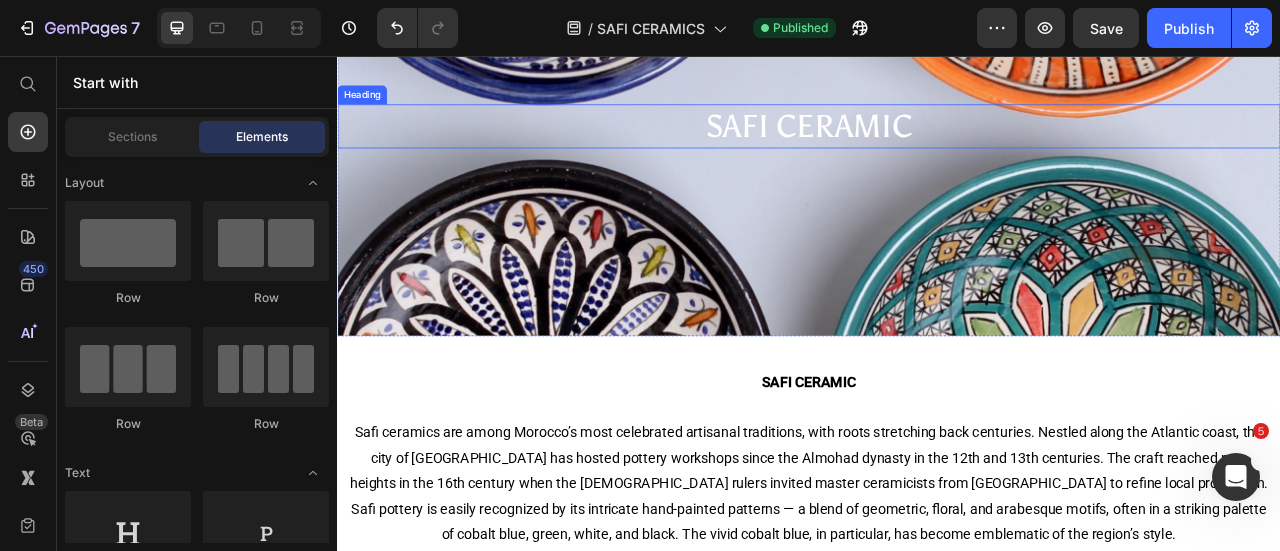 scroll, scrollTop: 0, scrollLeft: 0, axis: both 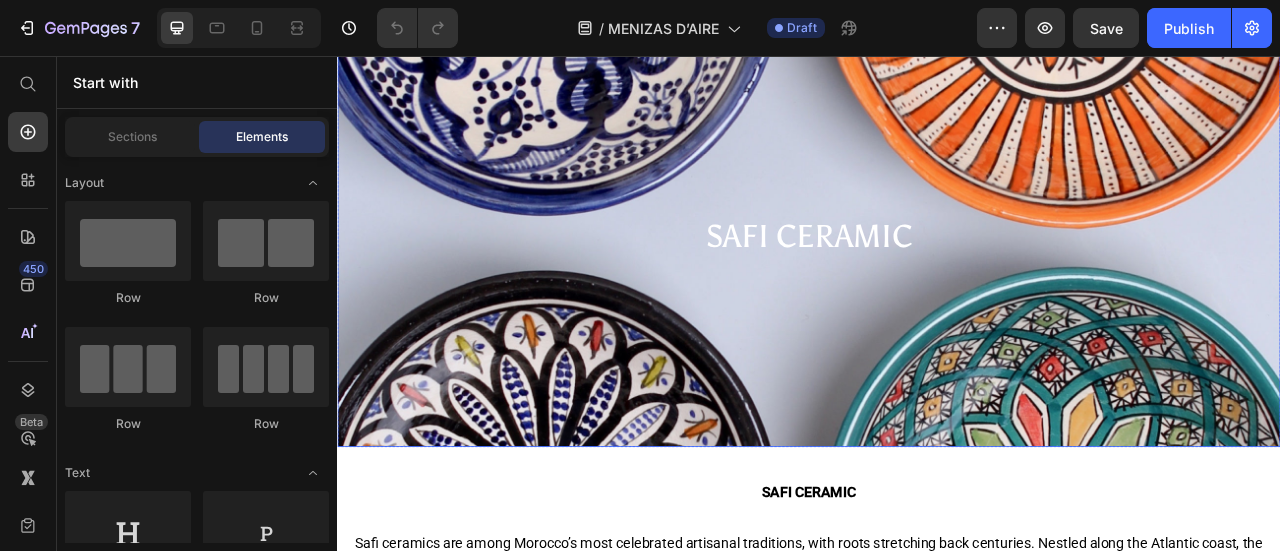 click on "safi ceramic Heading" at bounding box center [937, 286] 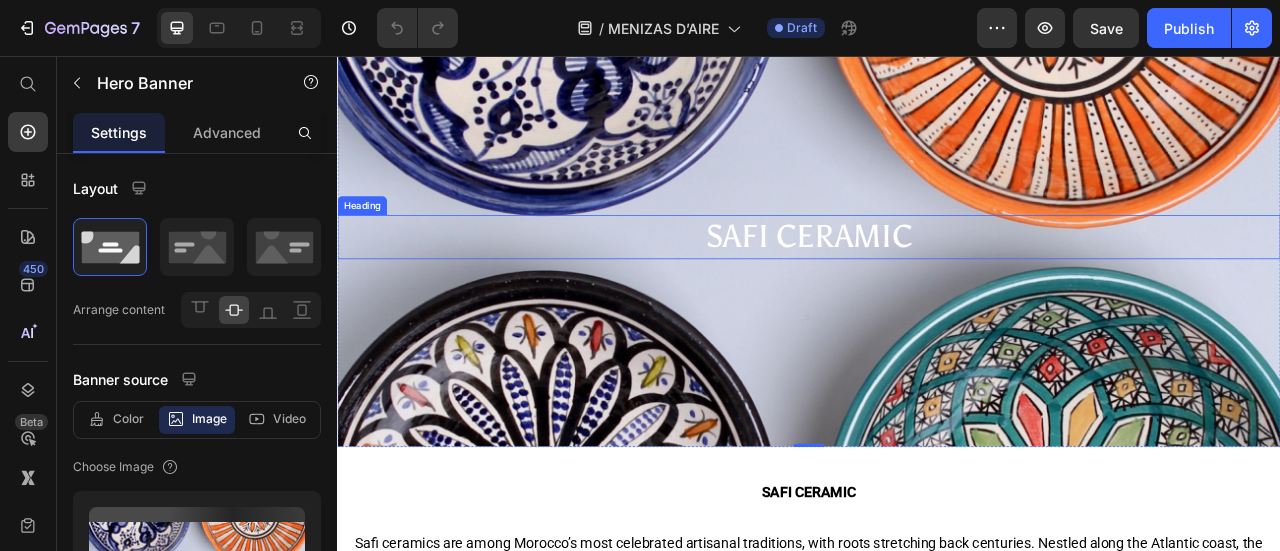click on "safi ceramic" at bounding box center (937, 285) 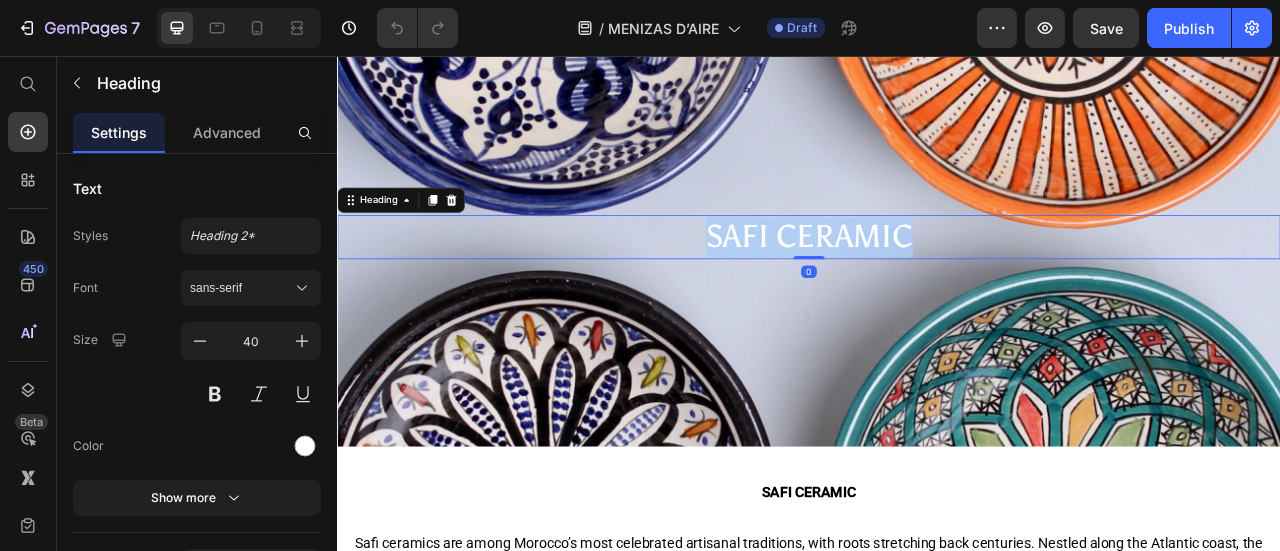 click on "safi ceramic" at bounding box center [937, 285] 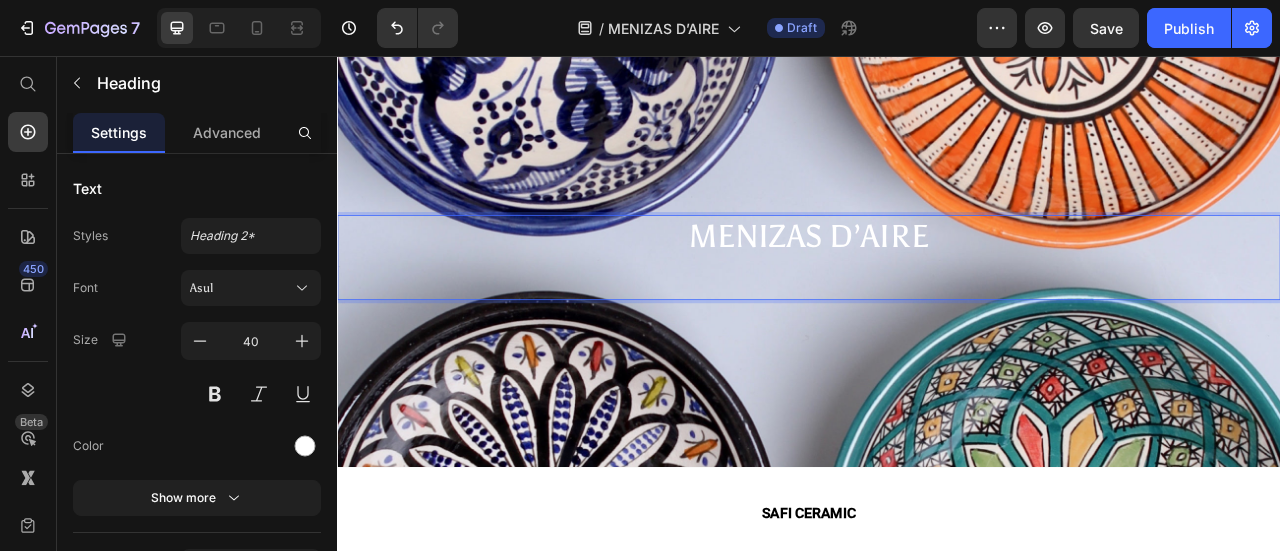 scroll, scrollTop: 77, scrollLeft: 0, axis: vertical 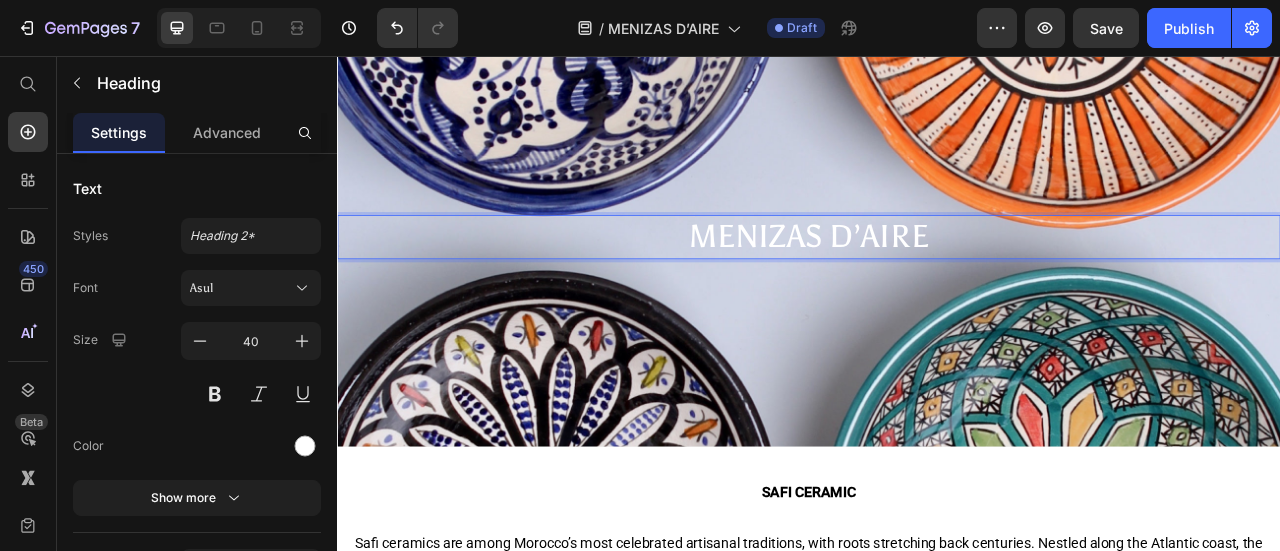 click on "MENIZAS D’AIRE" at bounding box center (937, 285) 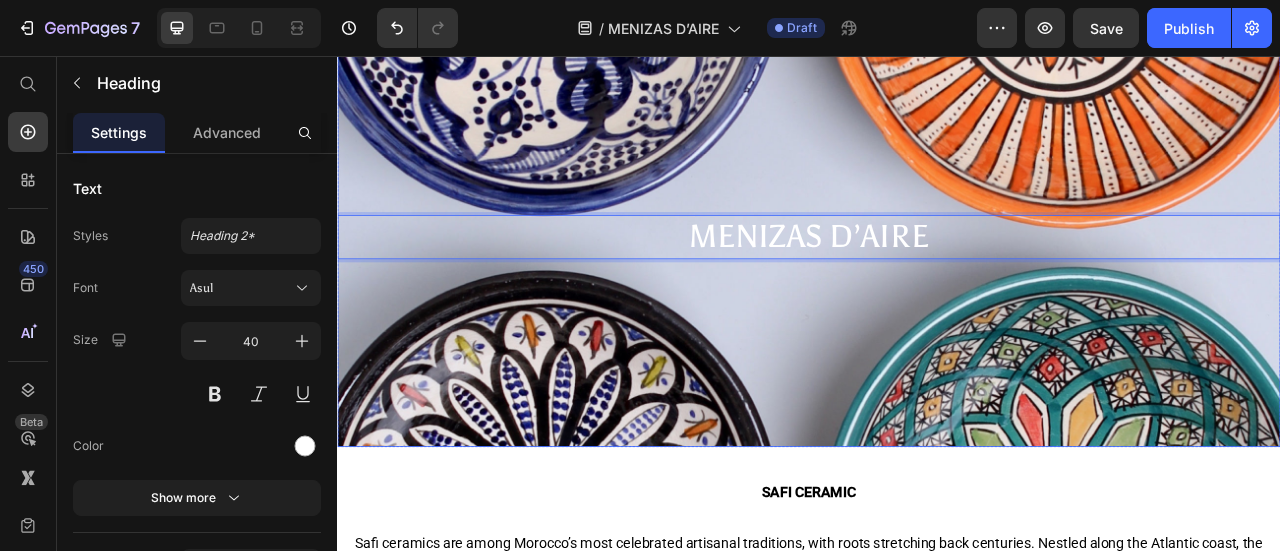 click at bounding box center [937, 286] 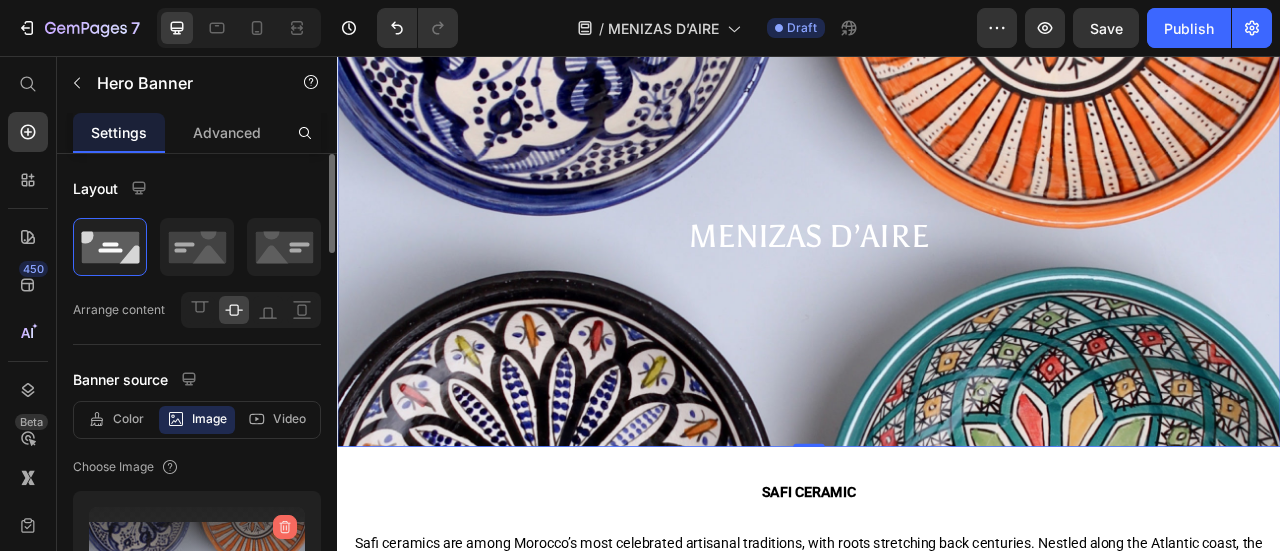 click at bounding box center [285, 527] 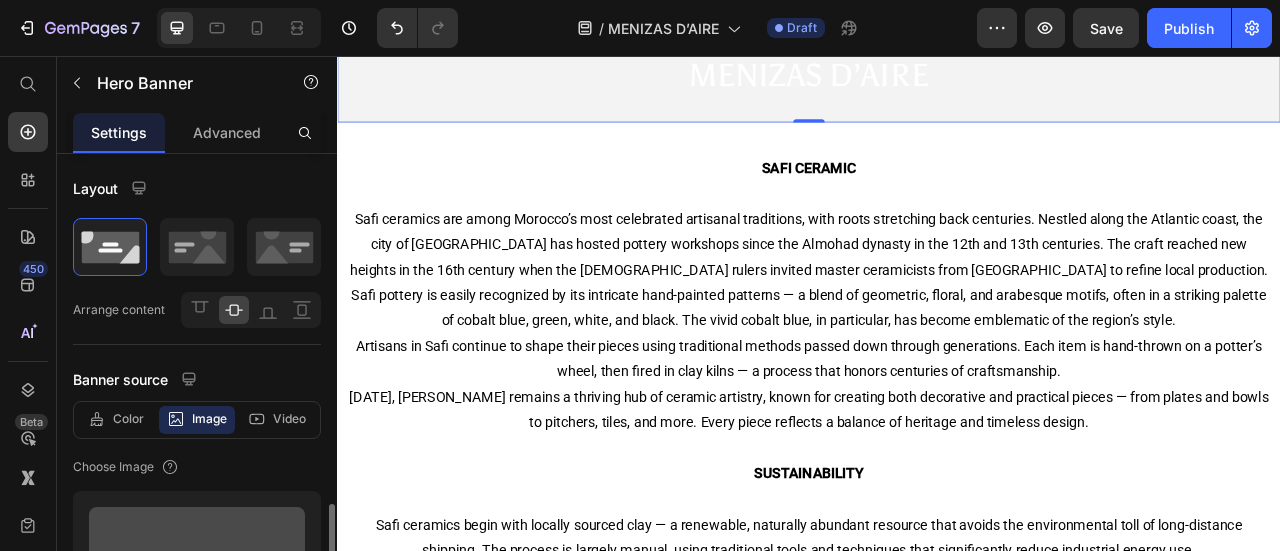 scroll, scrollTop: 284, scrollLeft: 0, axis: vertical 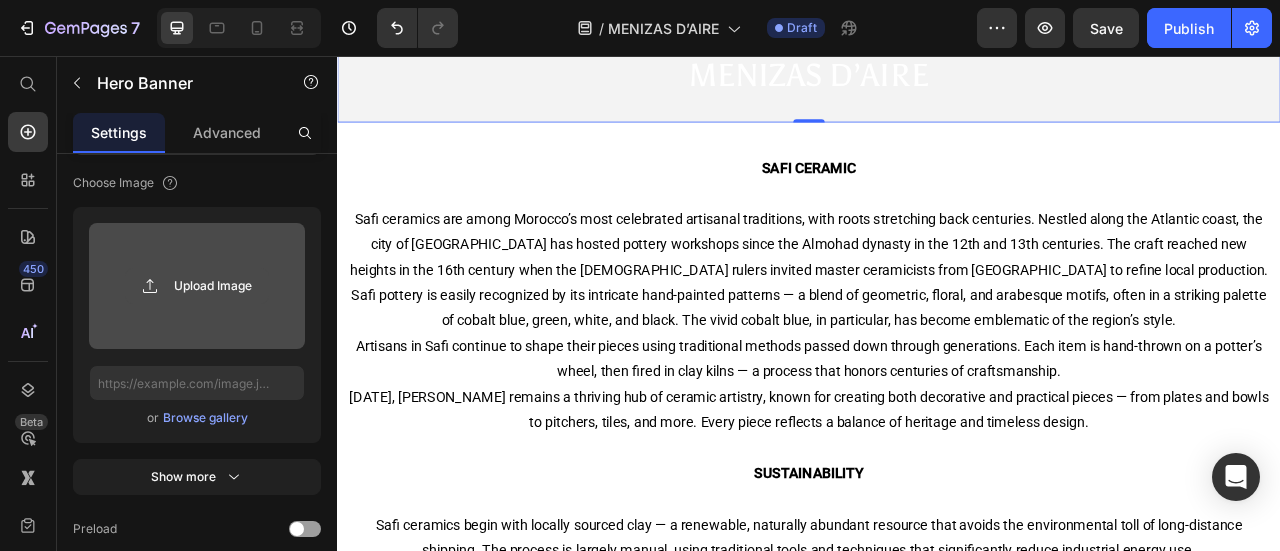 click 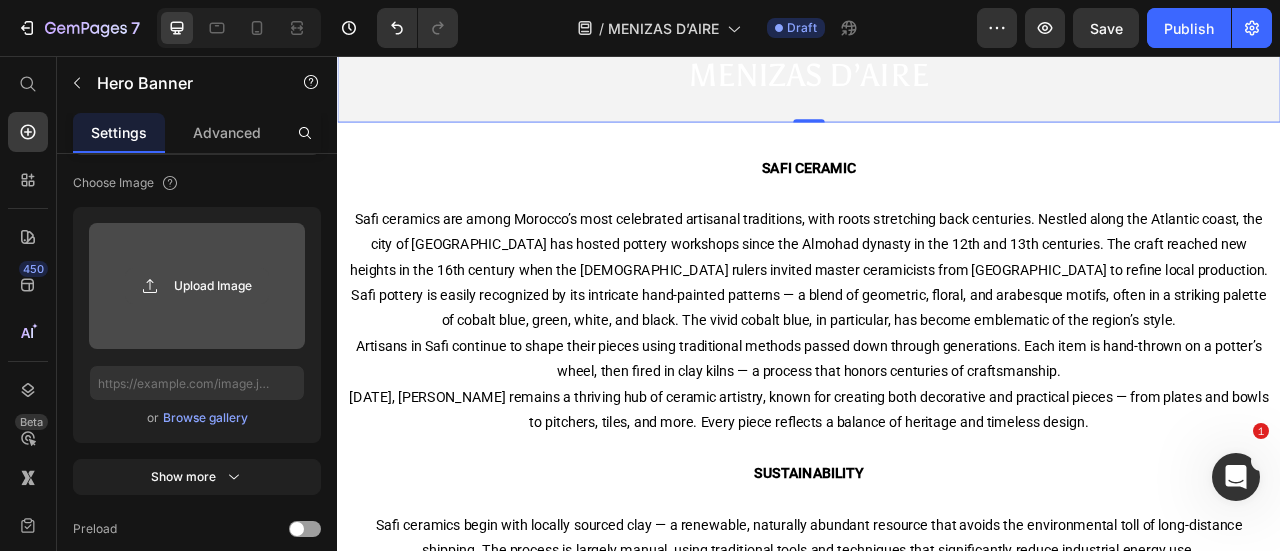 scroll, scrollTop: 0, scrollLeft: 0, axis: both 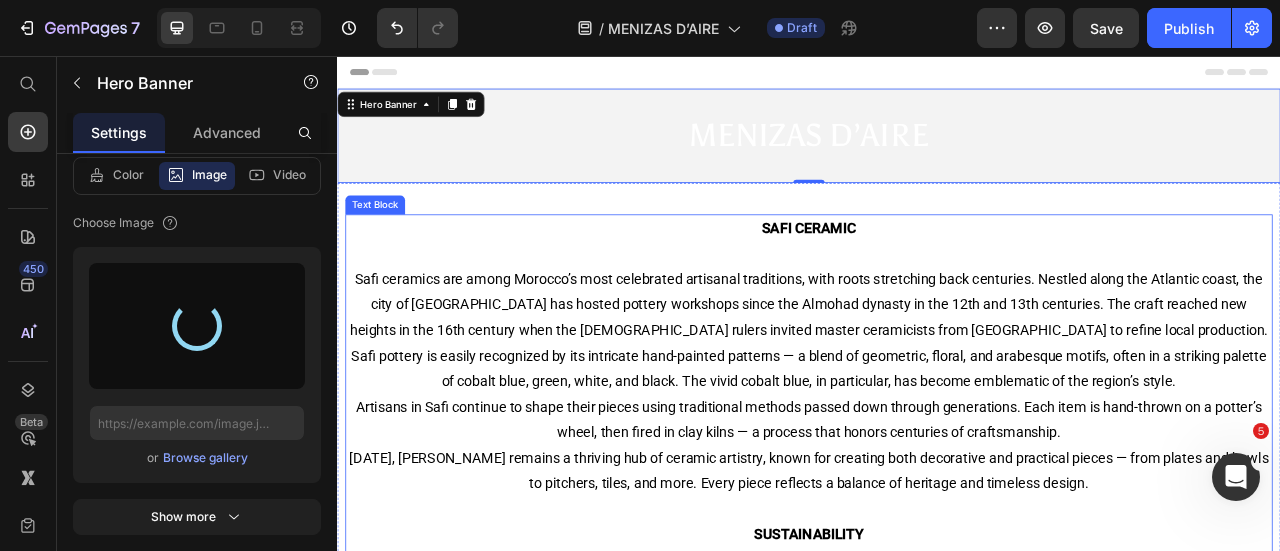 click on "Safi pottery is easily recognized by its intricate hand-painted patterns — a blend of geometric, floral, and arabesque motifs, often in a striking palette of cobalt blue, green, white, and black. The vivid cobalt blue, in particular, has become emblematic of the region’s style." at bounding box center [937, 453] 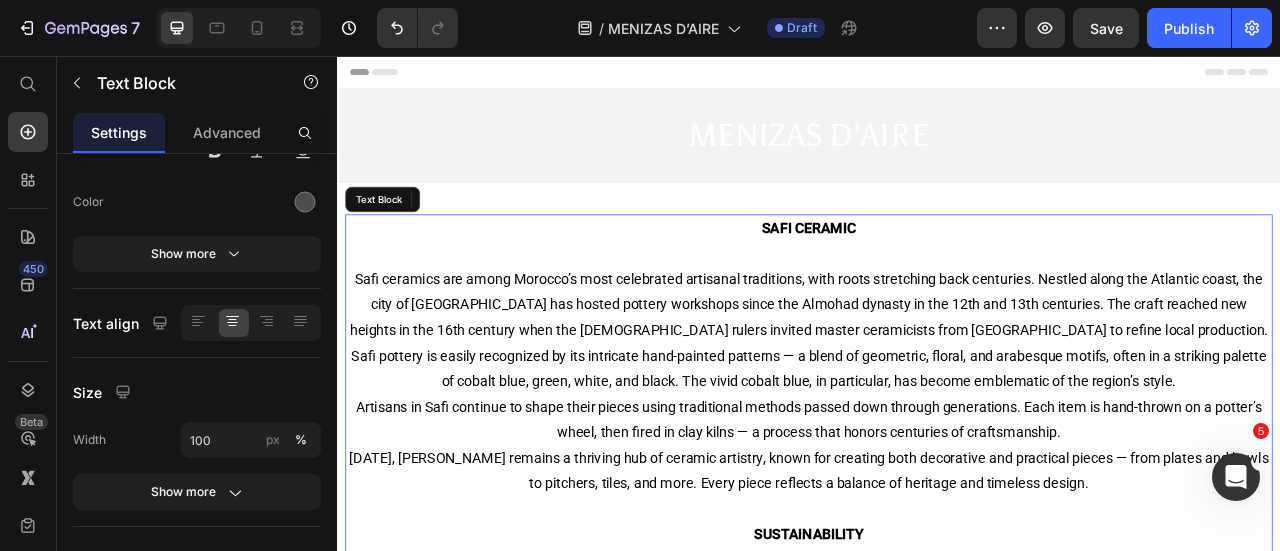 scroll, scrollTop: 0, scrollLeft: 0, axis: both 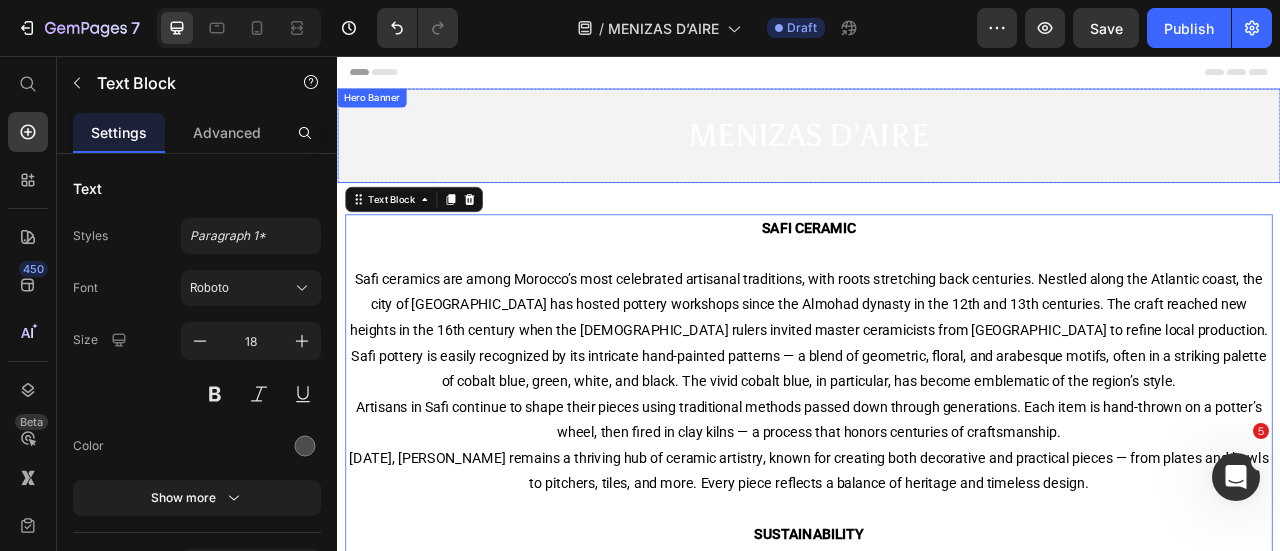 click on "⁠⁠⁠⁠⁠⁠⁠ MENIZAS D’AIRE Heading" at bounding box center (937, 157) 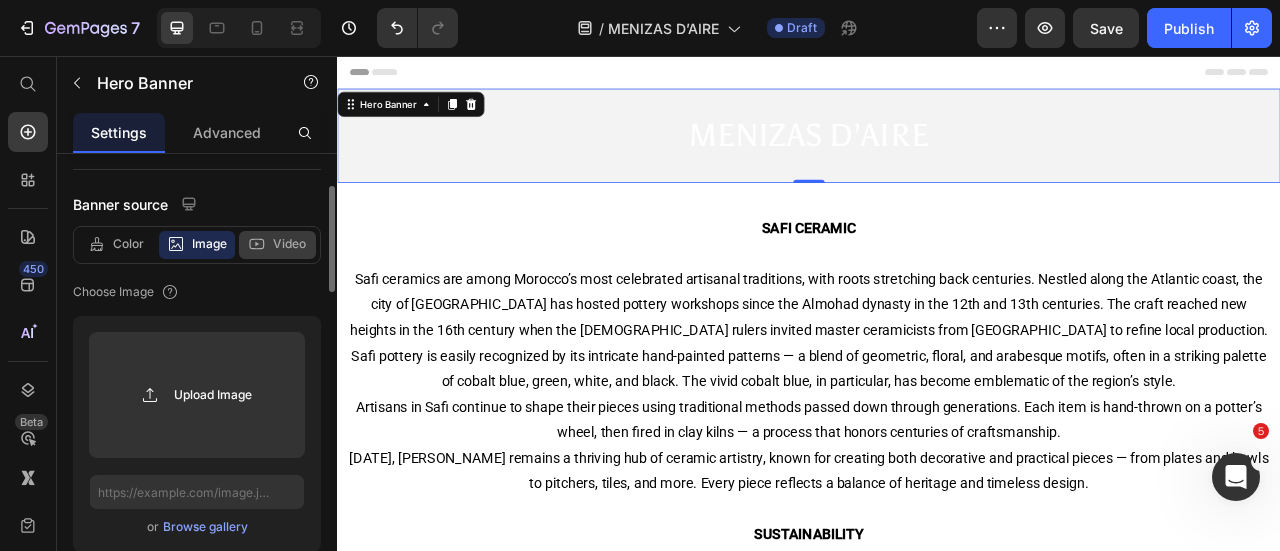 scroll, scrollTop: 180, scrollLeft: 0, axis: vertical 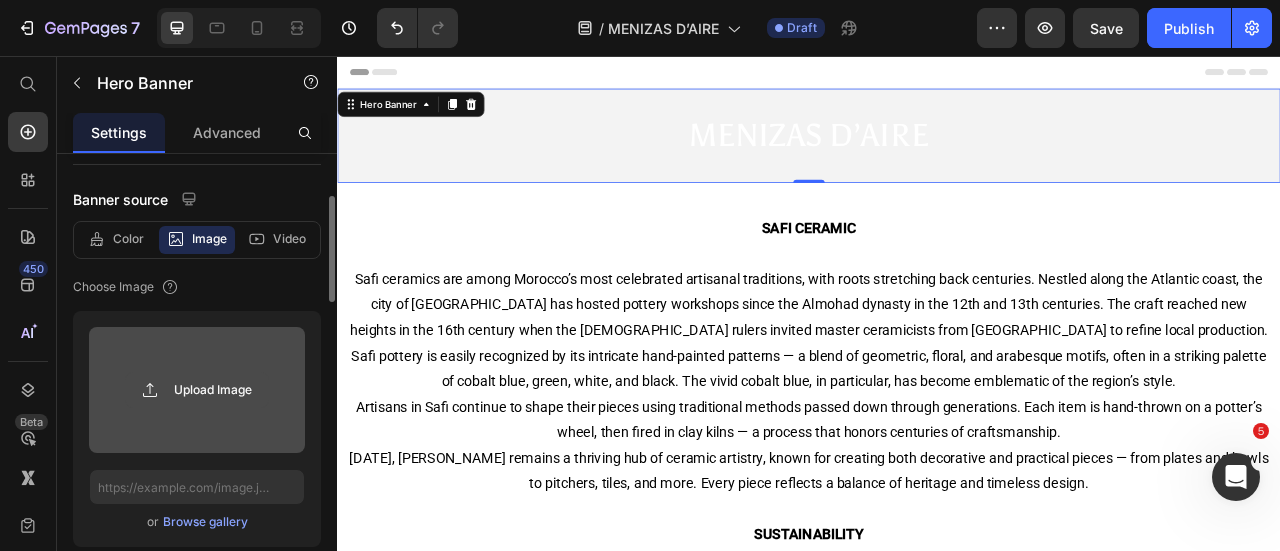 click 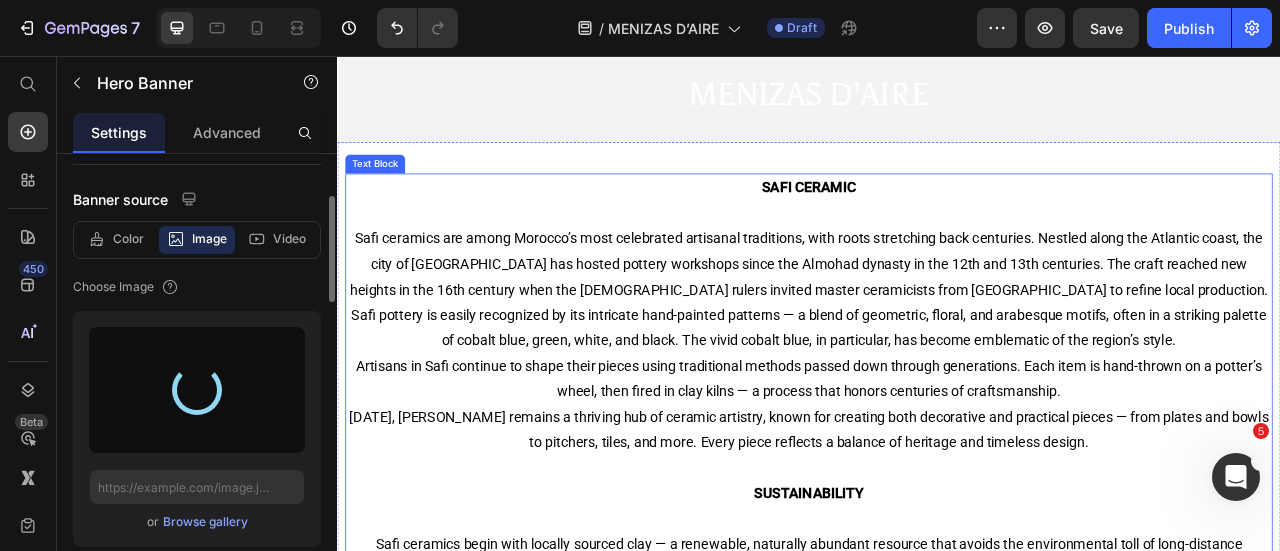 scroll, scrollTop: 51, scrollLeft: 0, axis: vertical 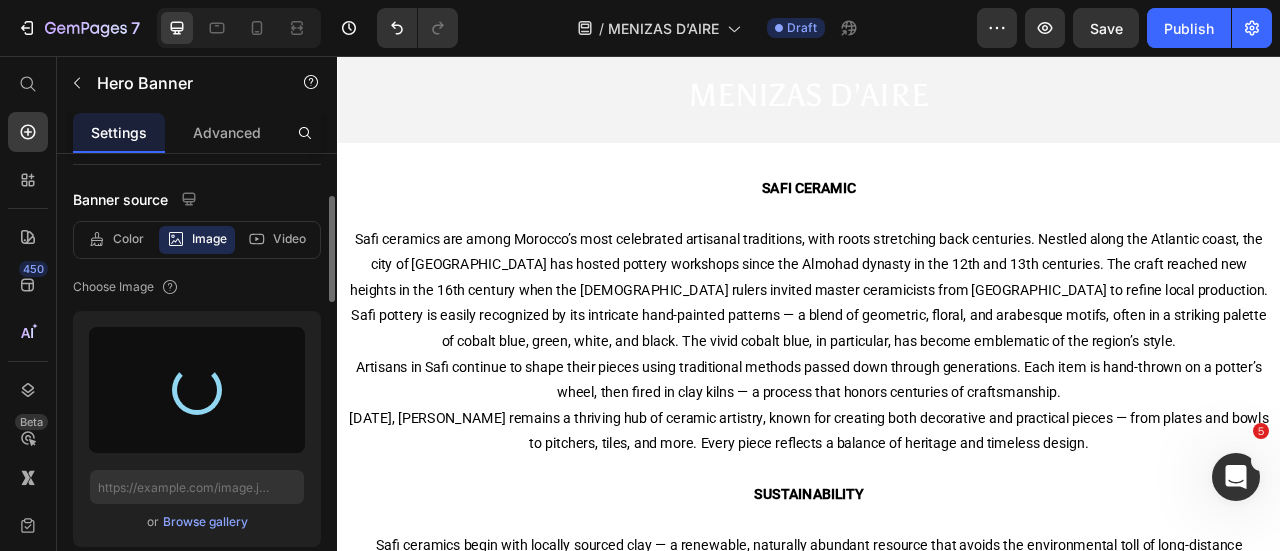 type on "https://cdn.shopify.com/s/files/1/0726/8492/9354/files/gempages_561586387925599013-f9ffe68c-5d24-41d2-a93b-3fd5dda3d33f.jpg" 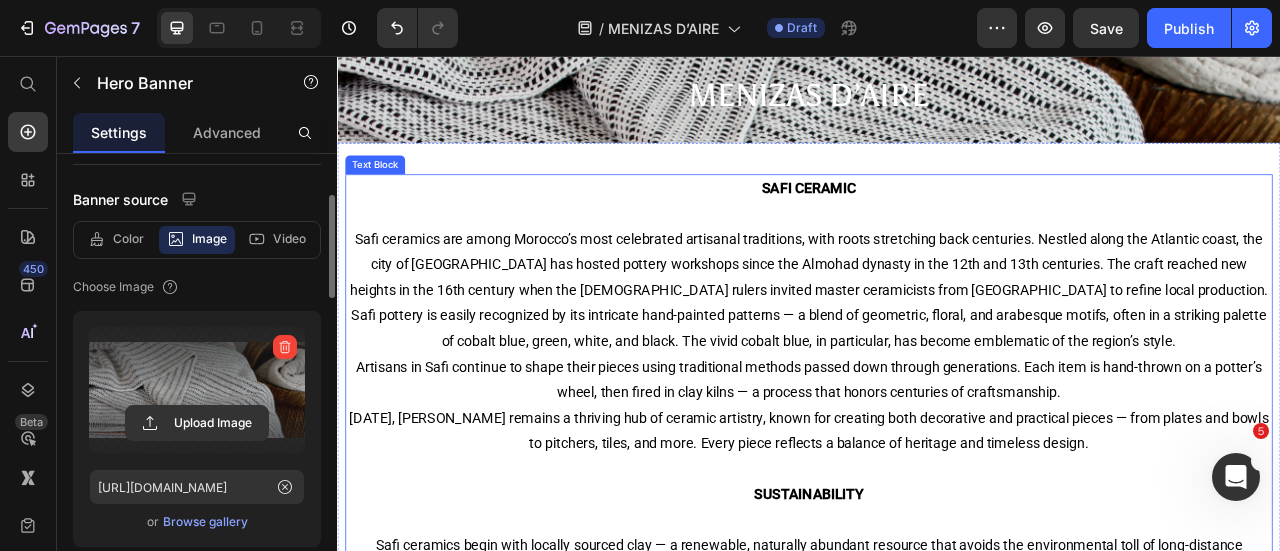 click on "Safi ceramics are among Morocco’s most celebrated artisanal traditions, with roots stretching back centuries. Nestled along the Atlantic coast, the city of Safi has hosted pottery workshops since the Almohad dynasty in the 12th and 13th centuries. The craft reached new heights in the 16th century when the Saadian rulers invited master ceramicists from Fez to refine local production." at bounding box center (937, 321) 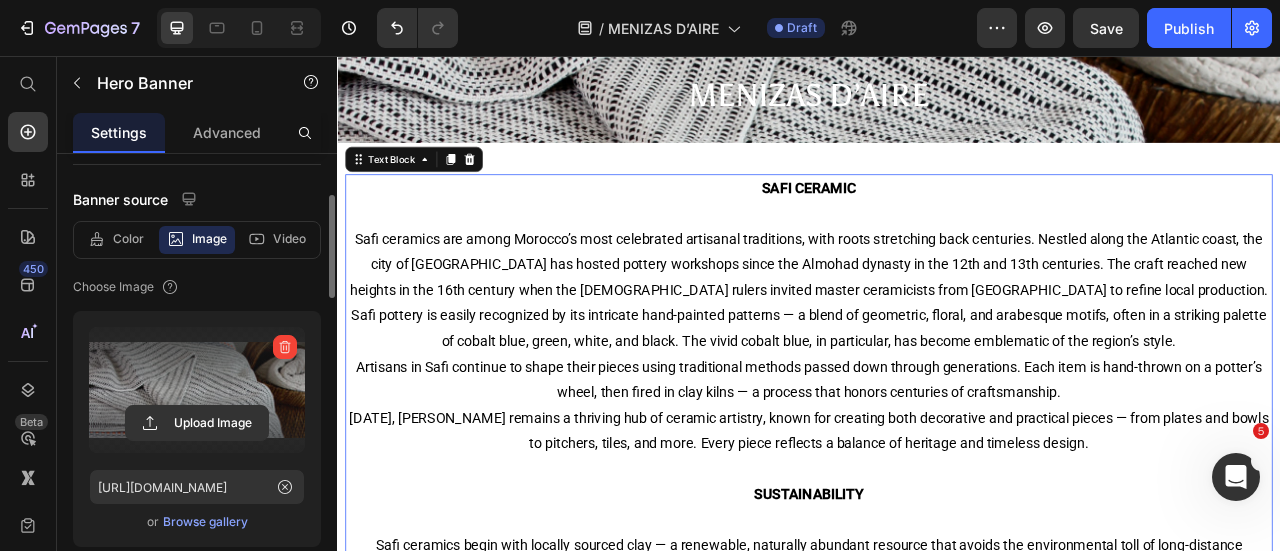 click on "Safi ceramics are among Morocco’s most celebrated artisanal traditions, with roots stretching back centuries. Nestled along the Atlantic coast, the city of Safi has hosted pottery workshops since the Almohad dynasty in the 12th and 13th centuries. The craft reached new heights in the 16th century when the Saadian rulers invited master ceramicists from Fez to refine local production." at bounding box center (937, 321) 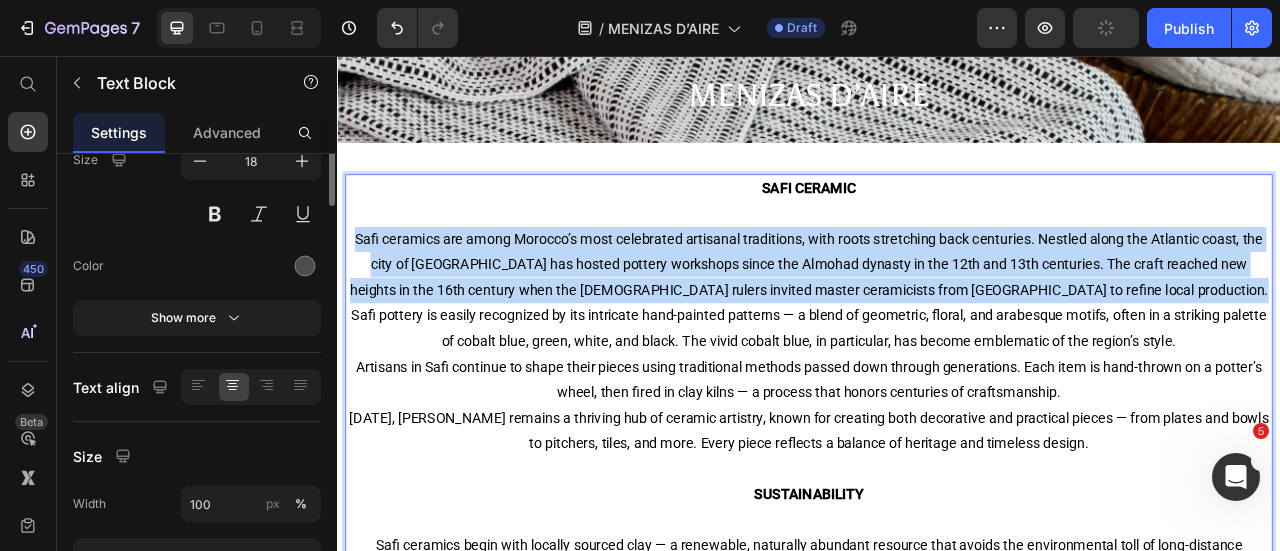 scroll, scrollTop: 0, scrollLeft: 0, axis: both 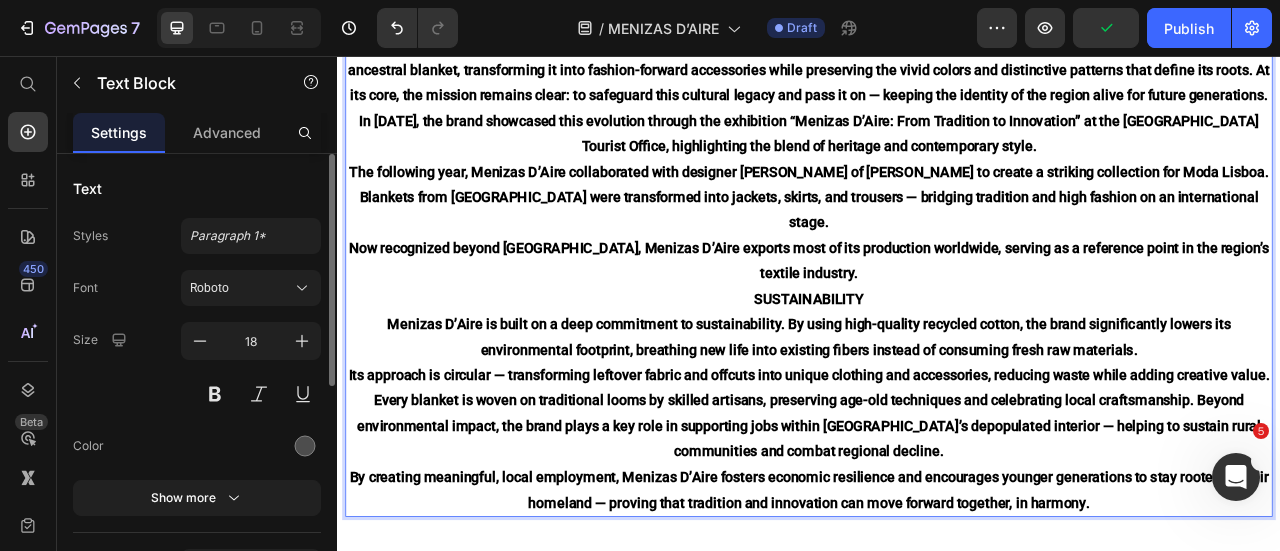 click on "Now recognized beyond Portugal, Menizas D’Aire exports most of its production worldwide, serving as a reference point in the region’s textile industry." at bounding box center [937, 316] 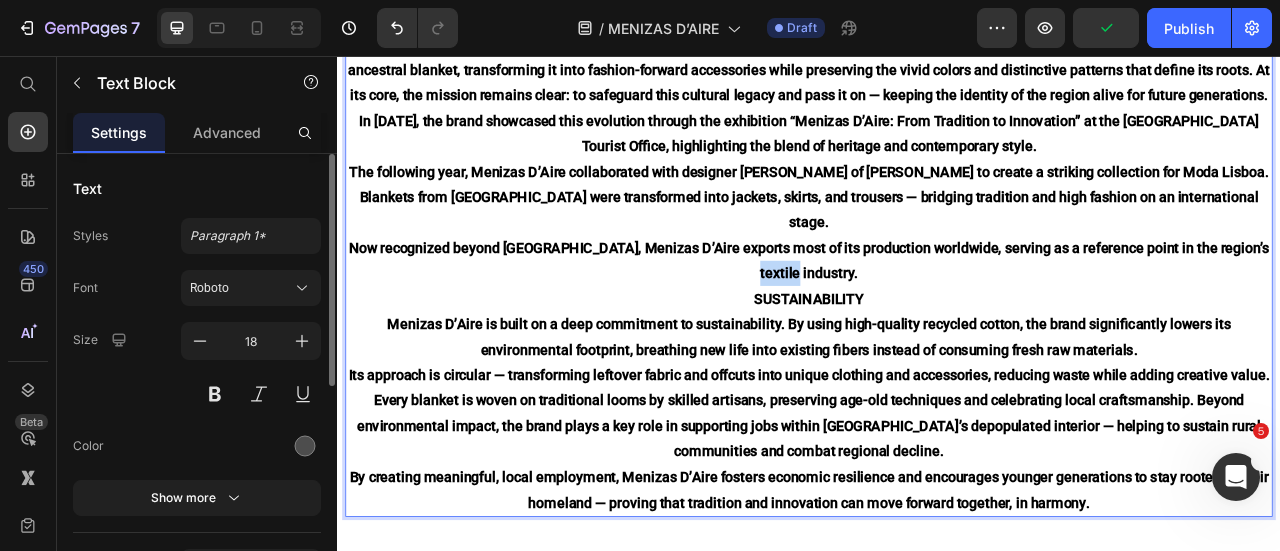 click on "Now recognized beyond Portugal, Menizas D’Aire exports most of its production worldwide, serving as a reference point in the region’s textile industry." at bounding box center (937, 316) 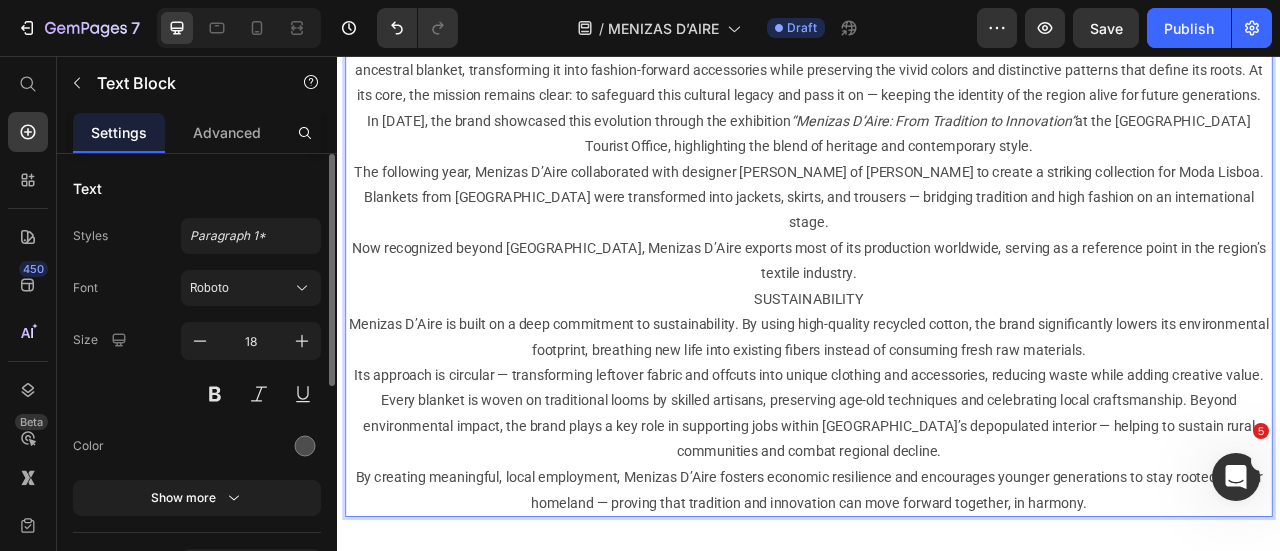 click on "Now recognized beyond Portugal, Menizas D’Aire exports most of its production worldwide, serving as a reference point in the region’s textile industry." at bounding box center [937, 316] 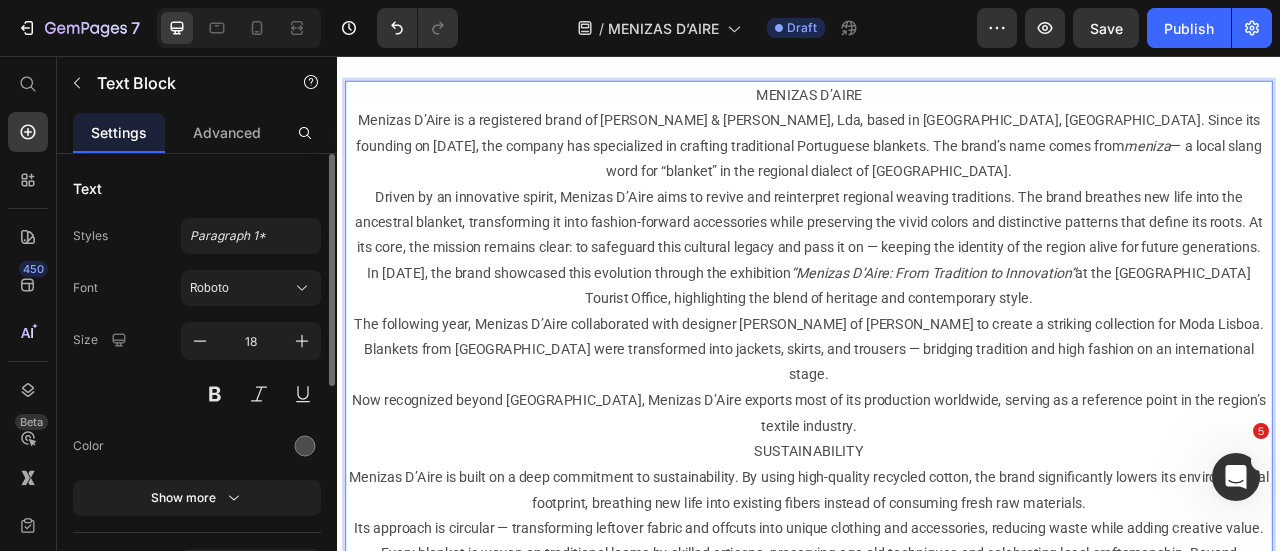 scroll, scrollTop: 168, scrollLeft: 0, axis: vertical 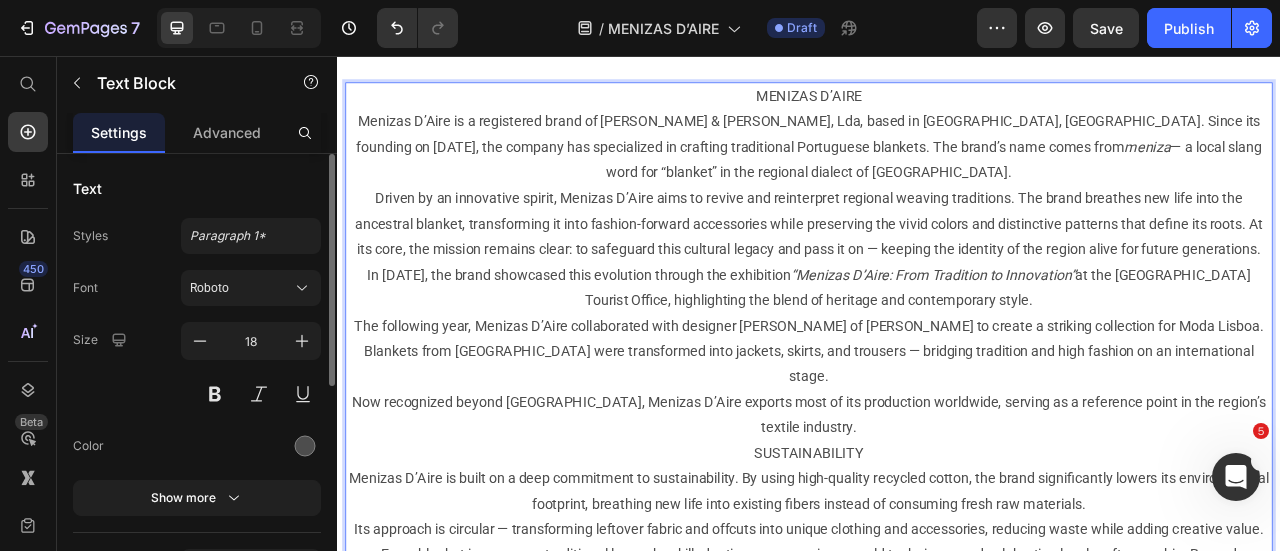 click on "MENIZAS D’AIRE" at bounding box center [937, 107] 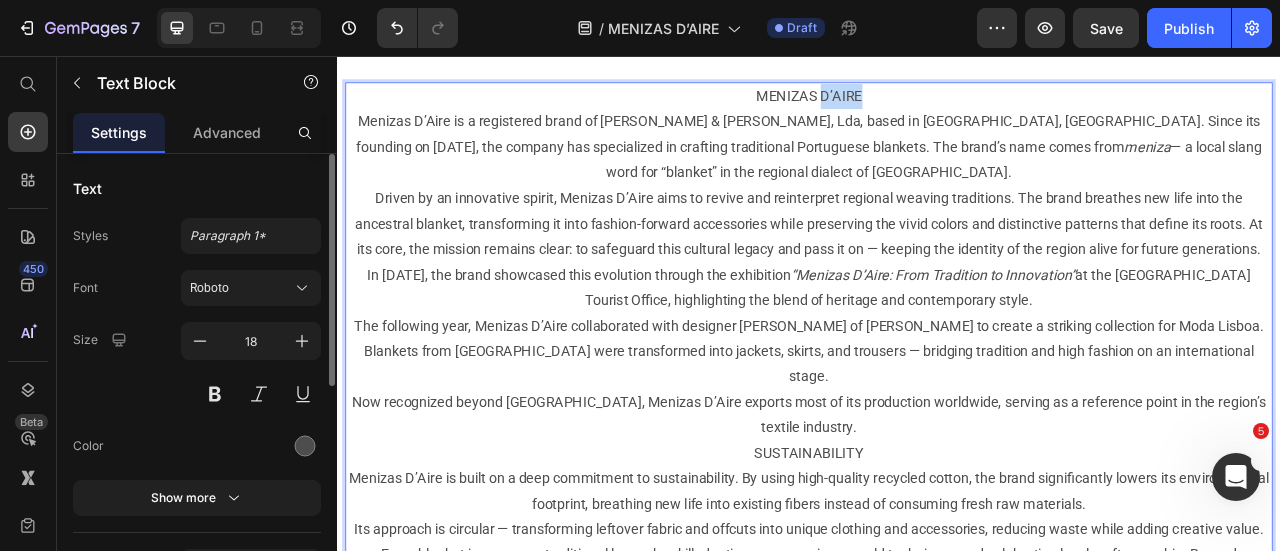 click on "MENIZAS D’AIRE" at bounding box center [937, 107] 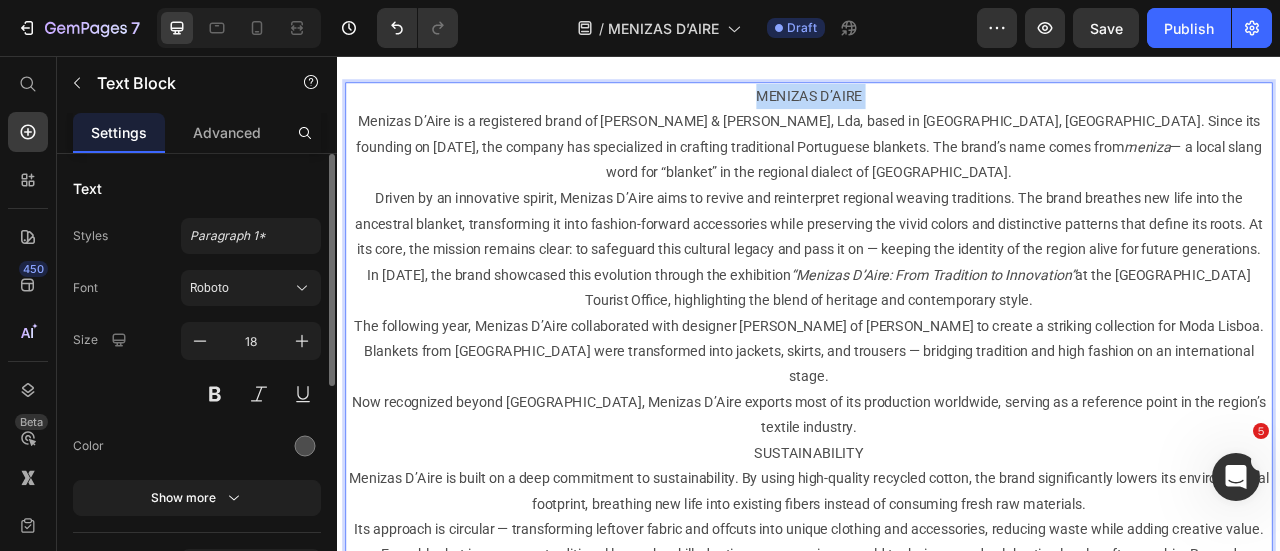 click on "MENIZAS D’AIRE" at bounding box center [937, 107] 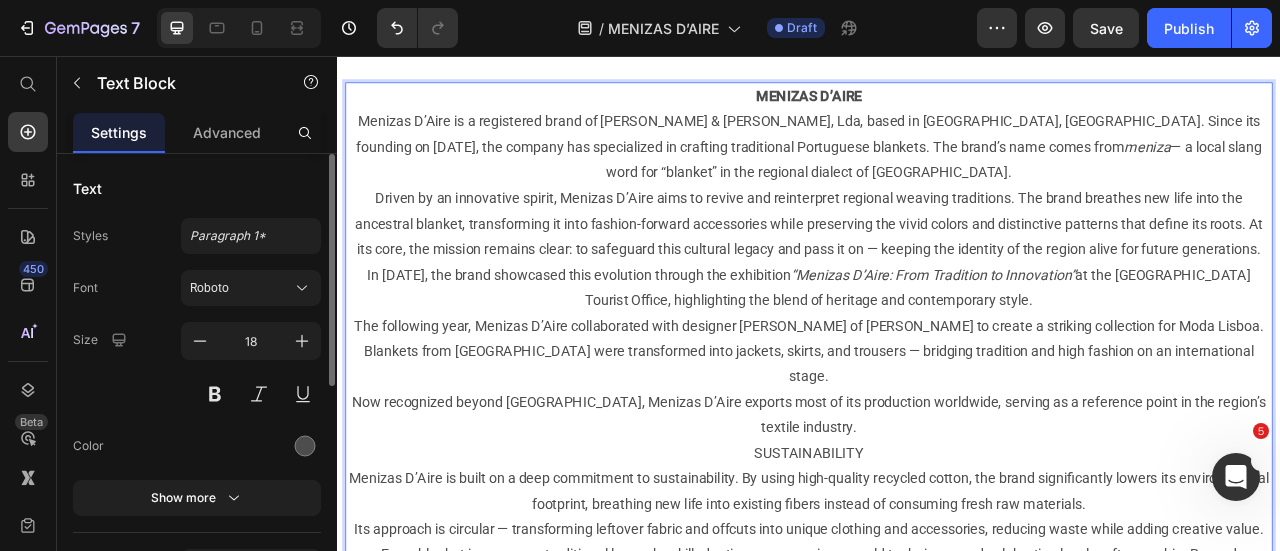 click on "Menizas D’Aire is a registered brand of Pombo & Azevedo, Lda, based in Mira de Aire, Portugal. Since its founding on October 16, 1973, the company has specialized in crafting traditional Portuguese blankets. The brand’s name comes from  meniza  — a local slang word for “blanket” in the regional dialect of Mira de Aire." at bounding box center [937, 171] 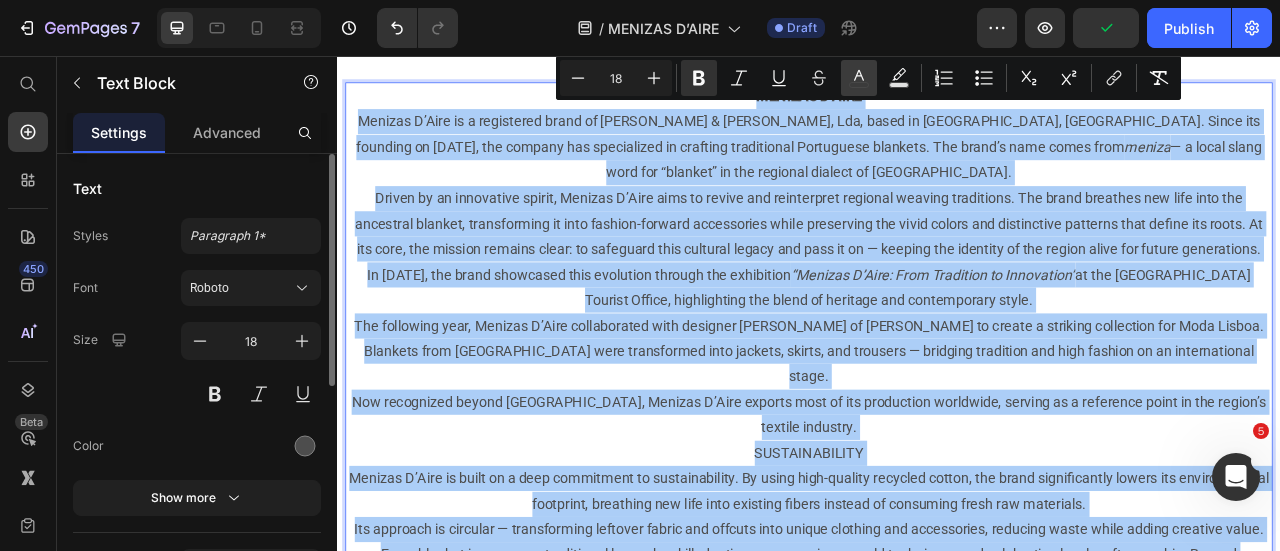 click on "color" at bounding box center [859, 78] 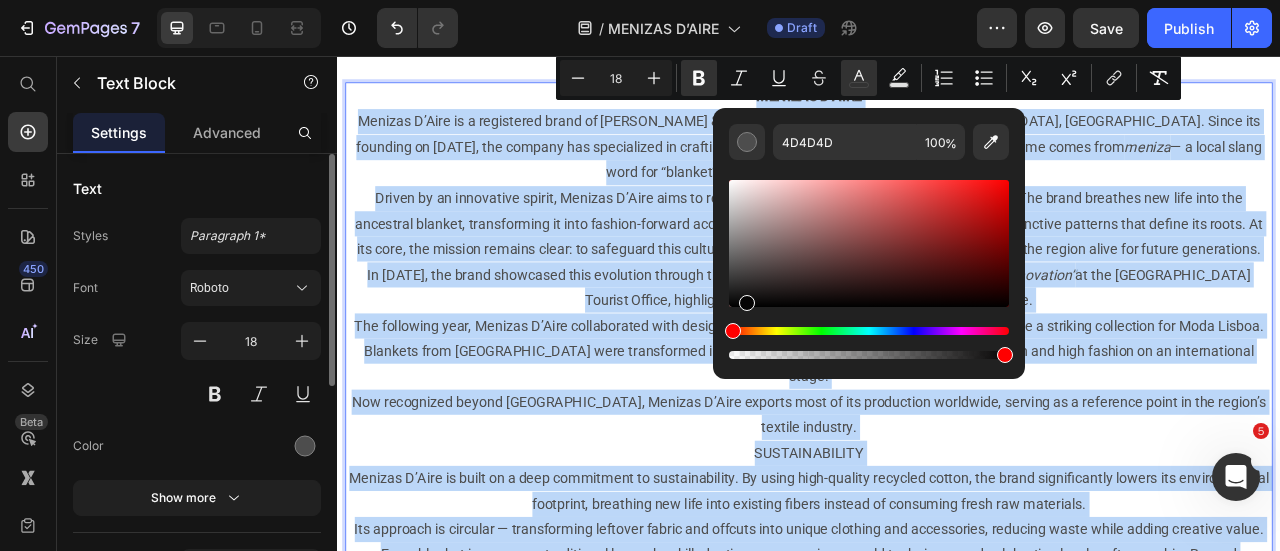 type on "000000" 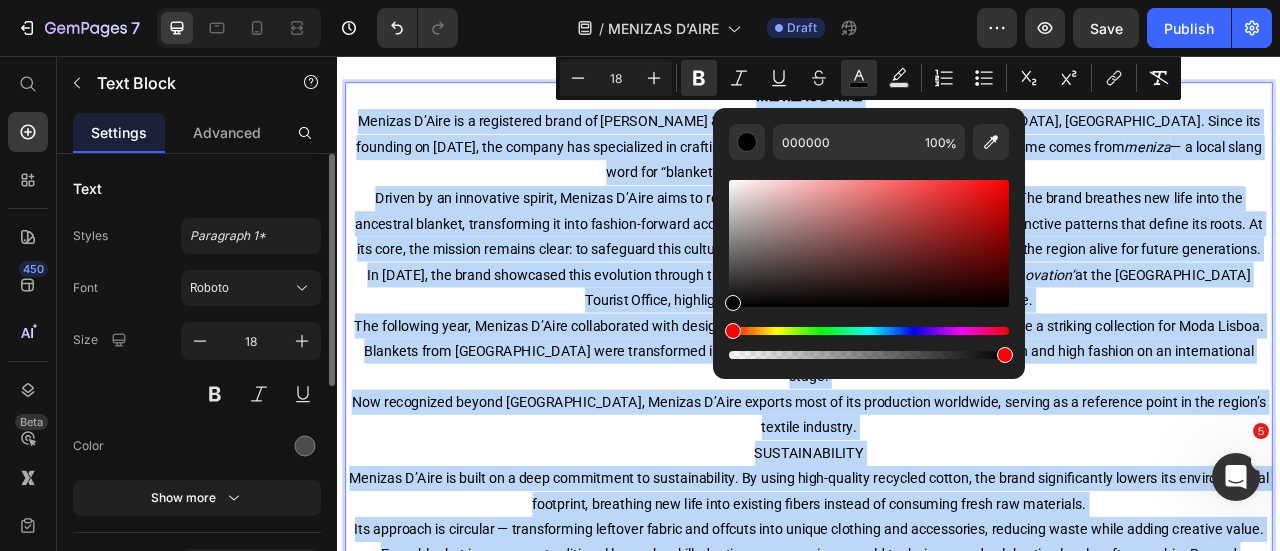 drag, startPoint x: 1135, startPoint y: 337, endPoint x: 676, endPoint y: 425, distance: 467.35962 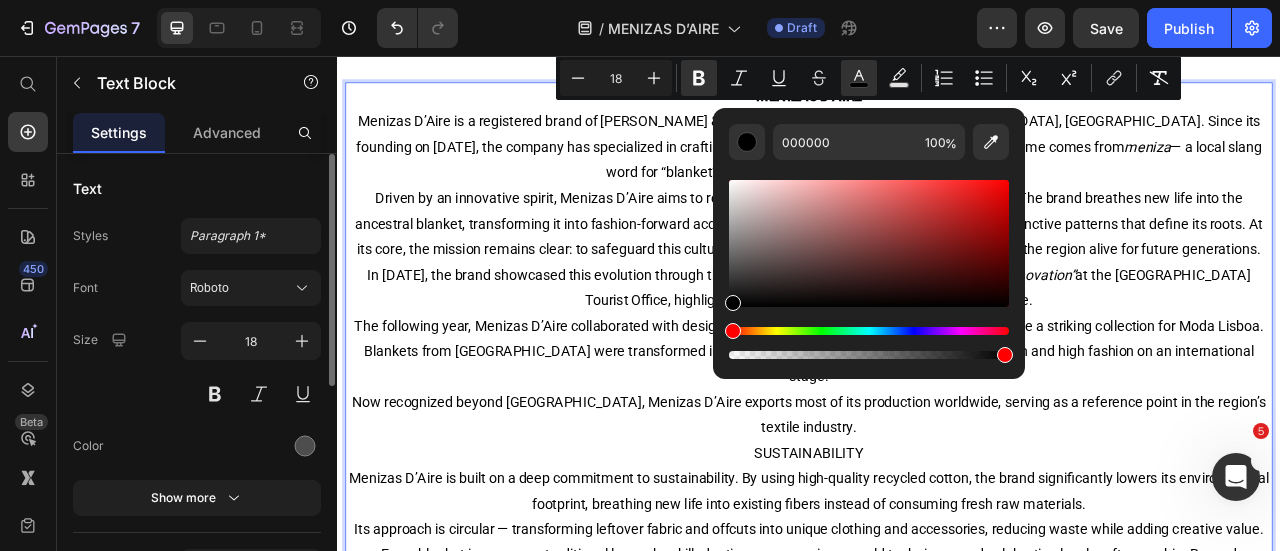 click on "The following year, Menizas D’Aire collaborated with designer [PERSON_NAME] of [PERSON_NAME] to create a striking collection for Moda Lisboa. Blankets from [GEOGRAPHIC_DATA] were transformed into jackets, skirts, and trousers — bridging tradition and high fashion on an international stage." at bounding box center [937, 431] 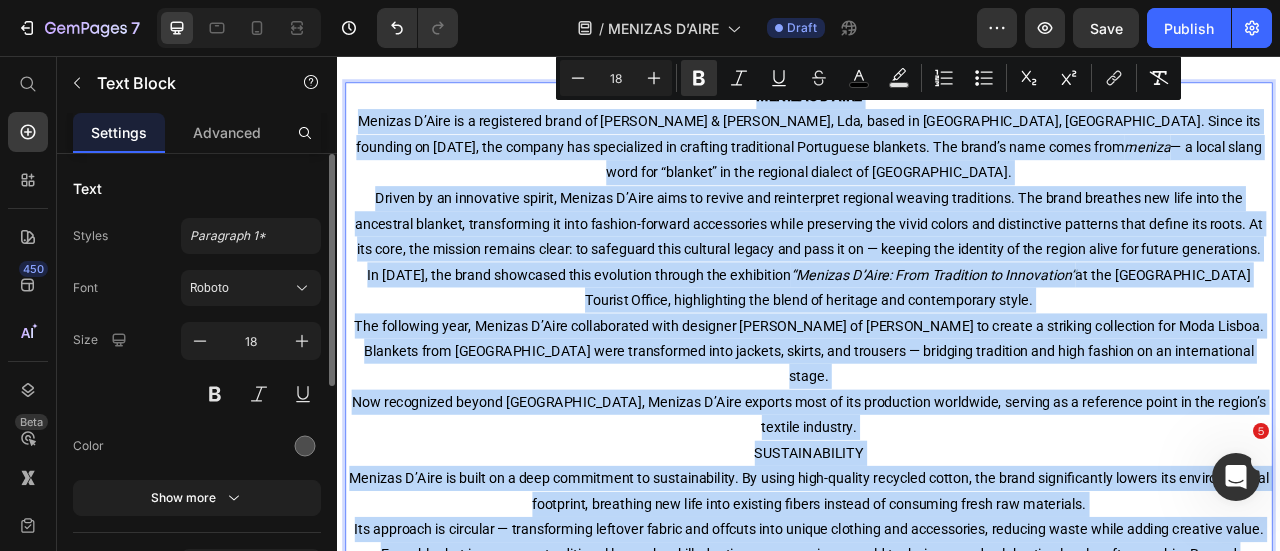 click on "The following year, Menizas D’Aire collaborated with designer [PERSON_NAME] of [PERSON_NAME] to create a striking collection for Moda Lisboa. Blankets from [GEOGRAPHIC_DATA] were transformed into jackets, skirts, and trousers — bridging tradition and high fashion on an international stage." at bounding box center [937, 431] 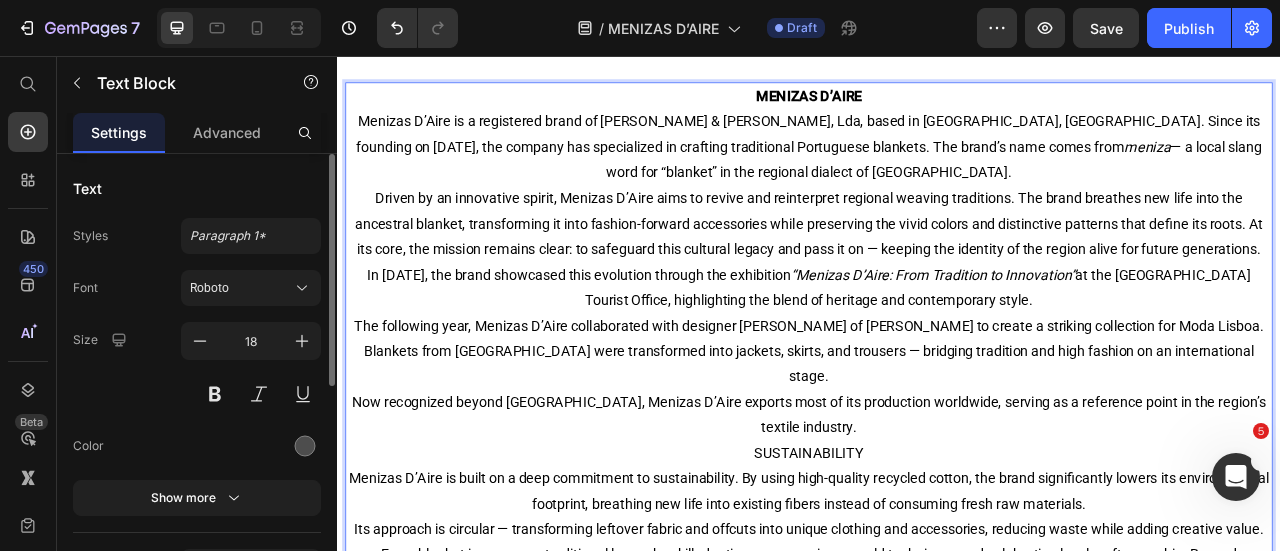 click on "MENIZAS D’AIRE" at bounding box center [937, 107] 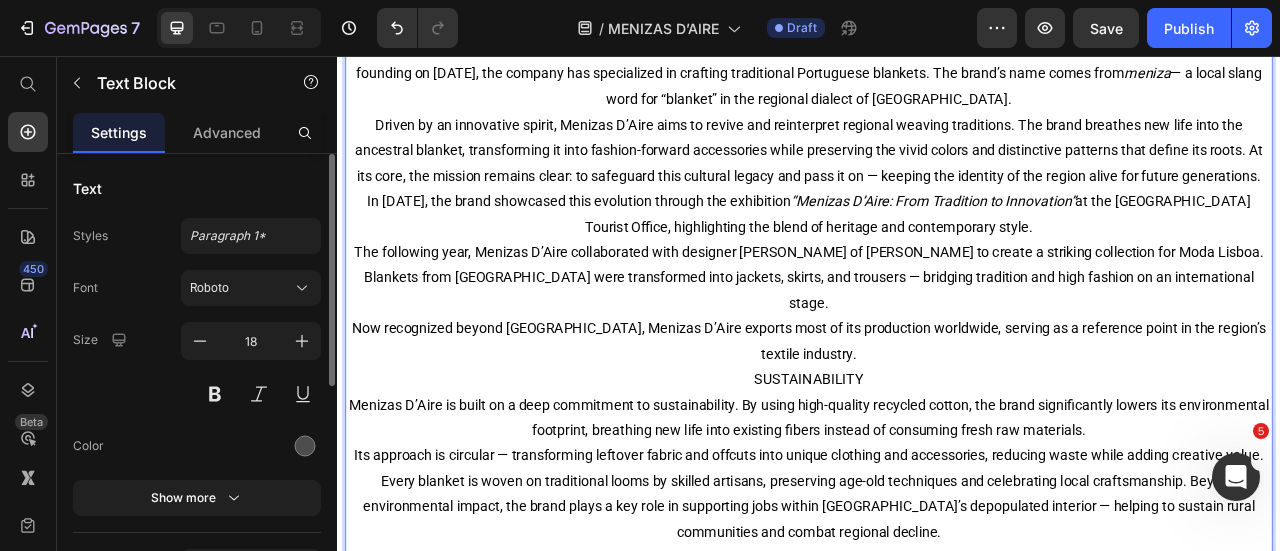 scroll, scrollTop: 428, scrollLeft: 0, axis: vertical 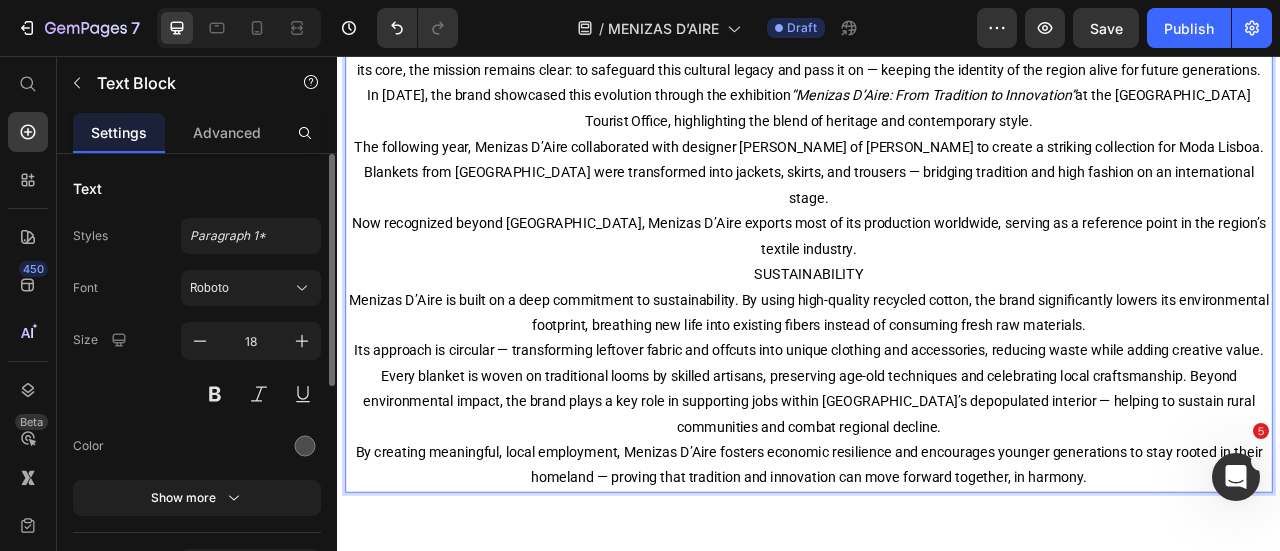 click on "Now recognized beyond [GEOGRAPHIC_DATA], Menizas D’Aire exports most of its production worldwide, serving as a reference point in the region’s textile industry." at bounding box center [937, 284] 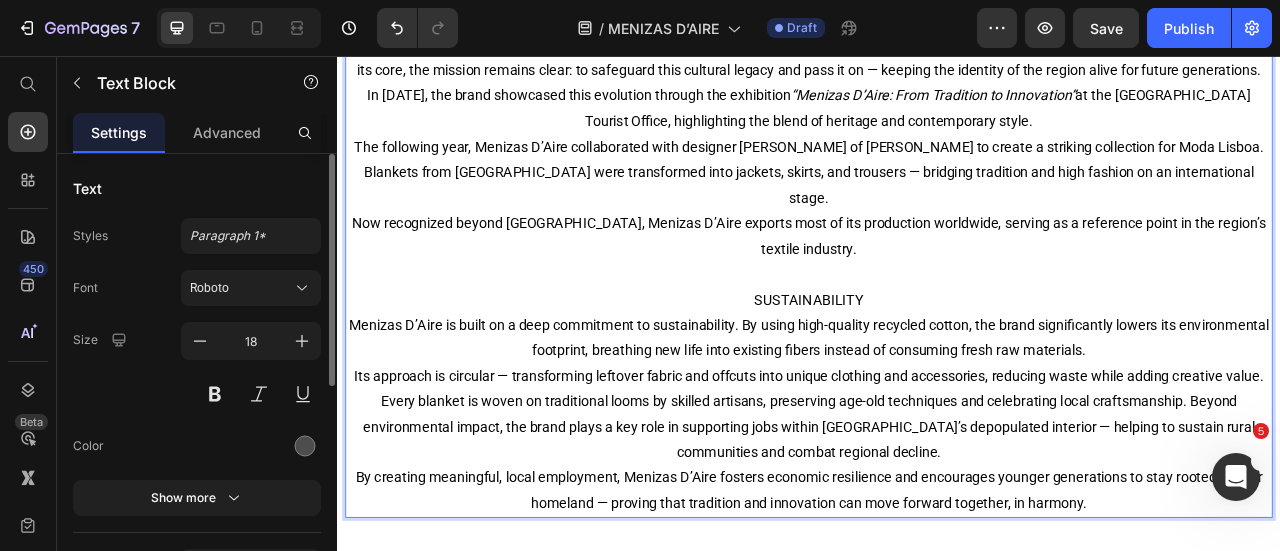 click on "SUSTAINABILITY" at bounding box center [937, 366] 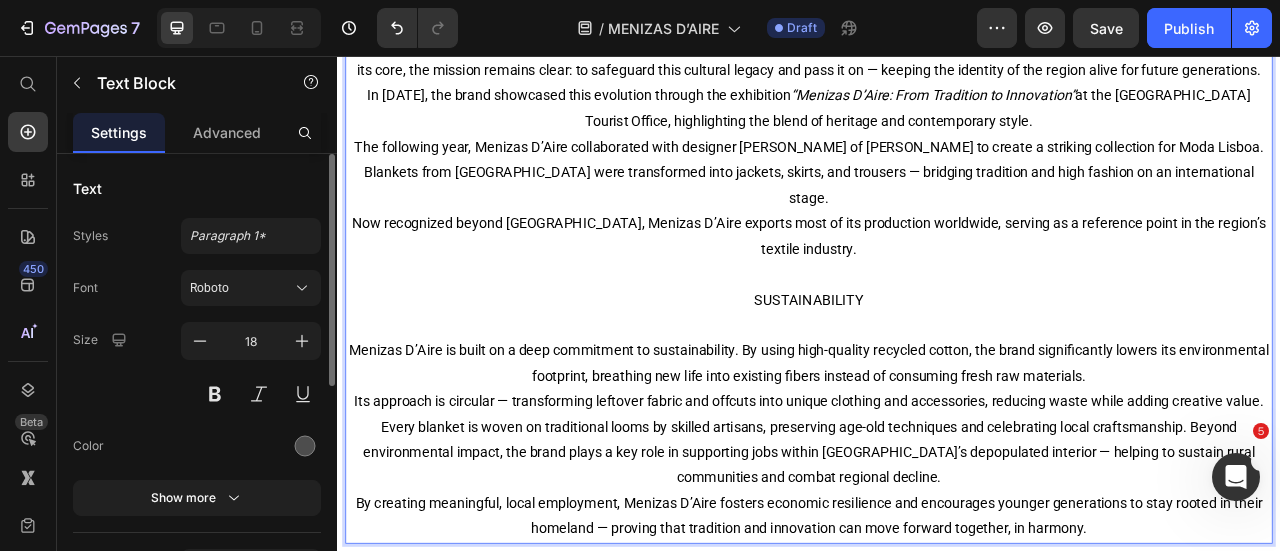 click on "SUSTAINABILITY" at bounding box center [937, 365] 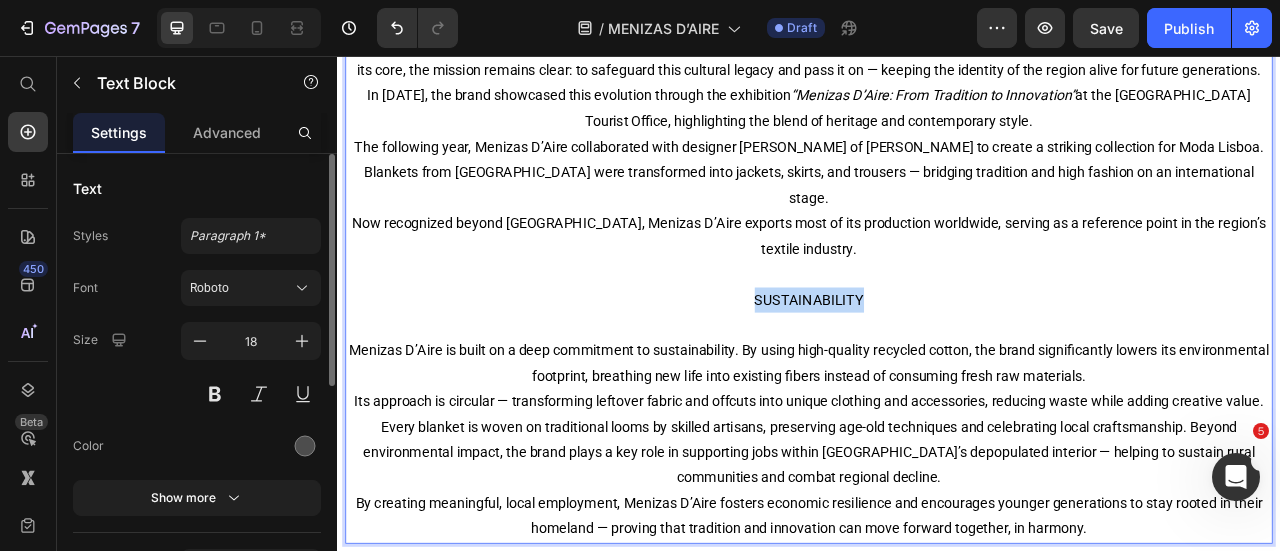 click on "SUSTAINABILITY" at bounding box center (937, 365) 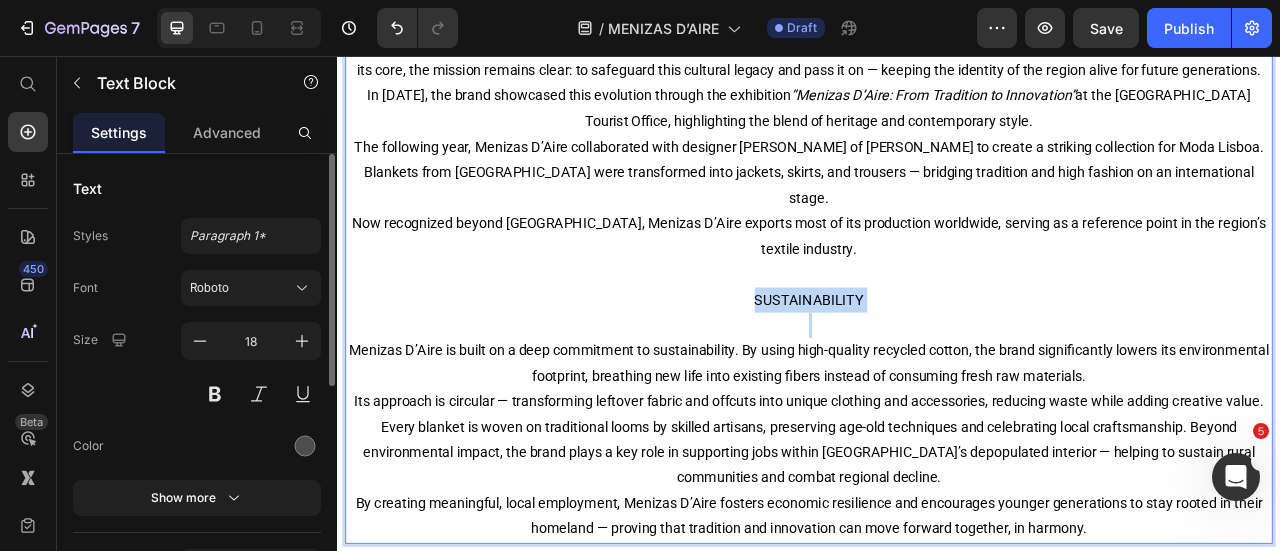 click on "SUSTAINABILITY" at bounding box center [937, 365] 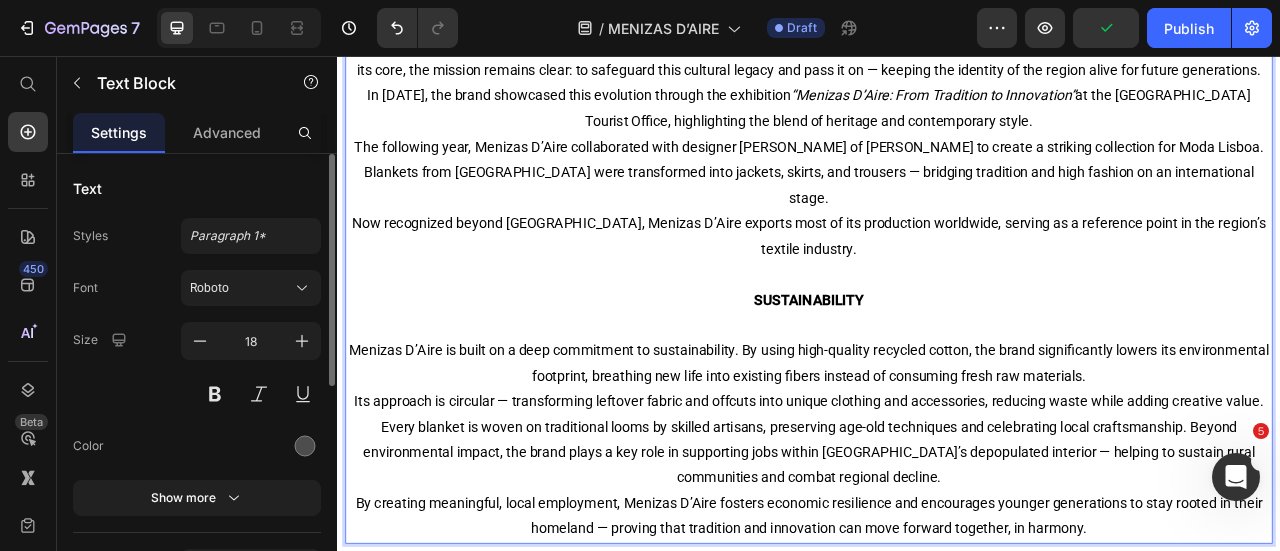 click on "Menizas D’Aire is built on a deep commitment to sustainability. By using high-quality recycled cotton, the brand significantly lowers its environmental footprint, breathing new life into existing fibers instead of consuming fresh raw materials." at bounding box center [937, 446] 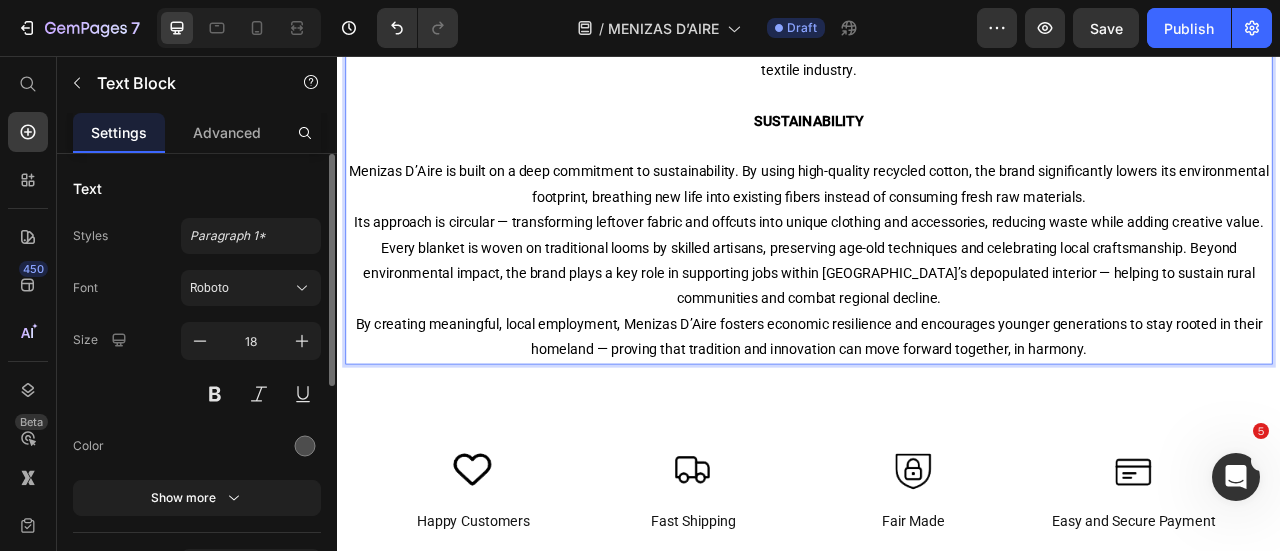 scroll, scrollTop: 664, scrollLeft: 0, axis: vertical 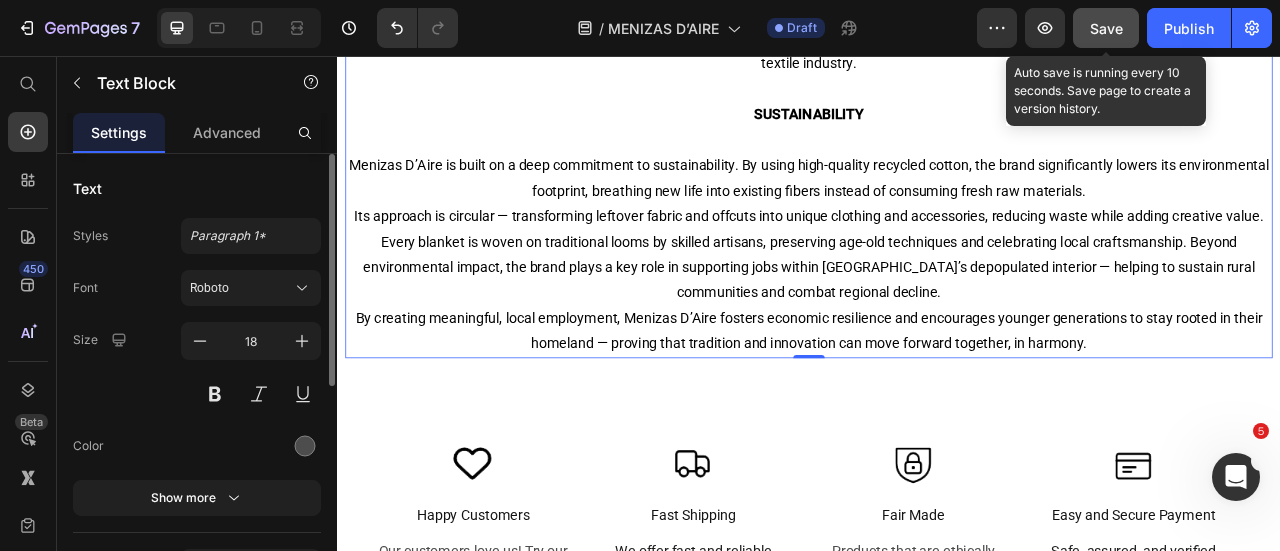 click on "Save" at bounding box center [1106, 28] 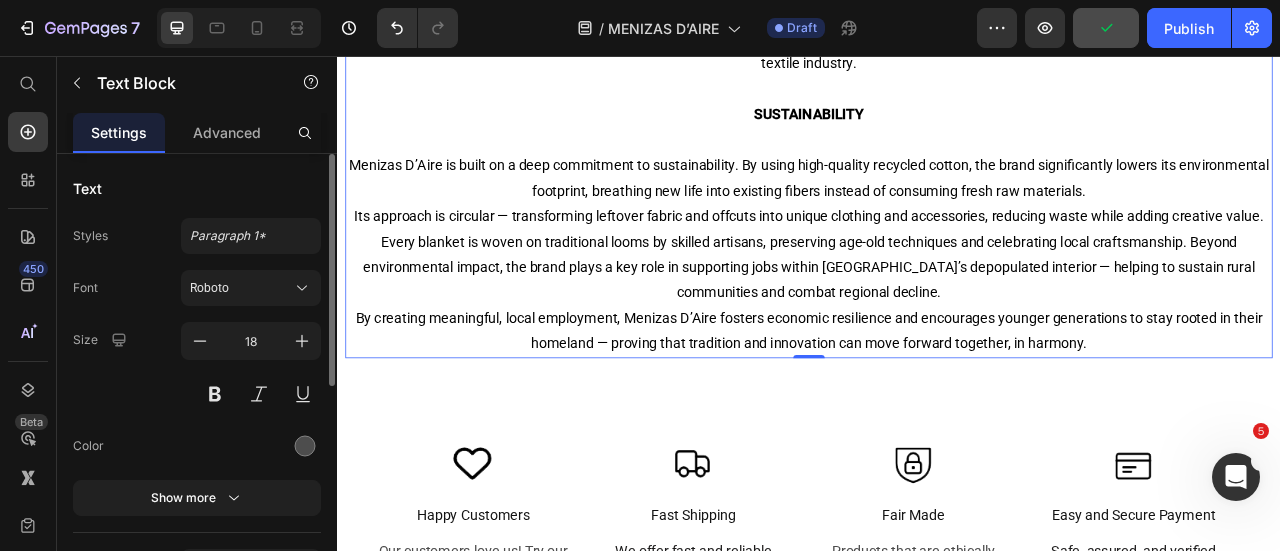 scroll, scrollTop: 0, scrollLeft: 0, axis: both 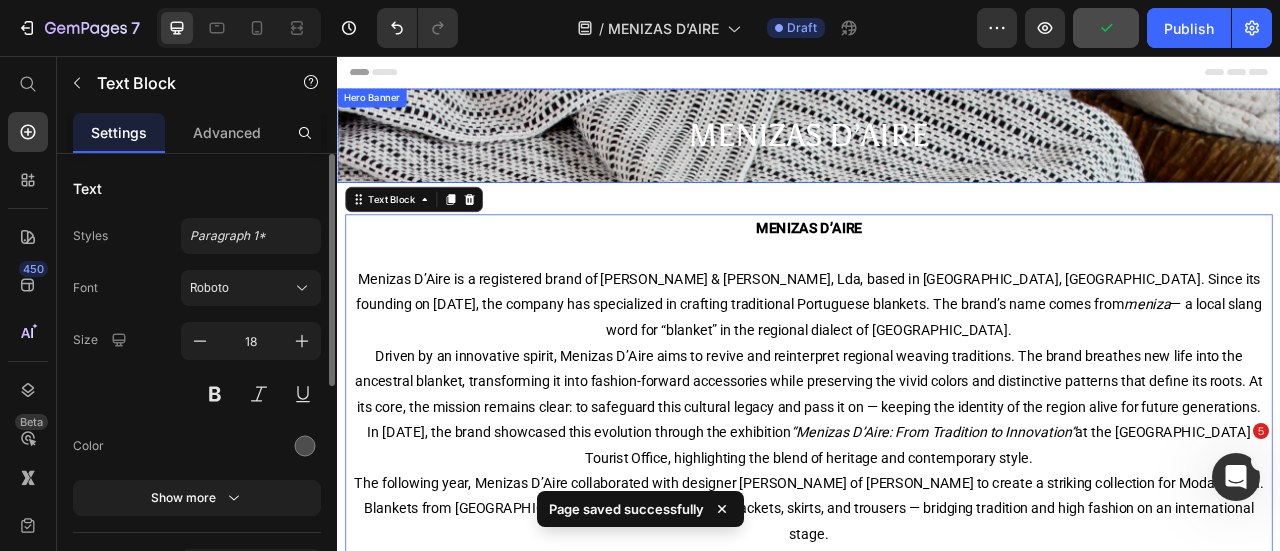 click on "MENIZAS D’AIRE Heading" at bounding box center (937, 157) 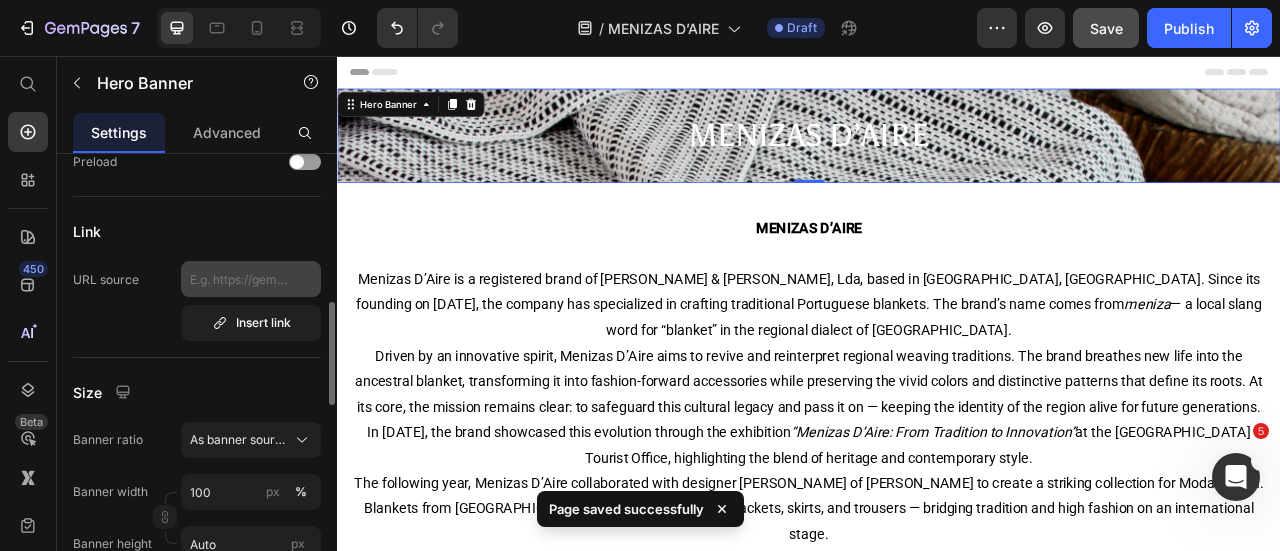 scroll, scrollTop: 654, scrollLeft: 0, axis: vertical 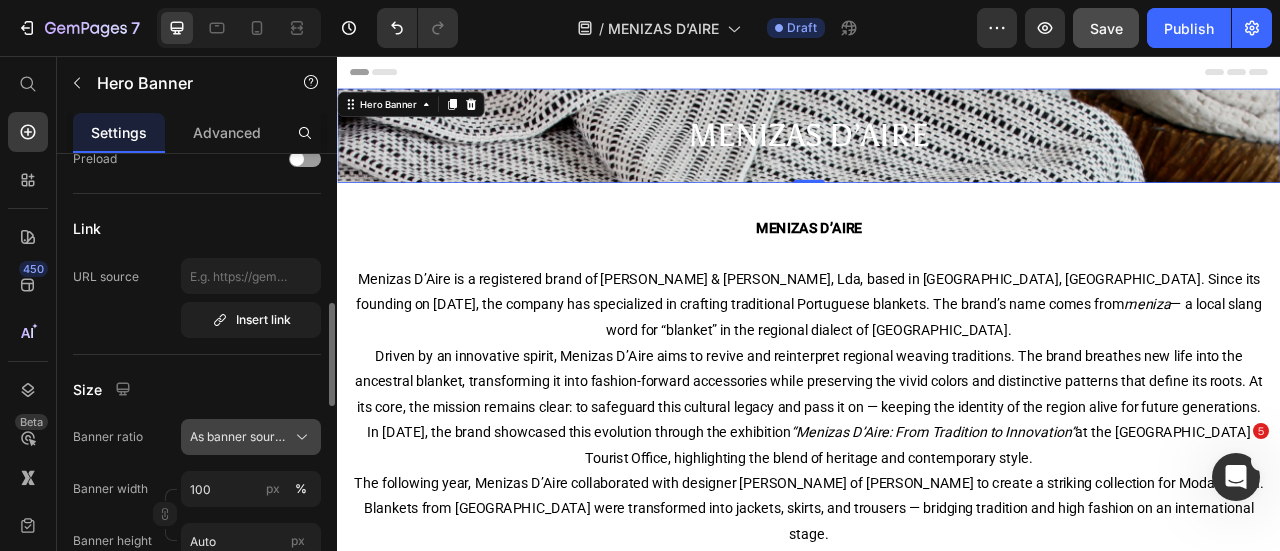 click on "As banner source" at bounding box center [239, 437] 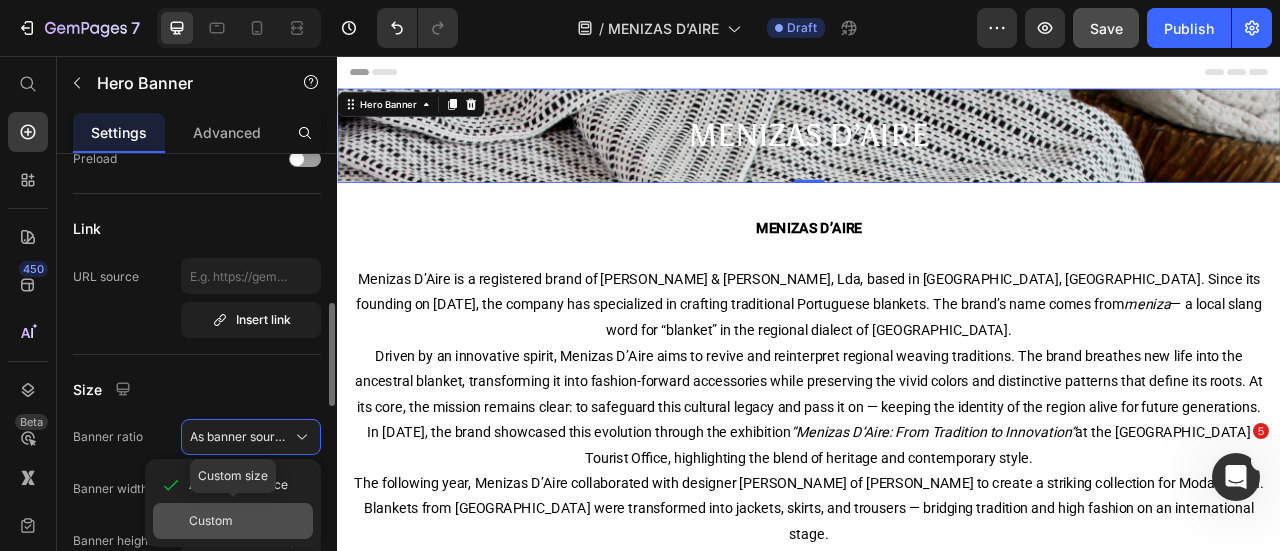 click on "Custom" at bounding box center [211, 521] 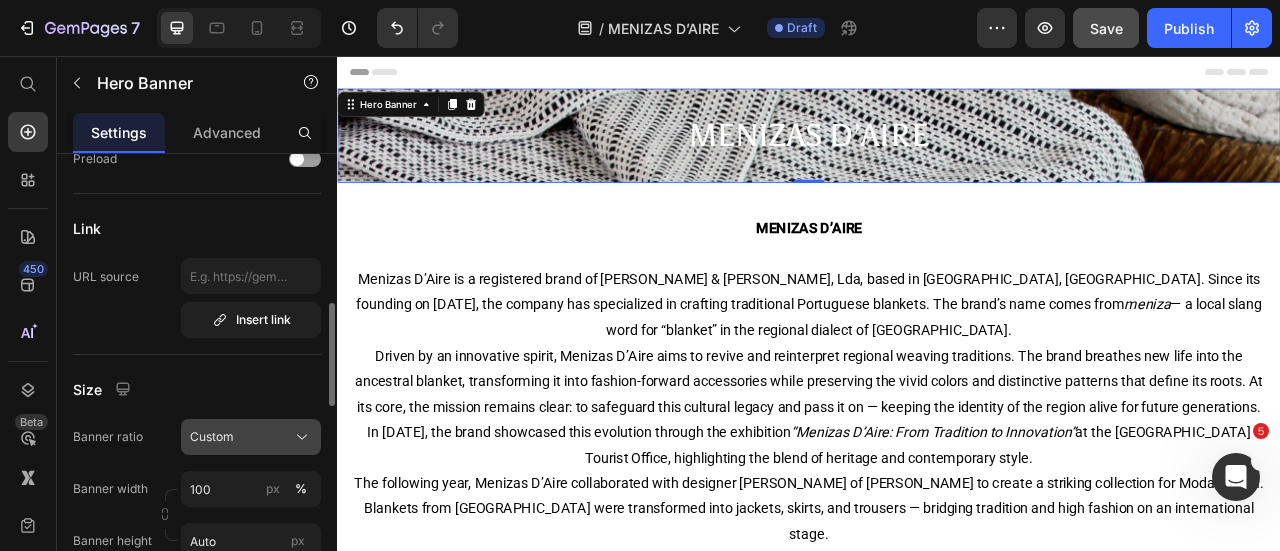 click on "Custom" 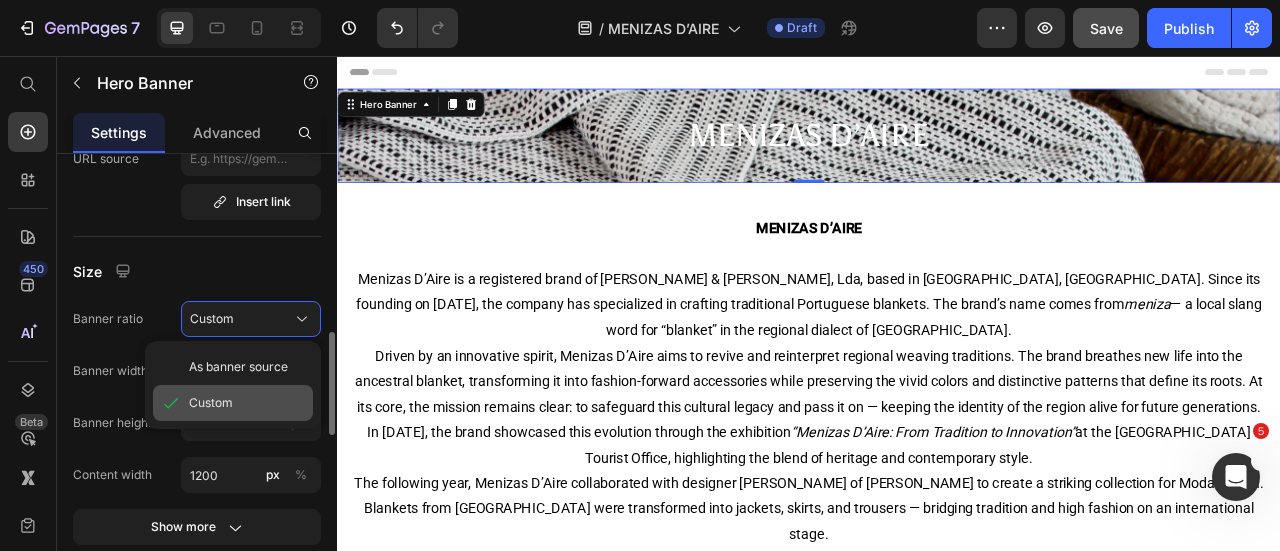 scroll, scrollTop: 774, scrollLeft: 0, axis: vertical 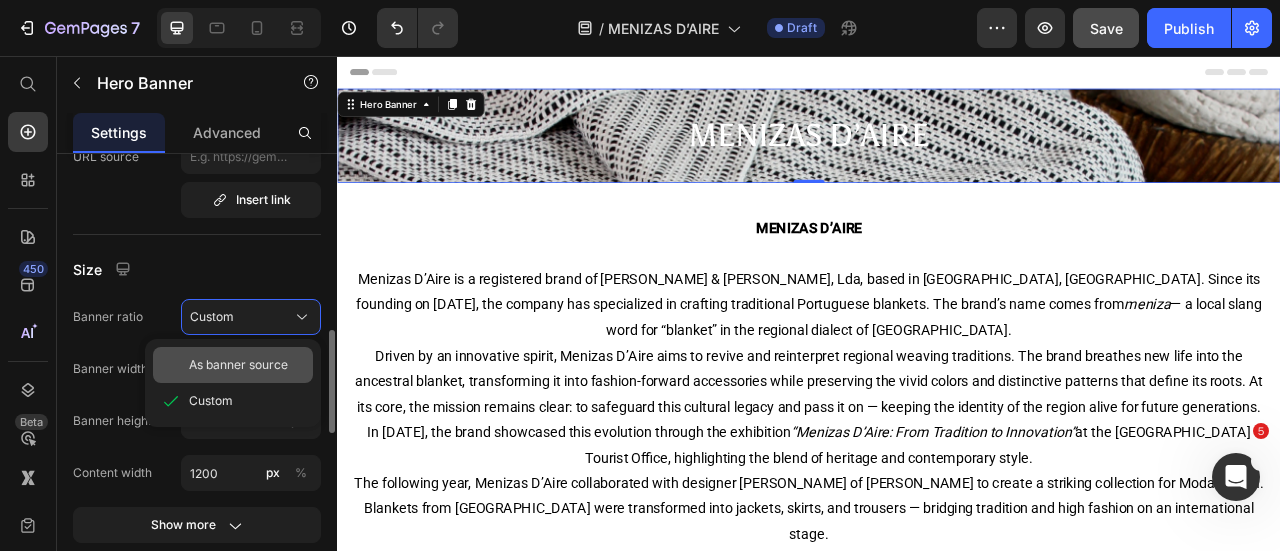 click on "As banner source" at bounding box center (238, 365) 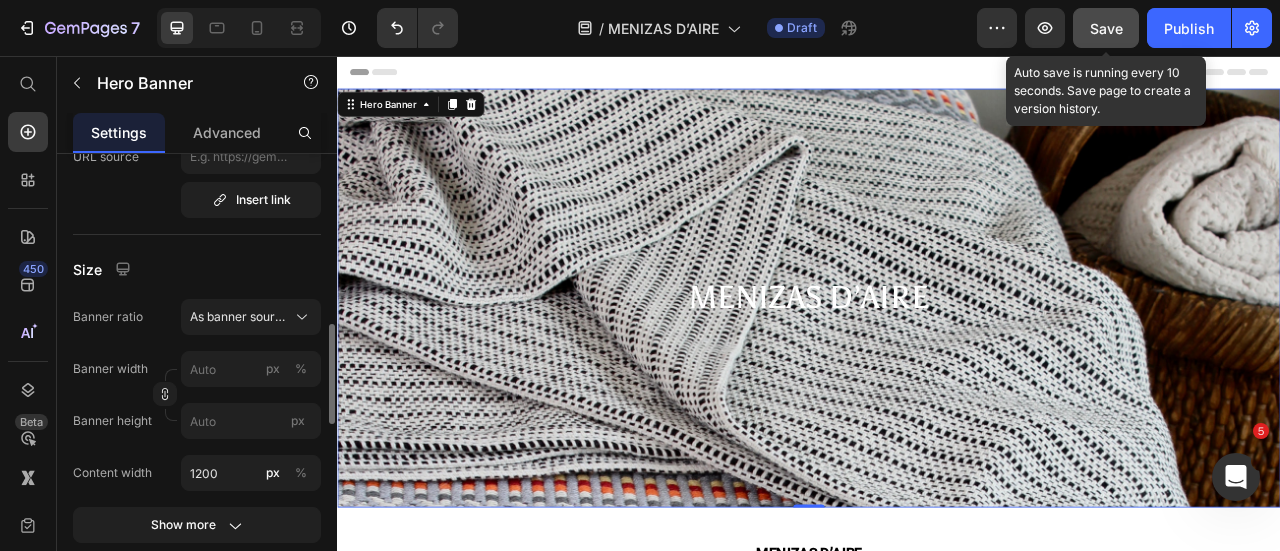 click on "Save" at bounding box center (1106, 28) 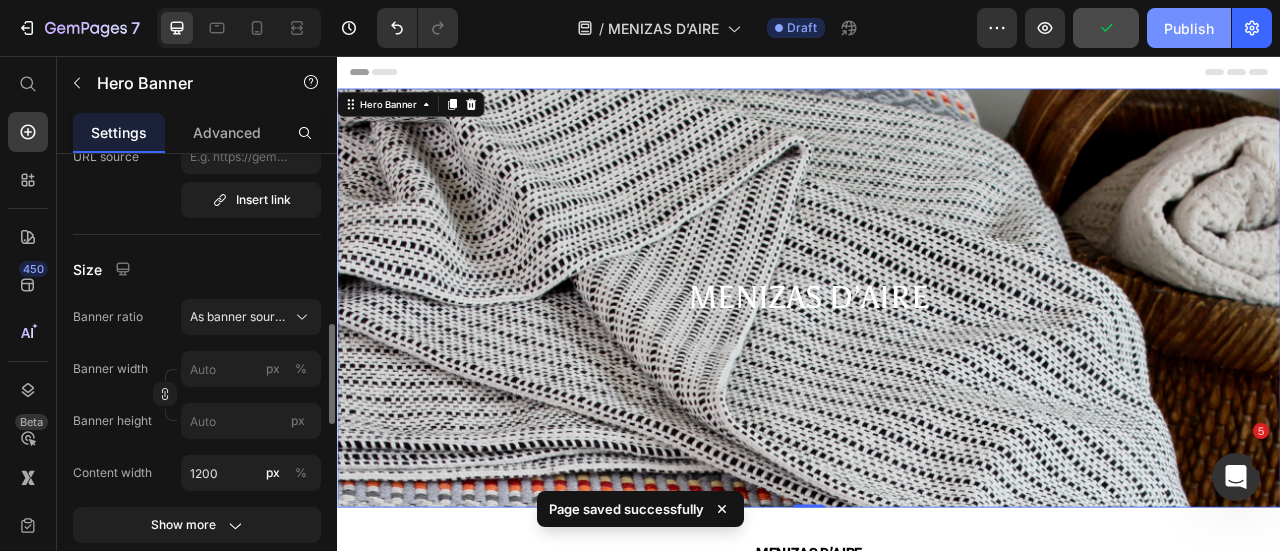 click on "Publish" 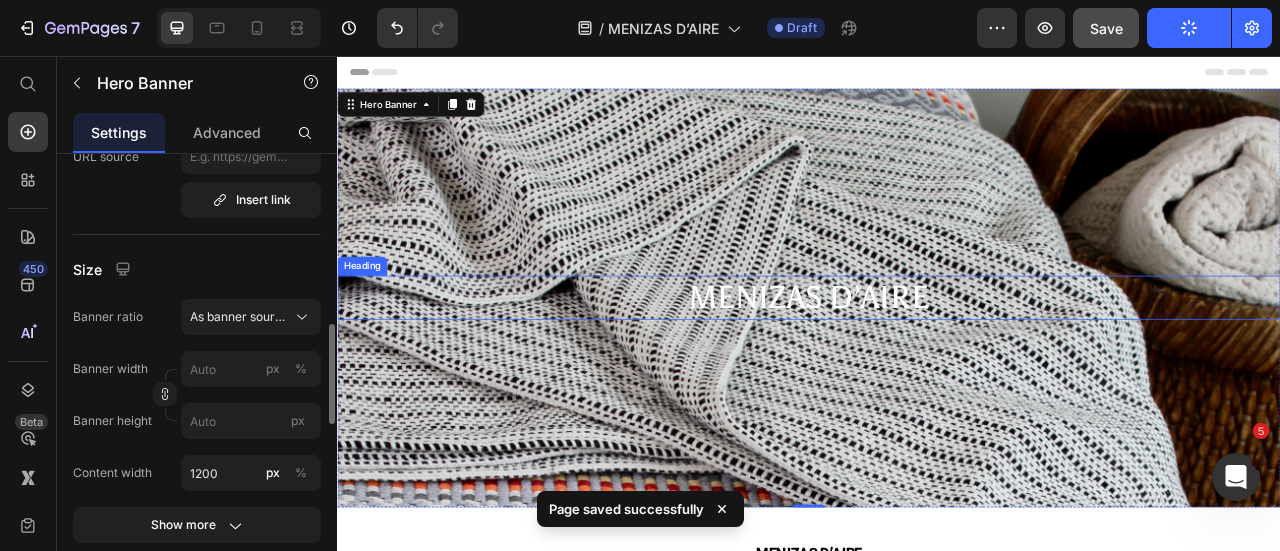 click on "MENIZAS D’AIRE" at bounding box center [937, 362] 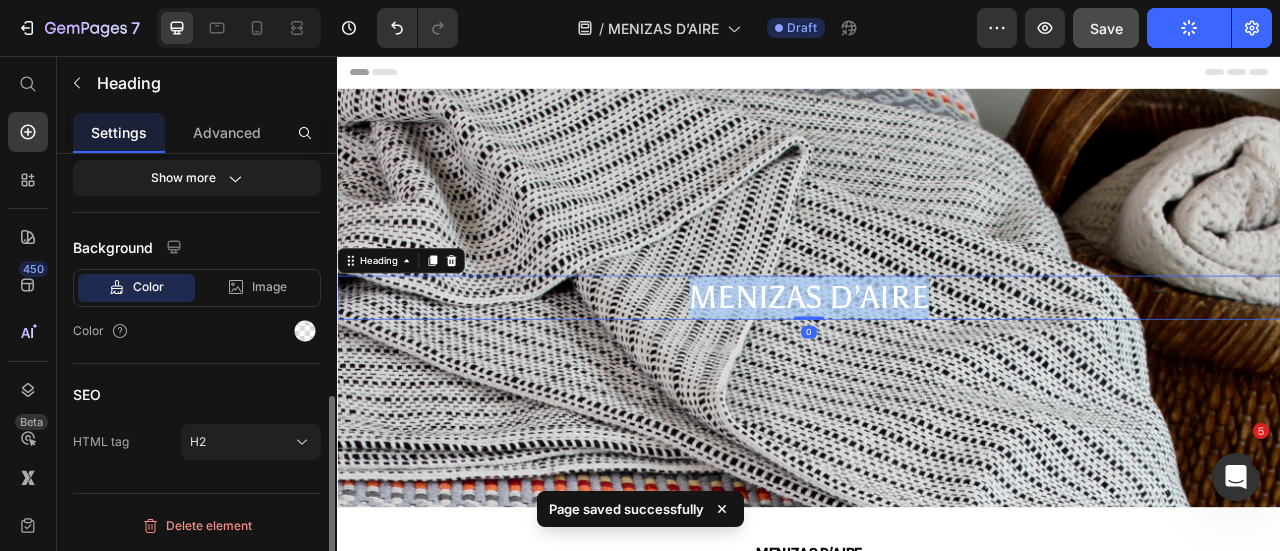 click on "MENIZAS D’AIRE" at bounding box center (937, 362) 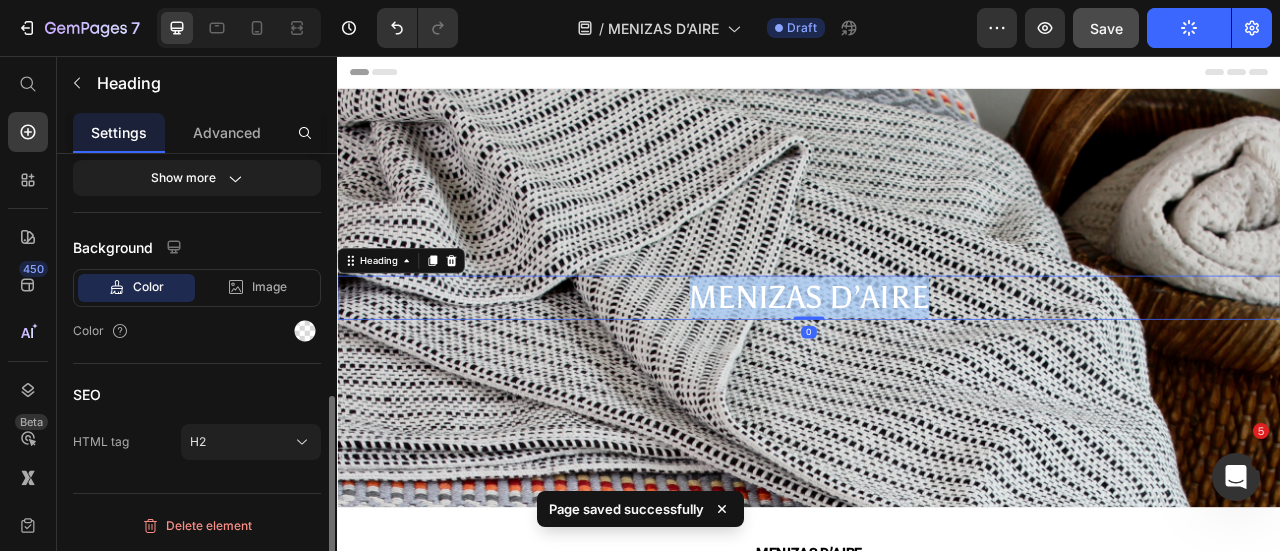 scroll, scrollTop: 0, scrollLeft: 0, axis: both 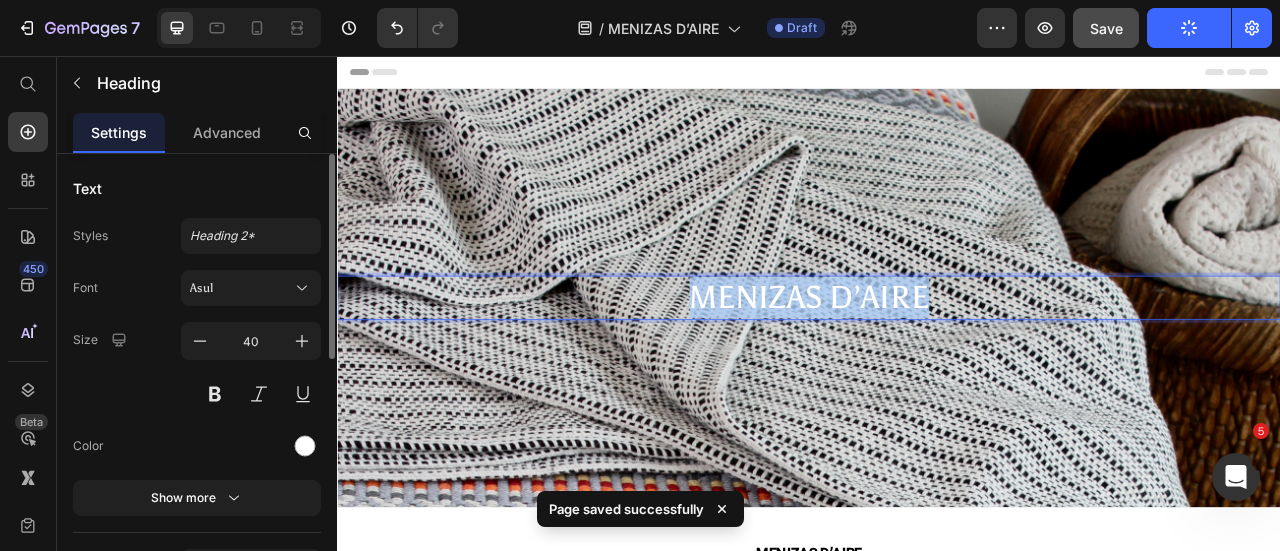 click on "MENIZAS D’AIRE" at bounding box center [937, 362] 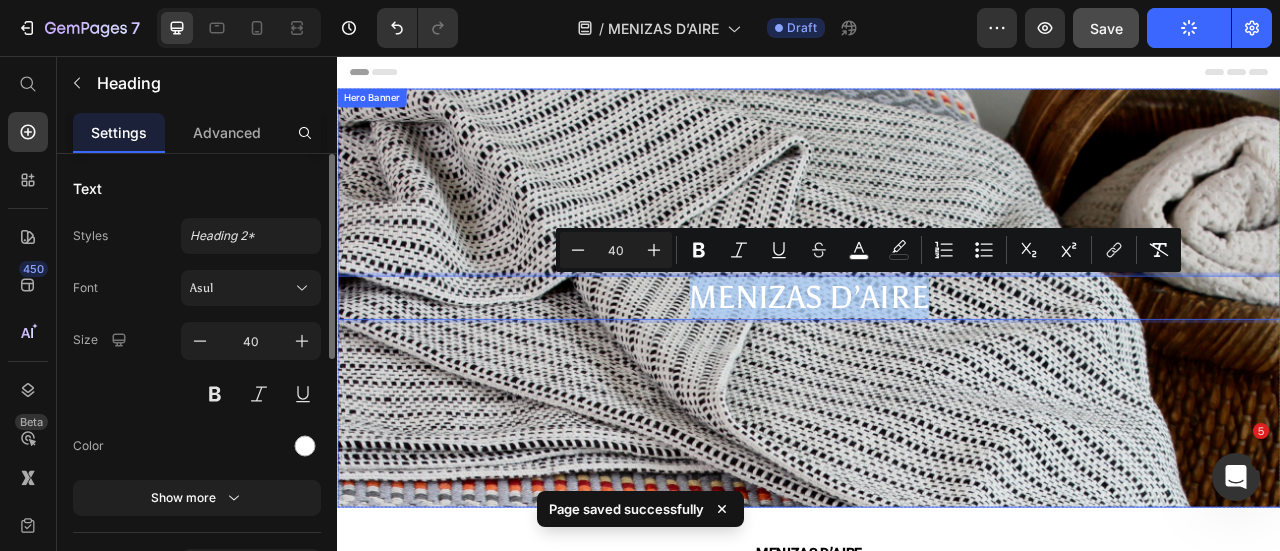 click at bounding box center (937, 363) 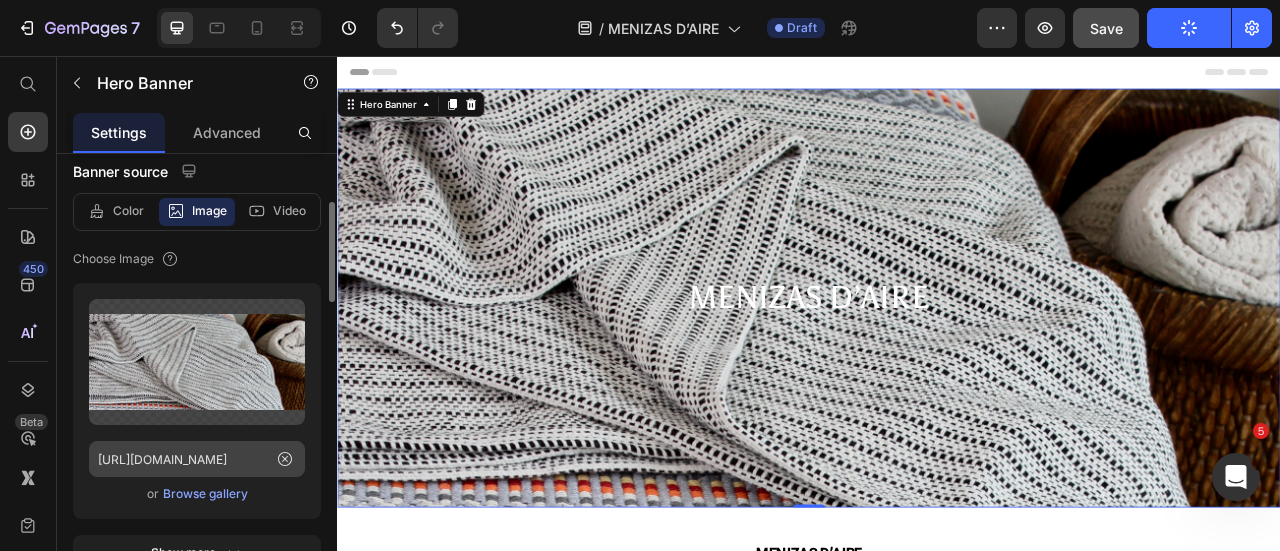 scroll, scrollTop: 210, scrollLeft: 0, axis: vertical 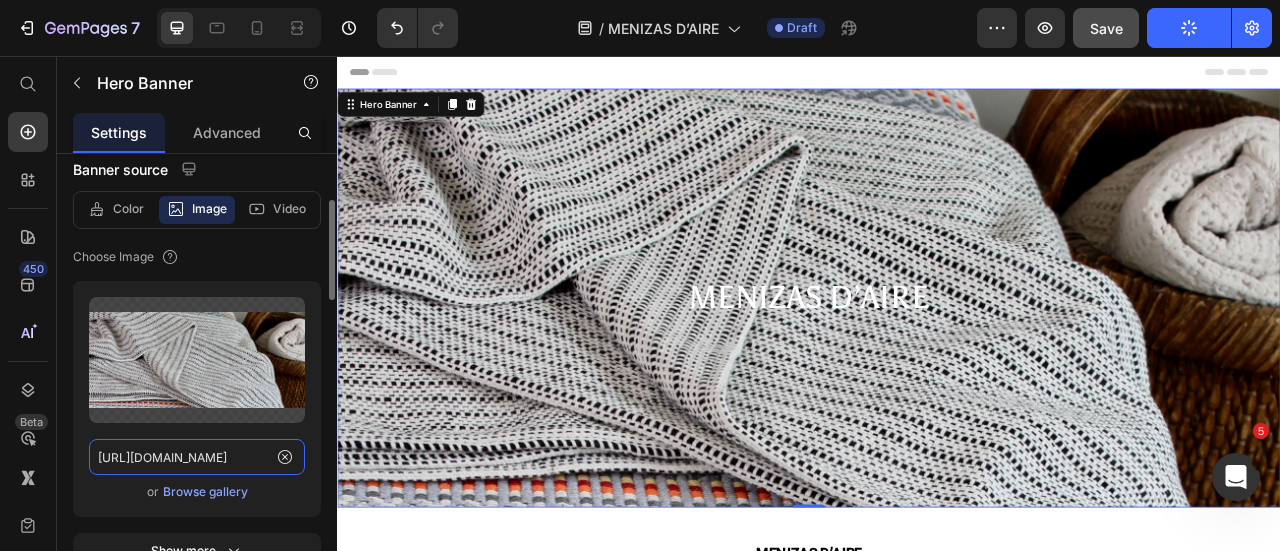 click on "[URL][DOMAIN_NAME]" 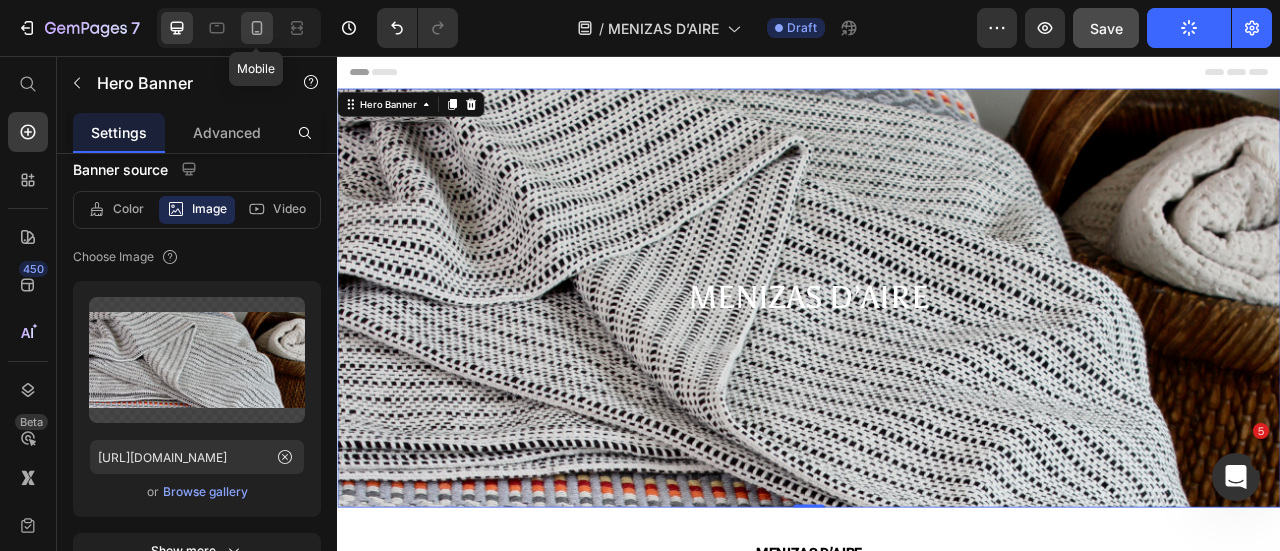 click 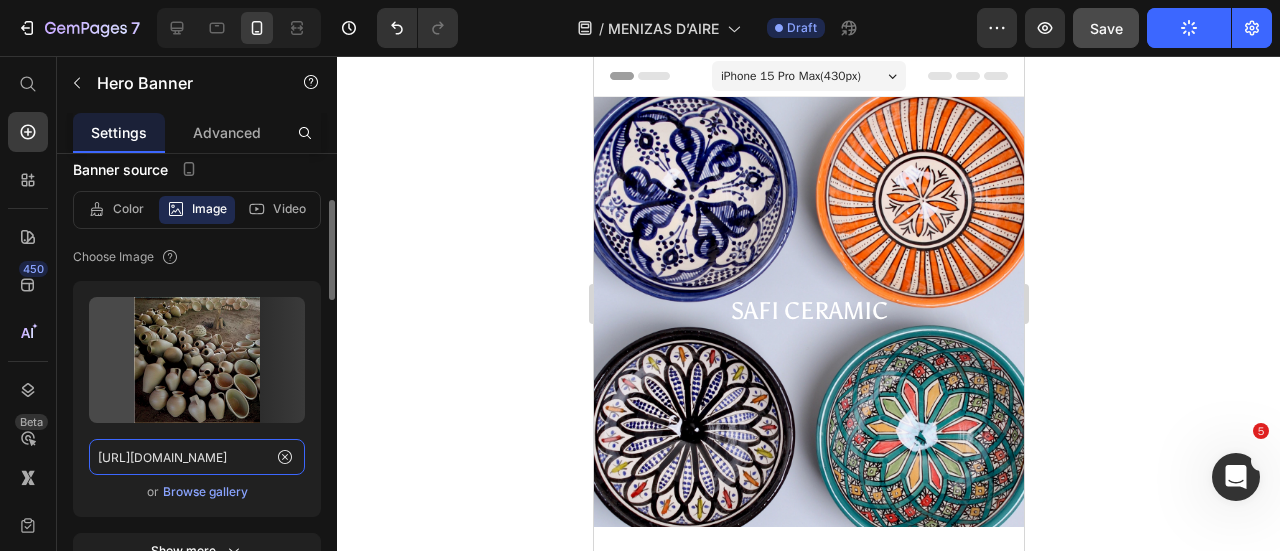 click on "https://cdn.shopify.com/s/files/1/0726/8492/9354/files/gempages_561586387925599013-128e267f-9b45-4637-b205-14174ee8c685.png" 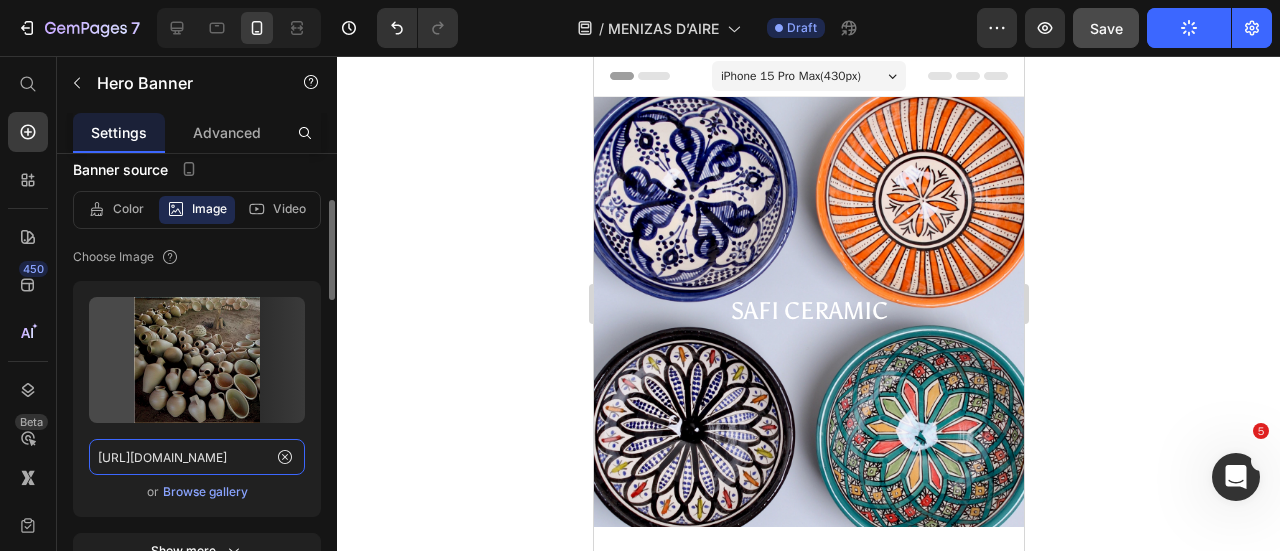 paste on "f9ffe68c-5d24-41d2-a93b-3fd5dda3d33f.jp" 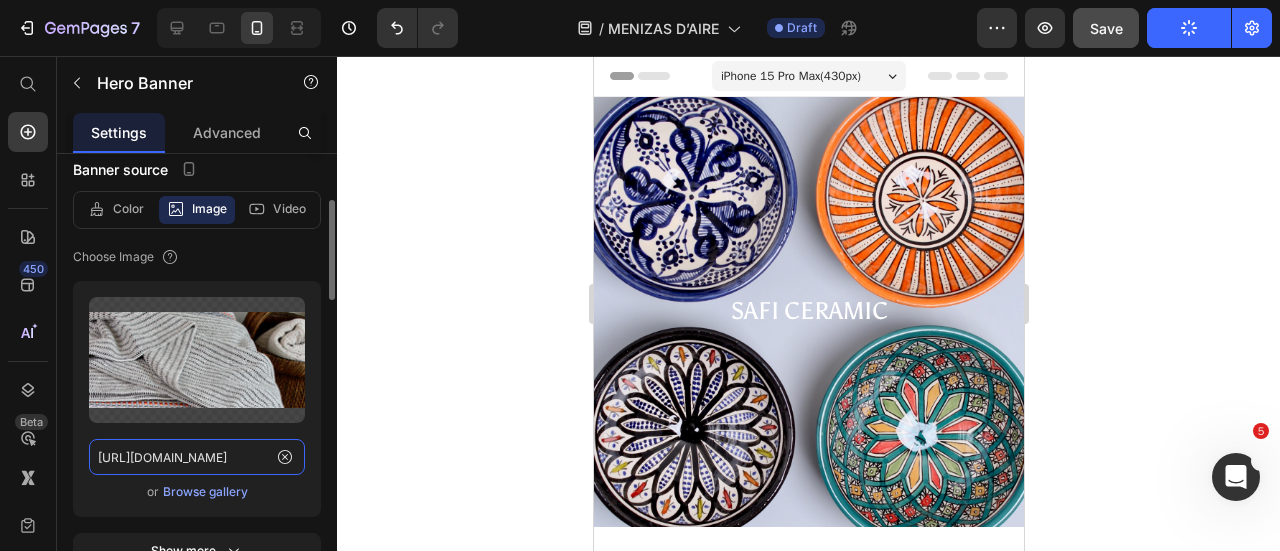 scroll, scrollTop: 0, scrollLeft: 596, axis: horizontal 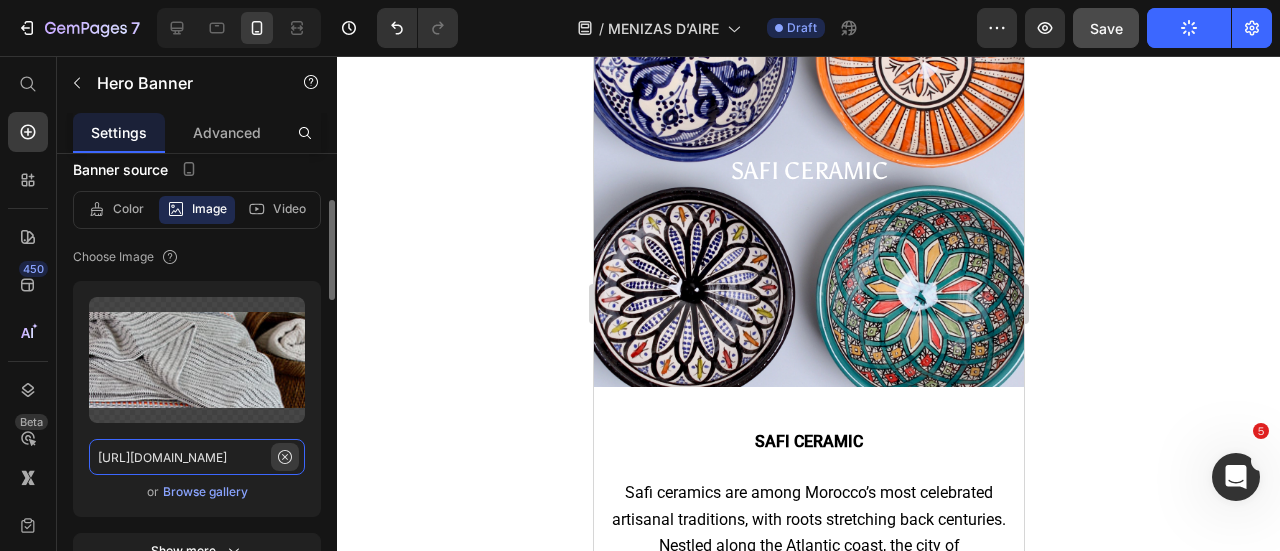type on "[URL][DOMAIN_NAME]" 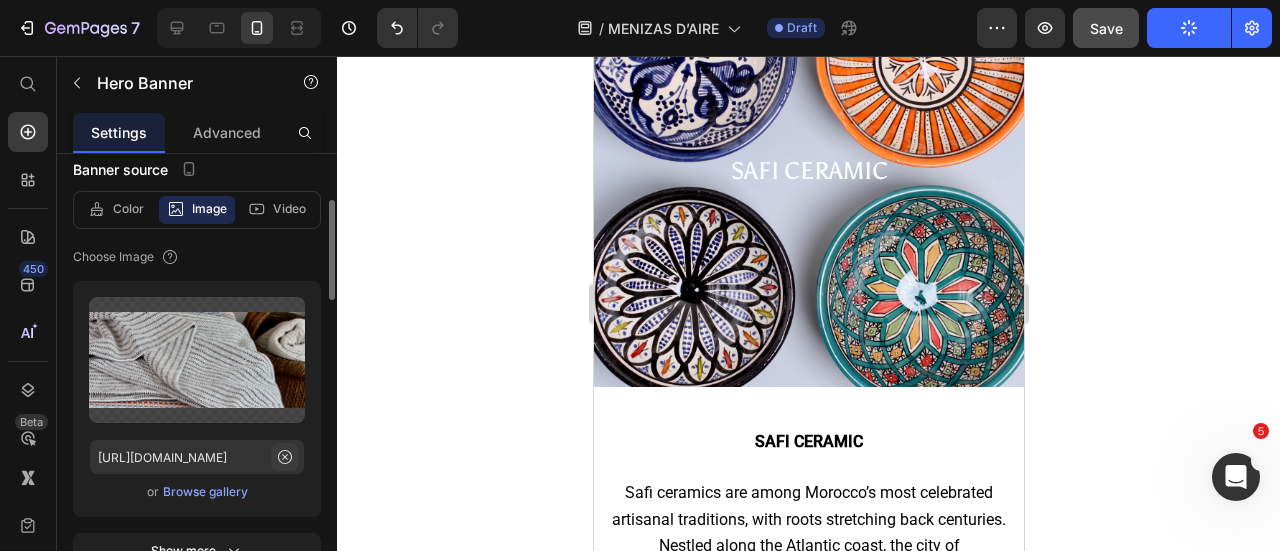 click 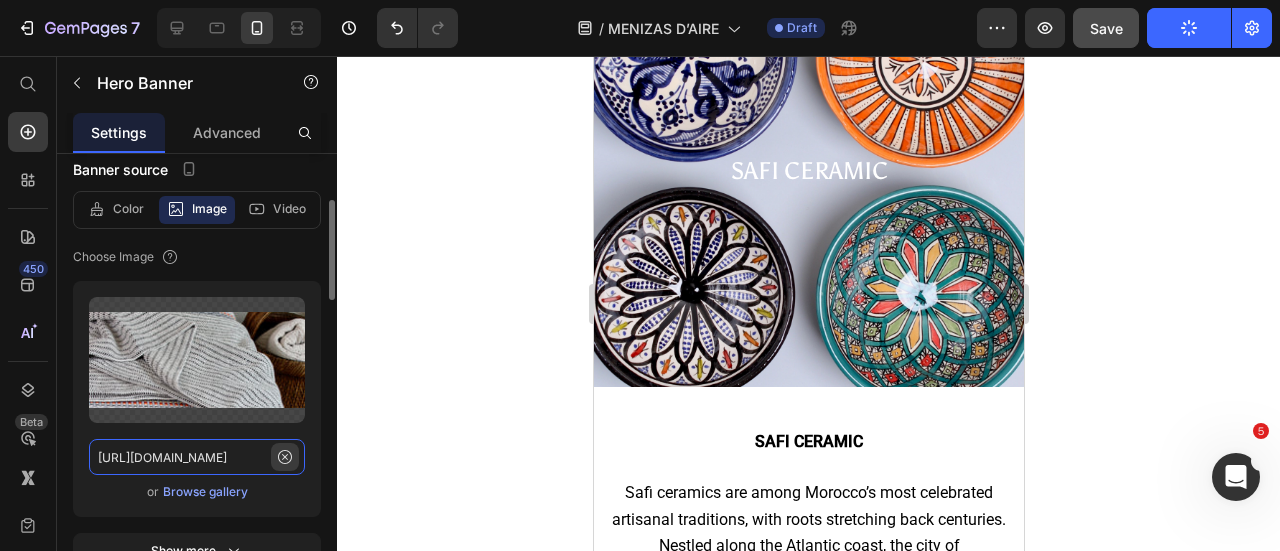 type 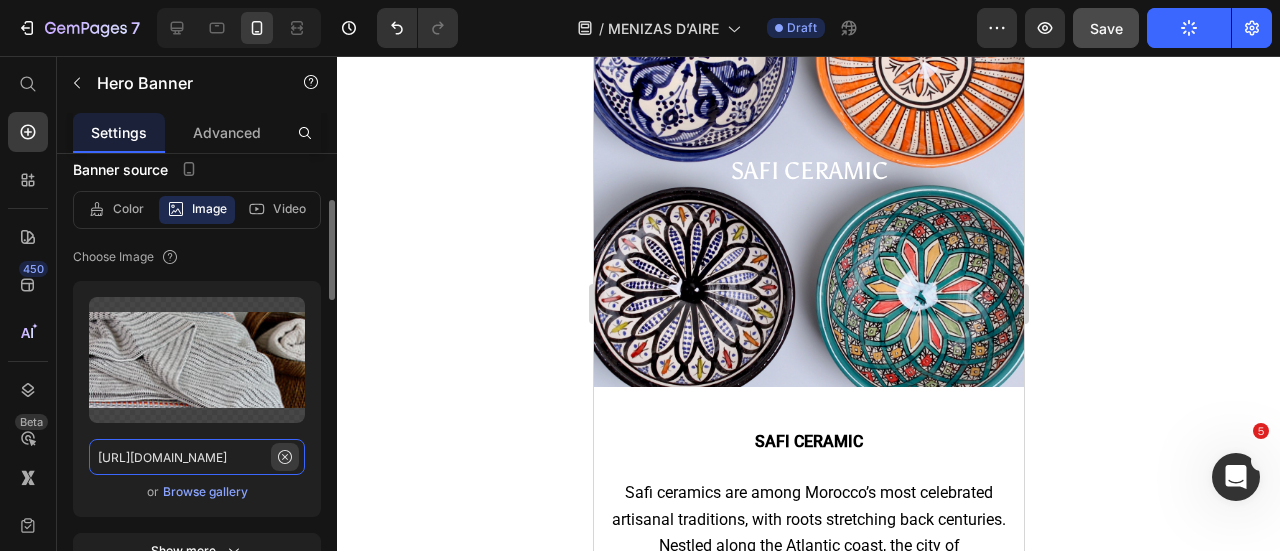 type on "100" 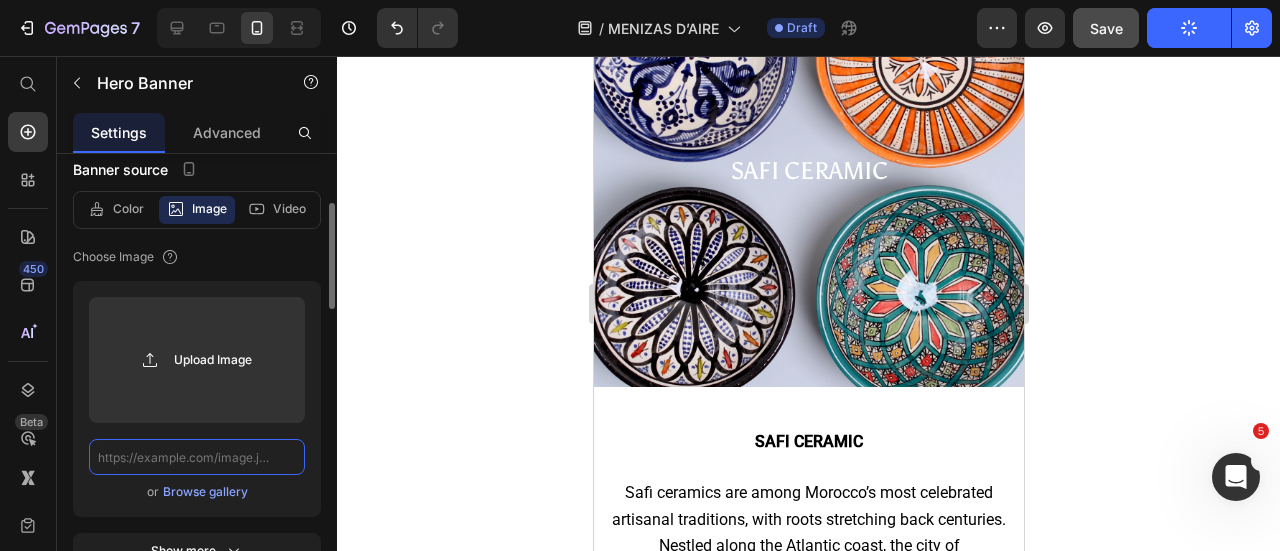 scroll, scrollTop: 0, scrollLeft: 0, axis: both 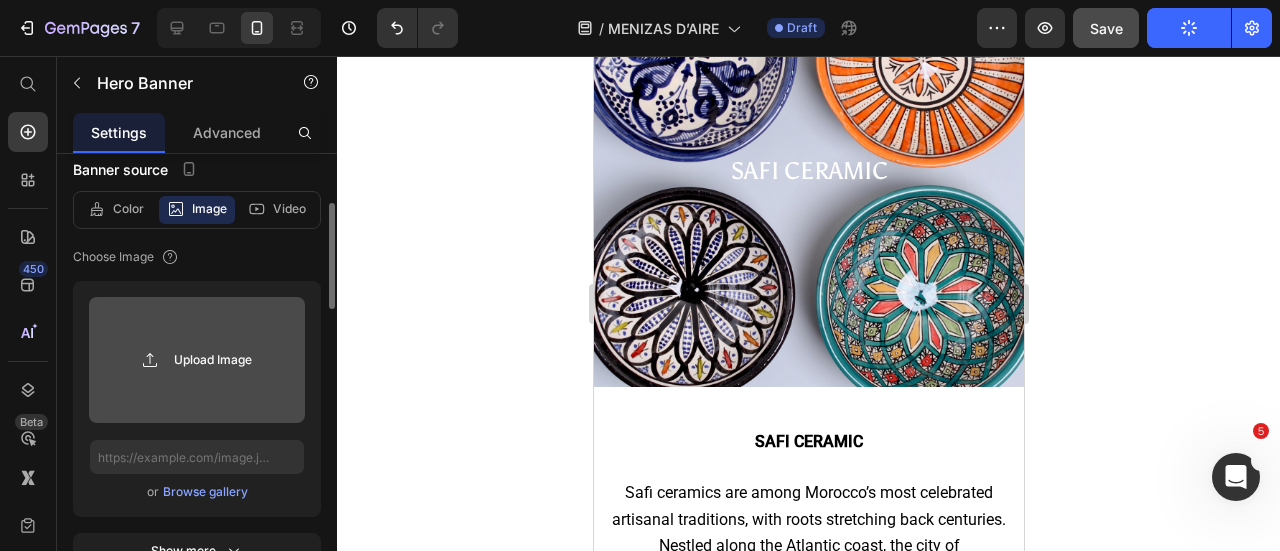 click 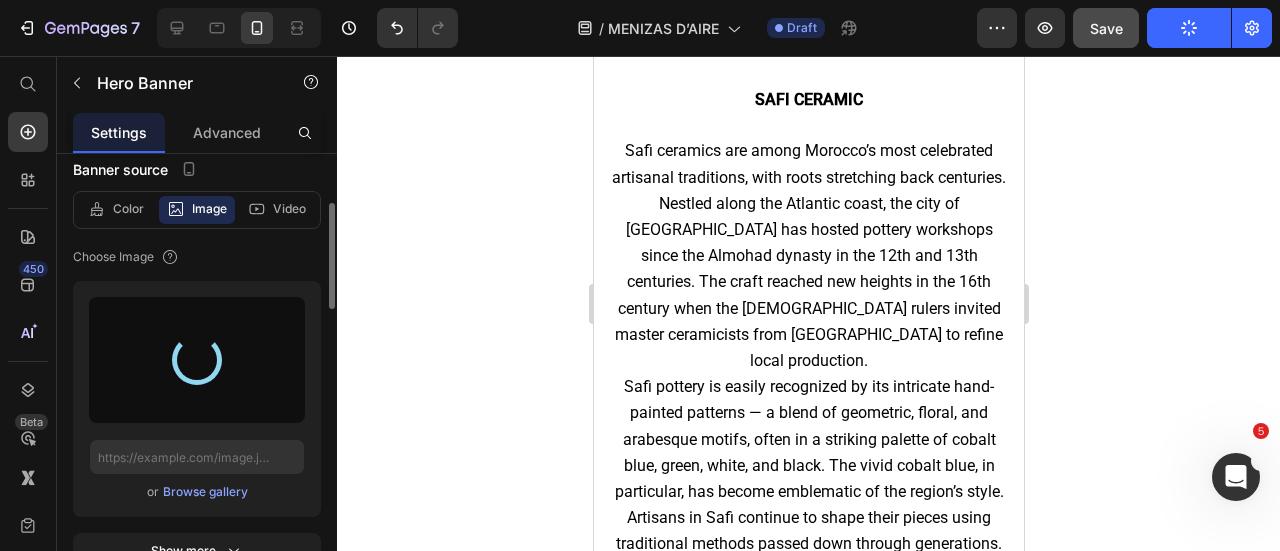 scroll, scrollTop: 520, scrollLeft: 0, axis: vertical 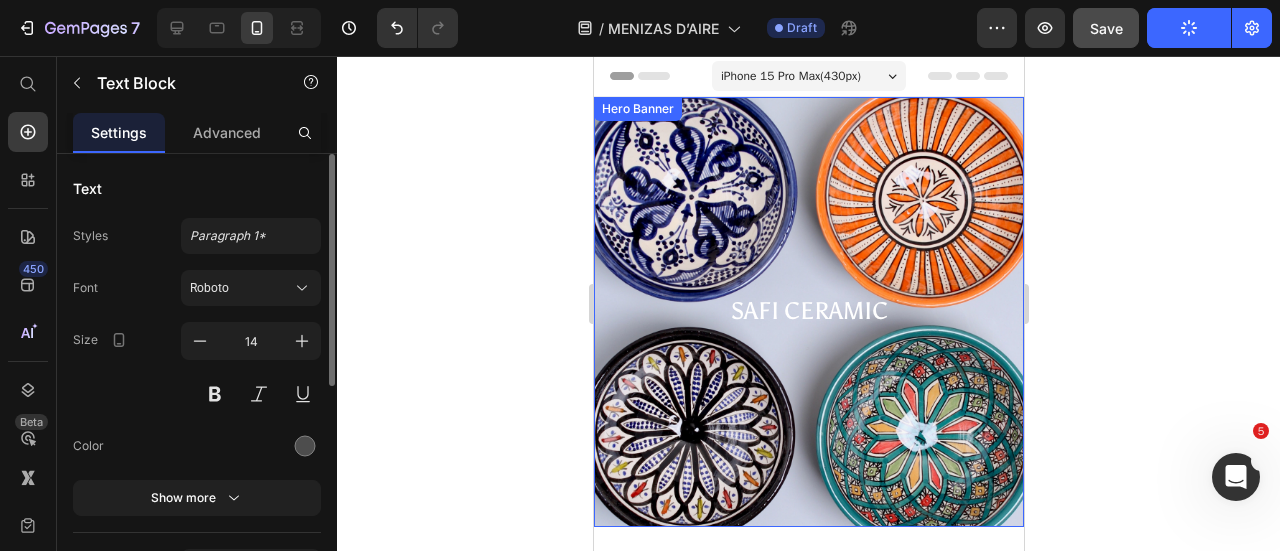 click at bounding box center (808, 312) 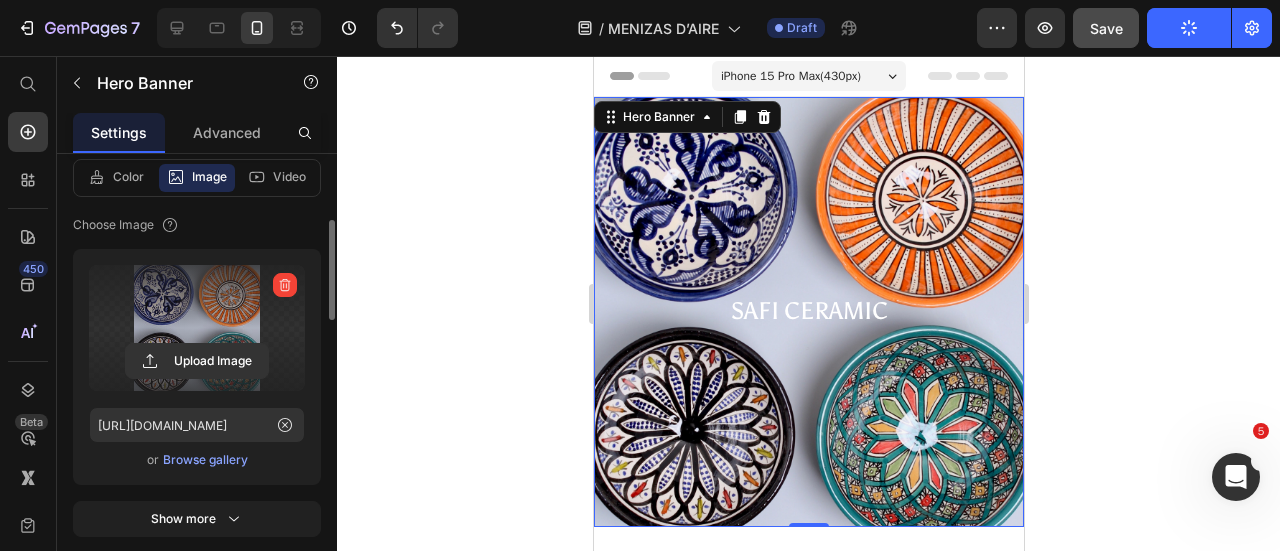 scroll, scrollTop: 258, scrollLeft: 0, axis: vertical 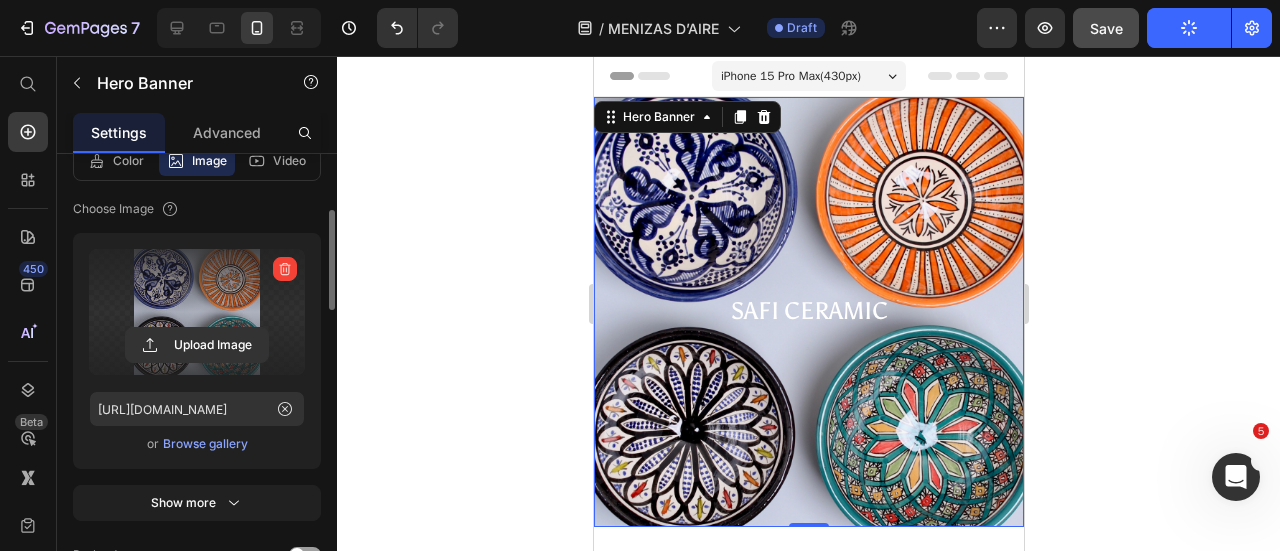 click at bounding box center (285, 269) 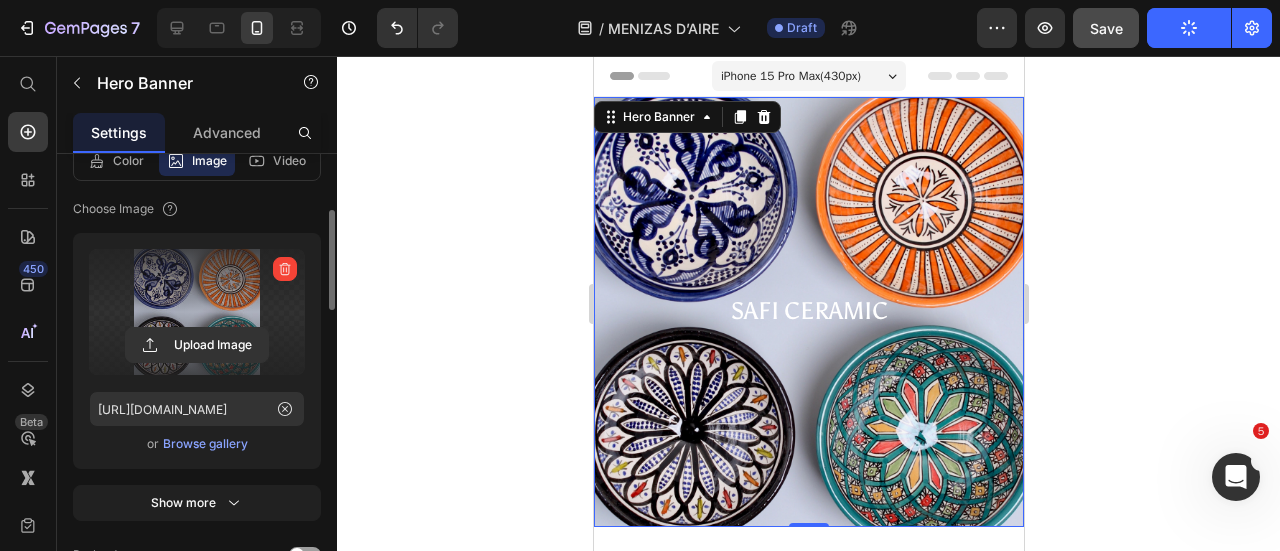 click at bounding box center (285, 269) 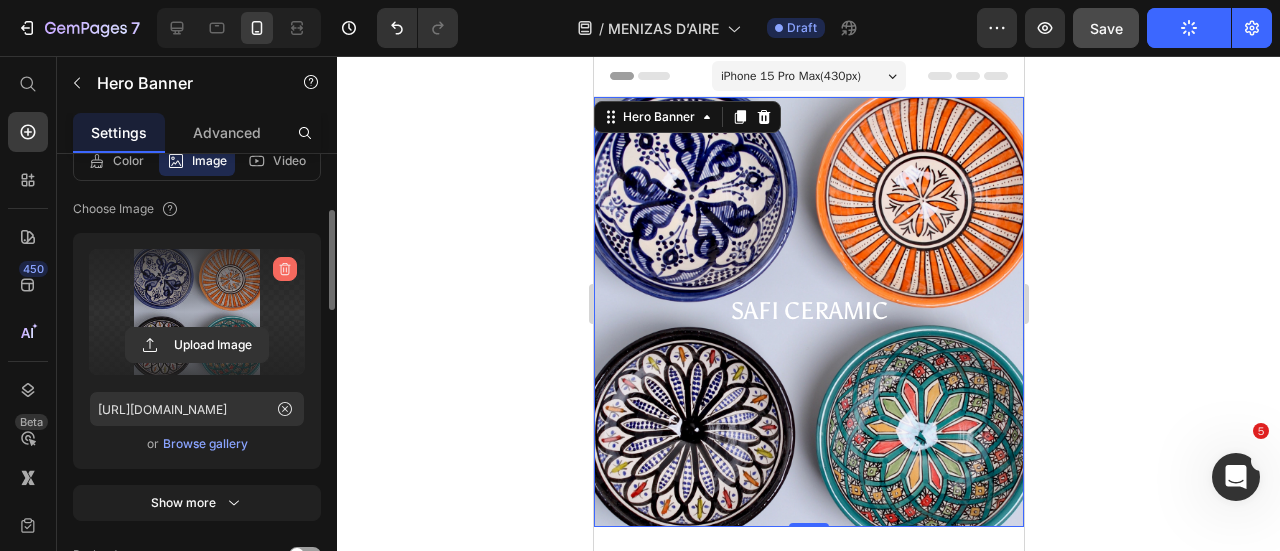 click at bounding box center [285, 269] 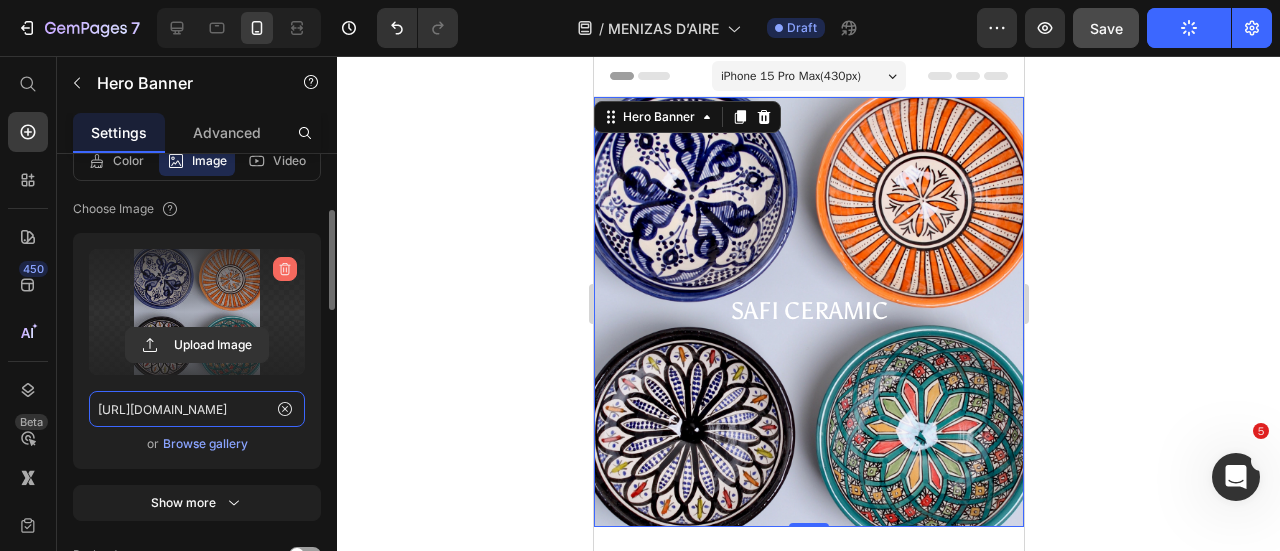 type 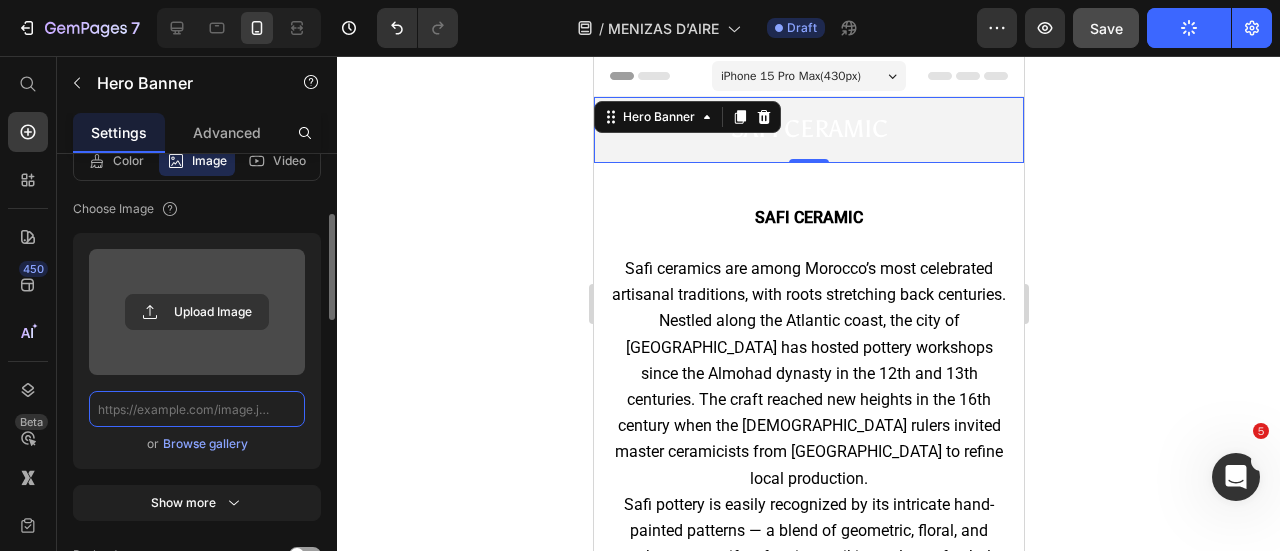 scroll, scrollTop: 0, scrollLeft: 0, axis: both 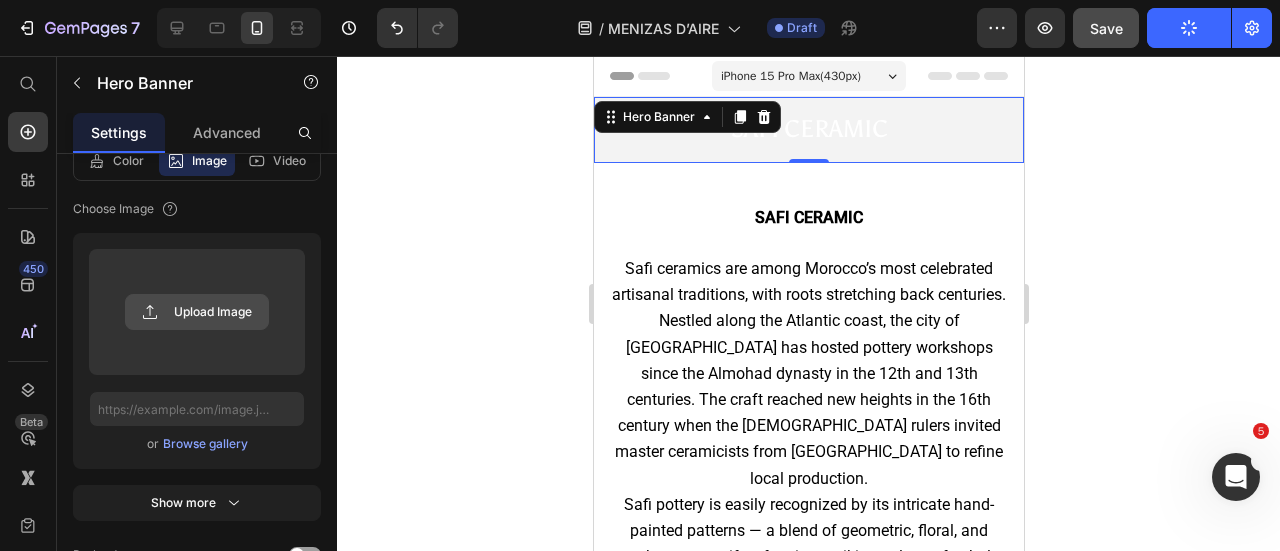 click 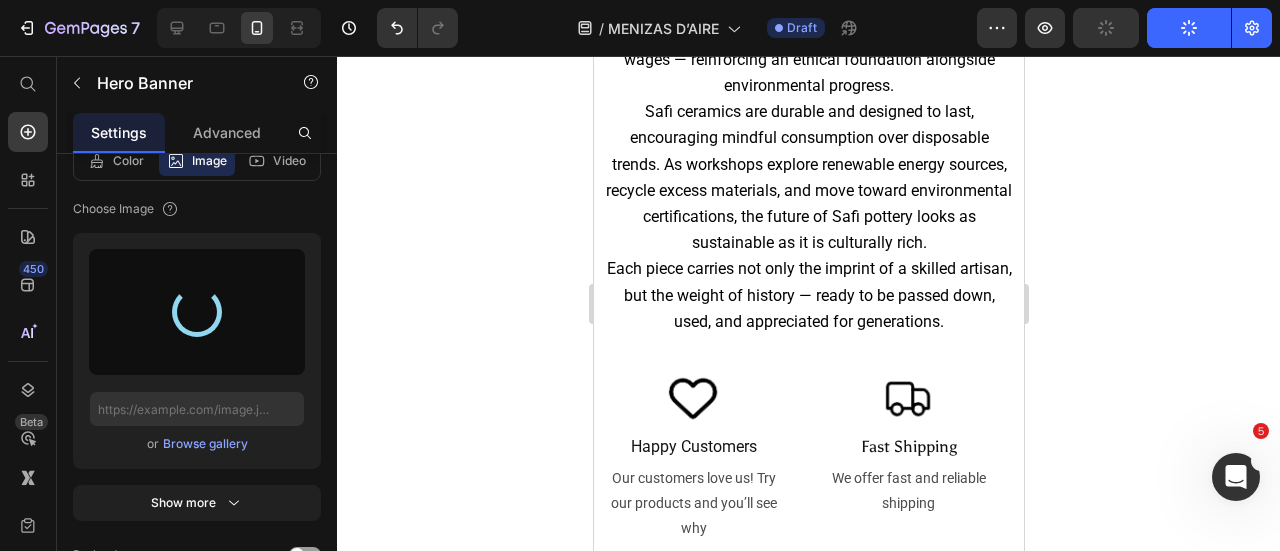 type on "https://cdn.shopify.com/s/files/1/0726/8492/9354/files/gempages_561586387925599013-5592931b-3a67-4891-95b5-2b02cd394eab.jpg" 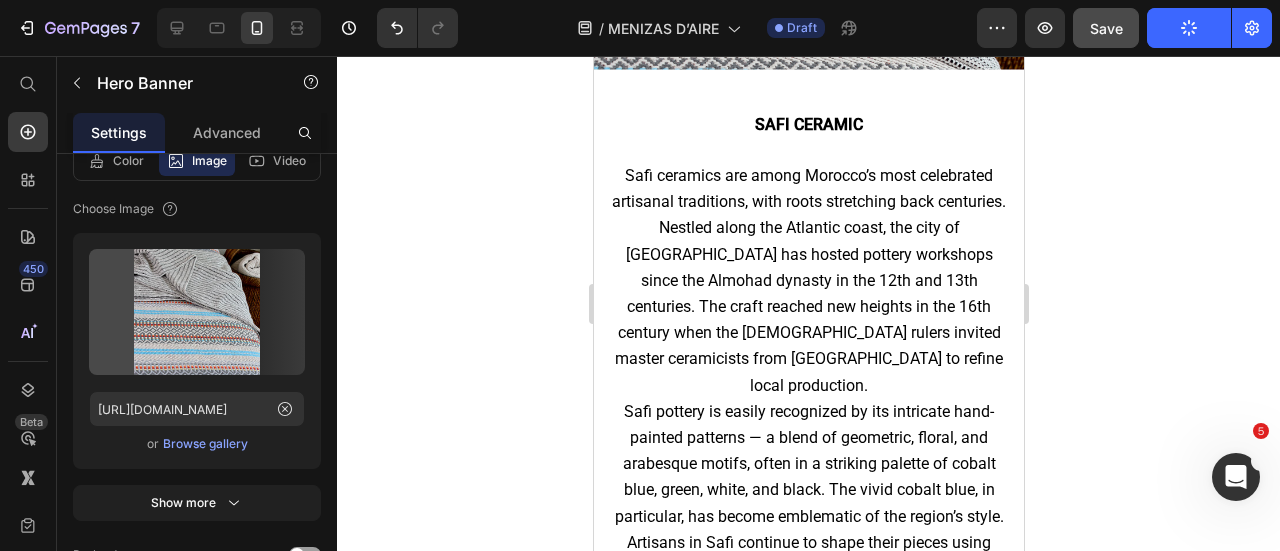 scroll, scrollTop: 0, scrollLeft: 0, axis: both 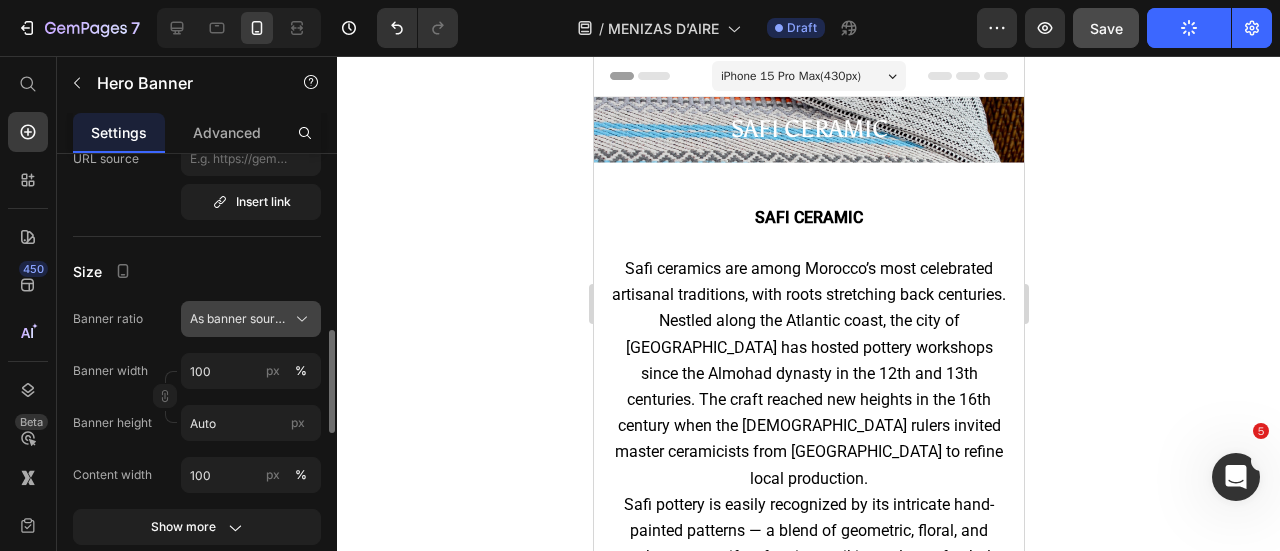 click on "As banner source" at bounding box center (251, 319) 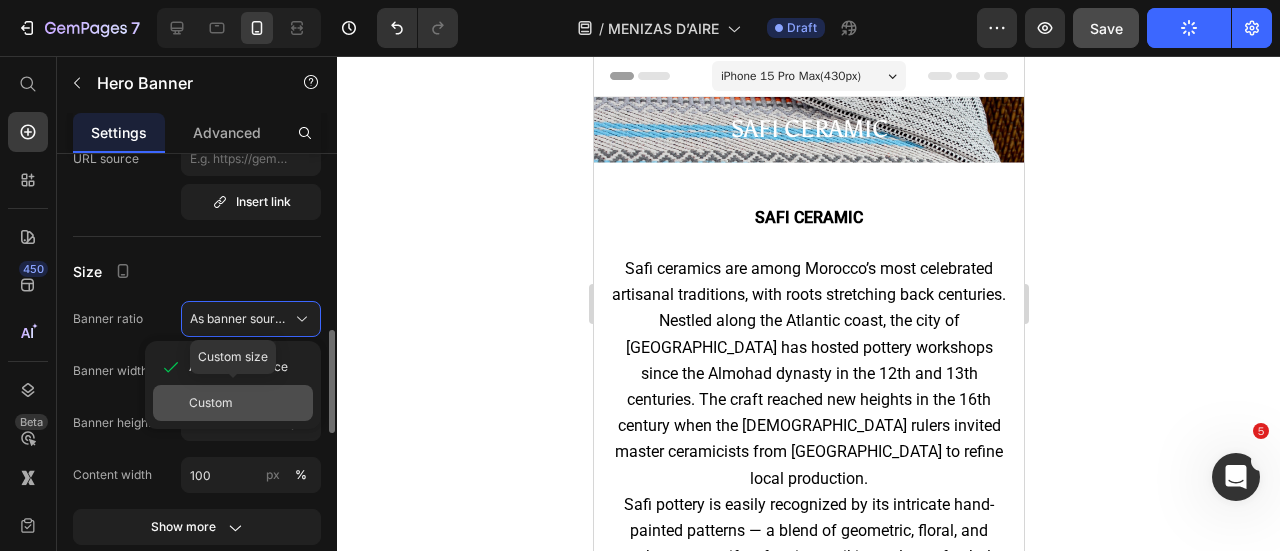 click on "Custom" at bounding box center (247, 403) 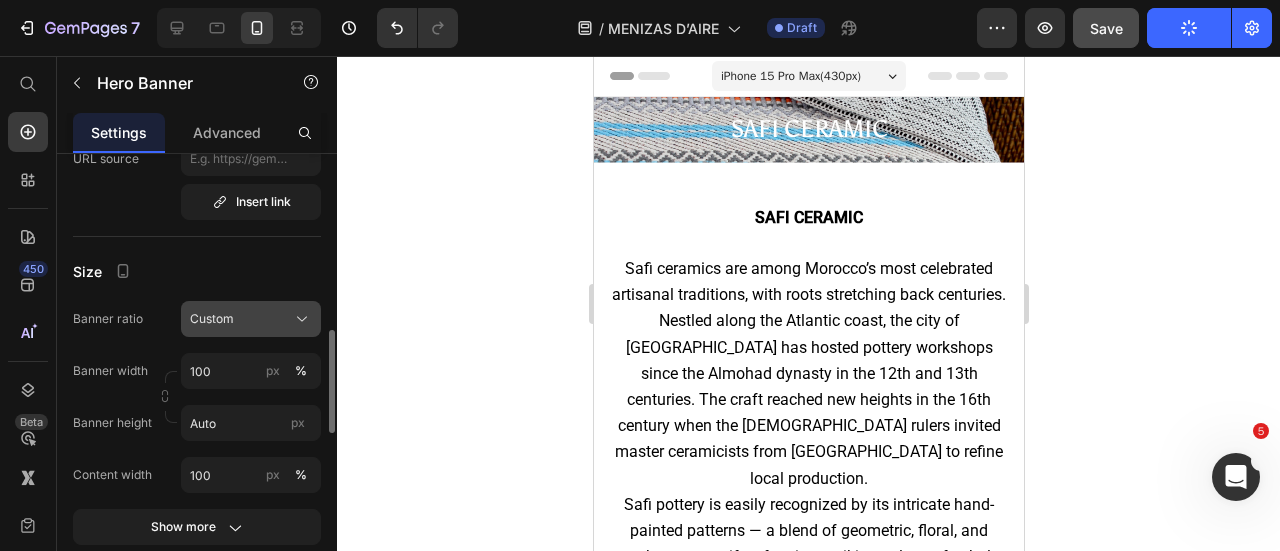 click on "Custom" at bounding box center [251, 319] 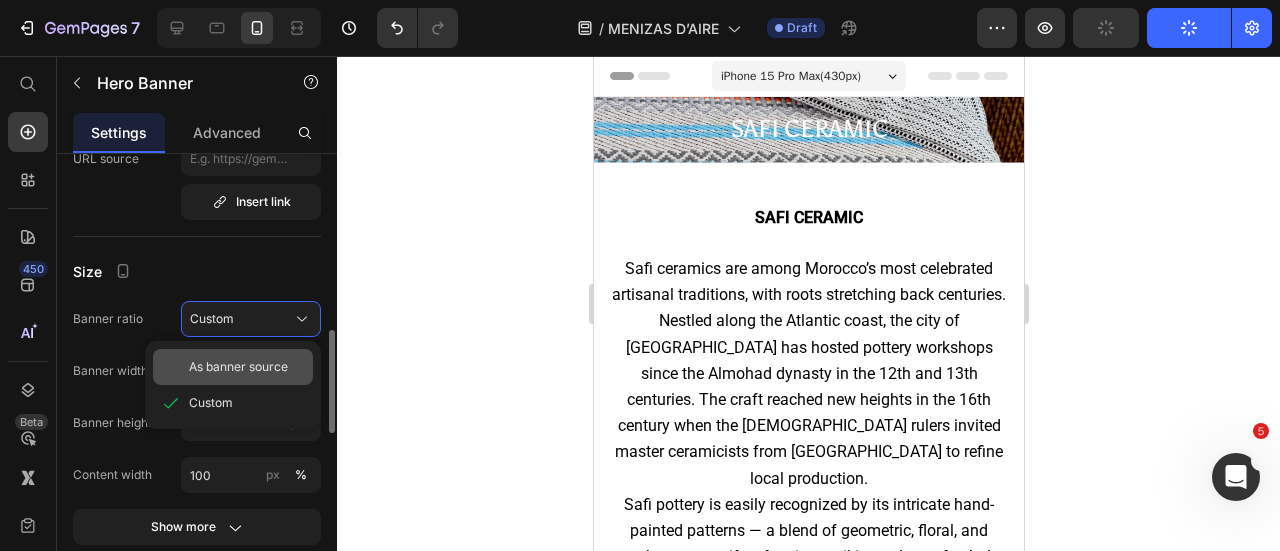 click on "As banner source" at bounding box center [238, 367] 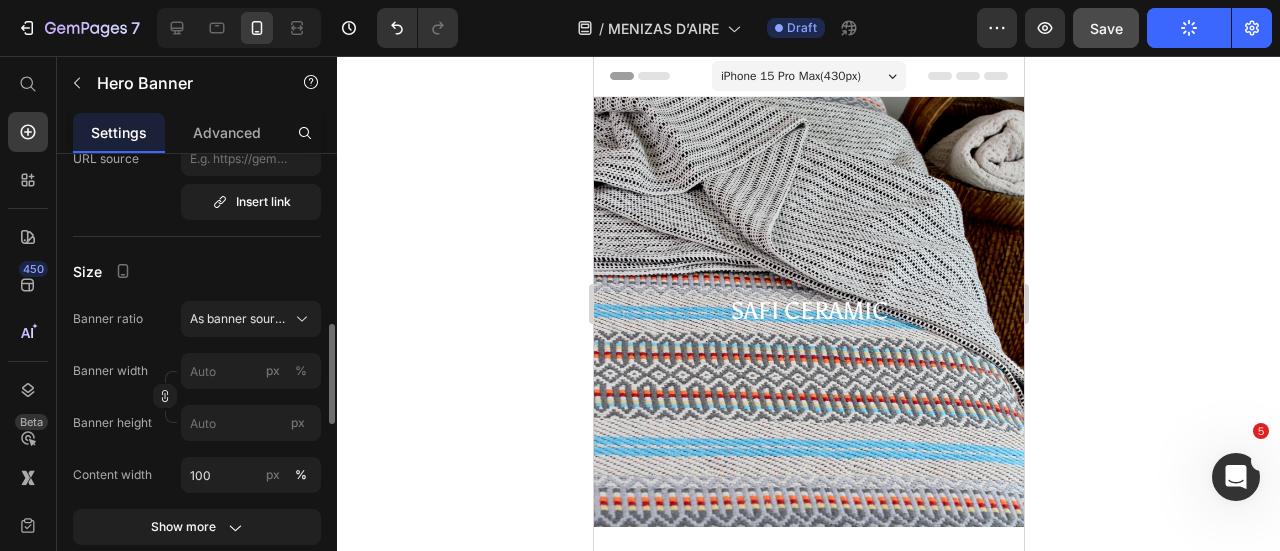 click 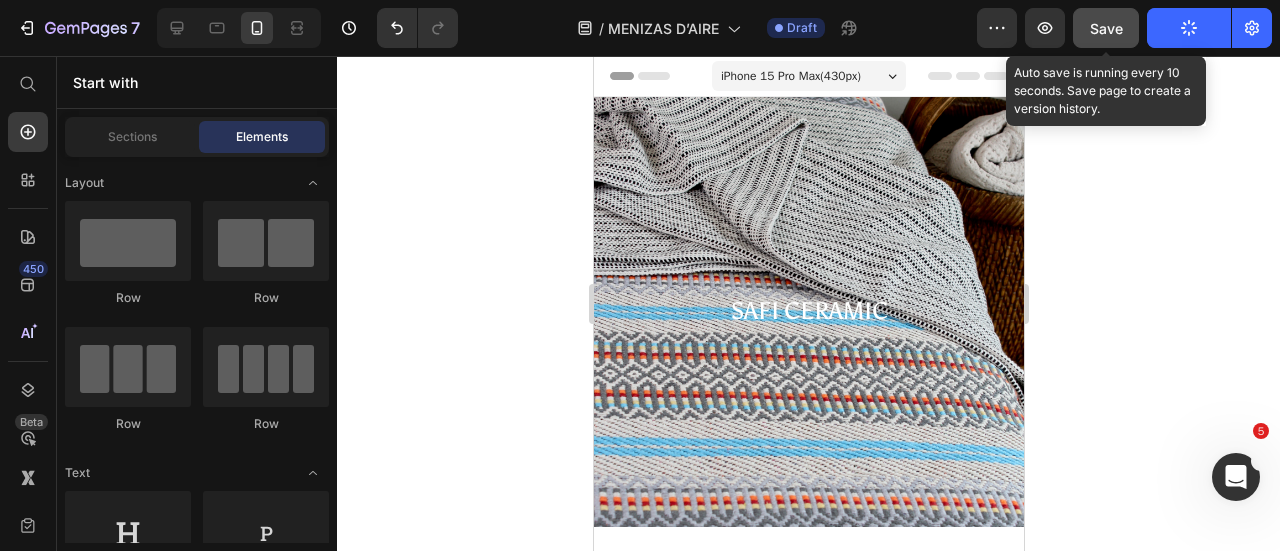 click on "Save" at bounding box center (1106, 28) 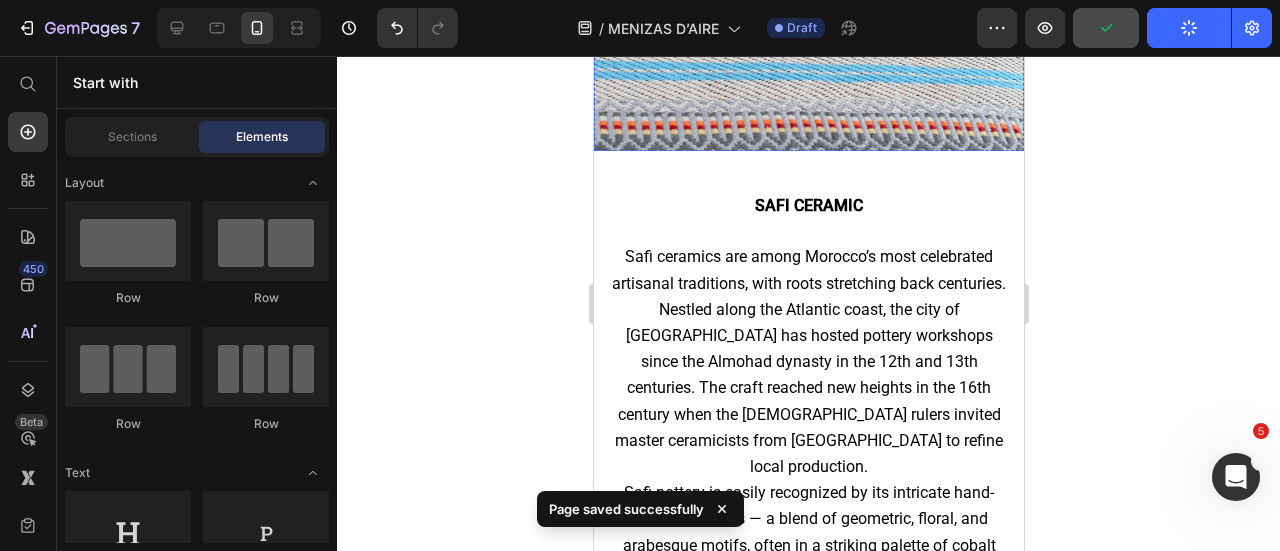 scroll, scrollTop: 383, scrollLeft: 0, axis: vertical 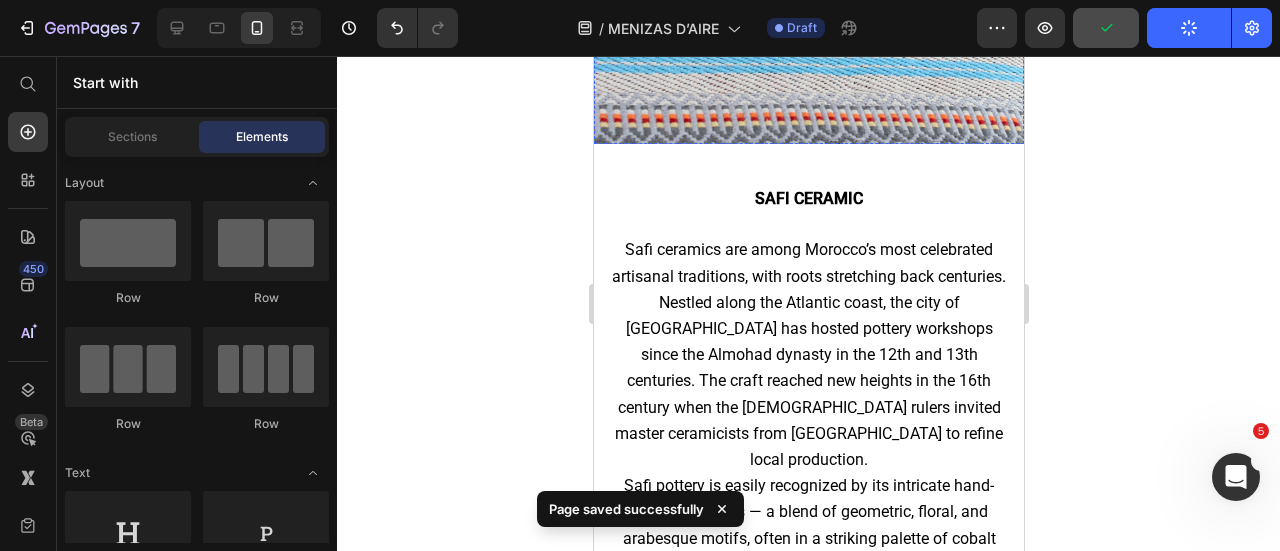 click on "Safi ceramics are among Morocco’s most celebrated artisanal traditions, with roots stretching back centuries. Nestled along the Atlantic coast, the city of Safi has hosted pottery workshops since the Almohad dynasty in the 12th and 13th centuries. The craft reached new heights in the 16th century when the Saadian rulers invited master ceramicists from Fez to refine local production." at bounding box center [808, 354] 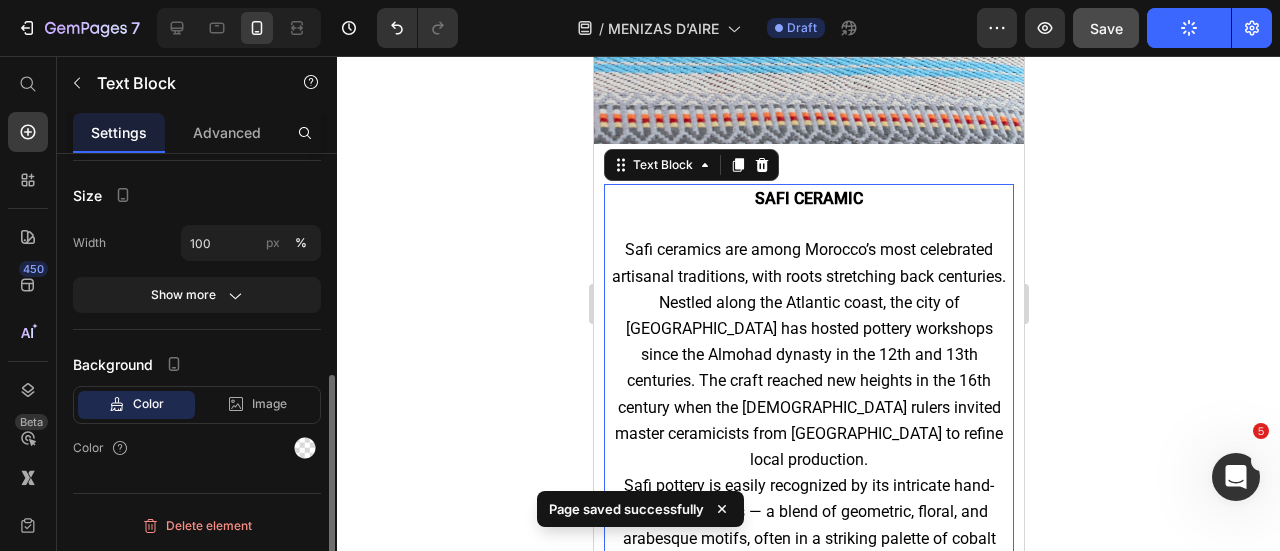scroll, scrollTop: 0, scrollLeft: 0, axis: both 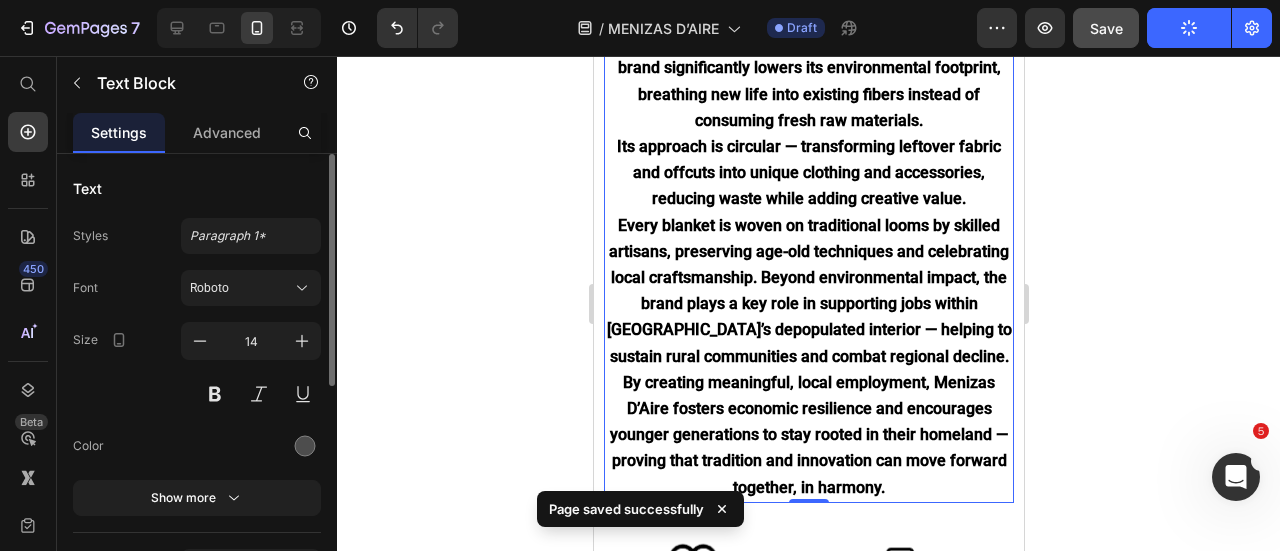 click on "Every blanket is woven on traditional looms by skilled artisans, preserving age-old techniques and celebrating local craftsmanship. Beyond environmental impact, the brand plays a key role in supporting jobs within Portugal’s depopulated interior — helping to sustain rural communities and combat regional decline." at bounding box center [808, 291] 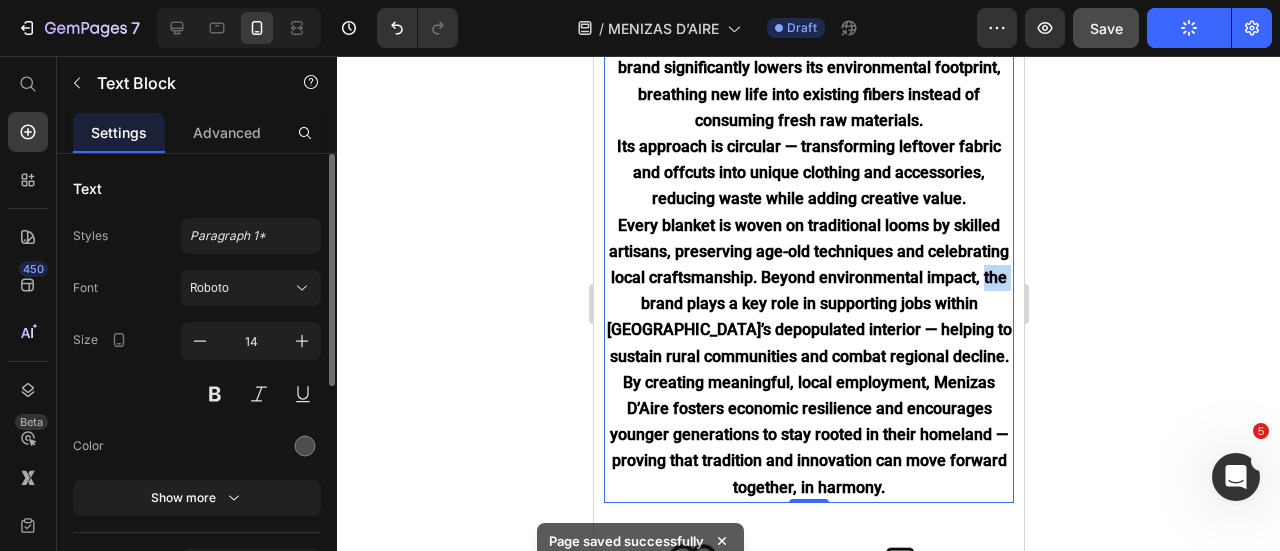 click on "Every blanket is woven on traditional looms by skilled artisans, preserving age-old techniques and celebrating local craftsmanship. Beyond environmental impact, the brand plays a key role in supporting jobs within Portugal’s depopulated interior — helping to sustain rural communities and combat regional decline." at bounding box center (808, 291) 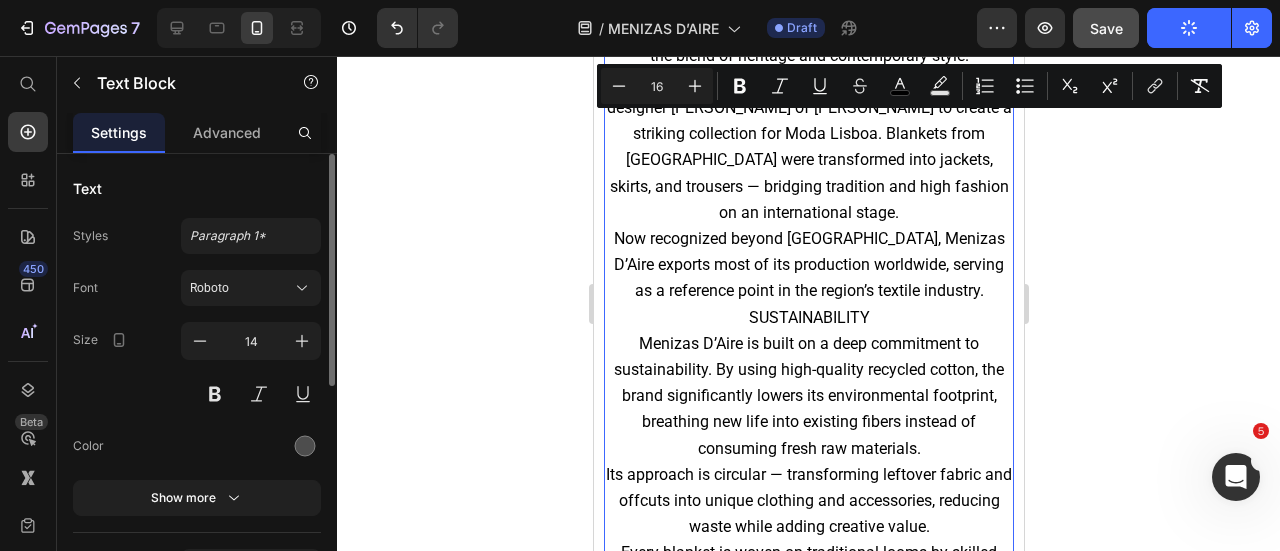 scroll, scrollTop: 1008, scrollLeft: 0, axis: vertical 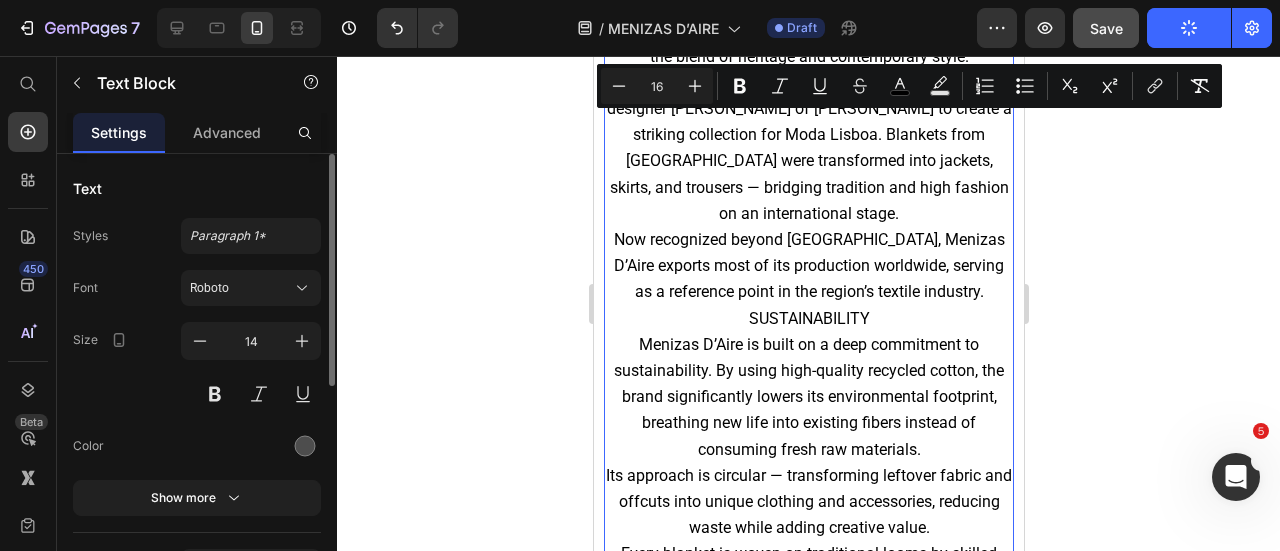 click on "Now recognized beyond Portugal, Menizas D’Aire exports most of its production worldwide, serving as a reference point in the region’s textile industry." at bounding box center [808, 266] 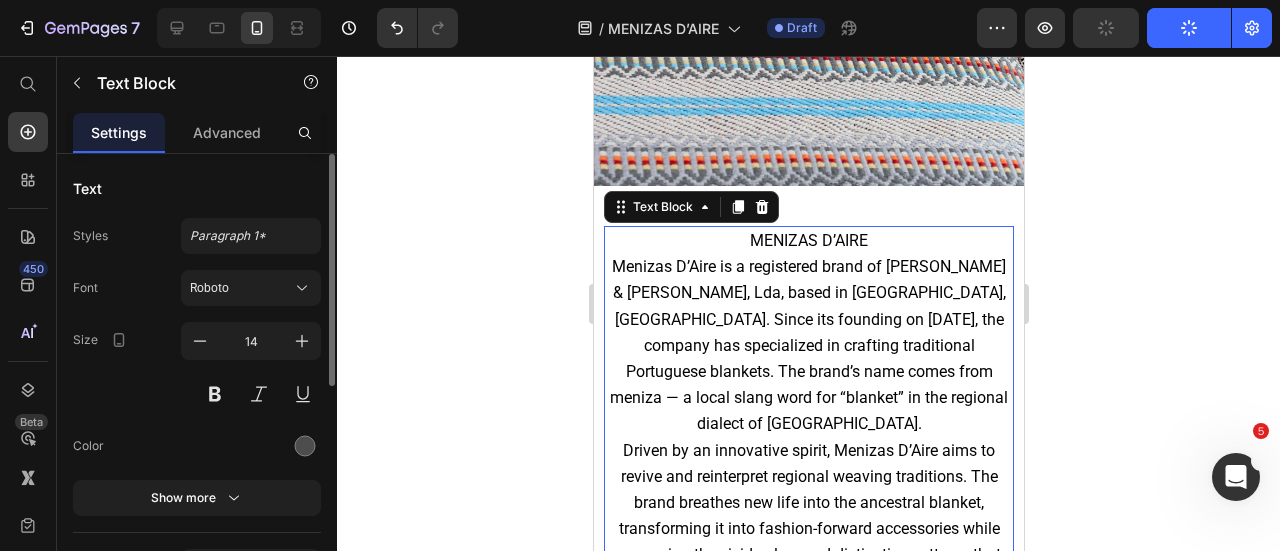 scroll, scrollTop: 339, scrollLeft: 0, axis: vertical 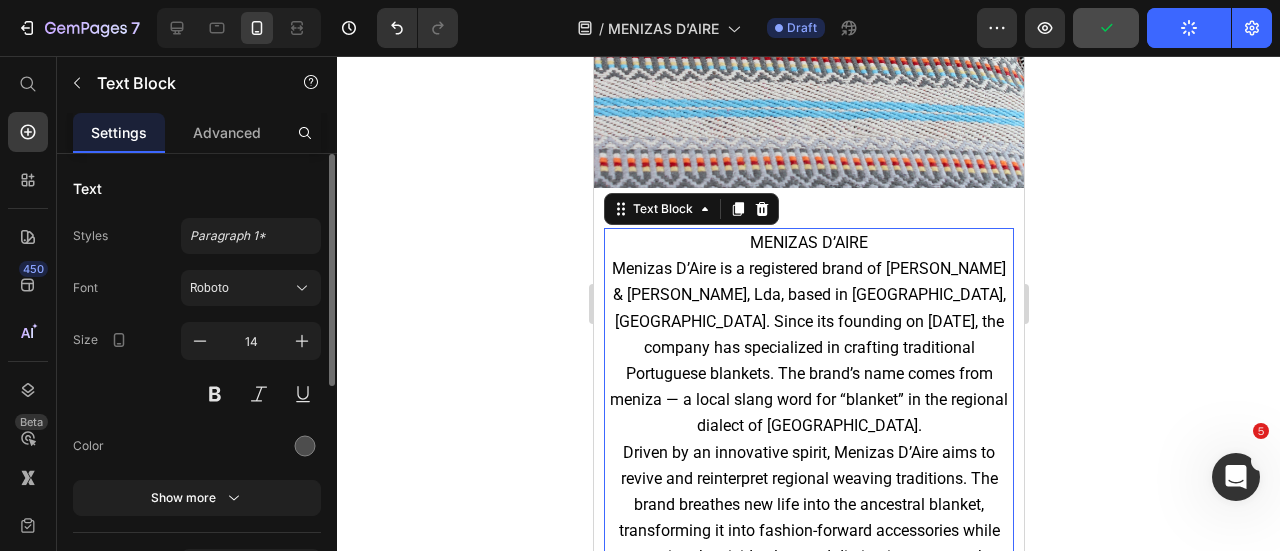 click on "MENIZAS D’AIRE" at bounding box center [808, 242] 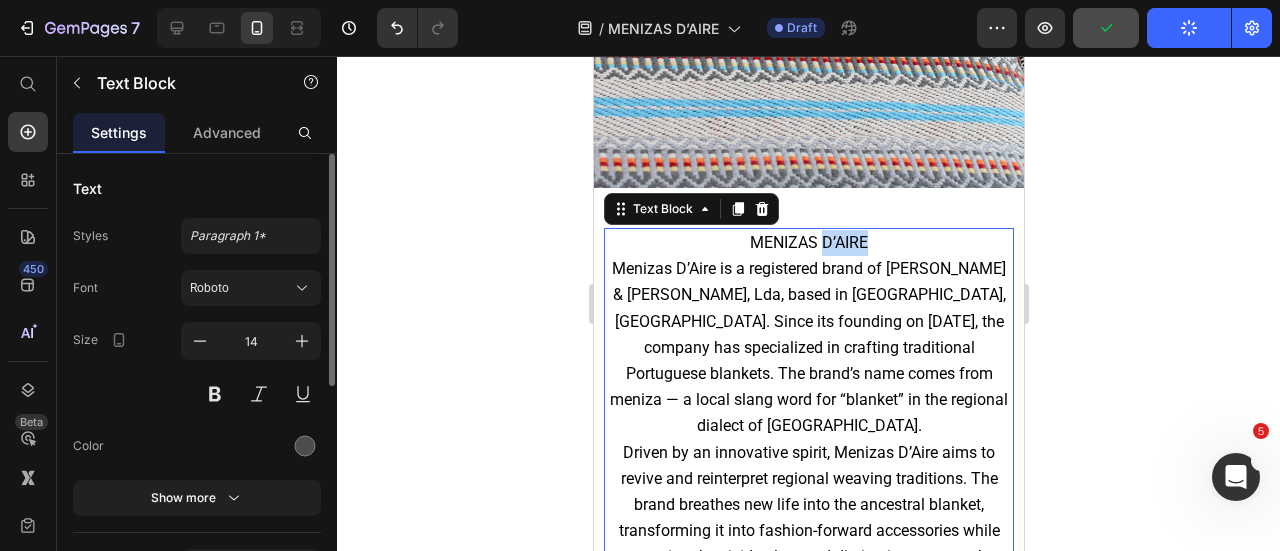 click on "MENIZAS D’AIRE" at bounding box center (808, 242) 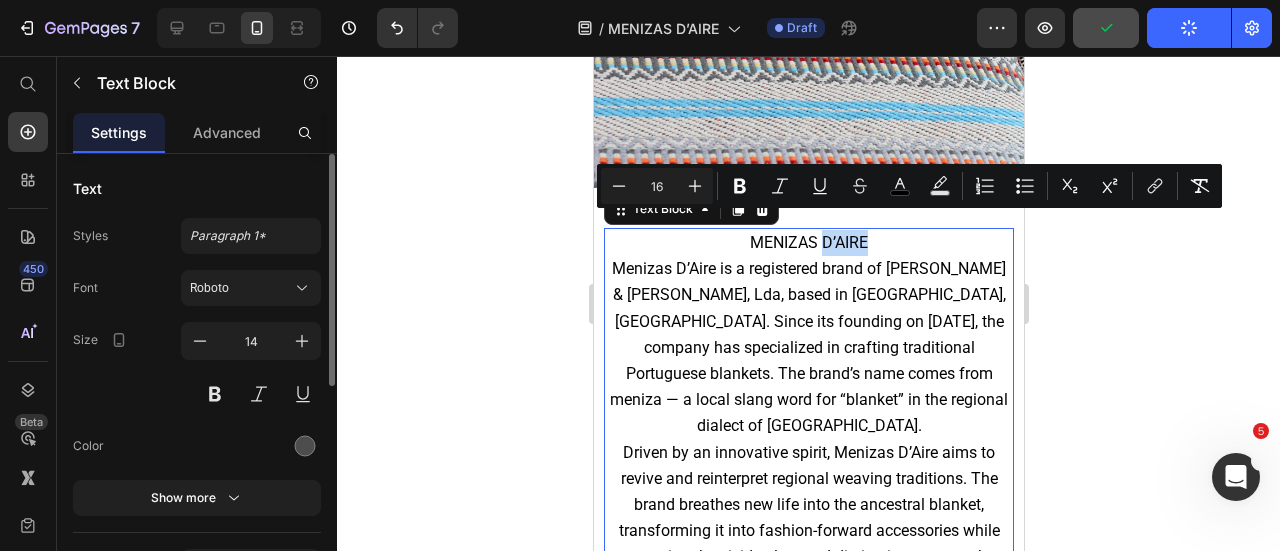 click on "MENIZAS D’AIRE" at bounding box center [808, 242] 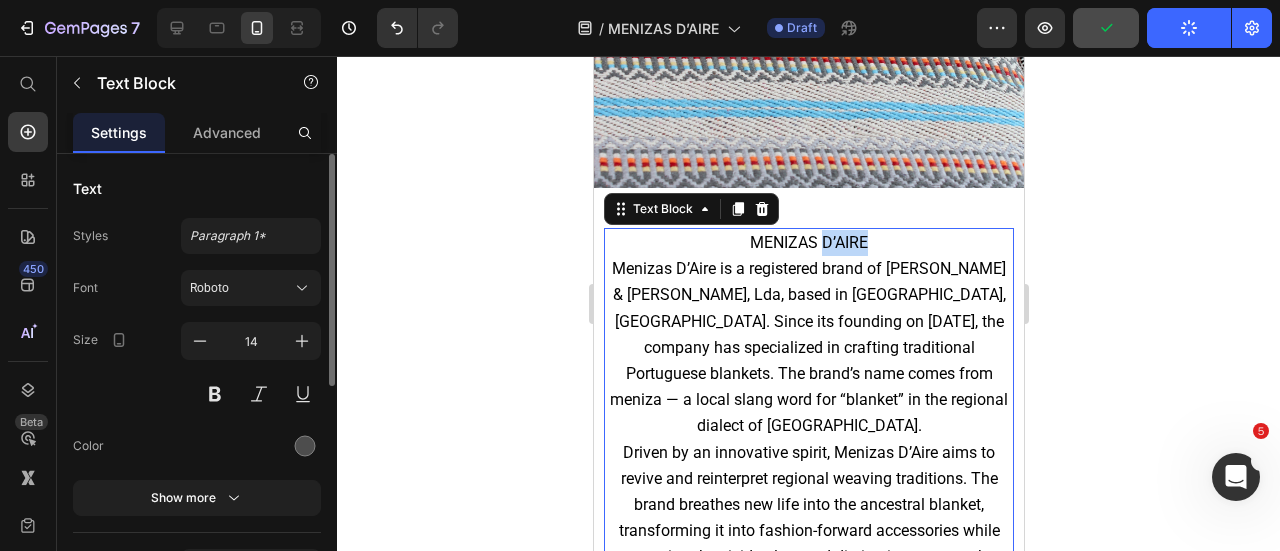 click on "MENIZAS D’AIRE" at bounding box center (808, 242) 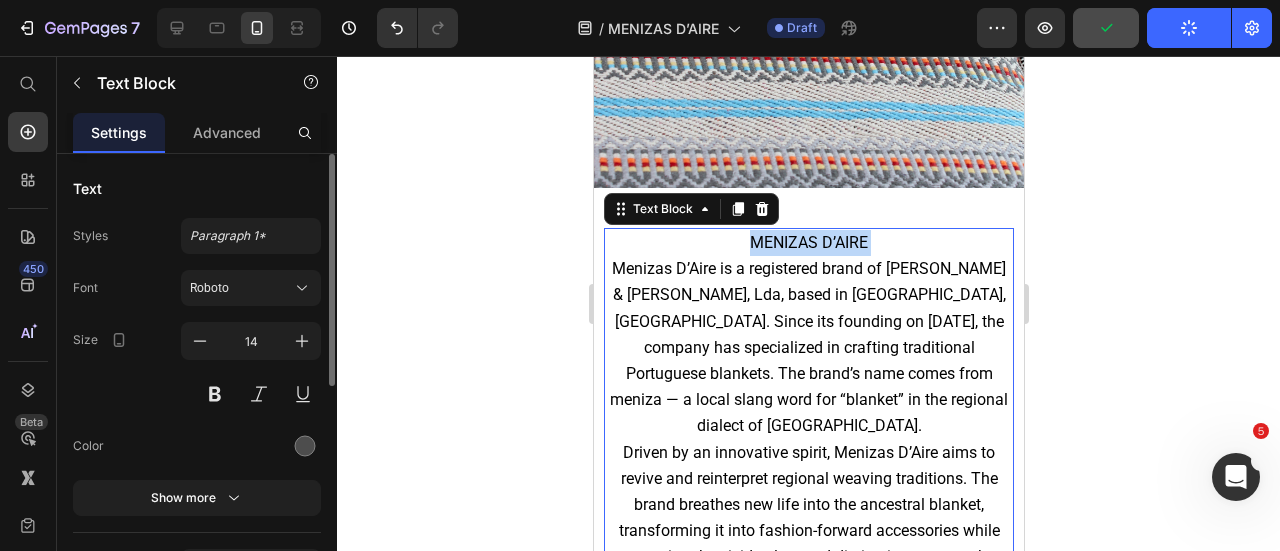 click on "MENIZAS D’AIRE" at bounding box center (808, 242) 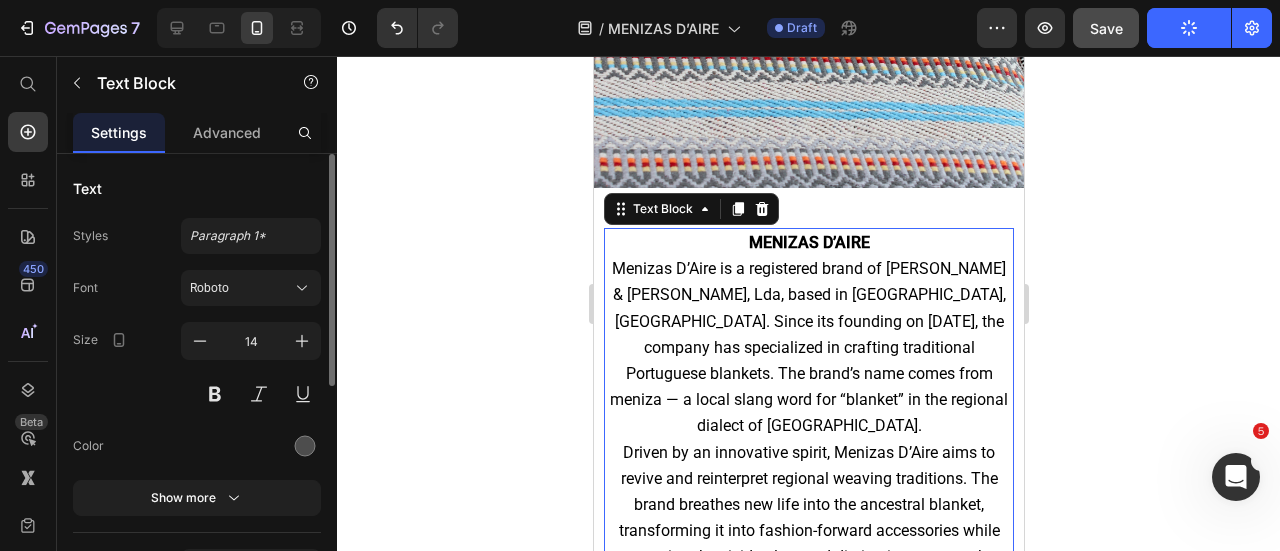 click on "MENIZAS D’AIRE Menizas D’Aire is a registered brand of Pombo & Azevedo, Lda, based in Mira de Aire, Portugal. Since its founding on October 16, 1973, the company has specialized in crafting traditional Portuguese blankets. The brand’s name comes from meniza — a local slang word for “blanket” in the regional dialect of Mira de Aire." at bounding box center [808, 335] 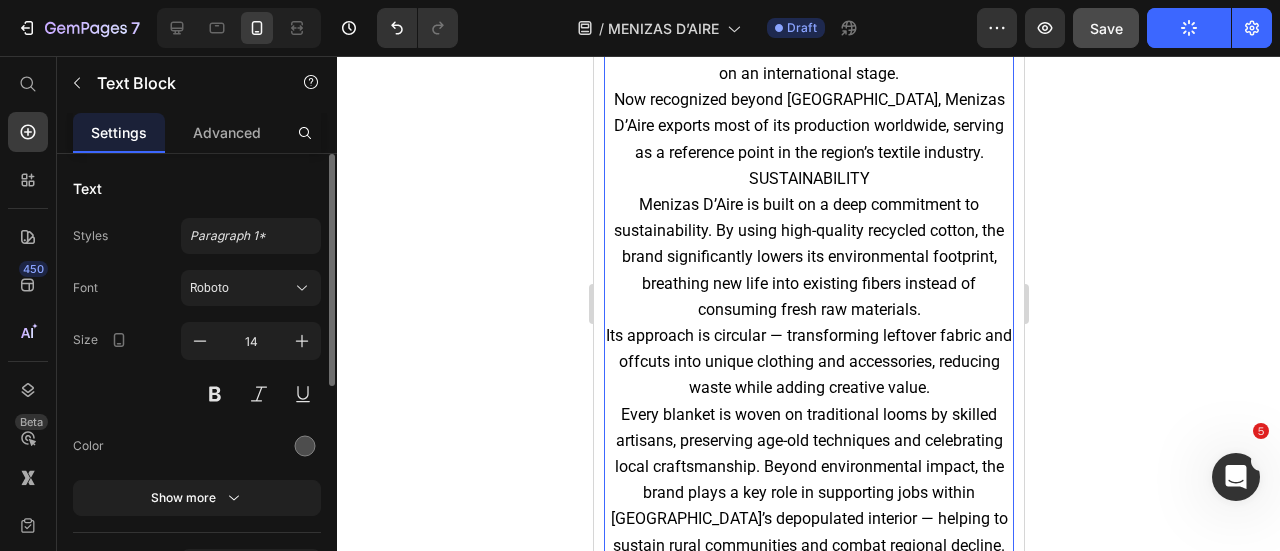 scroll, scrollTop: 1201, scrollLeft: 0, axis: vertical 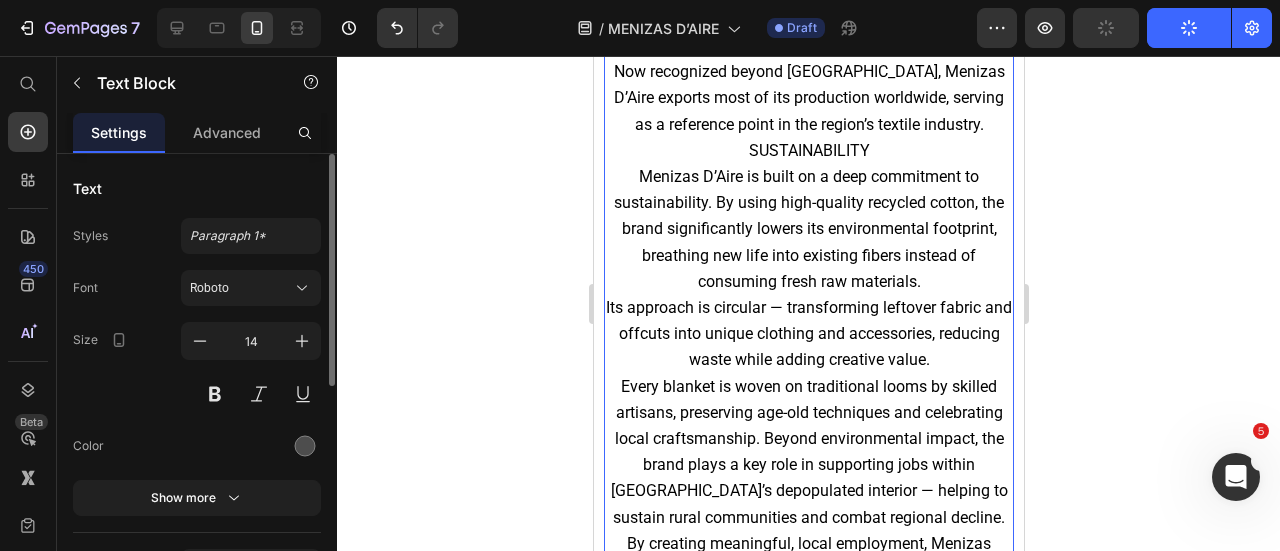 click on "SUSTAINABILITY" at bounding box center [808, 150] 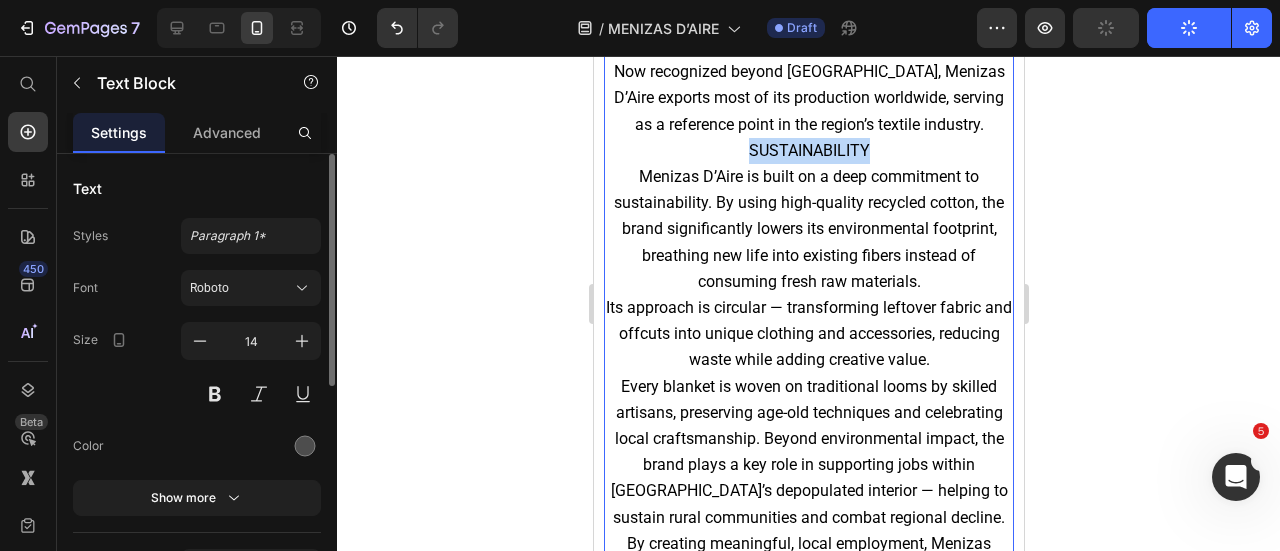 click on "SUSTAINABILITY" at bounding box center [808, 150] 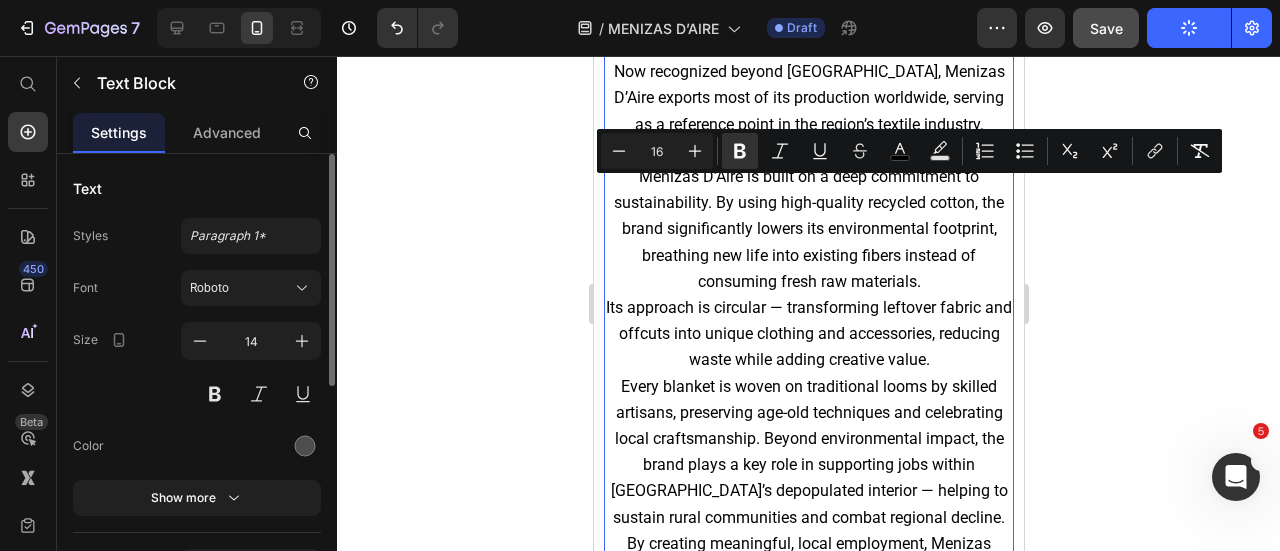 click on "SUSTAINABILITY Menizas D’Aire is built on a deep commitment to sustainability. By using high-quality recycled cotton, the brand significantly lowers its environmental footprint, breathing new life into existing fibers instead of consuming fresh raw materials." at bounding box center (808, 216) 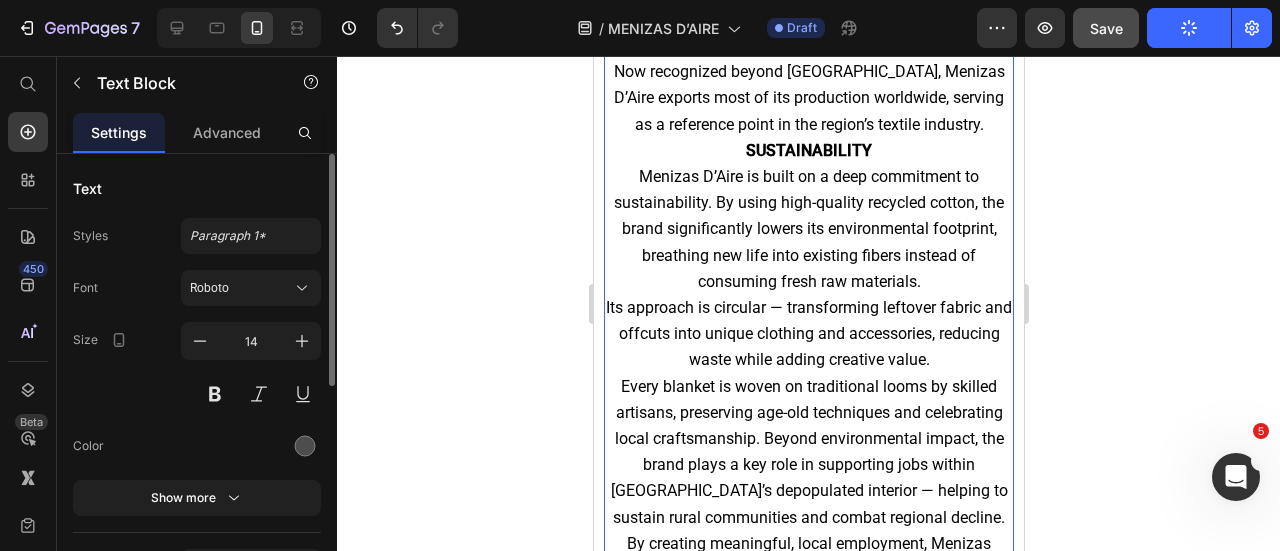 click on "Now recognized beyond [GEOGRAPHIC_DATA], Menizas D’Aire exports most of its production worldwide, serving as a reference point in the region’s textile industry." at bounding box center (808, 98) 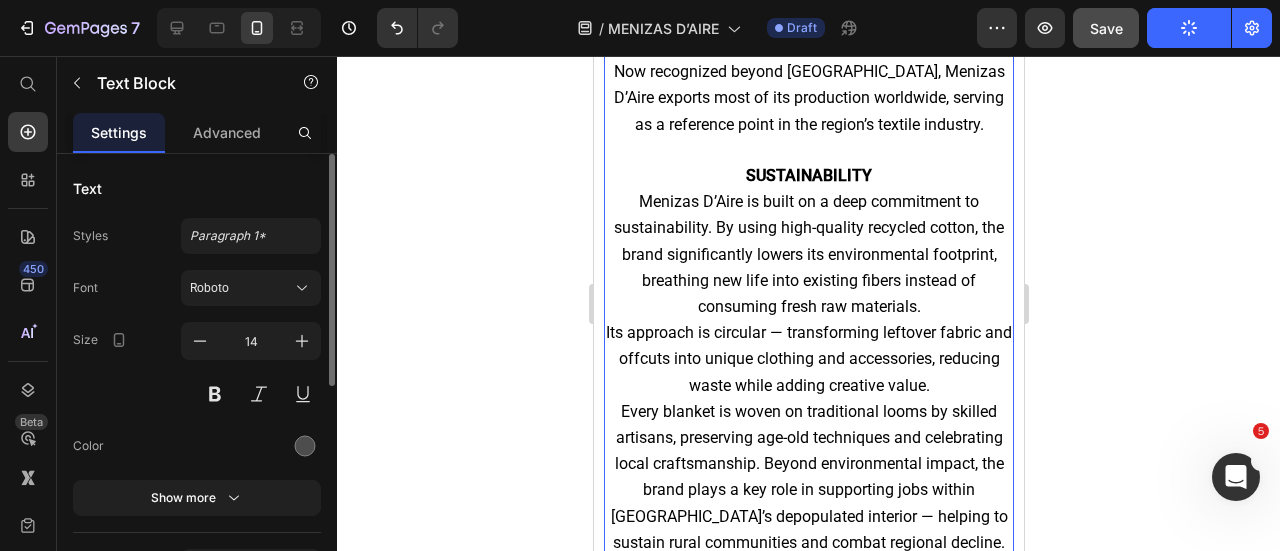 click on "SUSTAINABILITY Menizas D’Aire is built on a deep commitment to sustainability. By using high-quality recycled cotton, the brand significantly lowers its environmental footprint, breathing new life into existing fibers instead of consuming fresh raw materials." at bounding box center (808, 241) 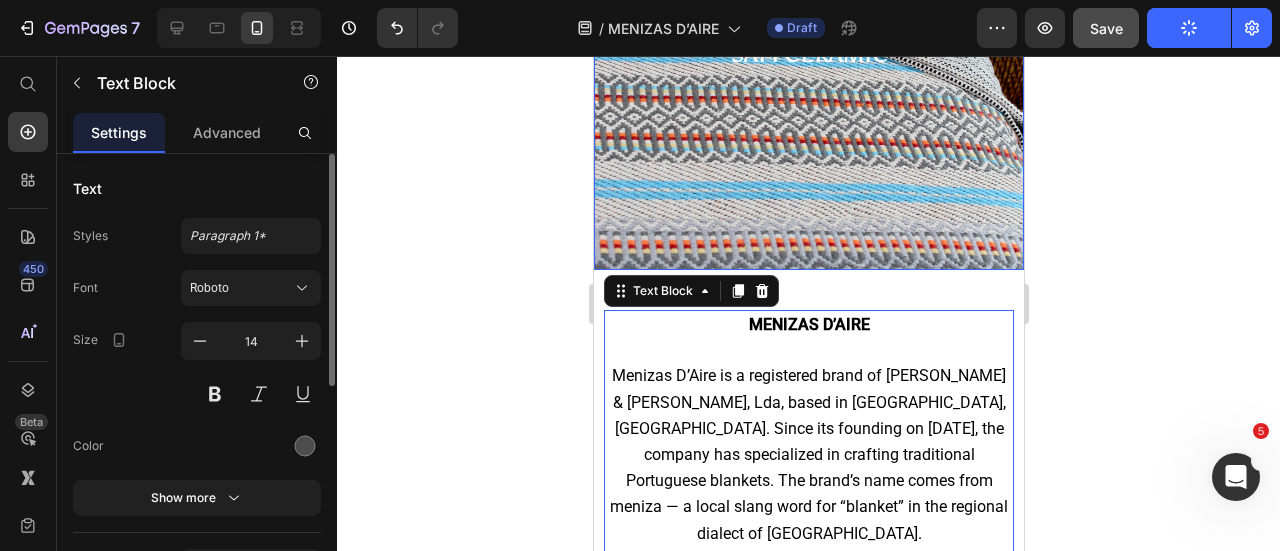 scroll, scrollTop: 318, scrollLeft: 0, axis: vertical 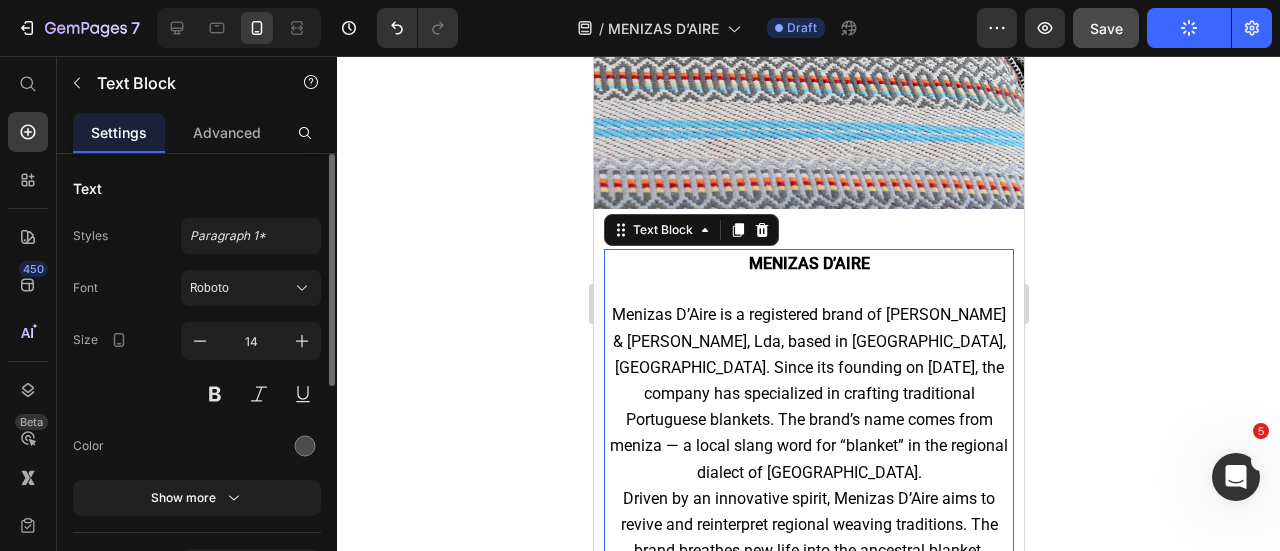 click on "MENIZAS D’AIRE" at bounding box center (808, 264) 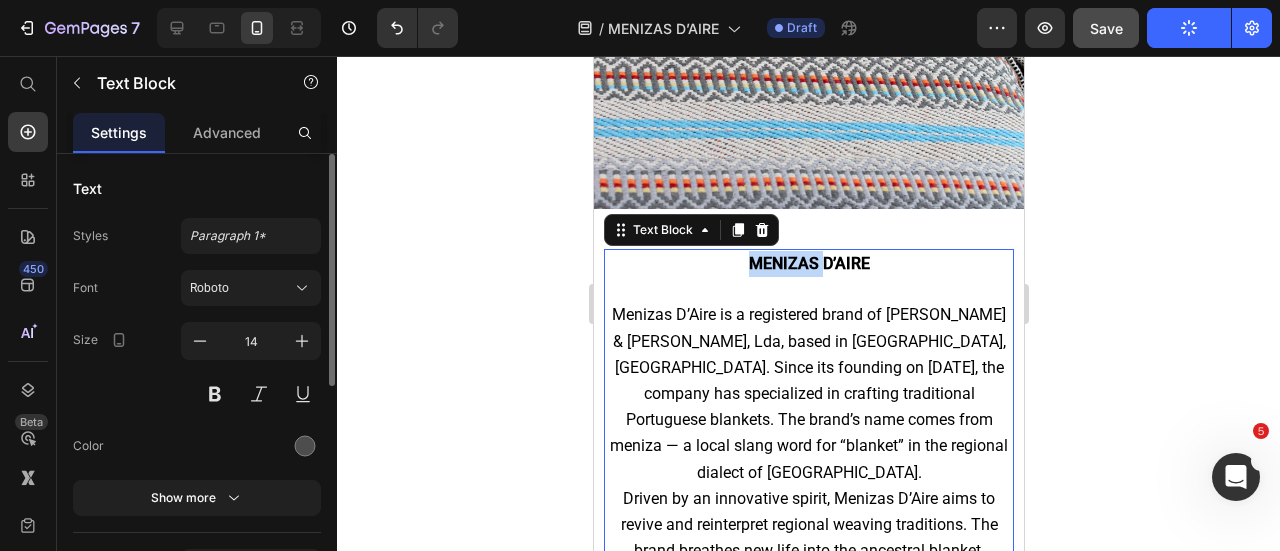 click on "MENIZAS D’AIRE" at bounding box center [808, 264] 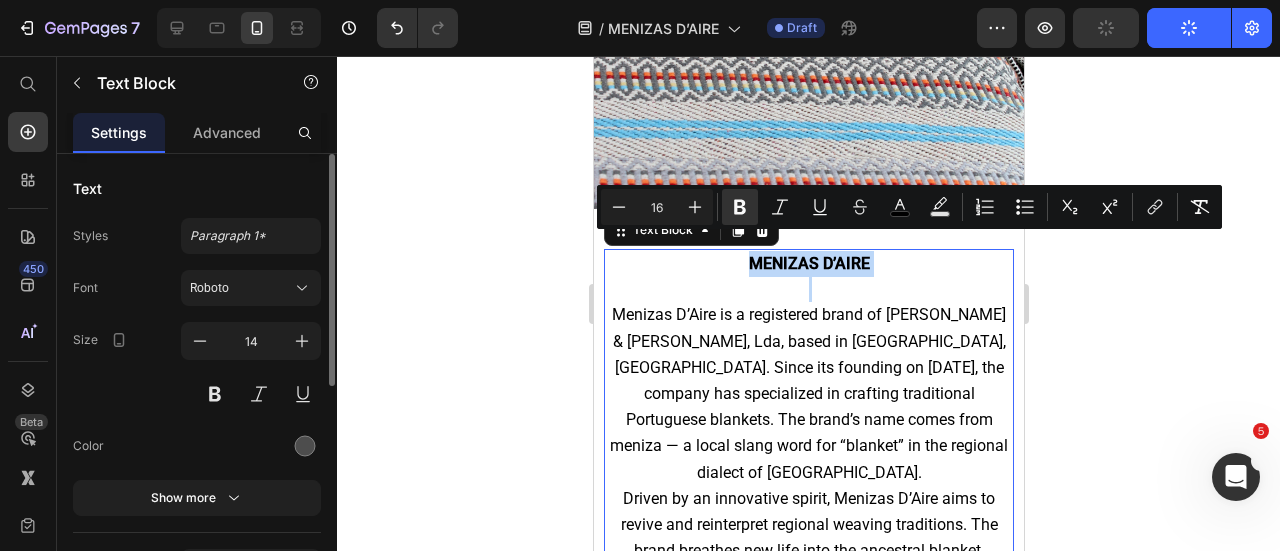 copy on "MENIZAS D’AIRE" 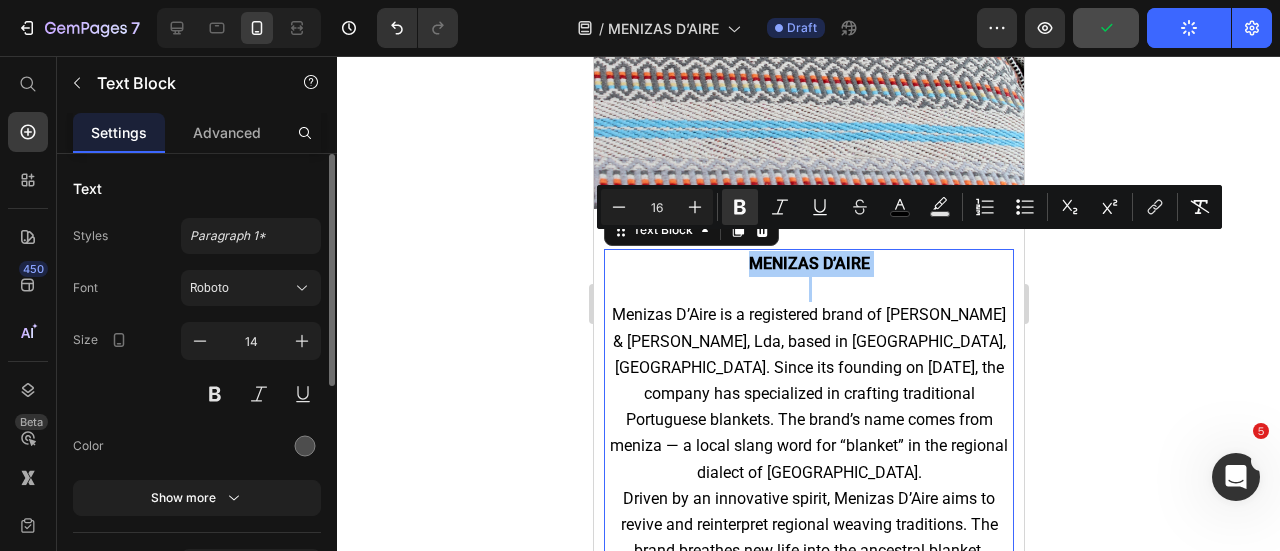 click 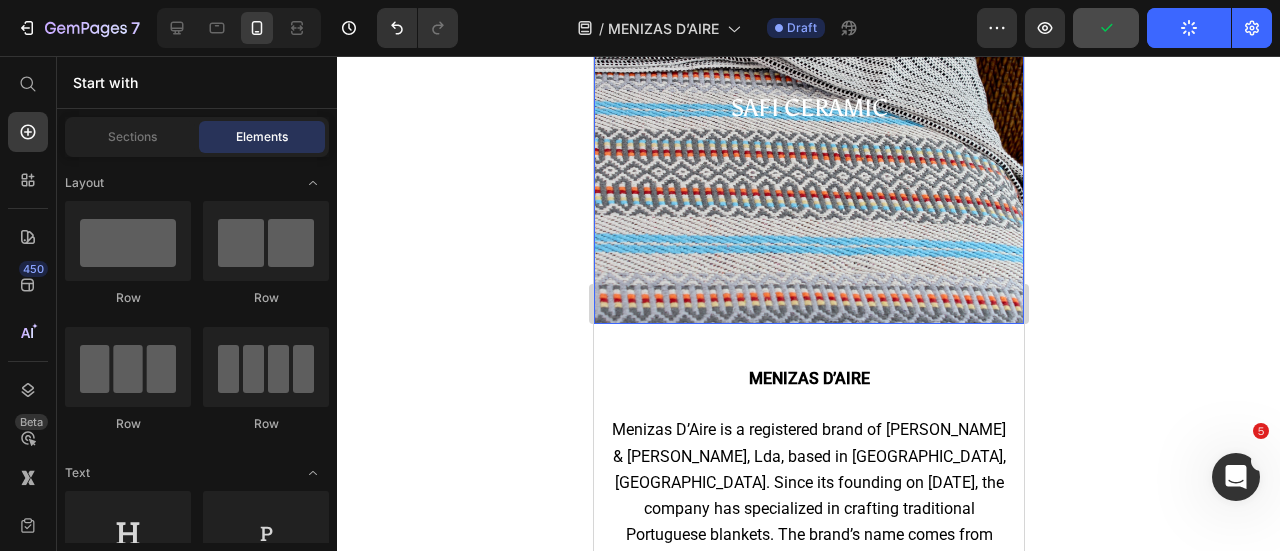 scroll, scrollTop: 200, scrollLeft: 0, axis: vertical 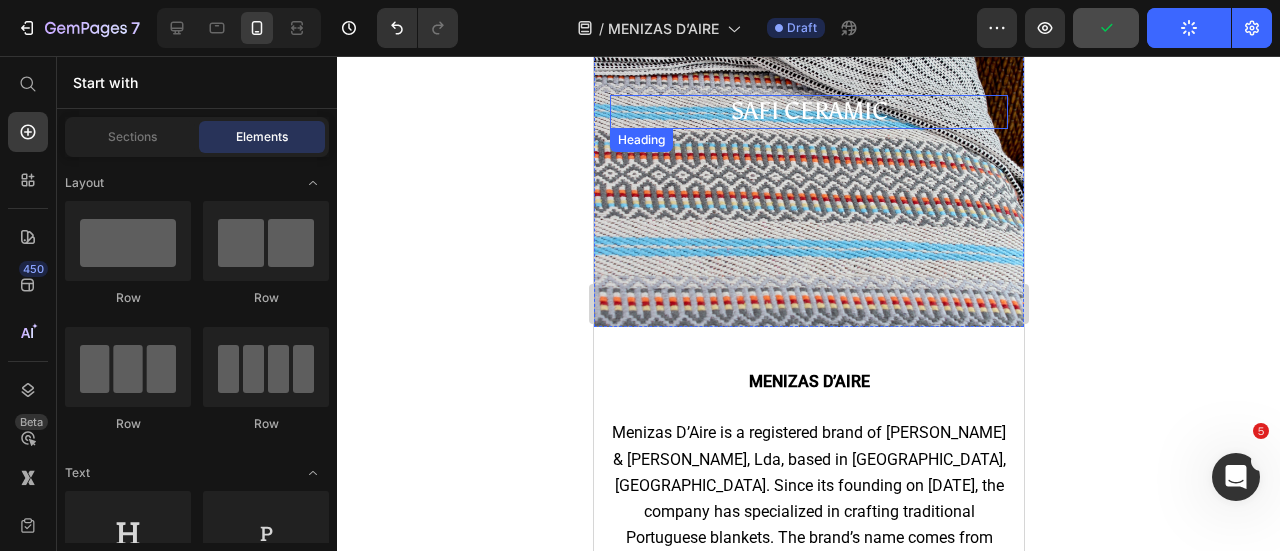 click on "safi ceramic" at bounding box center (808, 110) 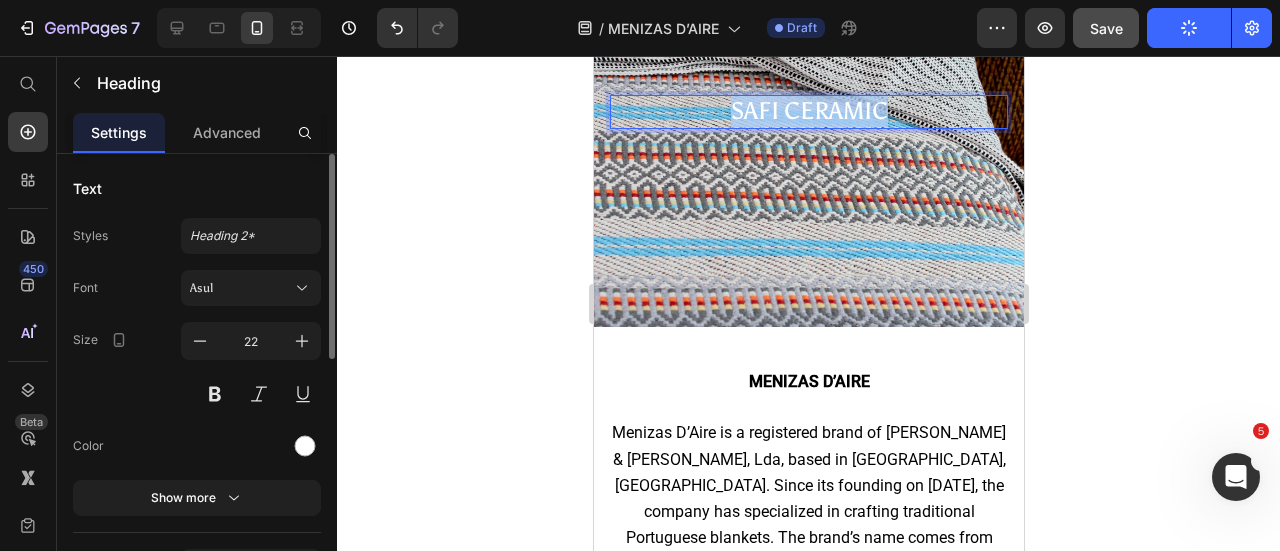 click on "safi ceramic" at bounding box center [808, 110] 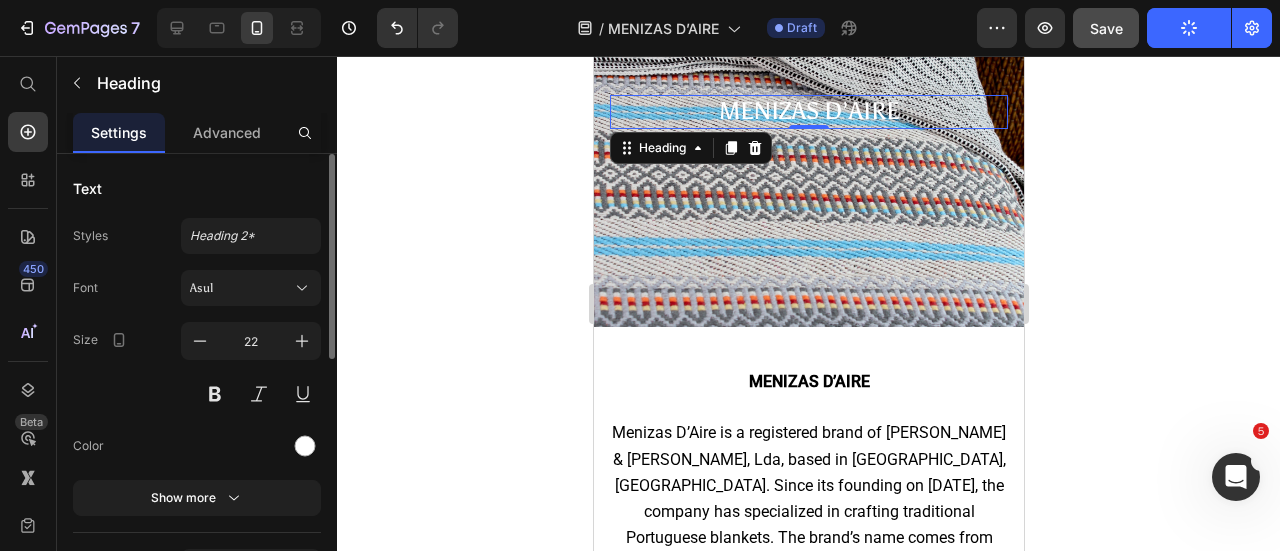 click 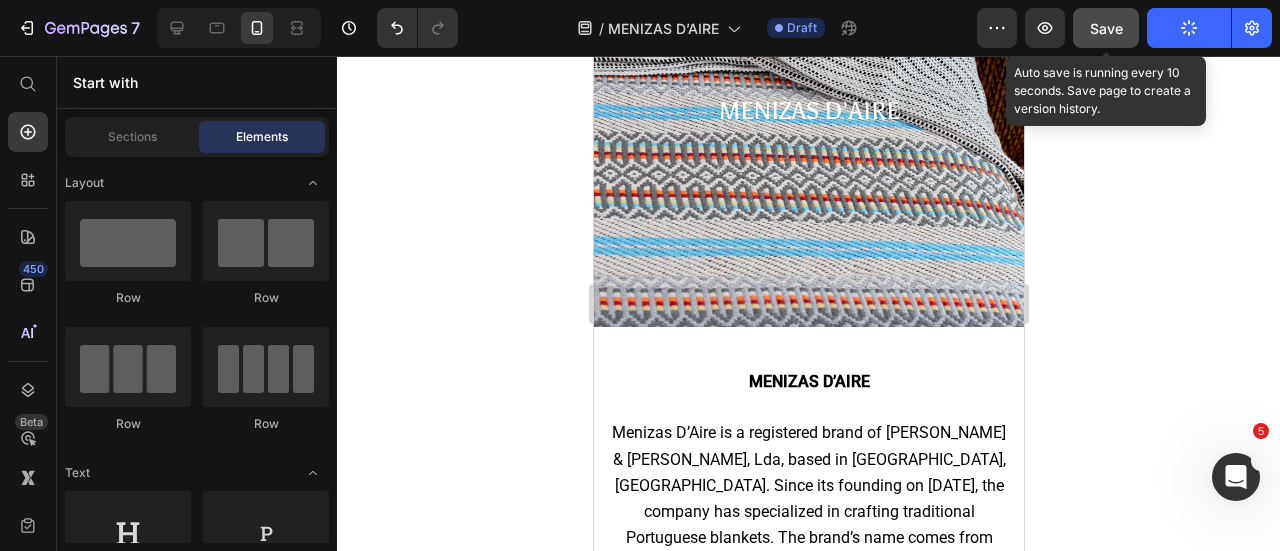 click on "Save" at bounding box center [1106, 28] 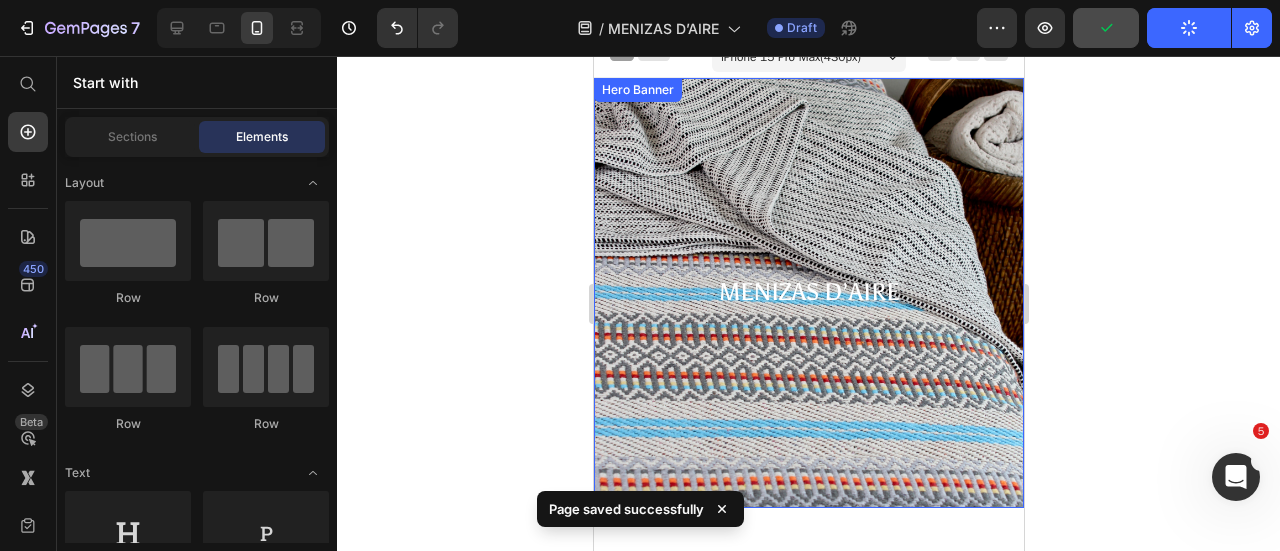 scroll, scrollTop: 18, scrollLeft: 0, axis: vertical 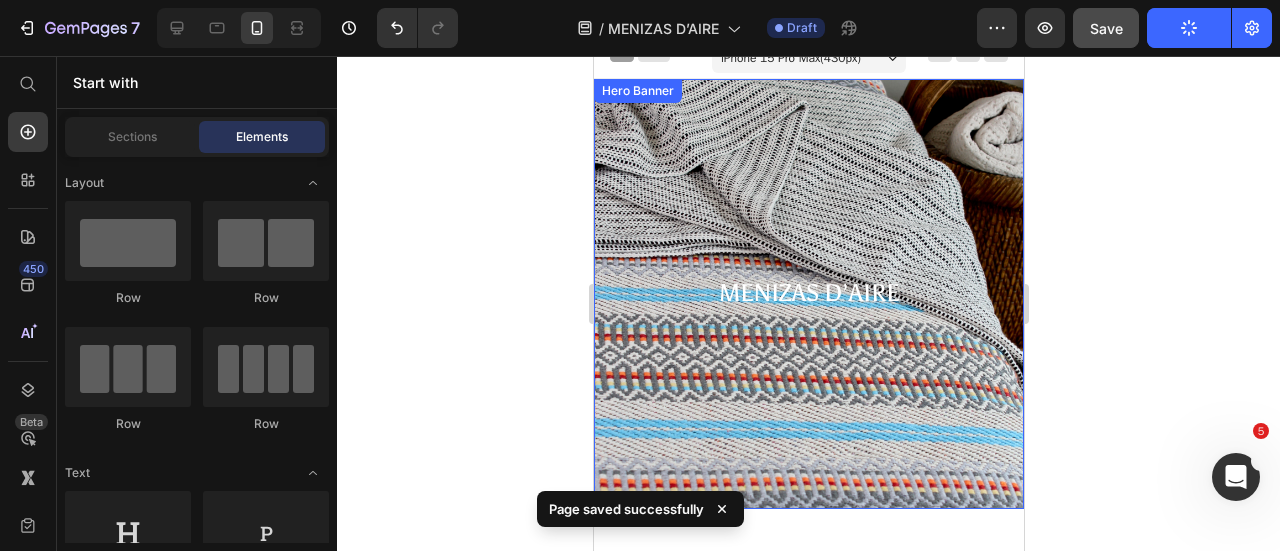type 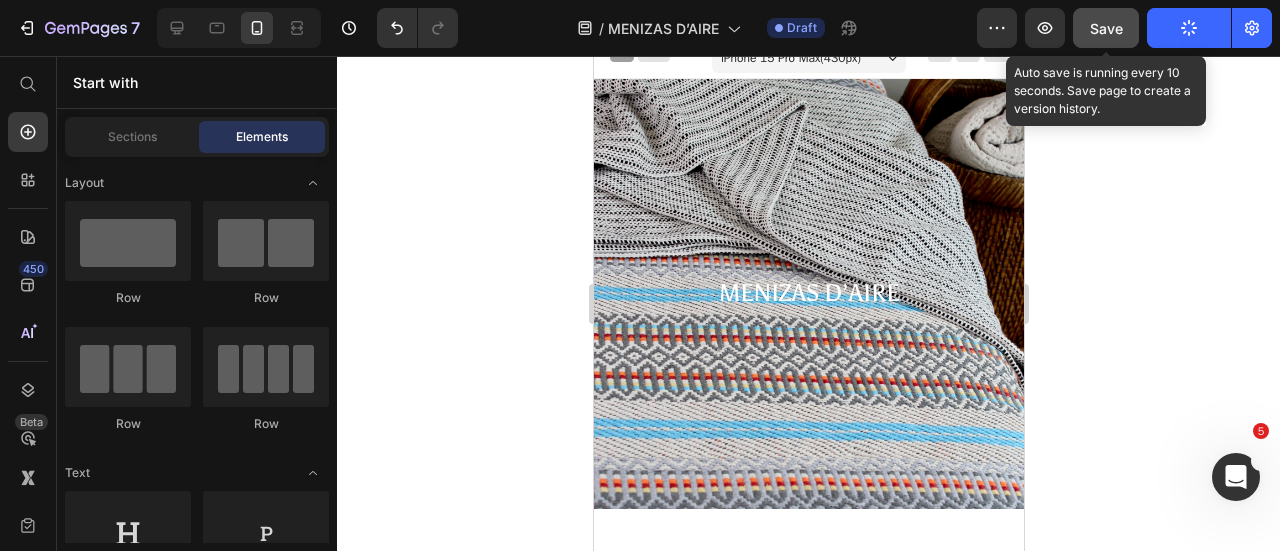 click on "Save" 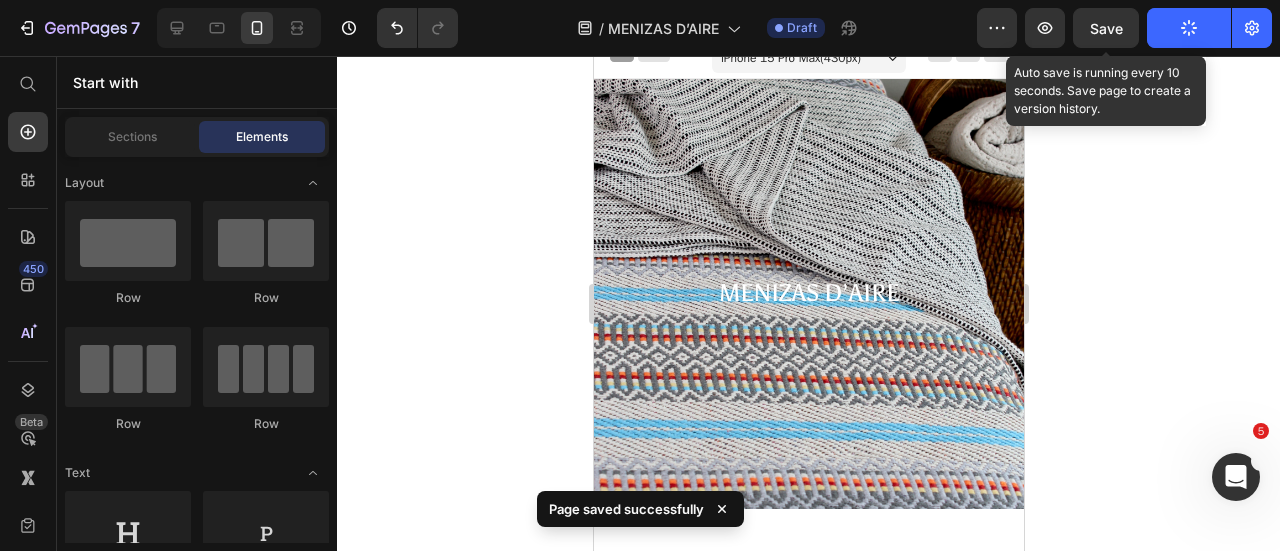 click on "Save" at bounding box center (1106, 28) 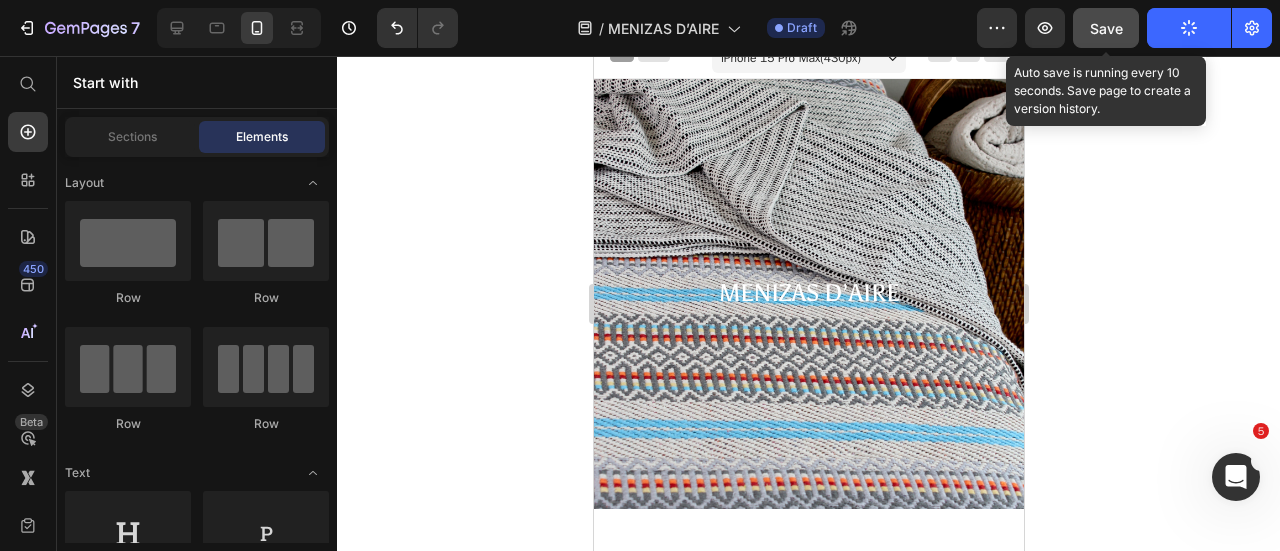 click on "Save" 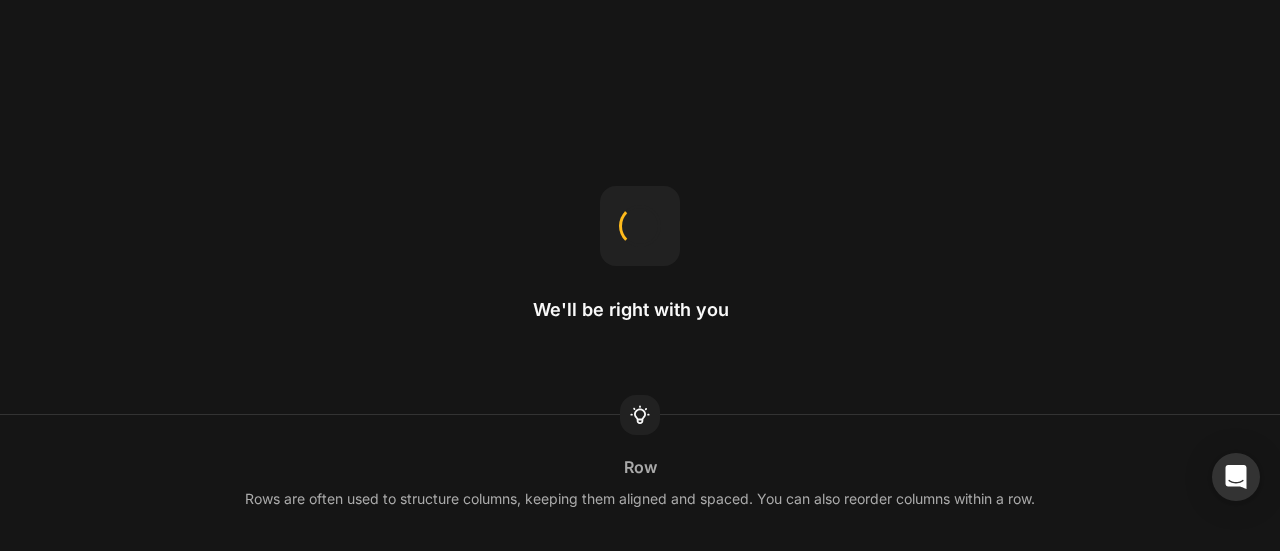 scroll, scrollTop: 0, scrollLeft: 0, axis: both 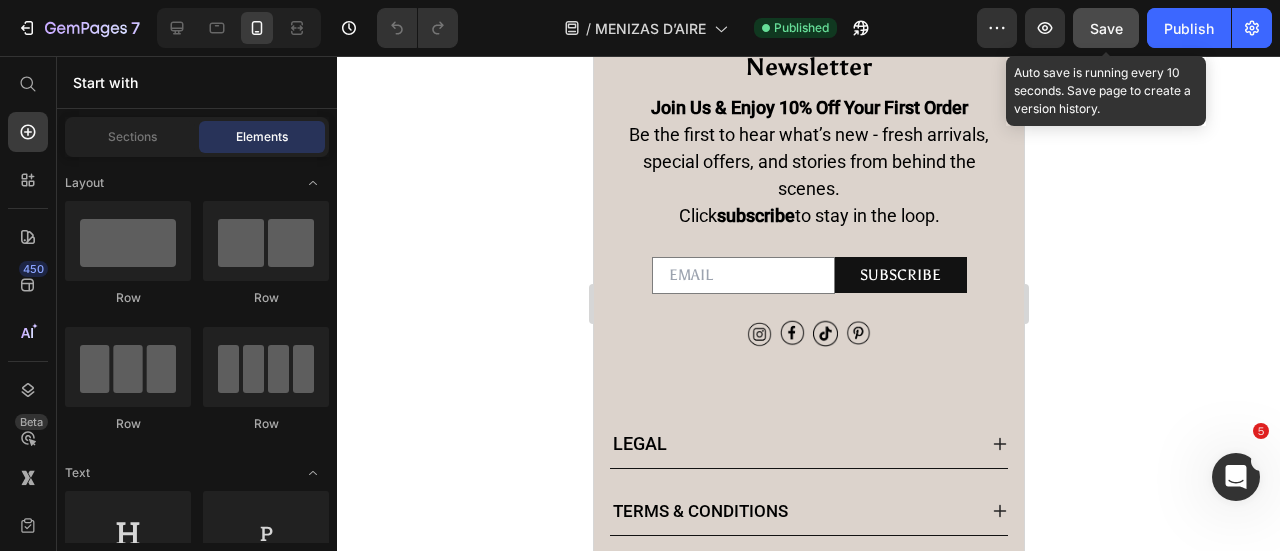 click on "Save" 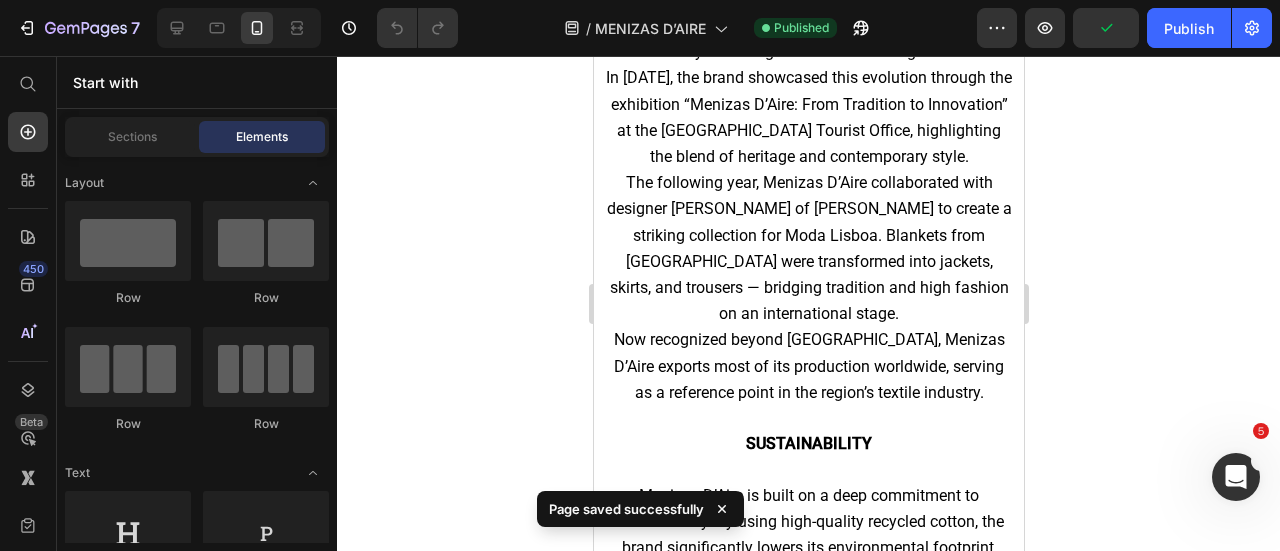 scroll, scrollTop: 905, scrollLeft: 0, axis: vertical 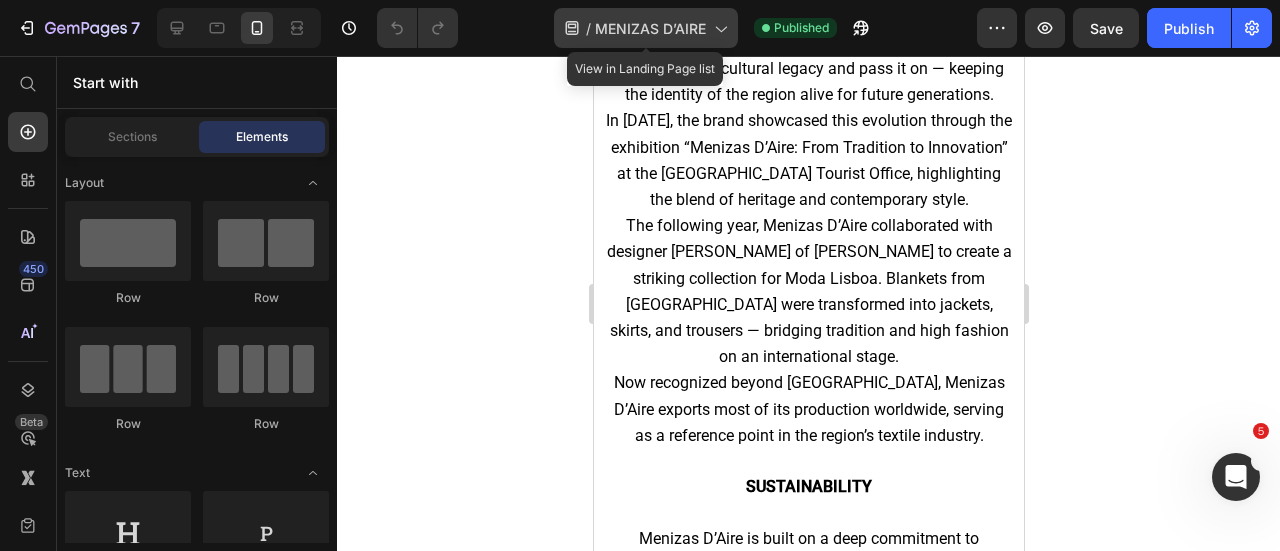 click on "MENIZAS D’AIRE" at bounding box center (650, 28) 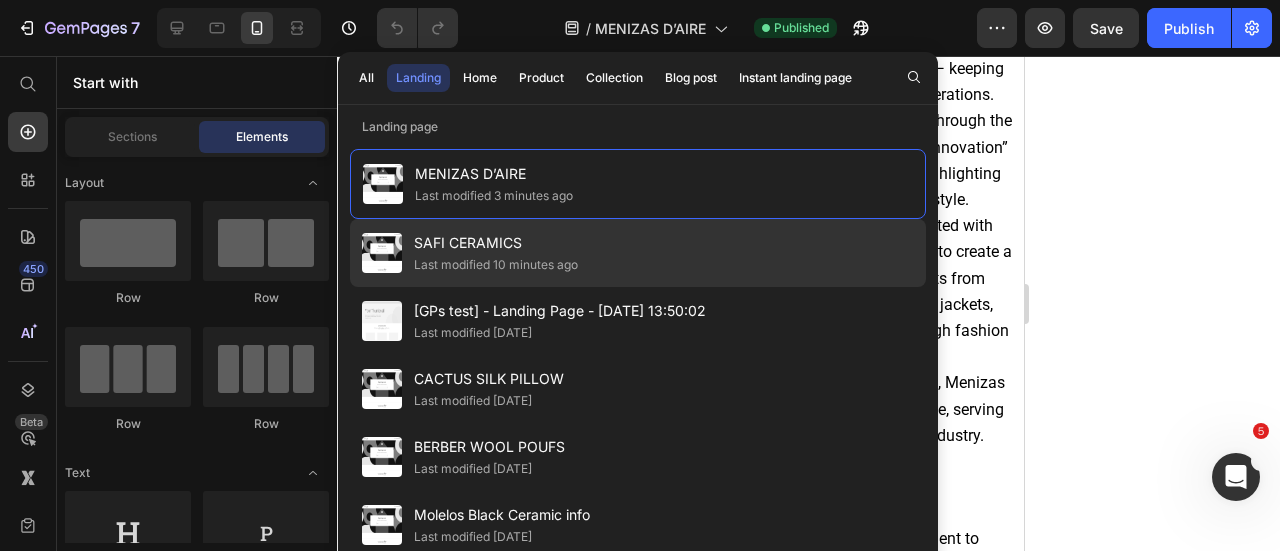 click on "SAFI CERAMICS" at bounding box center [496, 243] 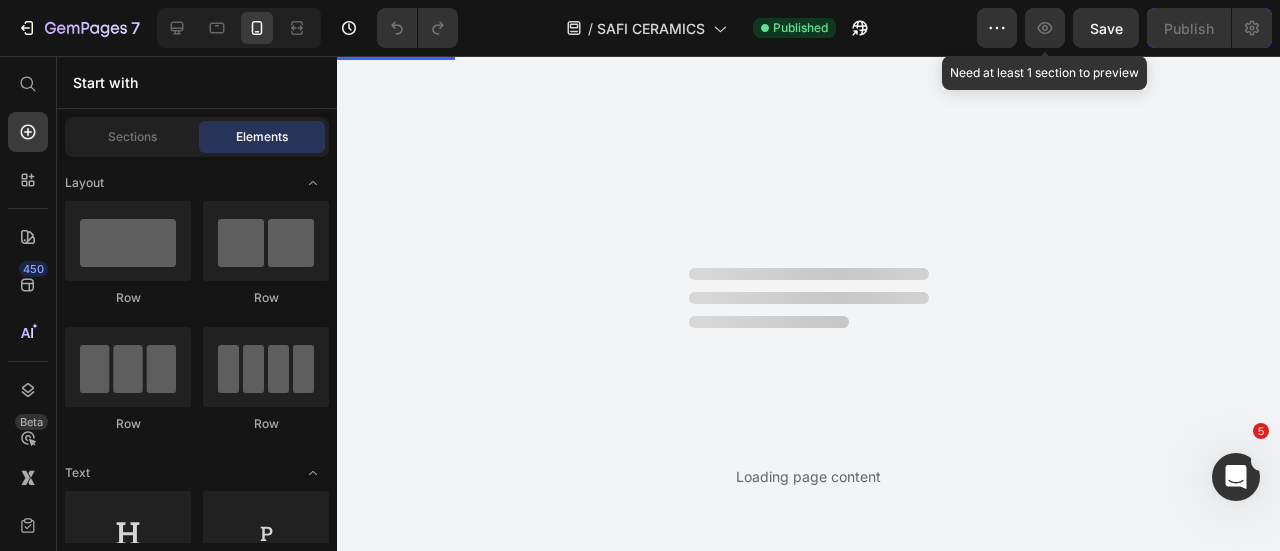 scroll, scrollTop: 0, scrollLeft: 0, axis: both 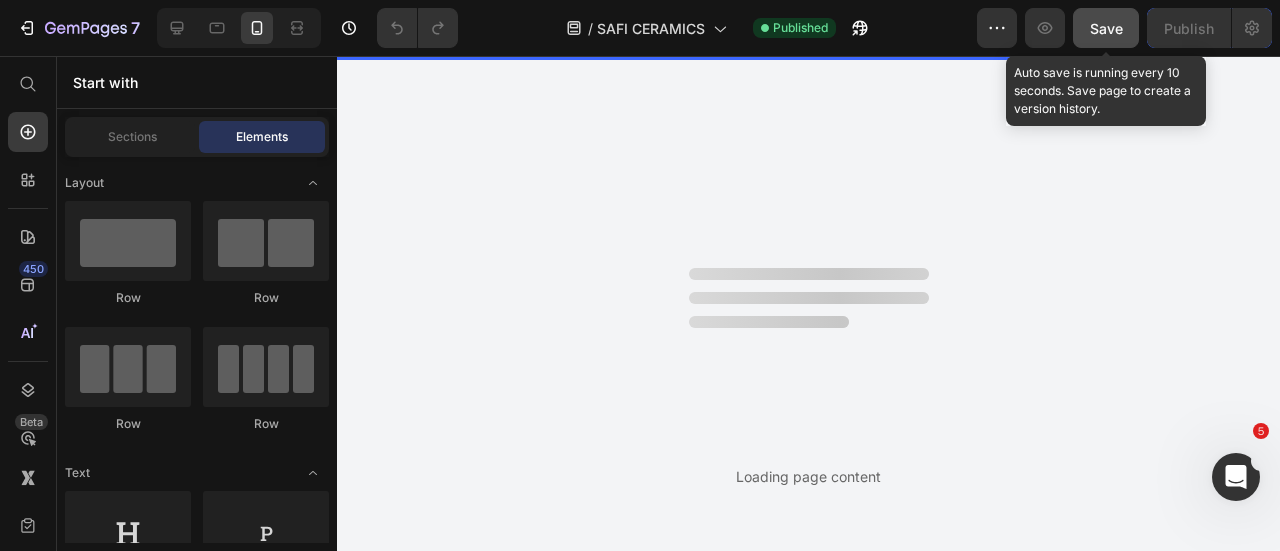 click on "Save" 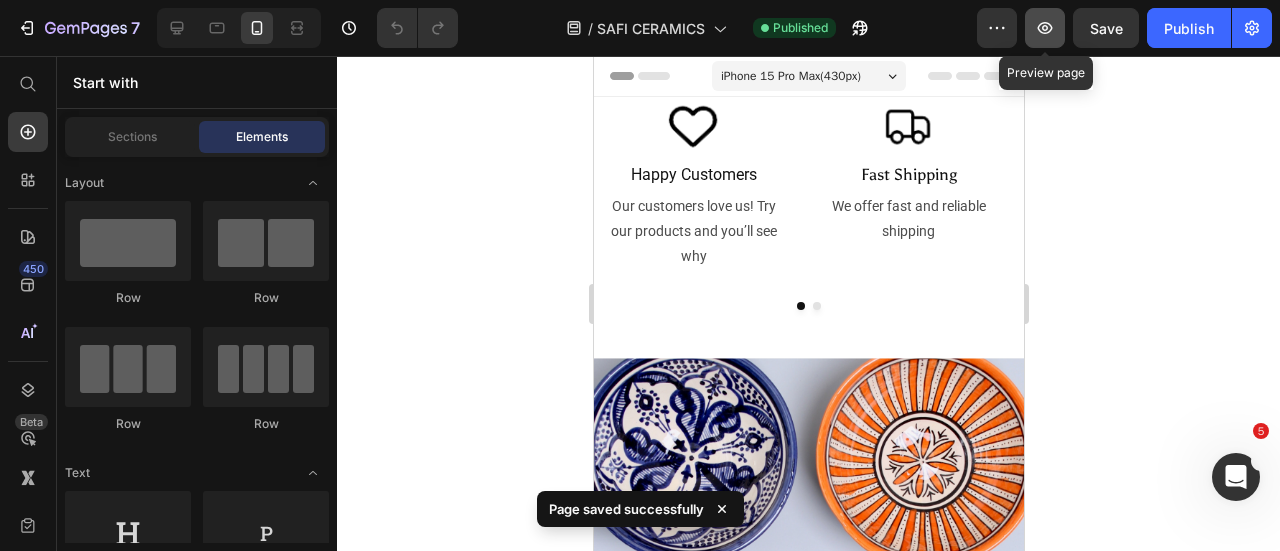 type 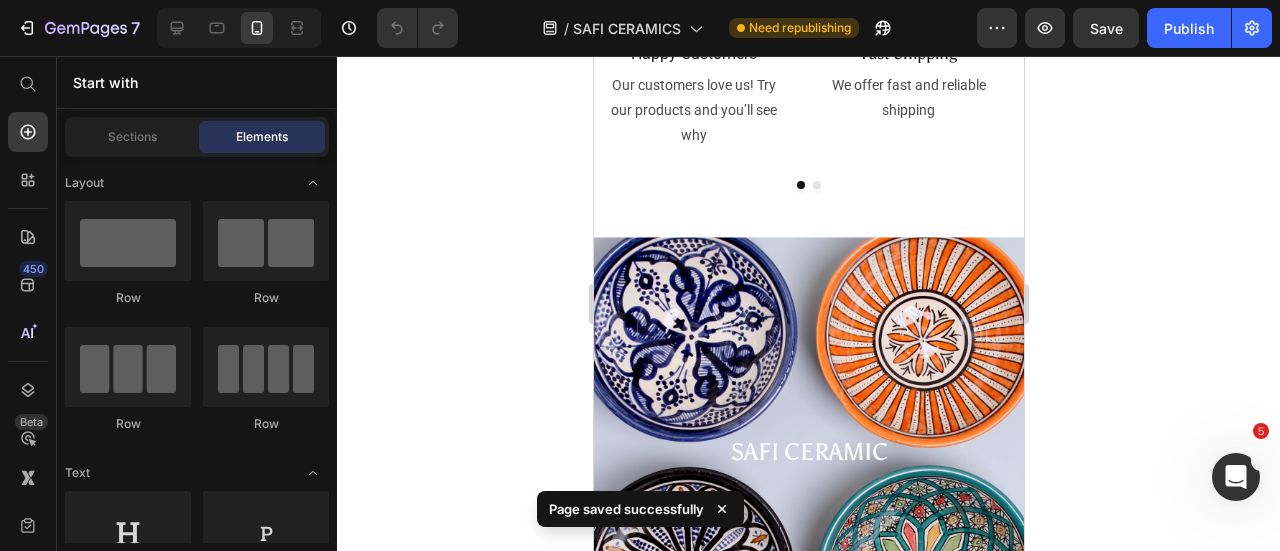 scroll, scrollTop: 0, scrollLeft: 0, axis: both 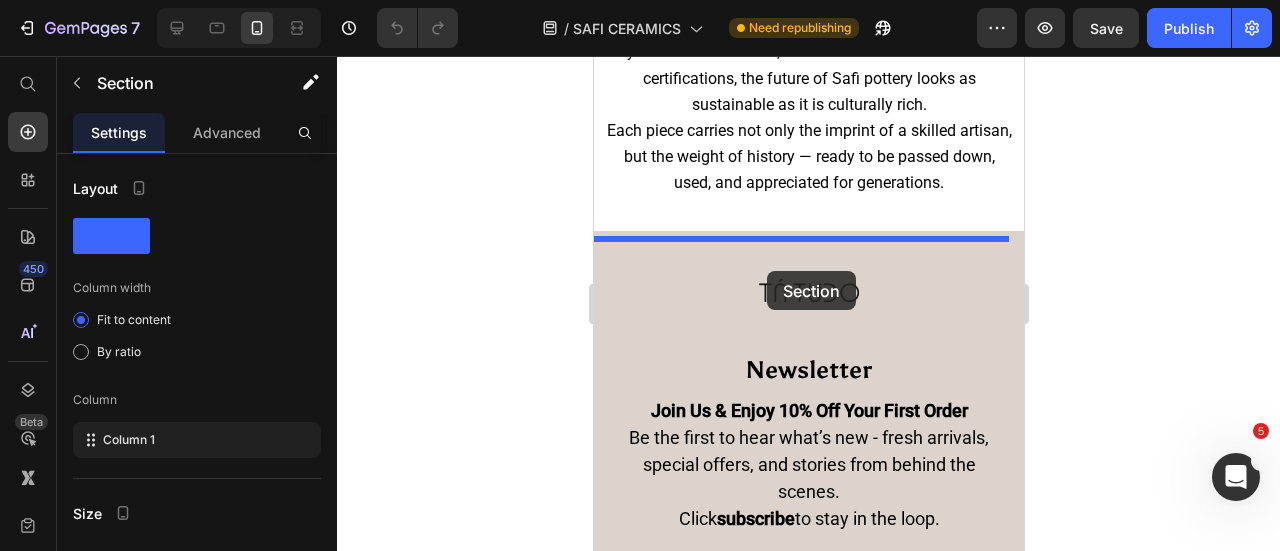 drag, startPoint x: 652, startPoint y: 117, endPoint x: 768, endPoint y: 268, distance: 190.4127 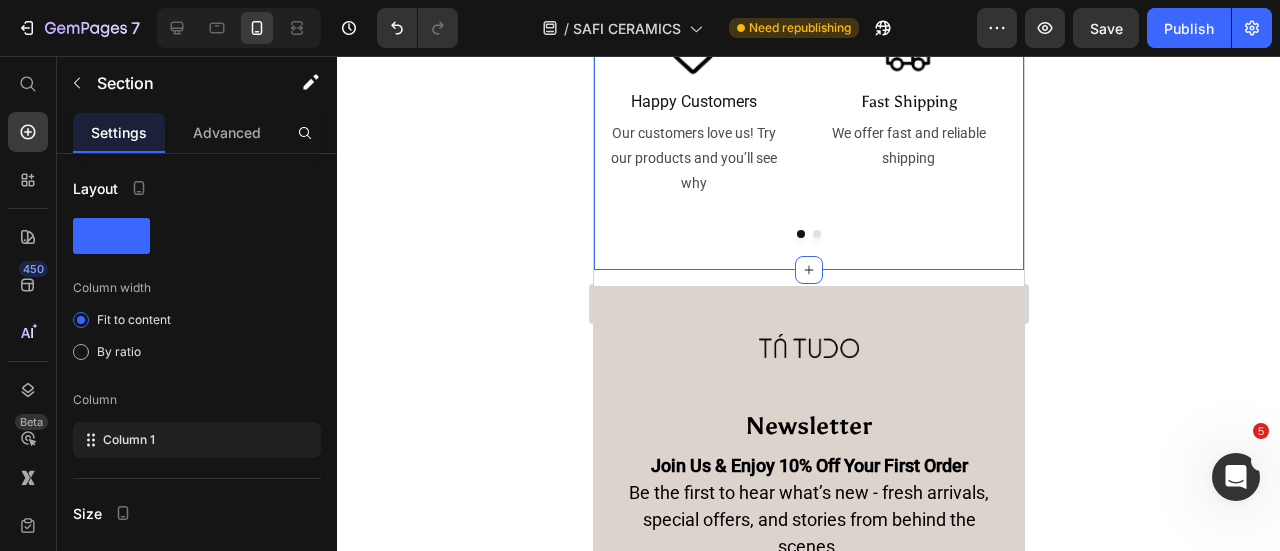 scroll, scrollTop: 1743, scrollLeft: 0, axis: vertical 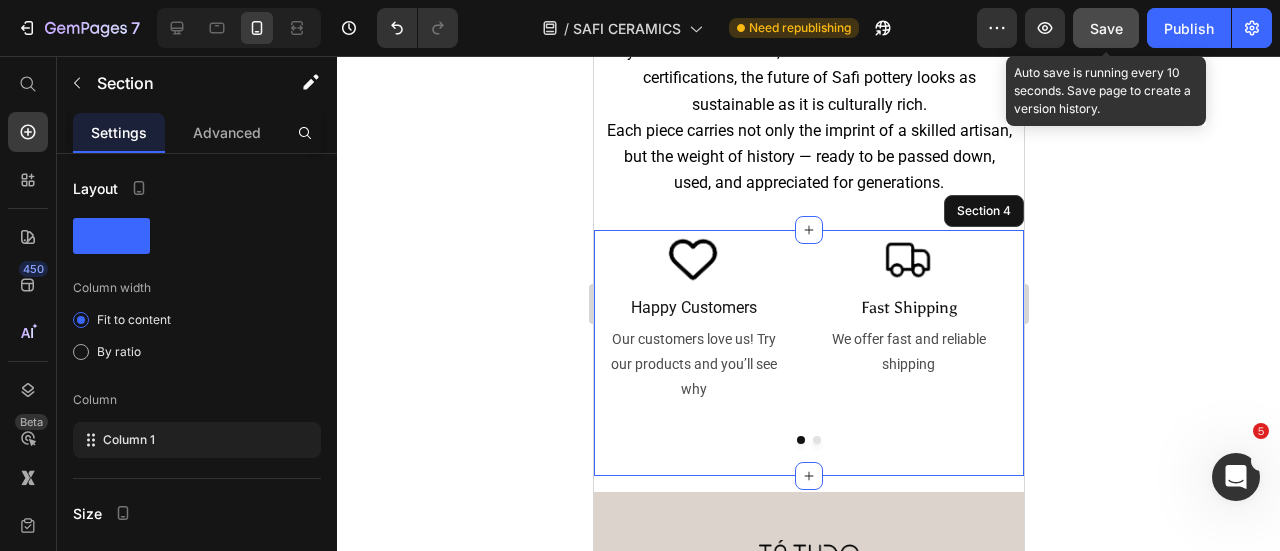 click on "Save" 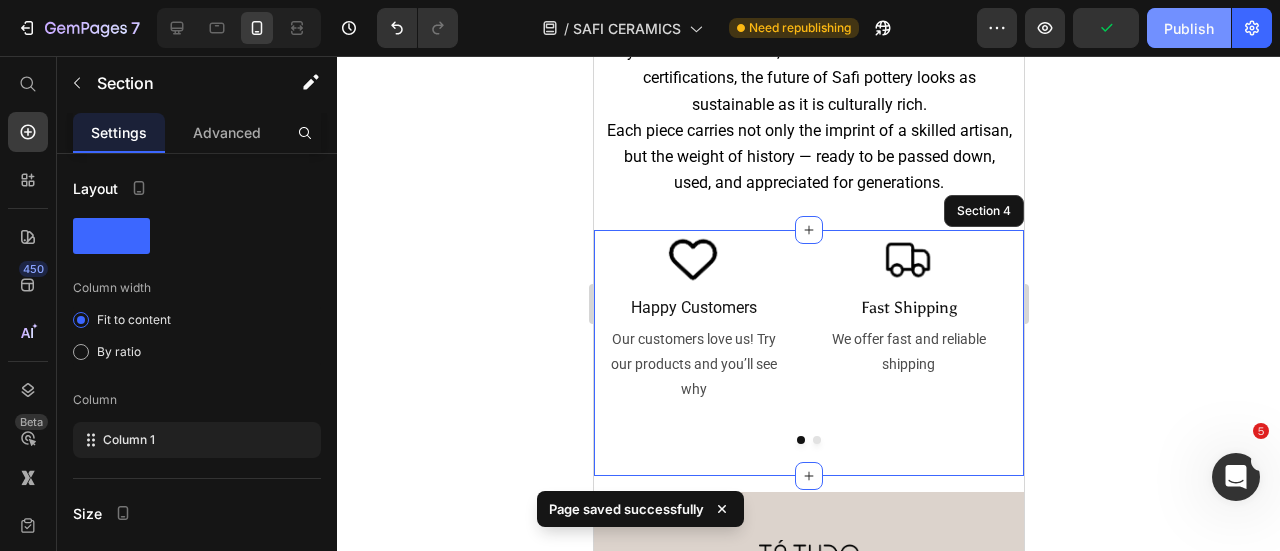 click on "Publish" at bounding box center (1189, 28) 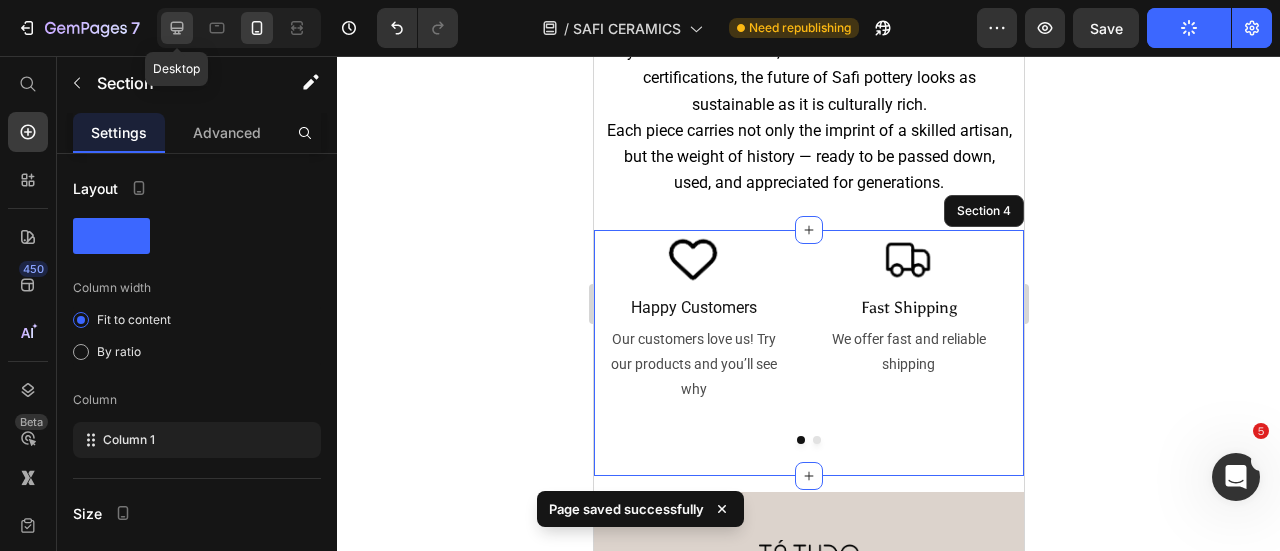 click 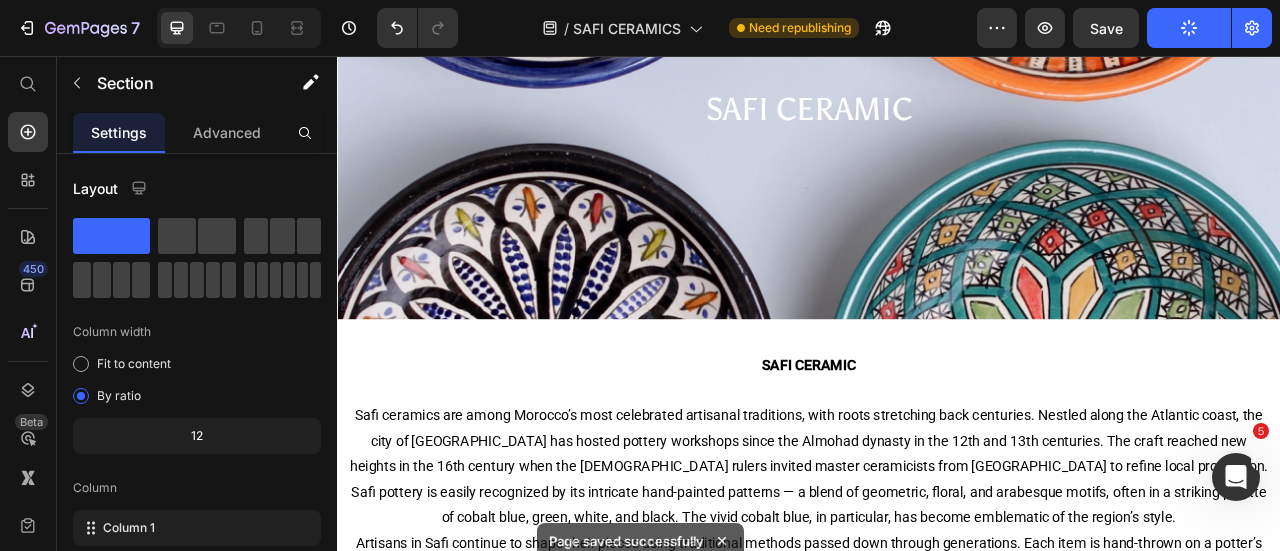 scroll, scrollTop: 0, scrollLeft: 0, axis: both 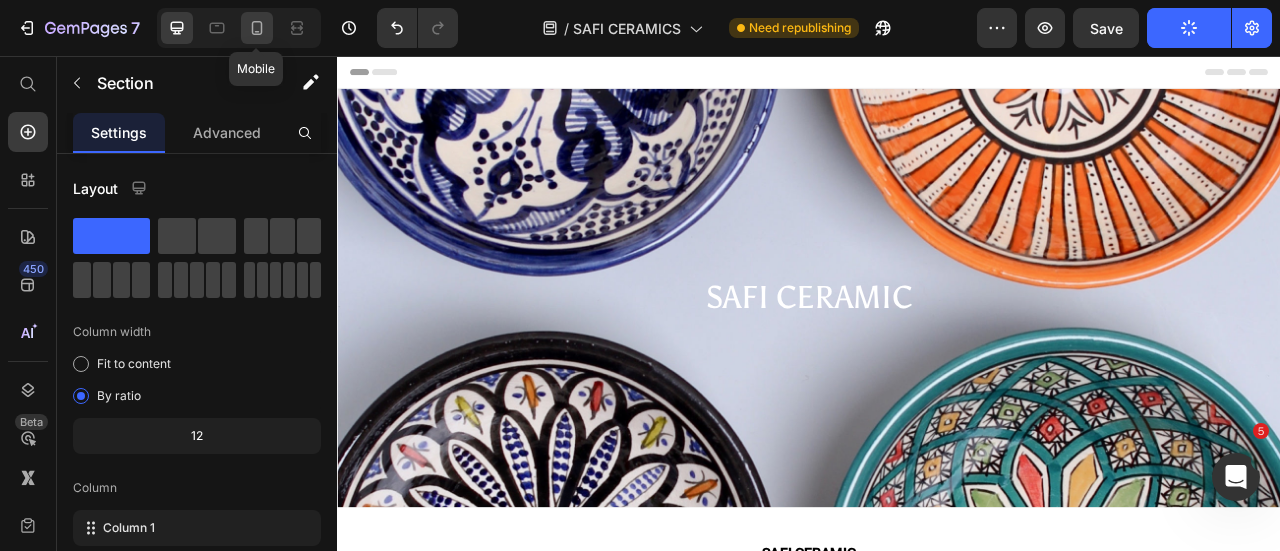 click 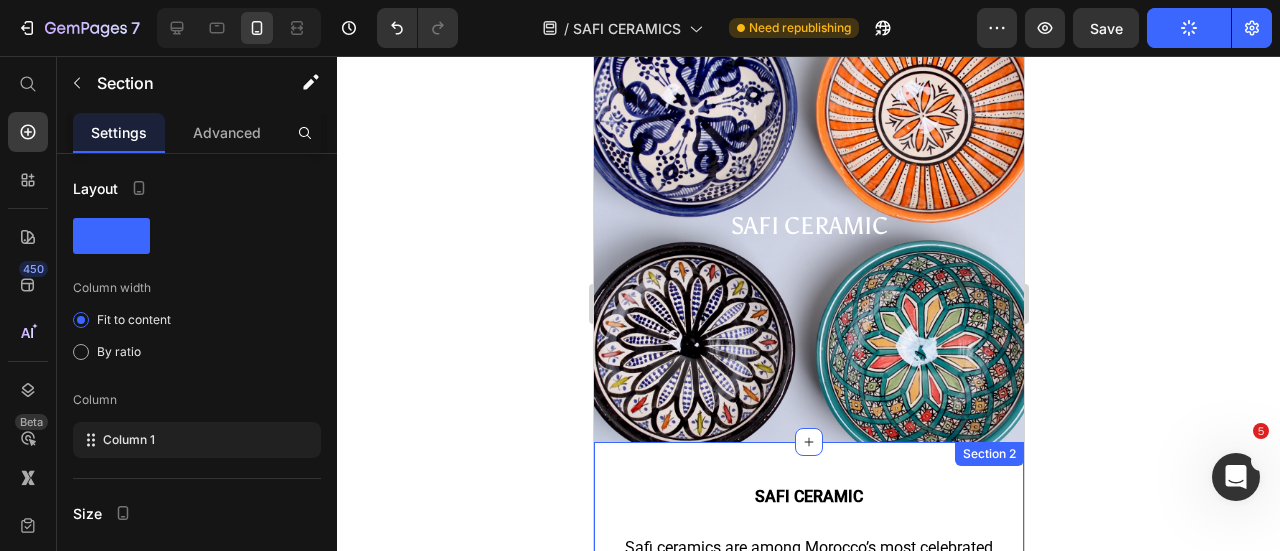 scroll, scrollTop: 0, scrollLeft: 0, axis: both 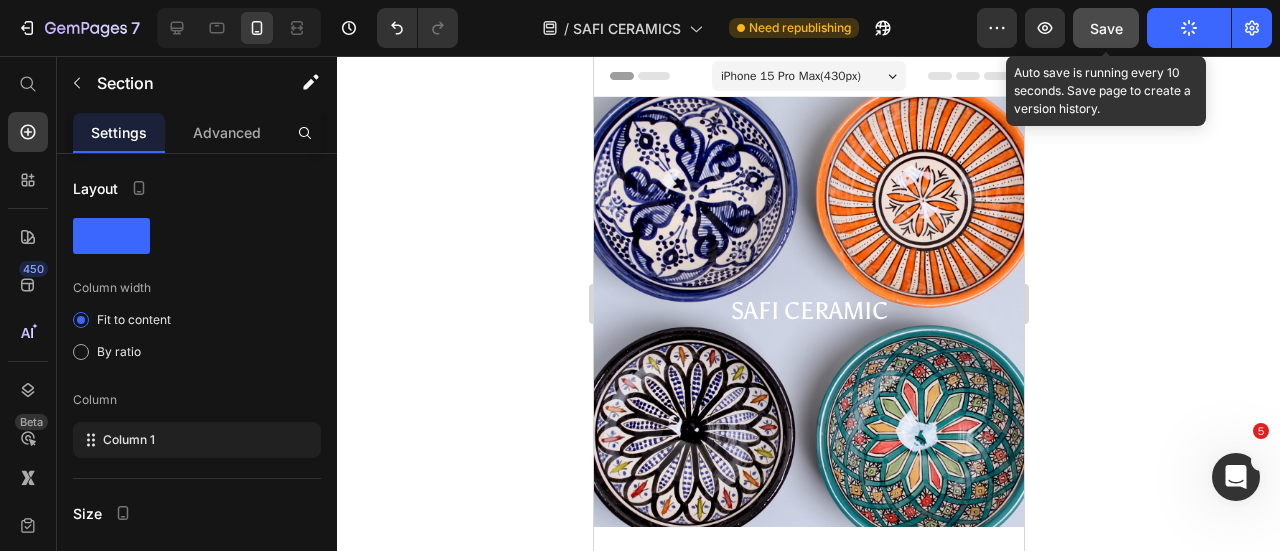 click on "Save" at bounding box center [1106, 28] 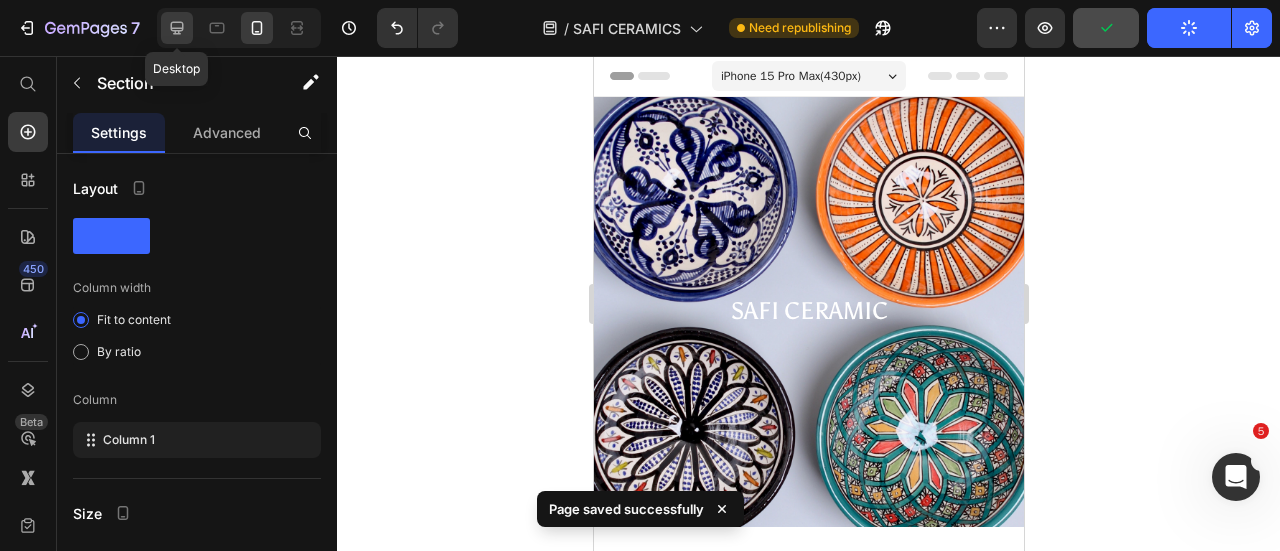 click 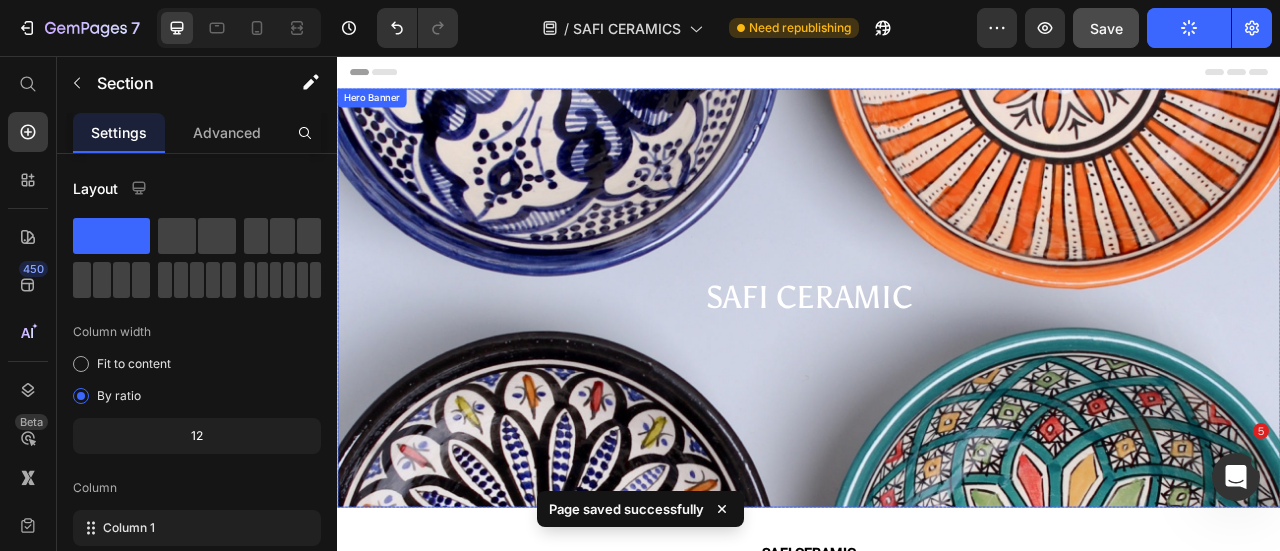 click on "safi ceramic Heading" at bounding box center (937, 363) 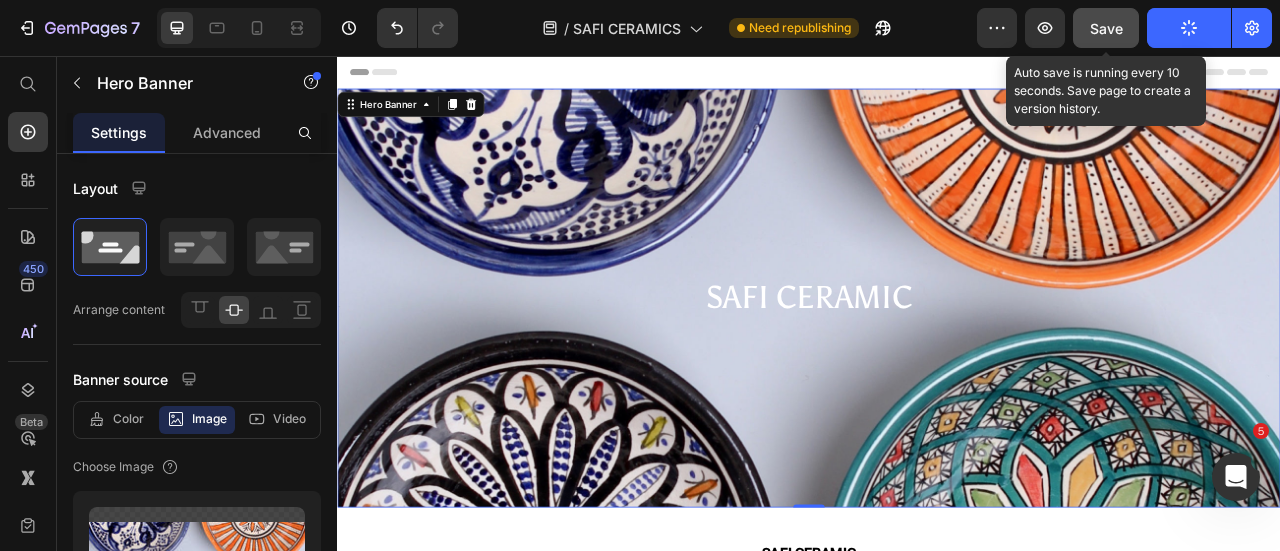 click on "Save" at bounding box center (1106, 28) 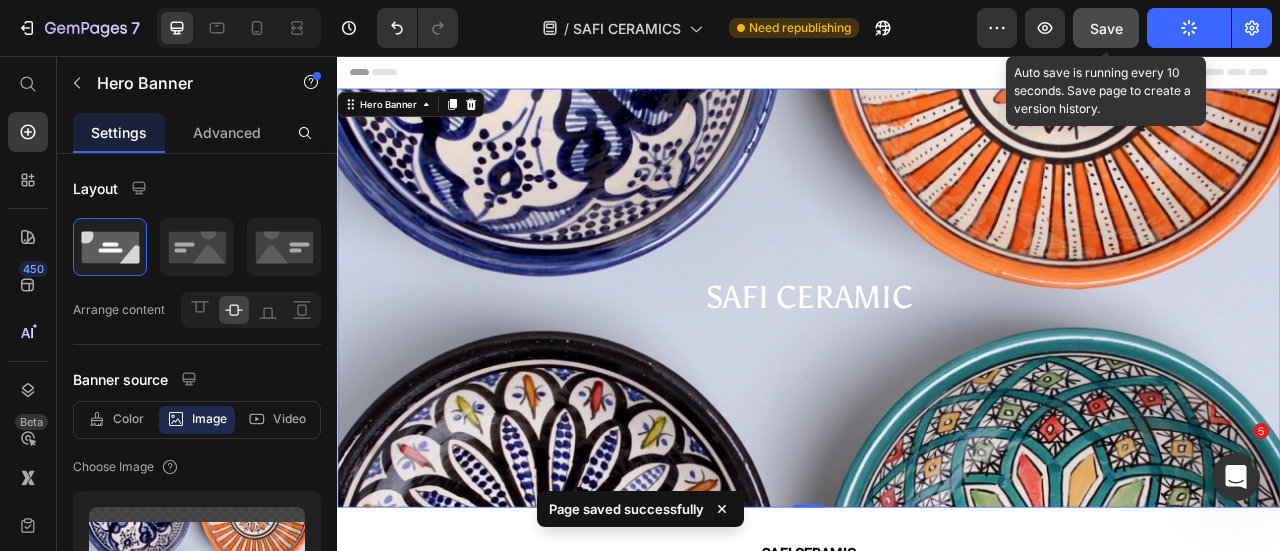 click on "Save" 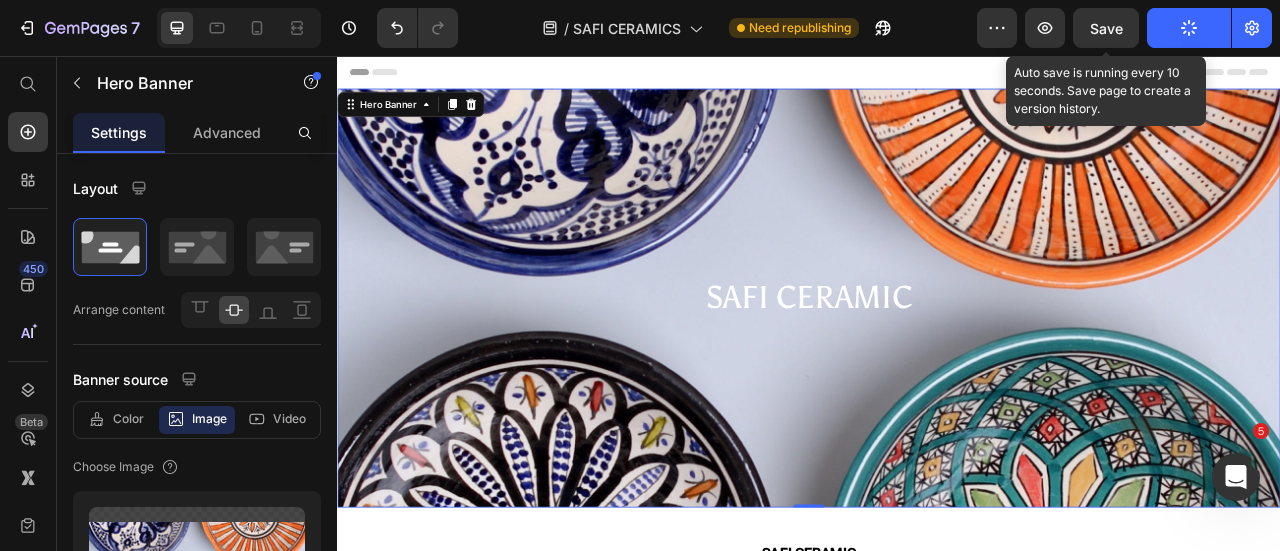 click on "Save" at bounding box center (1106, 28) 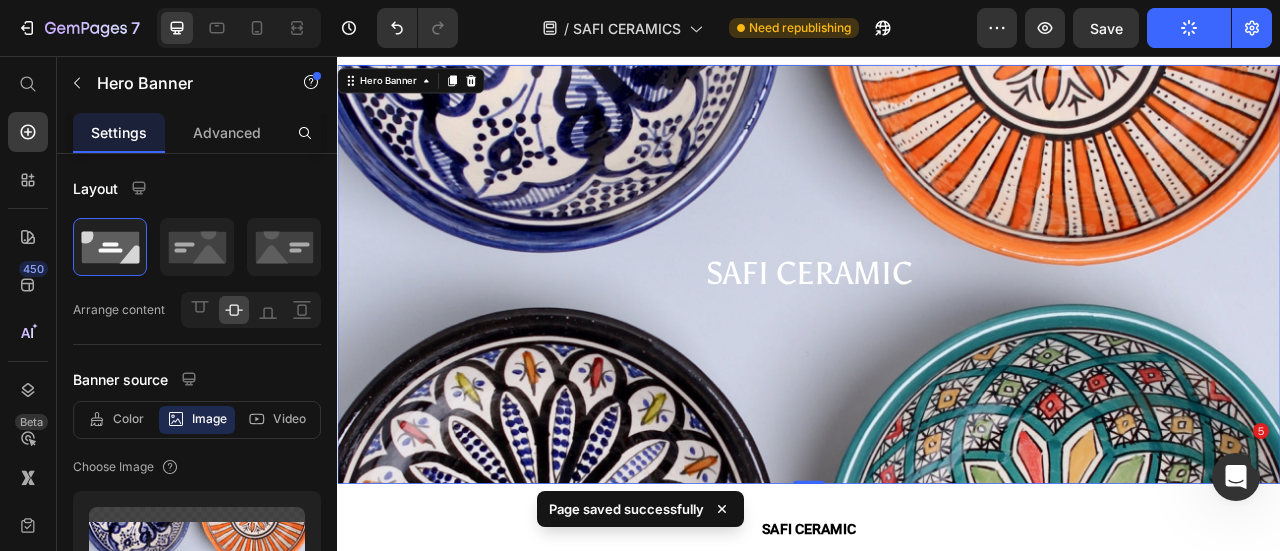 scroll, scrollTop: 0, scrollLeft: 0, axis: both 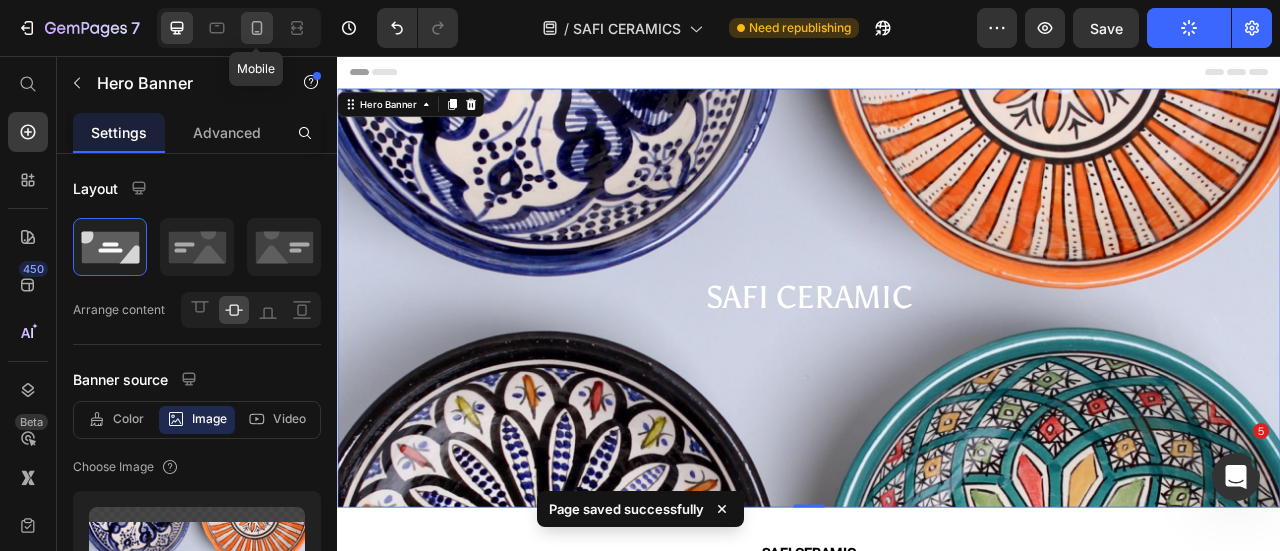 drag, startPoint x: 256, startPoint y: 18, endPoint x: 293, endPoint y: 59, distance: 55.226807 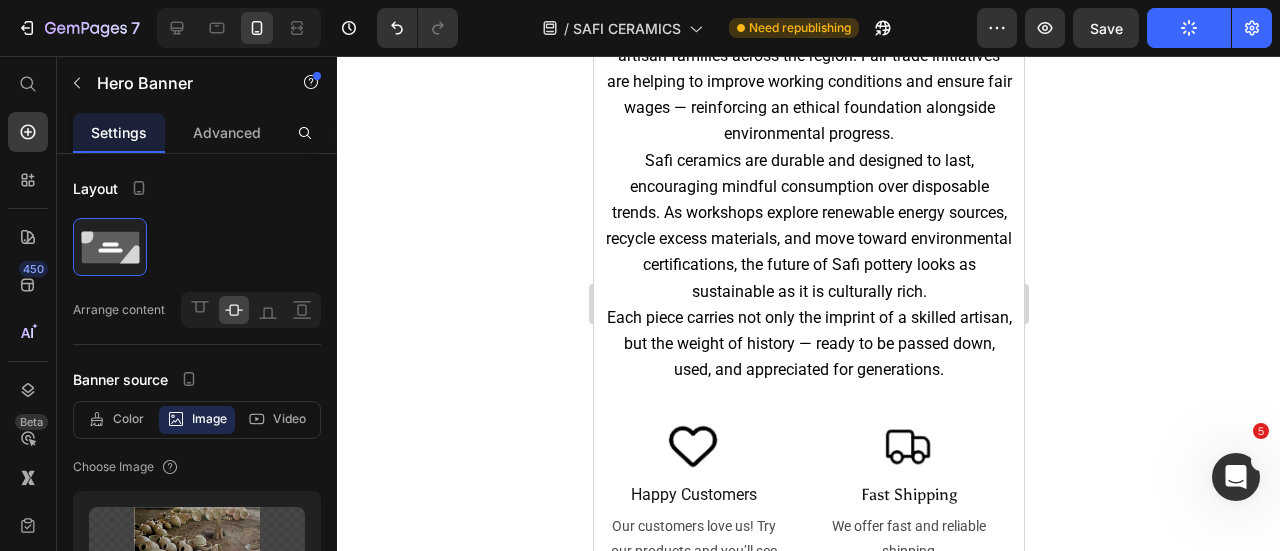 scroll, scrollTop: 1526, scrollLeft: 0, axis: vertical 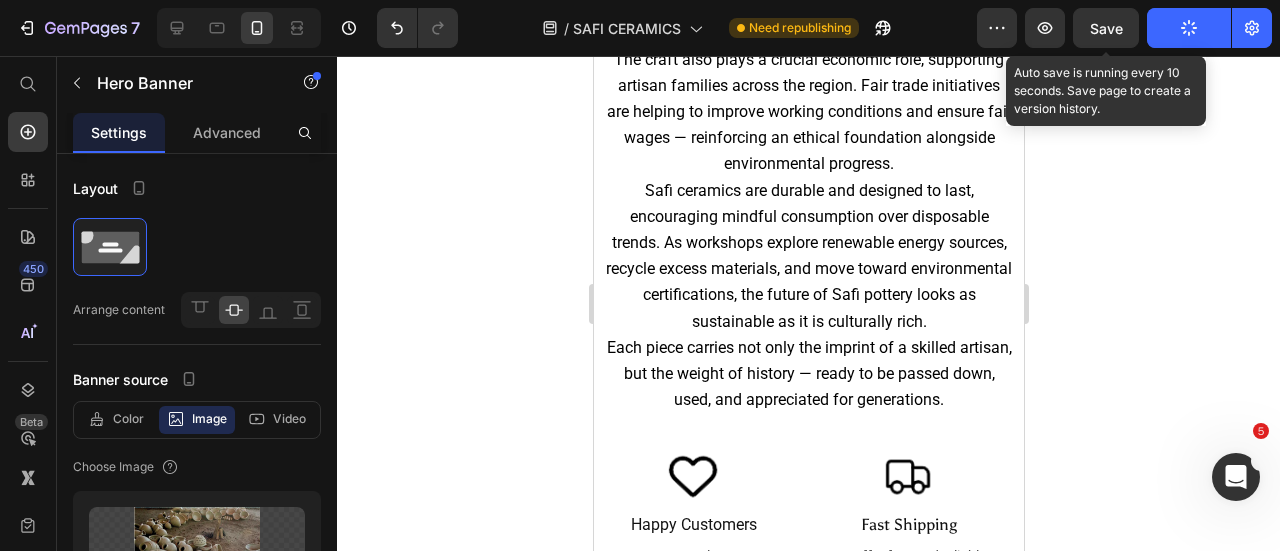 click on "Save" at bounding box center (1106, 28) 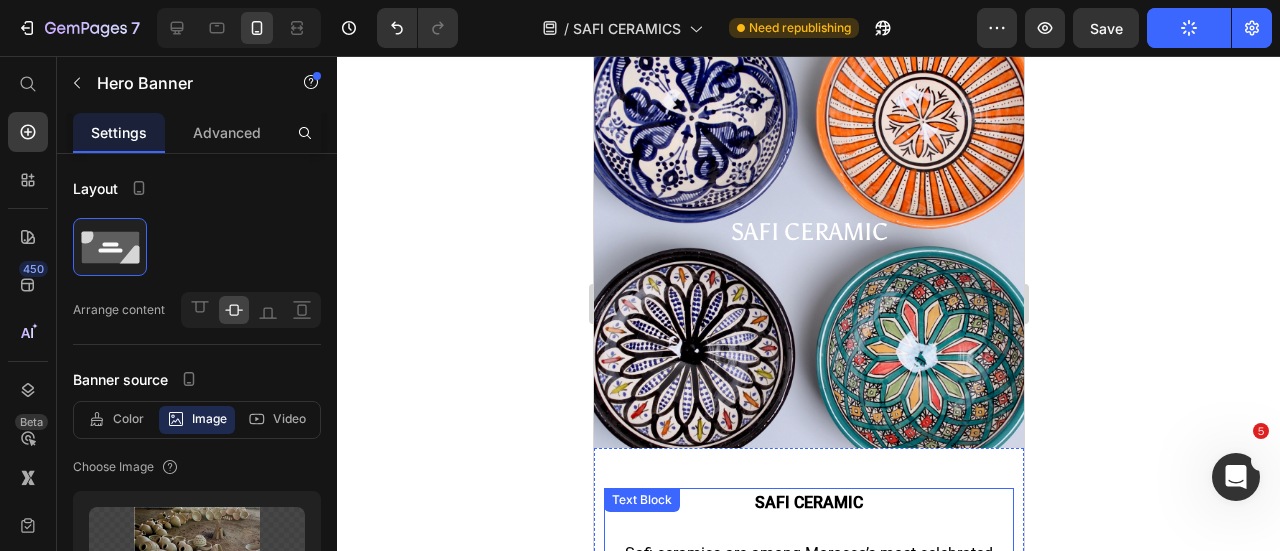scroll, scrollTop: 0, scrollLeft: 0, axis: both 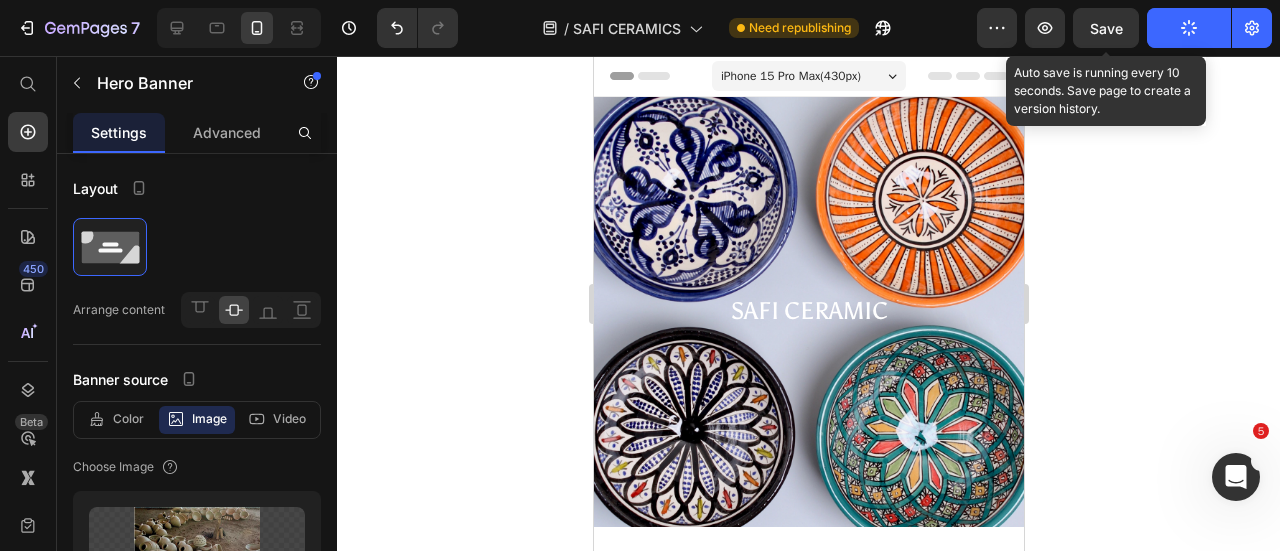click on "Save" at bounding box center (1106, 28) 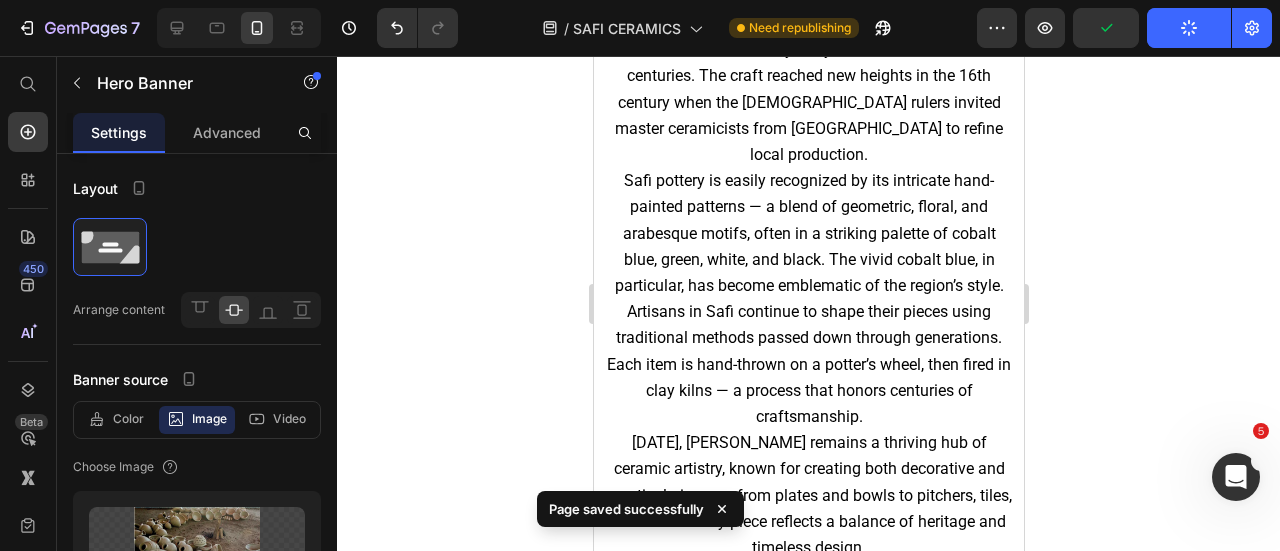 scroll, scrollTop: 717, scrollLeft: 0, axis: vertical 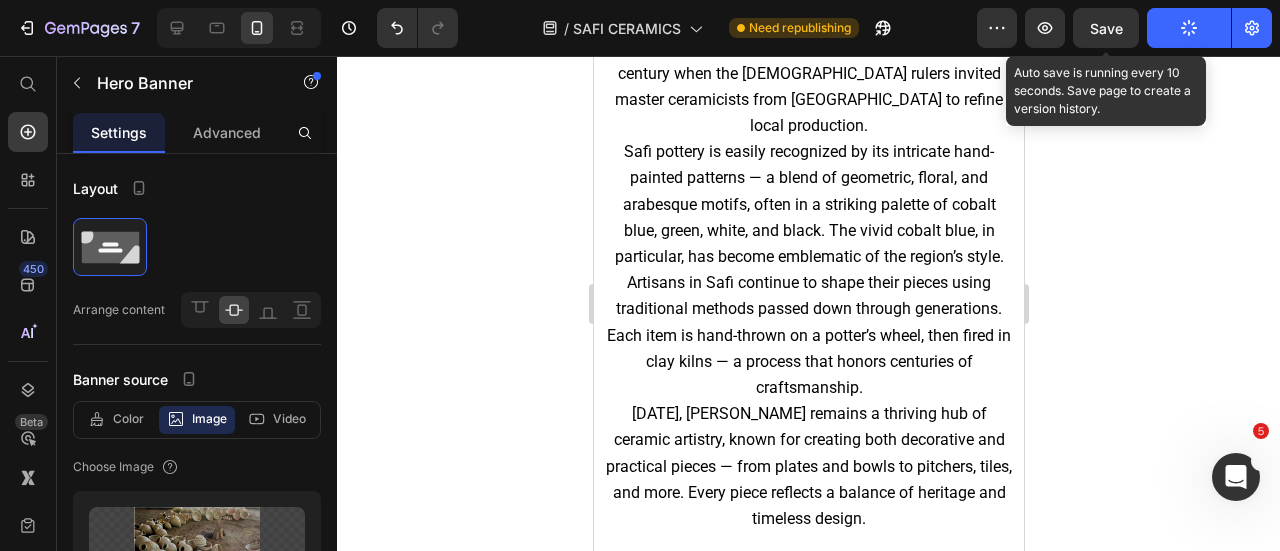 click on "Save" 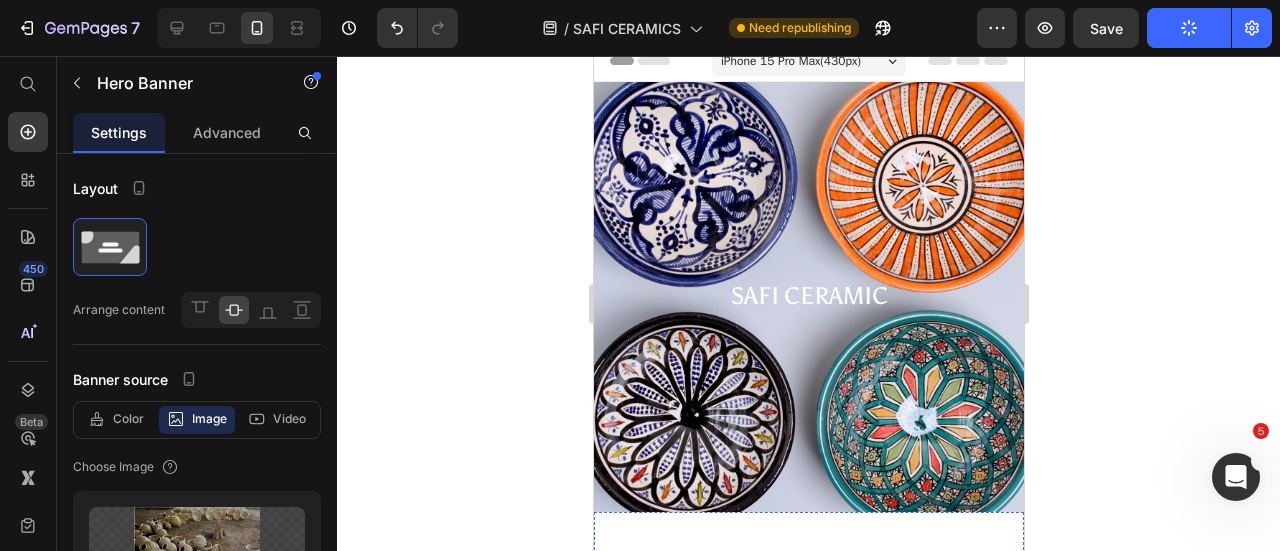 scroll, scrollTop: 0, scrollLeft: 0, axis: both 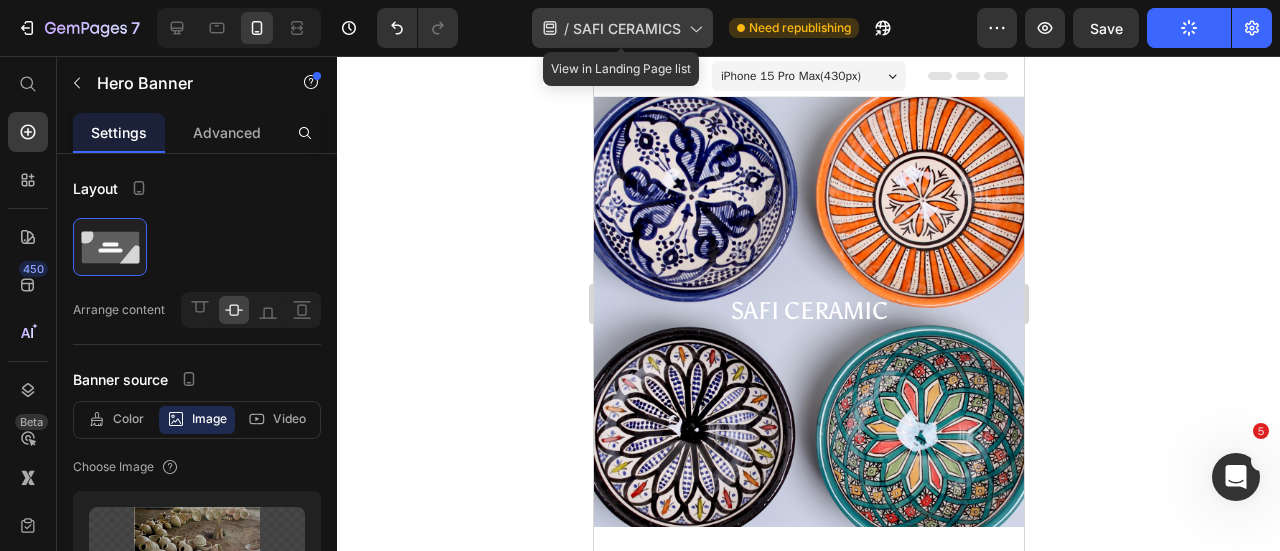 click on "/  SAFI CERAMICS" 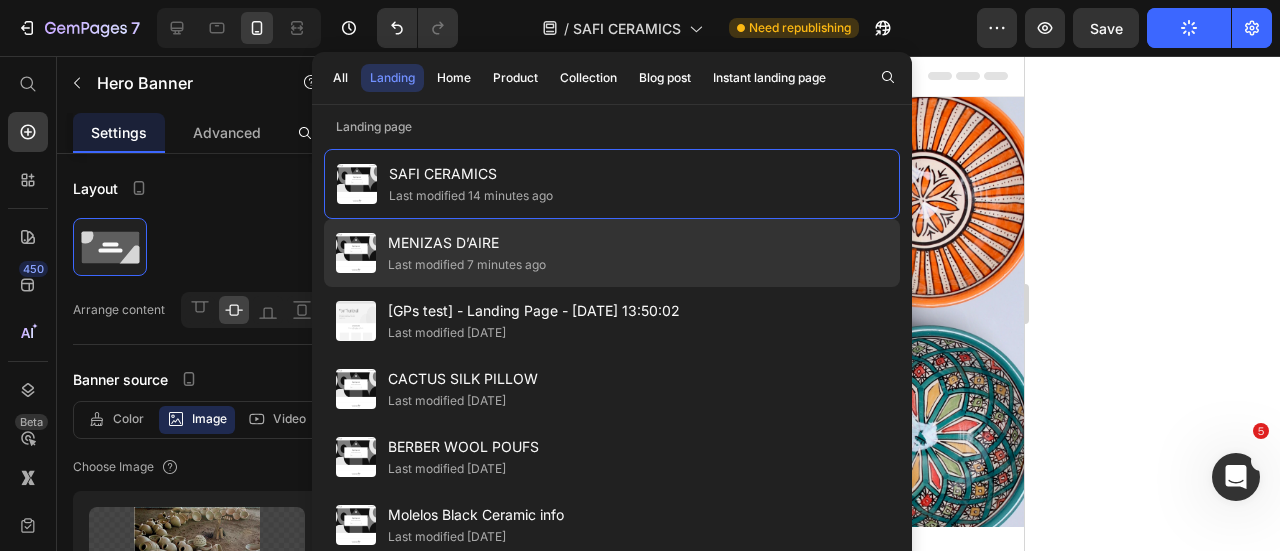 click on "MENIZAS D’AIRE" at bounding box center [467, 243] 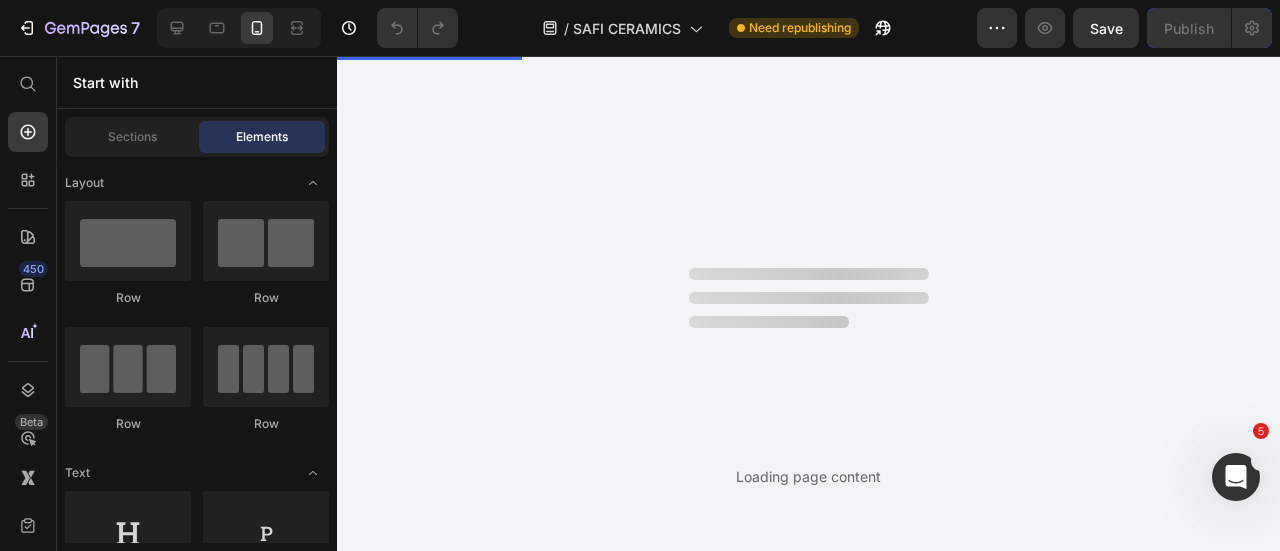 scroll, scrollTop: 0, scrollLeft: 0, axis: both 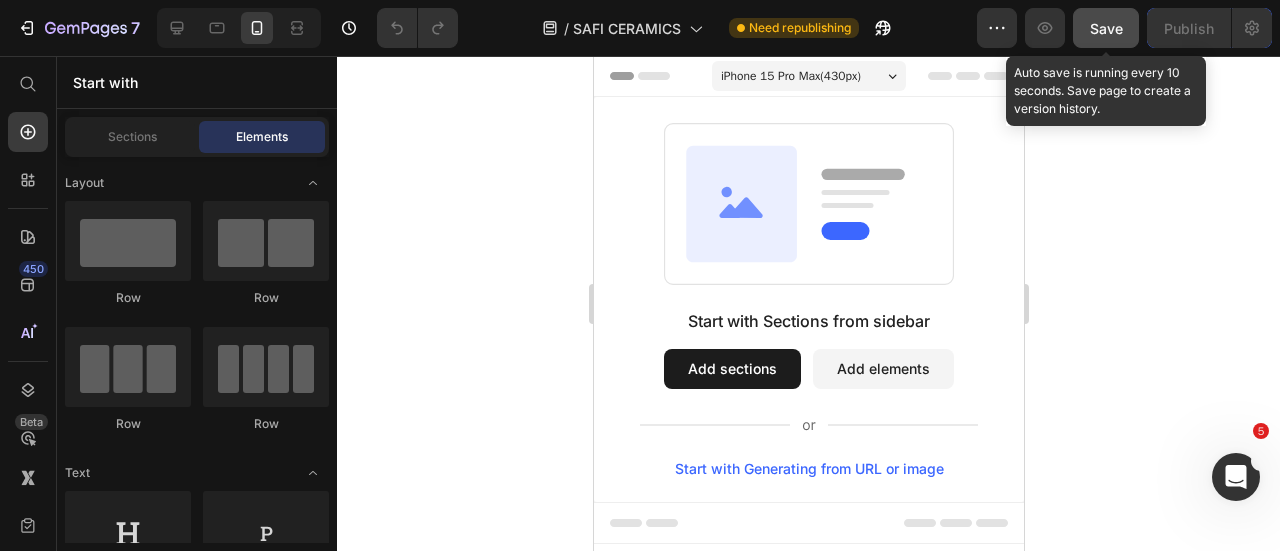 click on "Save" 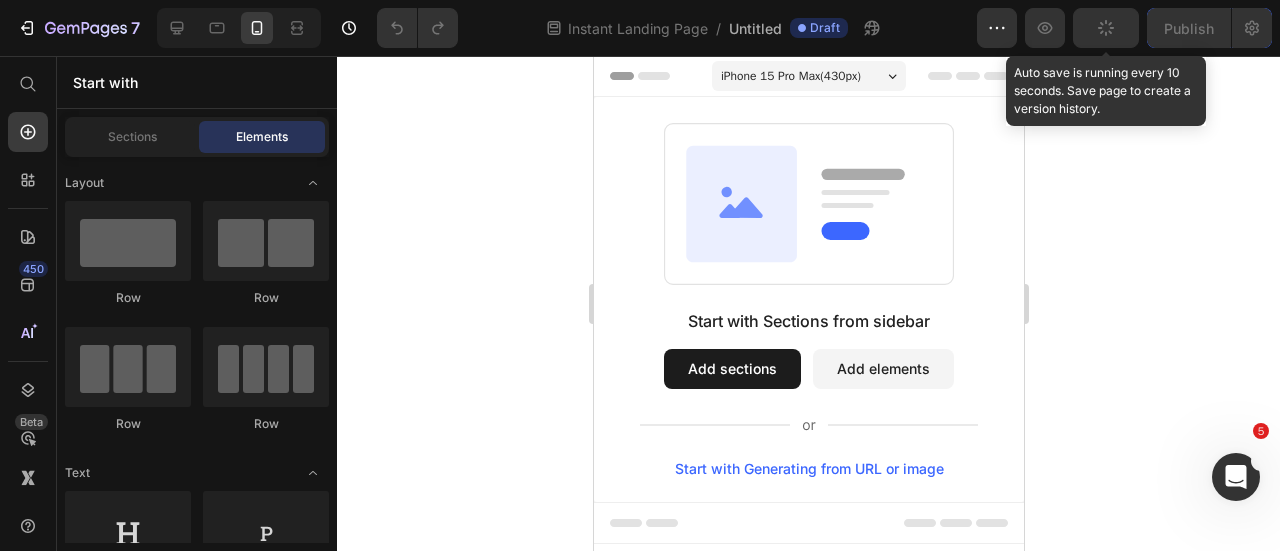 click 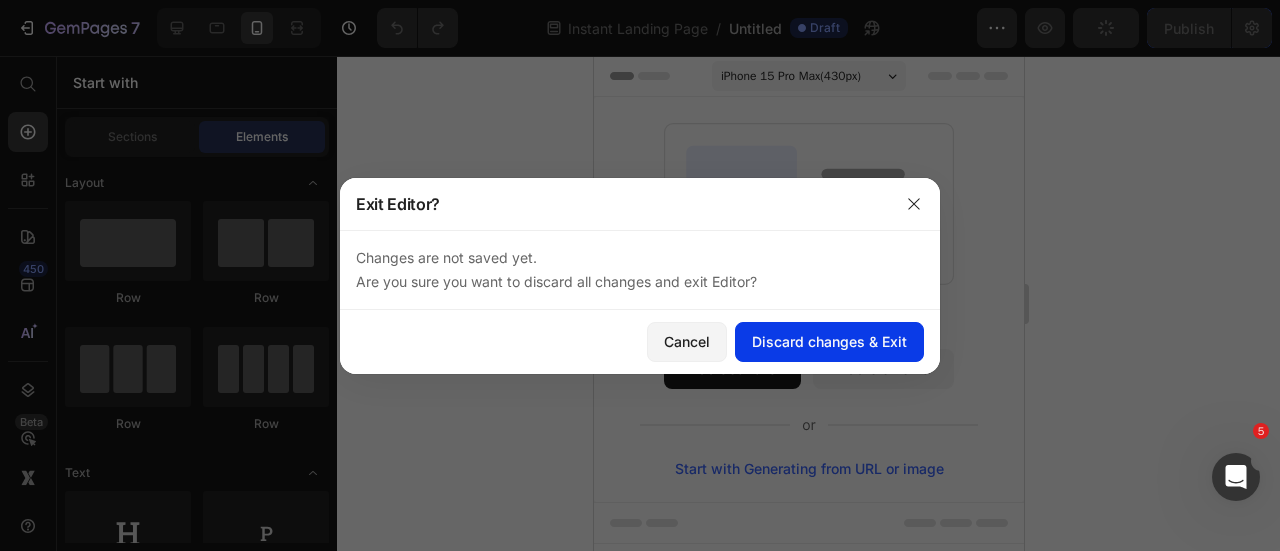 click on "Discard changes & Exit" at bounding box center (829, 341) 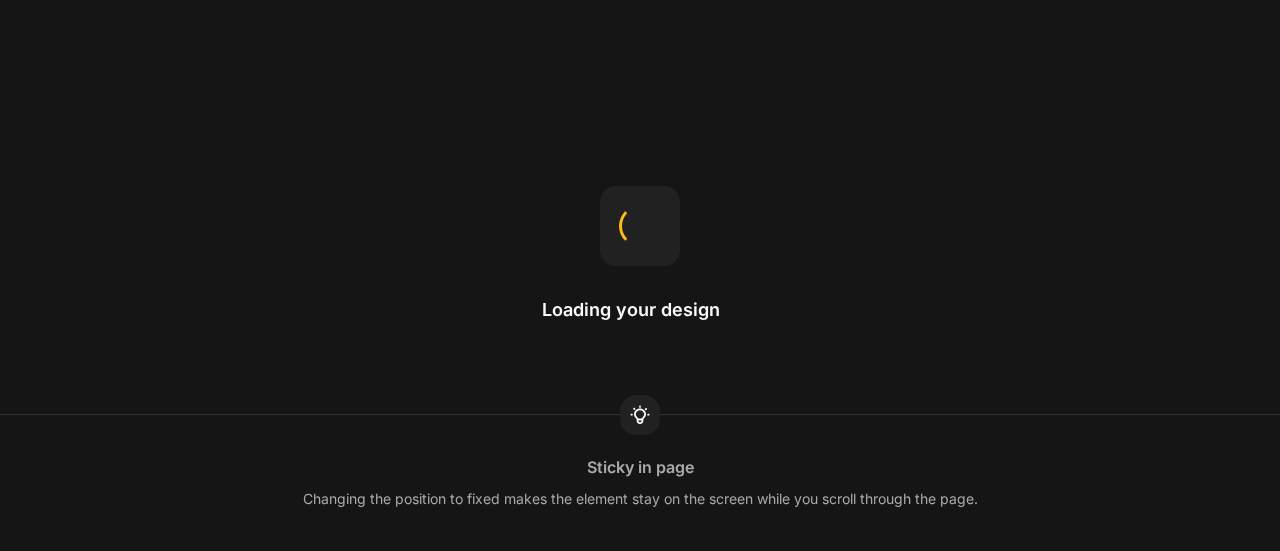 scroll, scrollTop: 0, scrollLeft: 0, axis: both 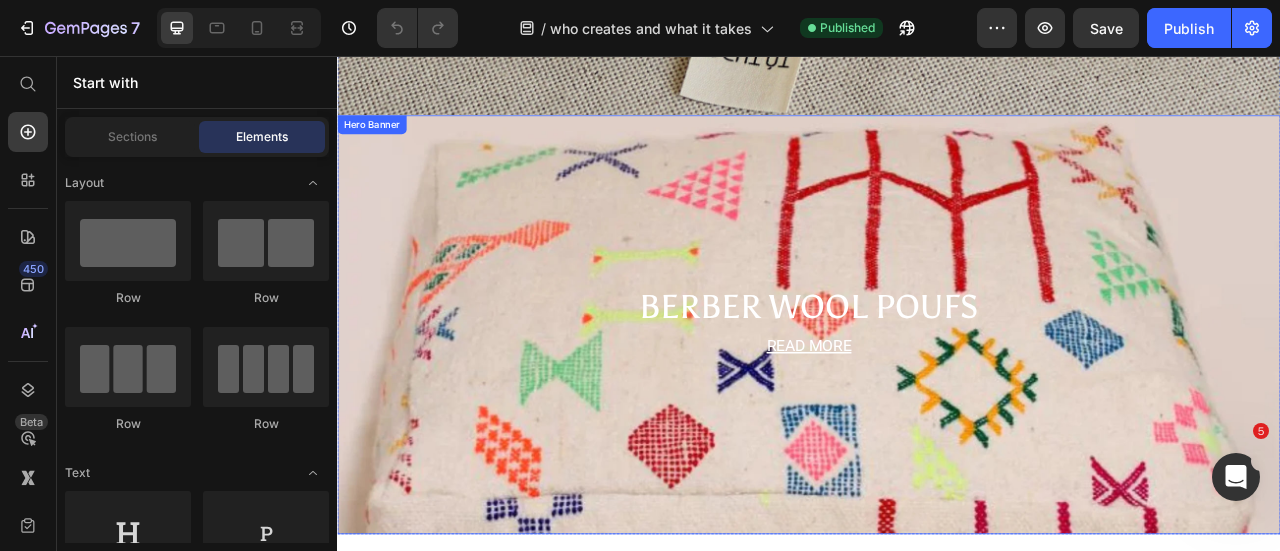 click on "Hero Banner" at bounding box center (381, 143) 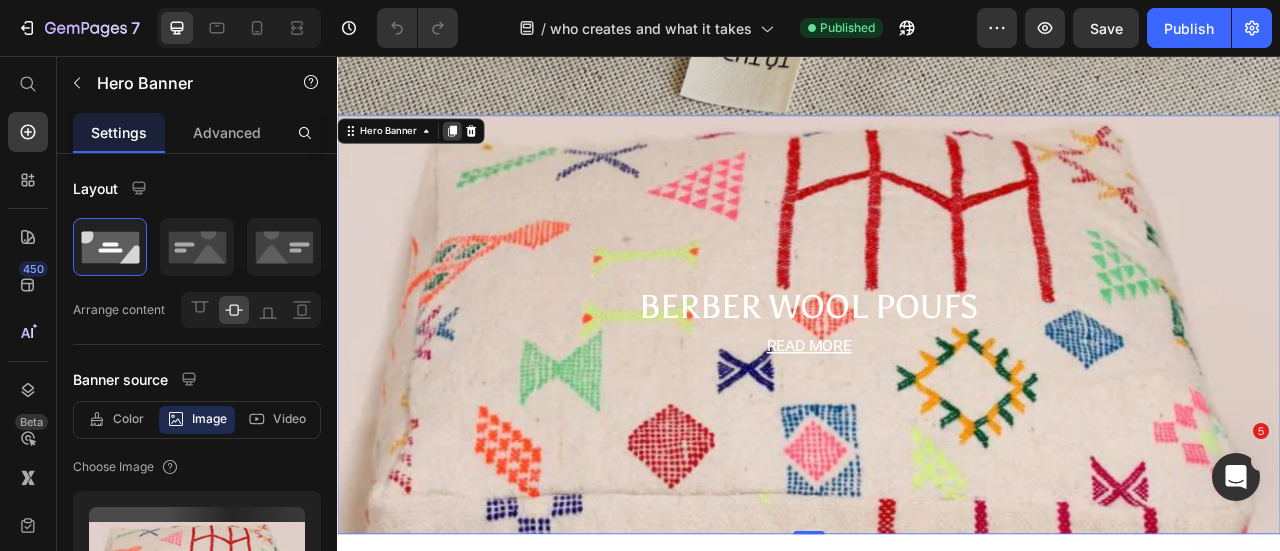 click 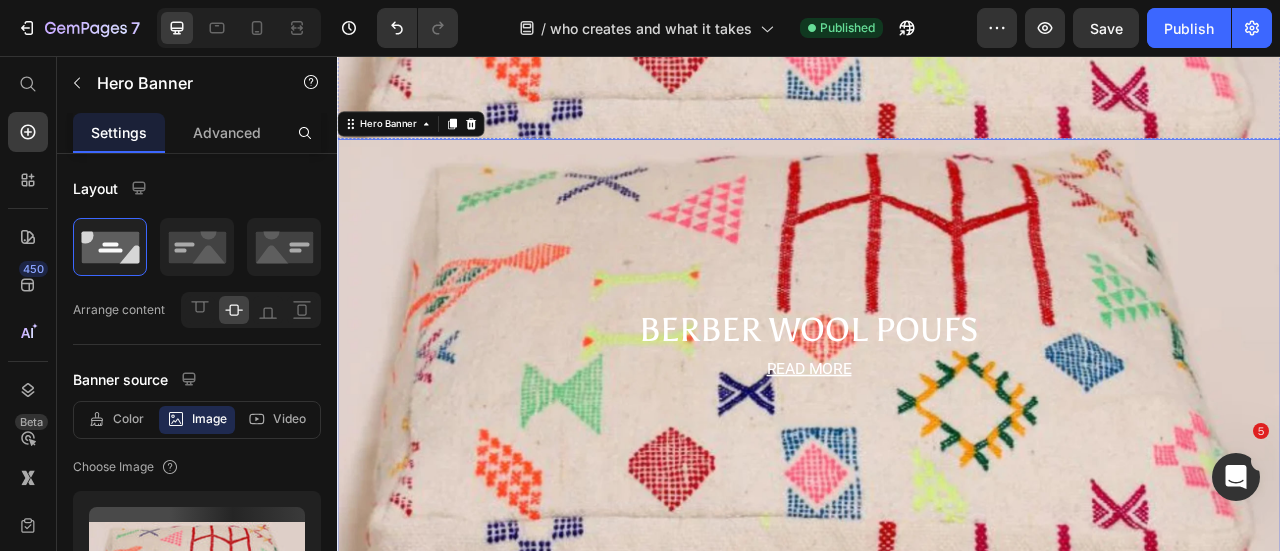 scroll, scrollTop: 2626, scrollLeft: 0, axis: vertical 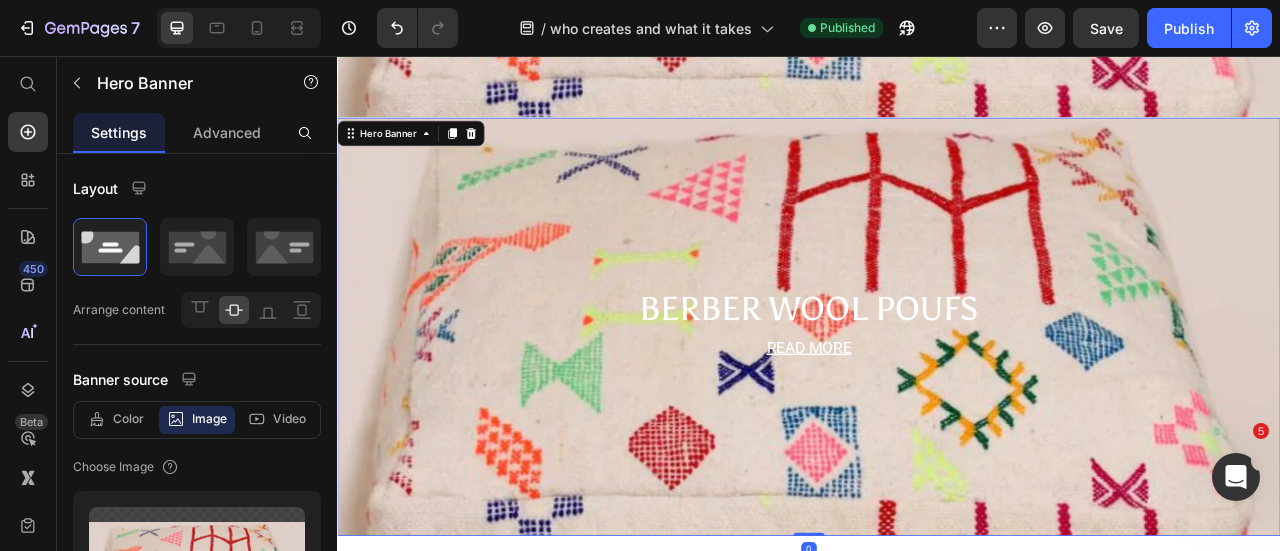 click at bounding box center (937, 400) 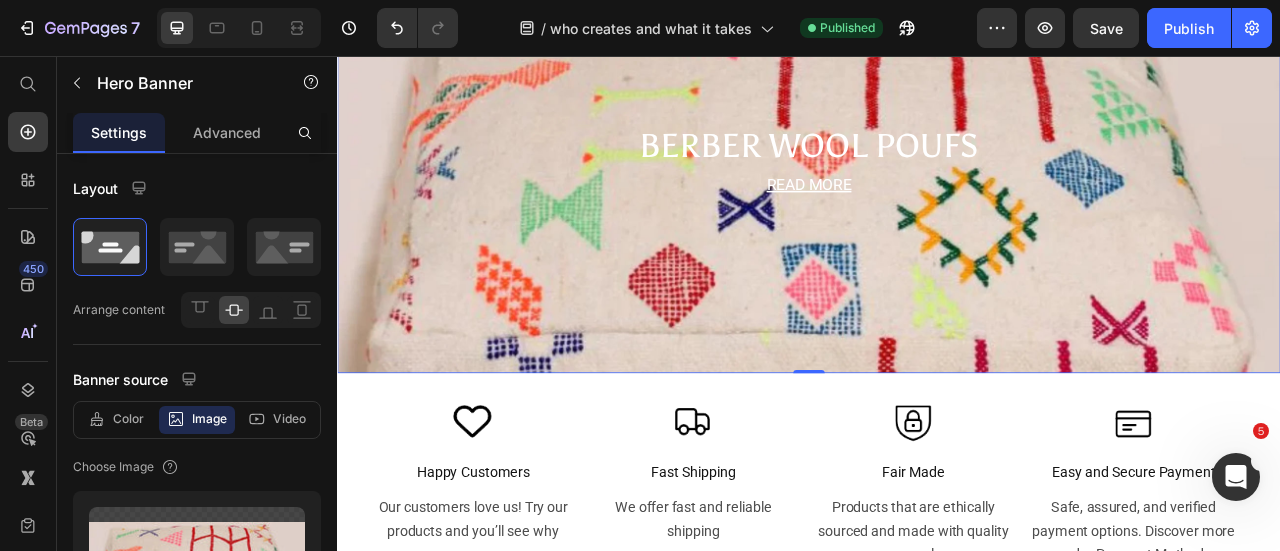 scroll, scrollTop: 2840, scrollLeft: 0, axis: vertical 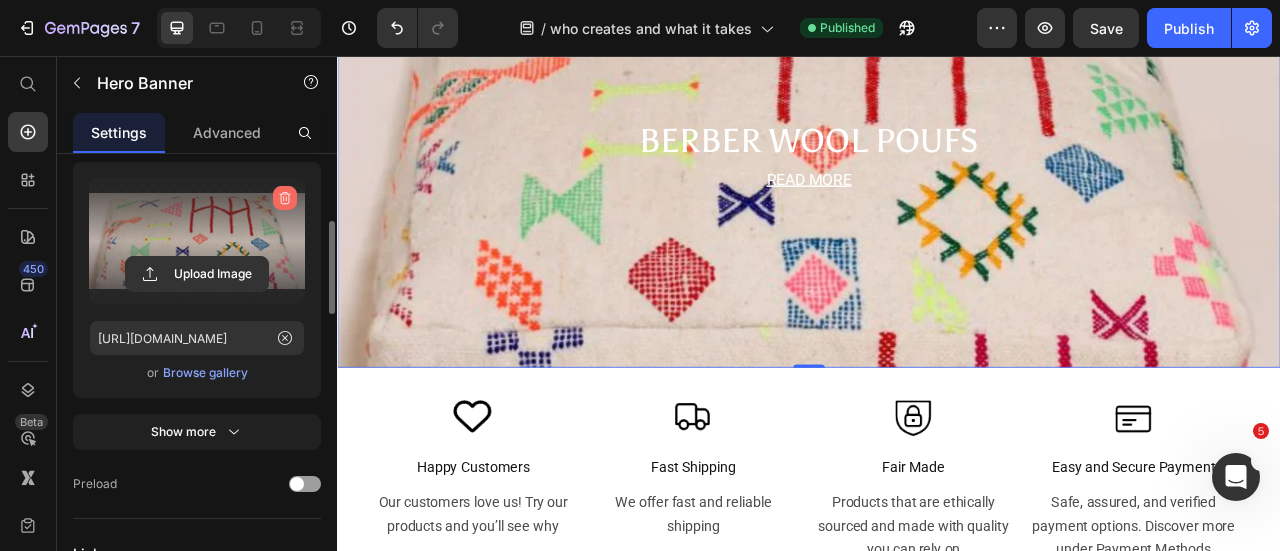click 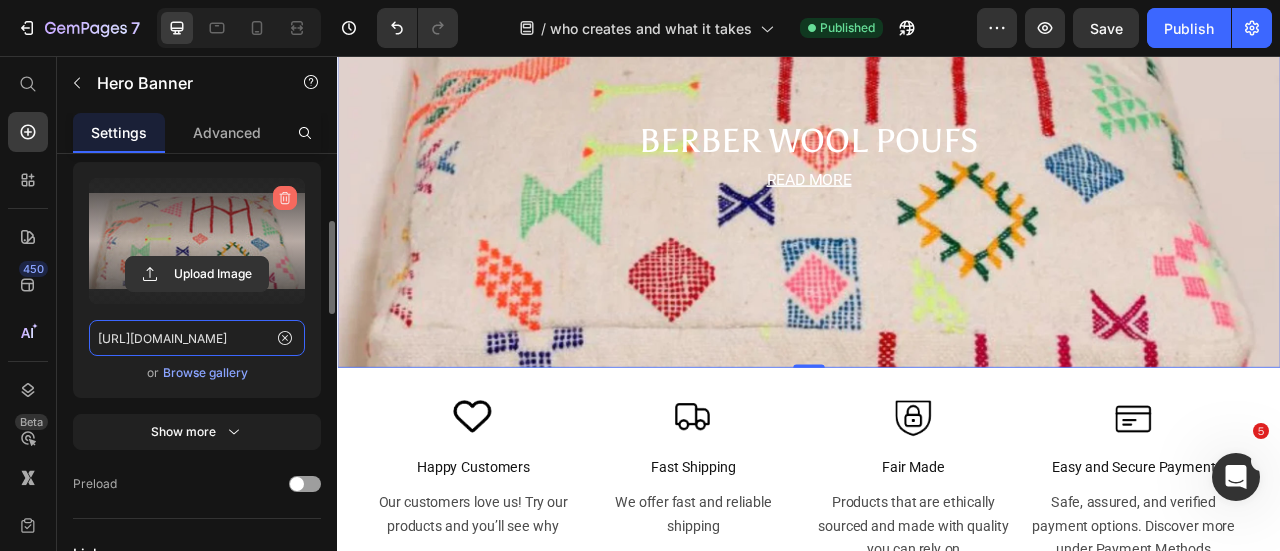 type 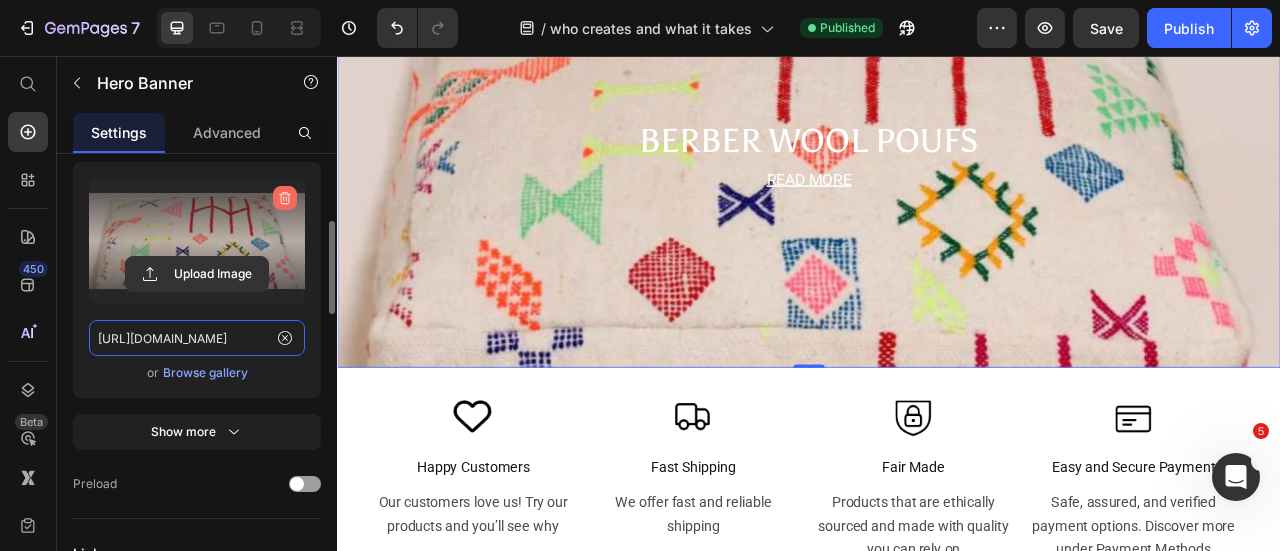 type on "100" 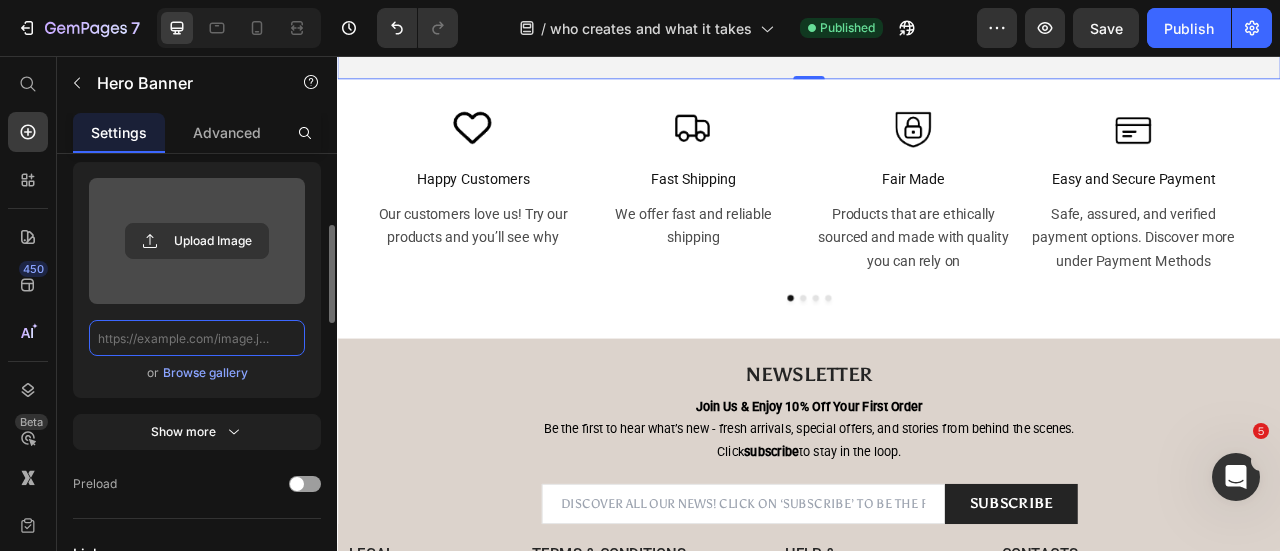 scroll, scrollTop: 0, scrollLeft: 0, axis: both 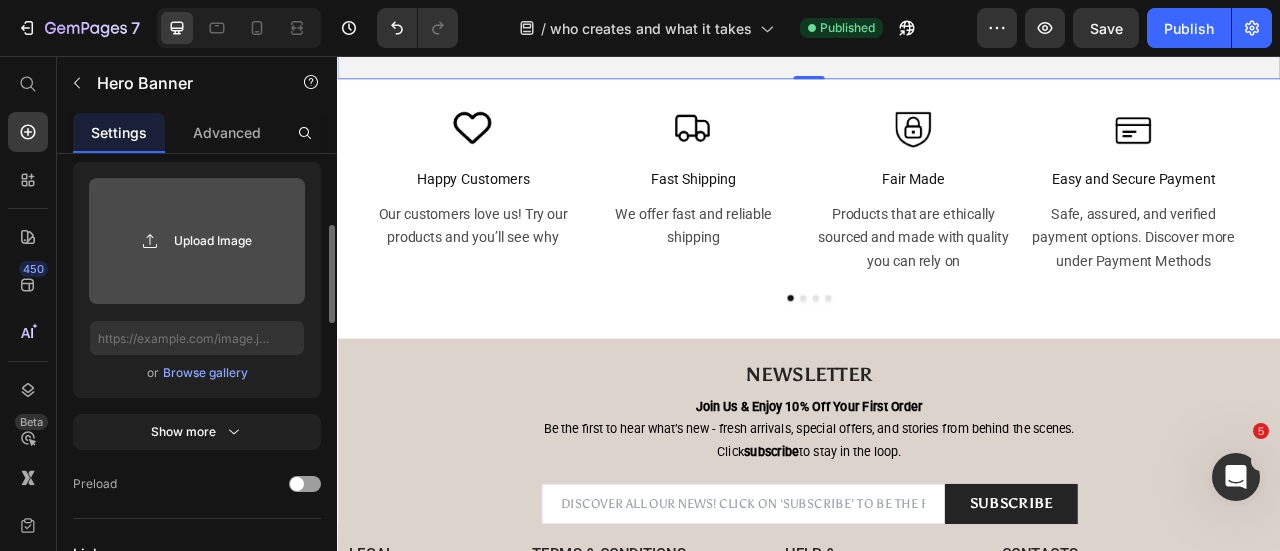 click 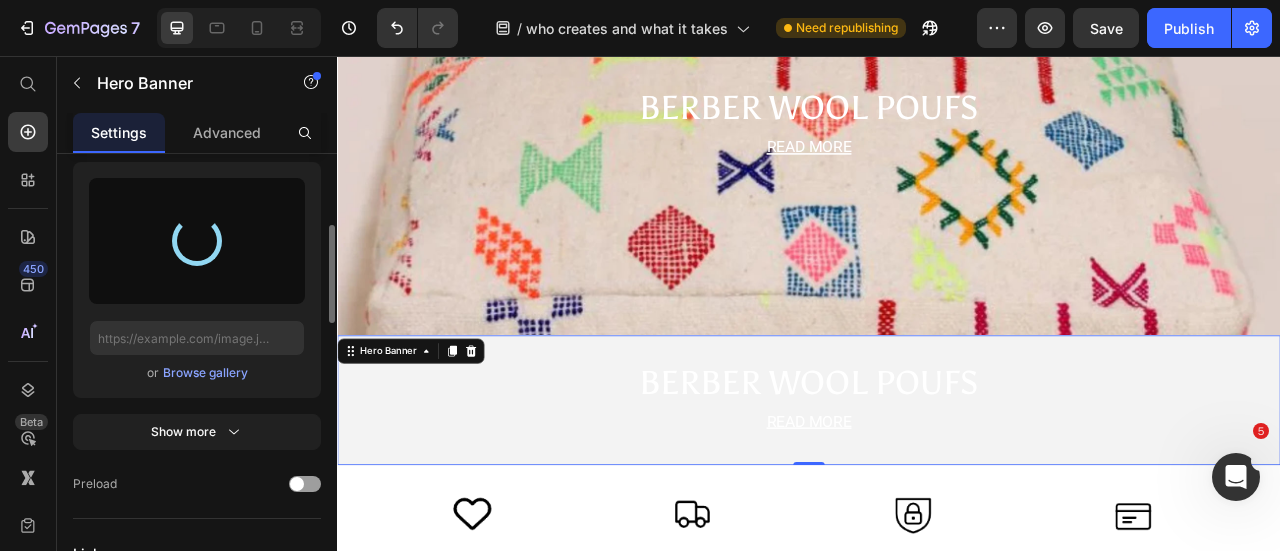 scroll, scrollTop: 2347, scrollLeft: 0, axis: vertical 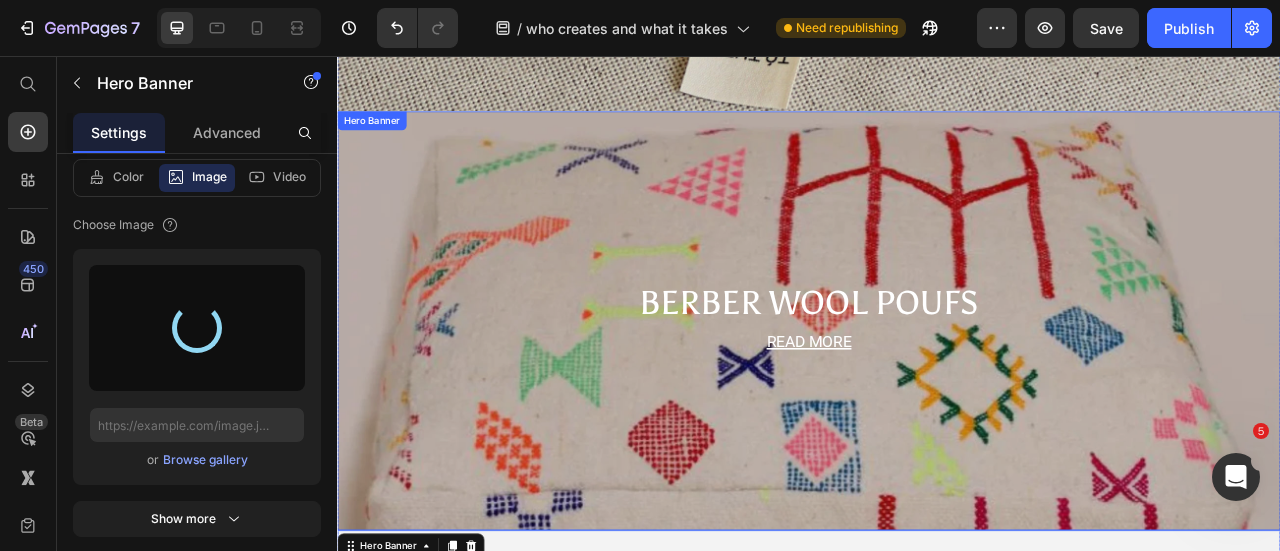 type on "[URL][DOMAIN_NAME]" 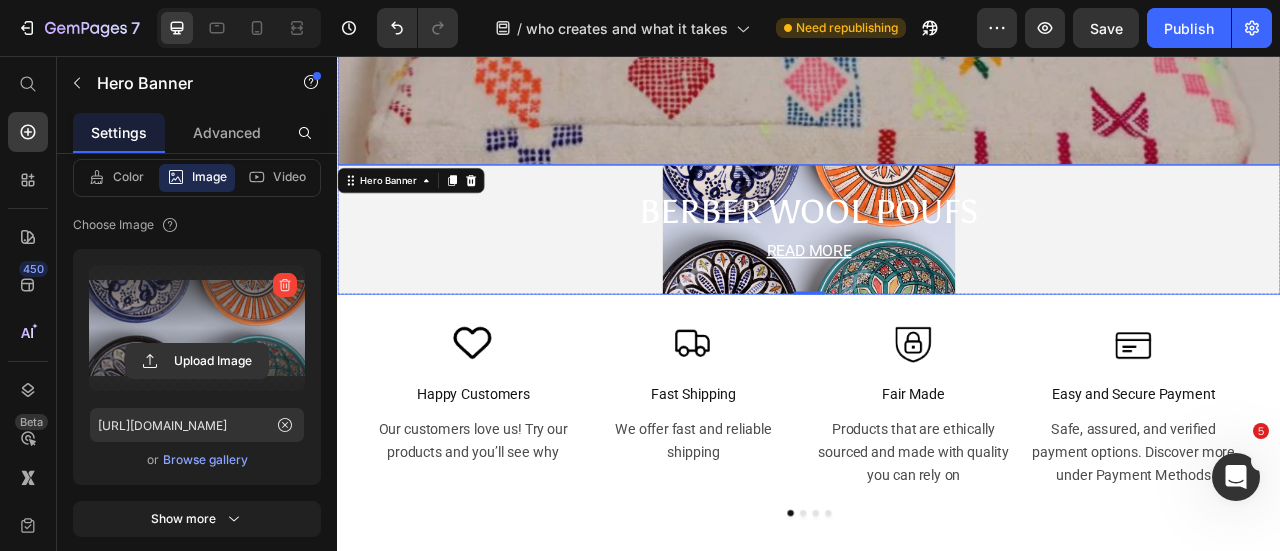 scroll, scrollTop: 2573, scrollLeft: 0, axis: vertical 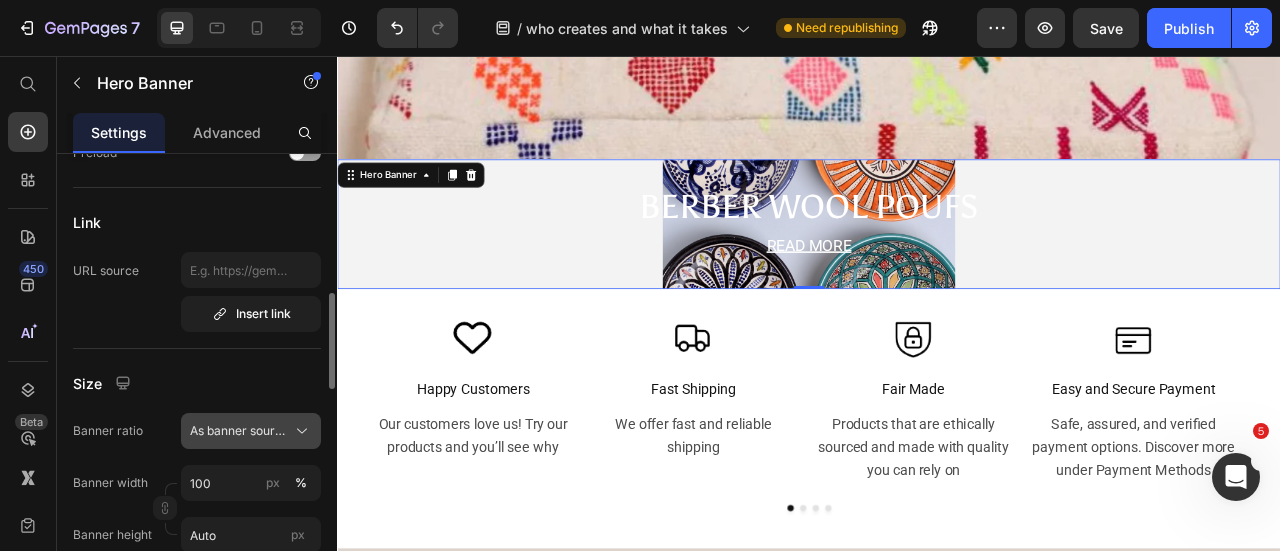 click on "As banner source" at bounding box center (251, 431) 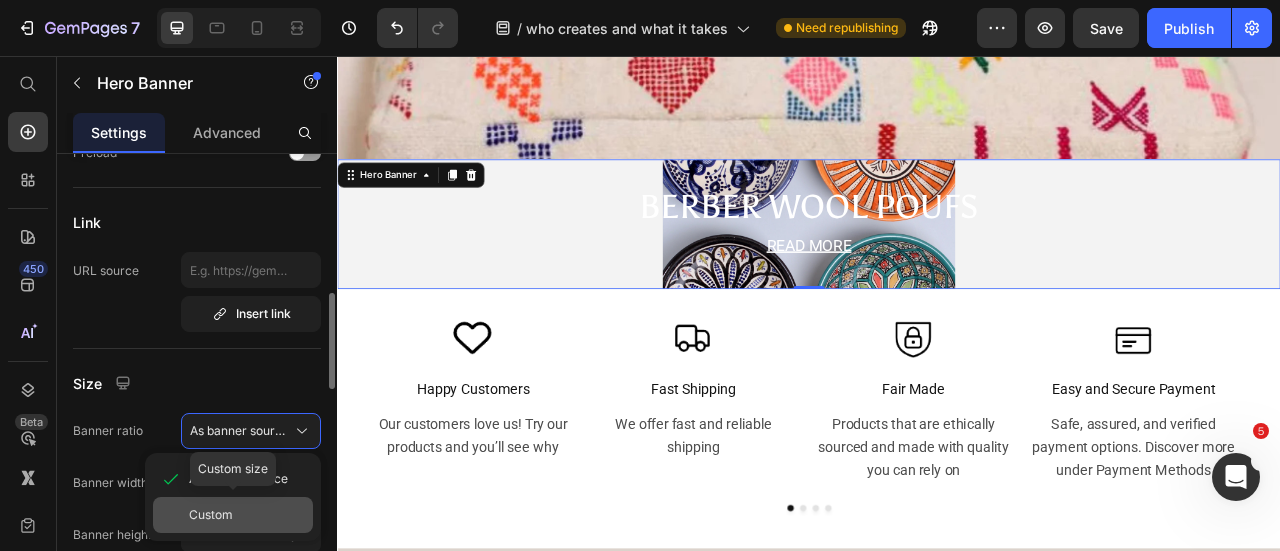 click on "Custom" 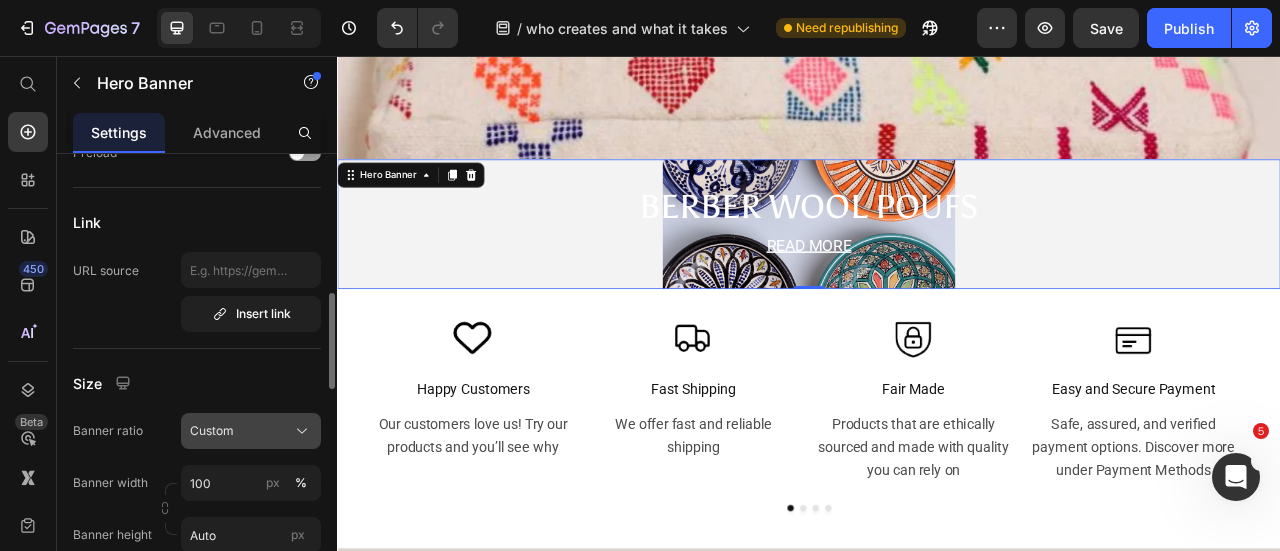 click on "Custom" 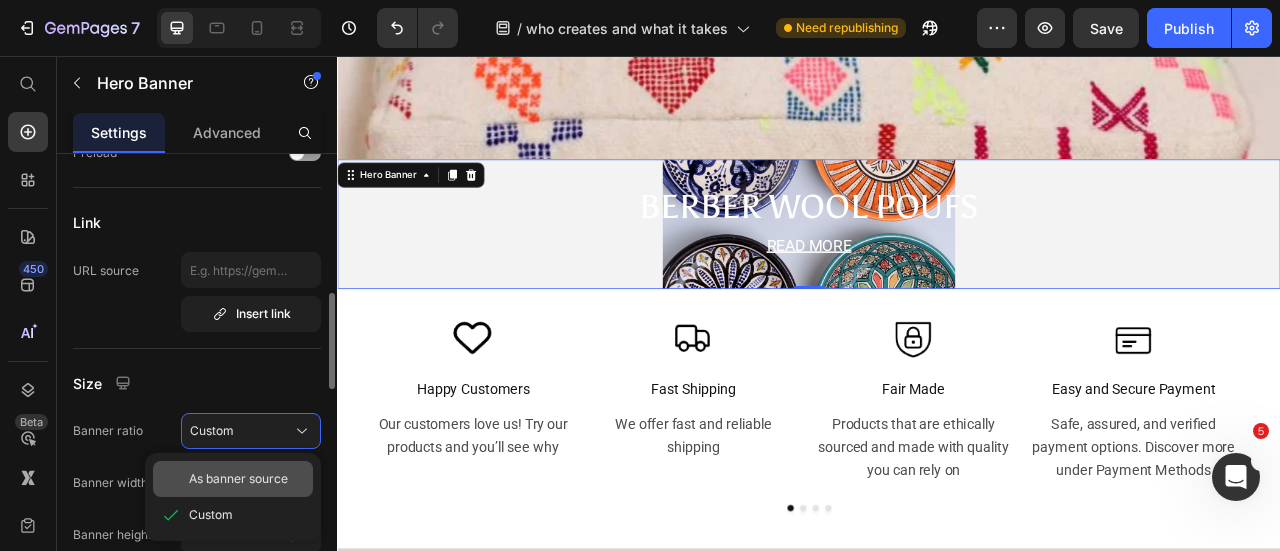 click on "As banner source" at bounding box center [238, 479] 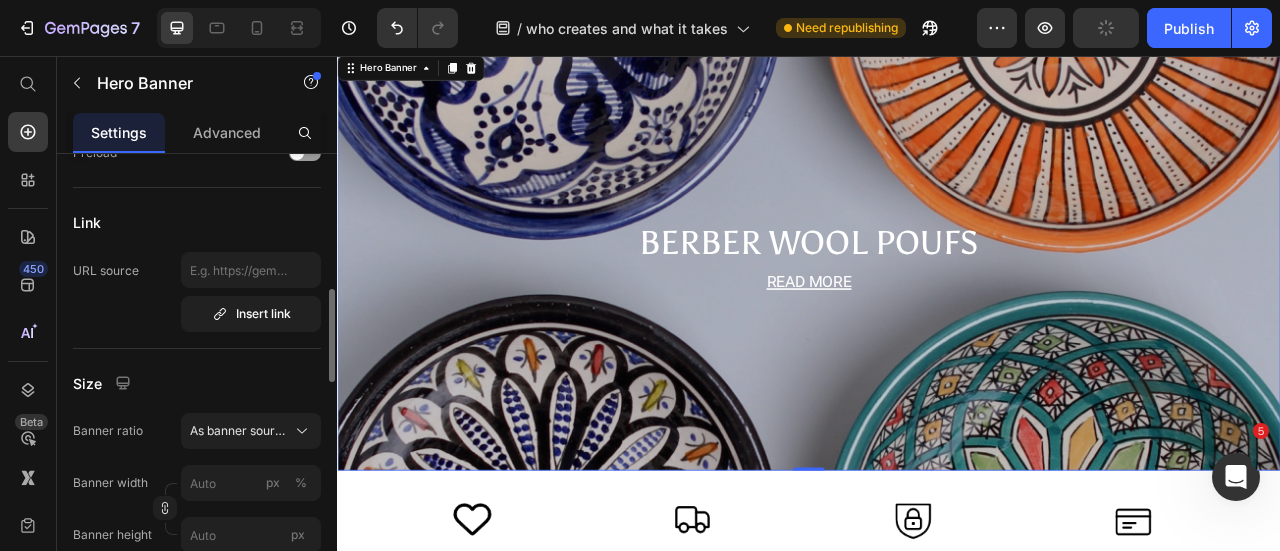 scroll, scrollTop: 2708, scrollLeft: 0, axis: vertical 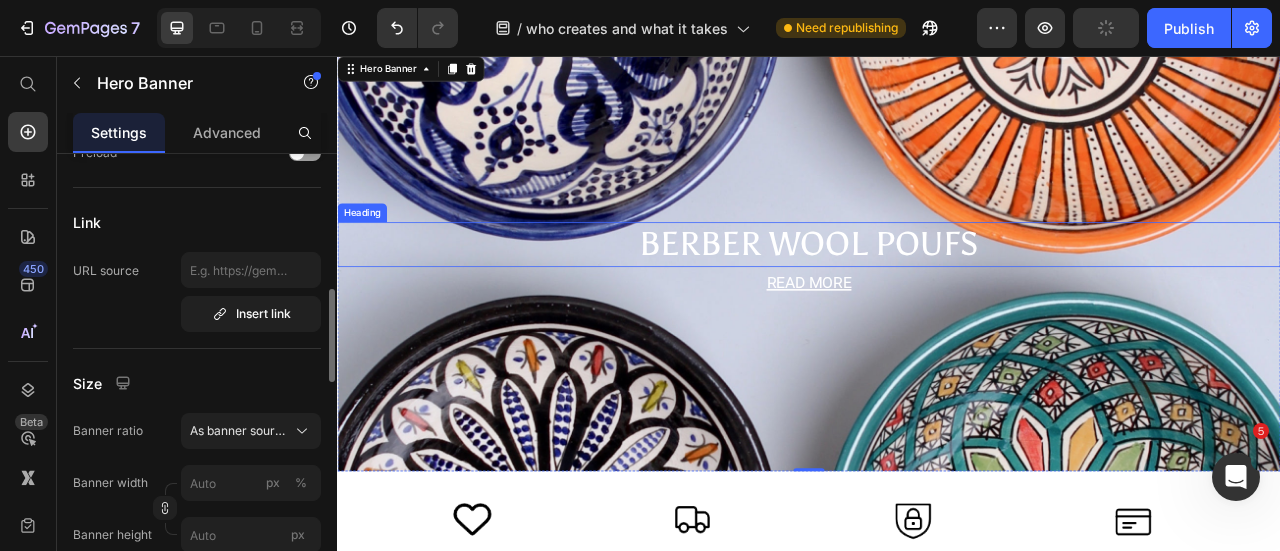 click on "BERBER WOOL POUFS" at bounding box center (937, 294) 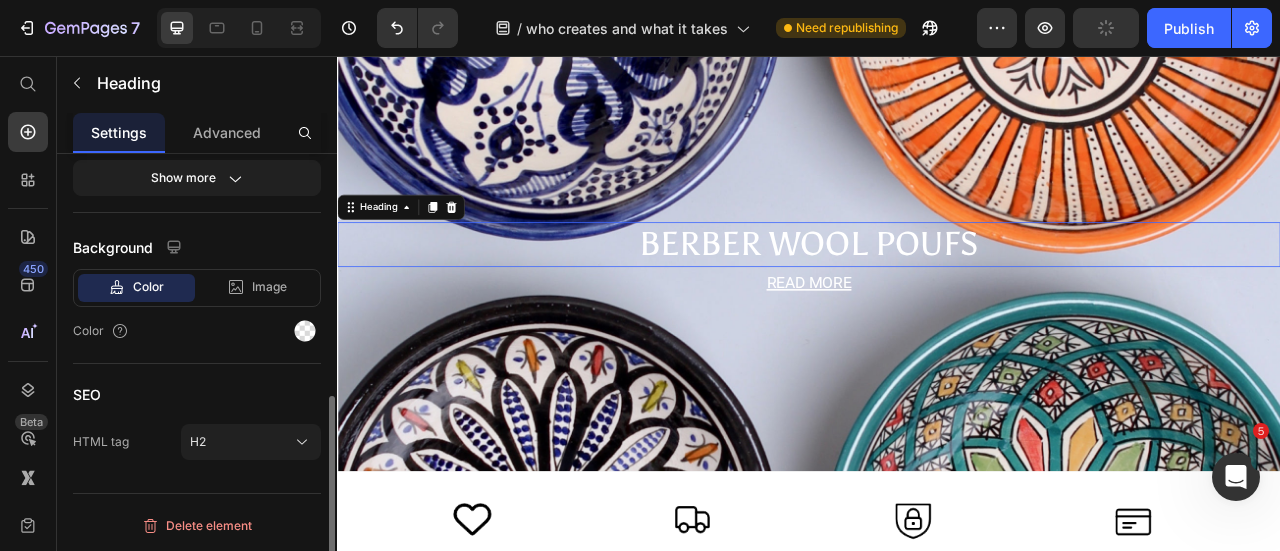 click on "BERBER WOOL POUFS" at bounding box center (937, 294) 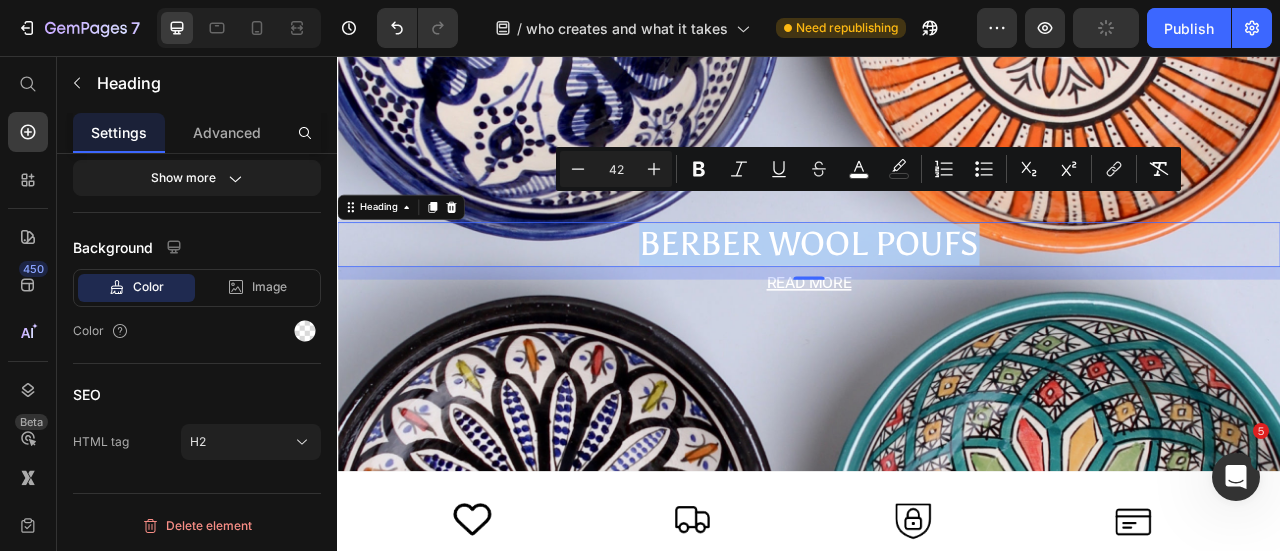 scroll, scrollTop: 0, scrollLeft: 0, axis: both 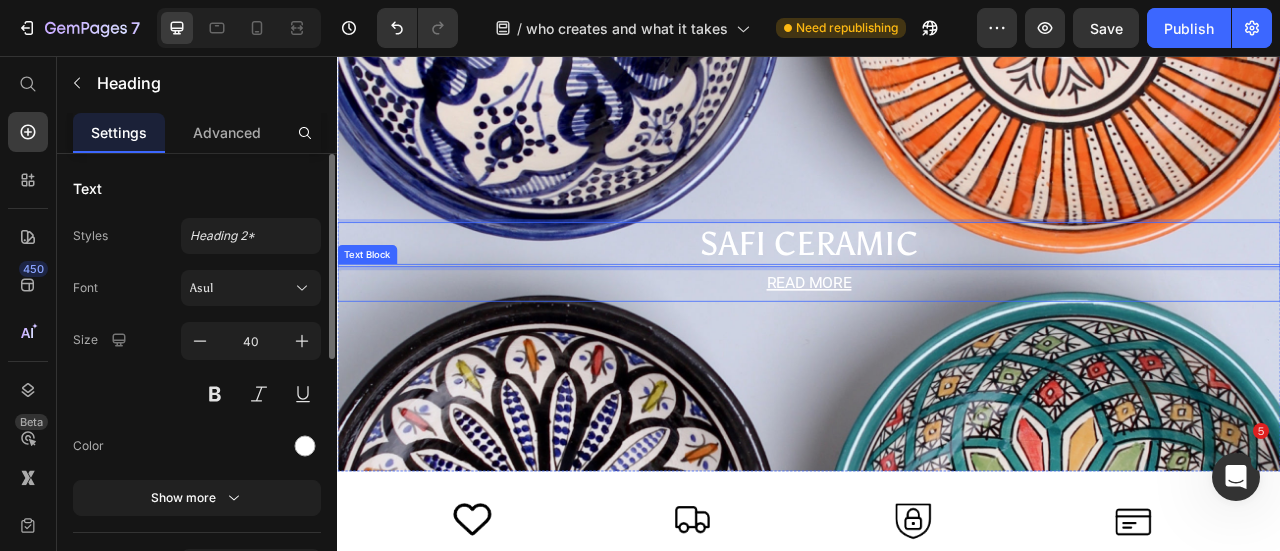 click on "READ MORE" at bounding box center [937, 344] 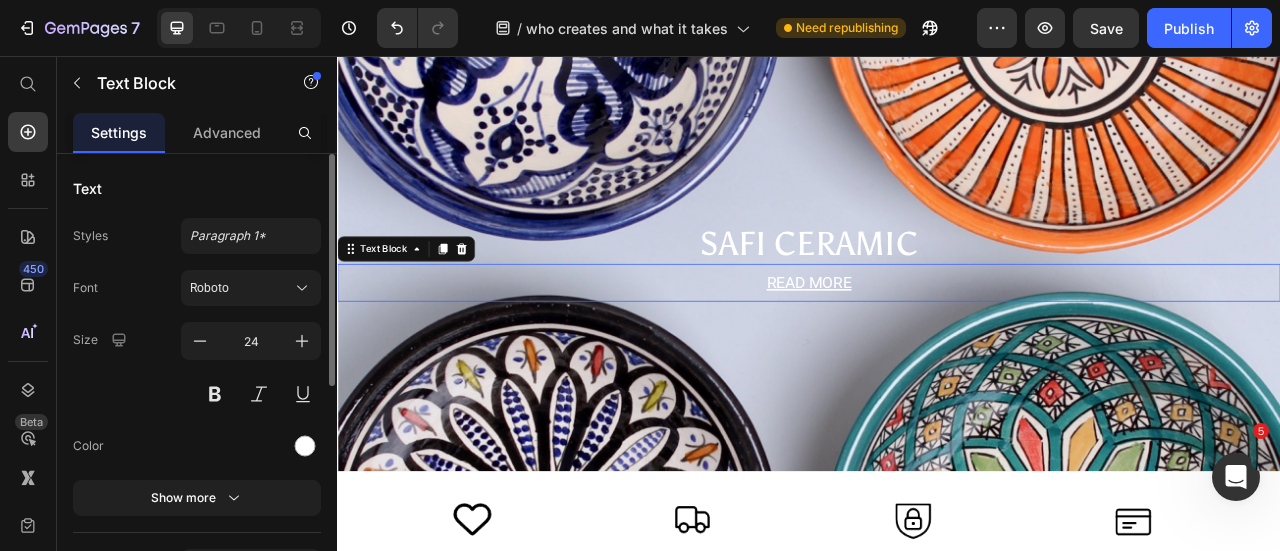 click on "READ MORE" at bounding box center (937, 344) 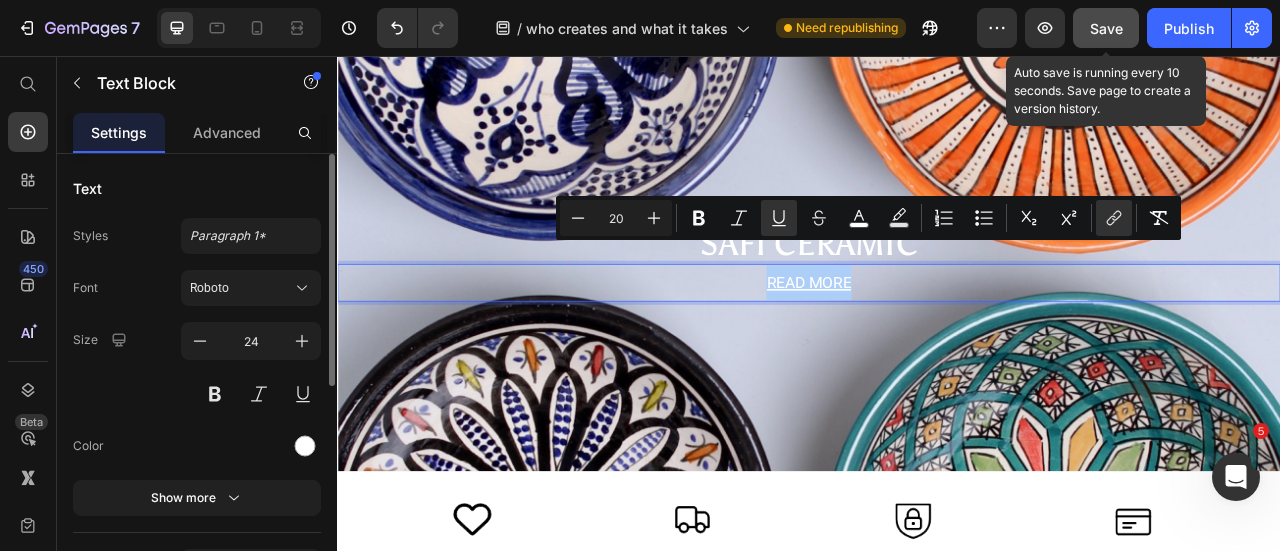 click on "Save" at bounding box center (1106, 28) 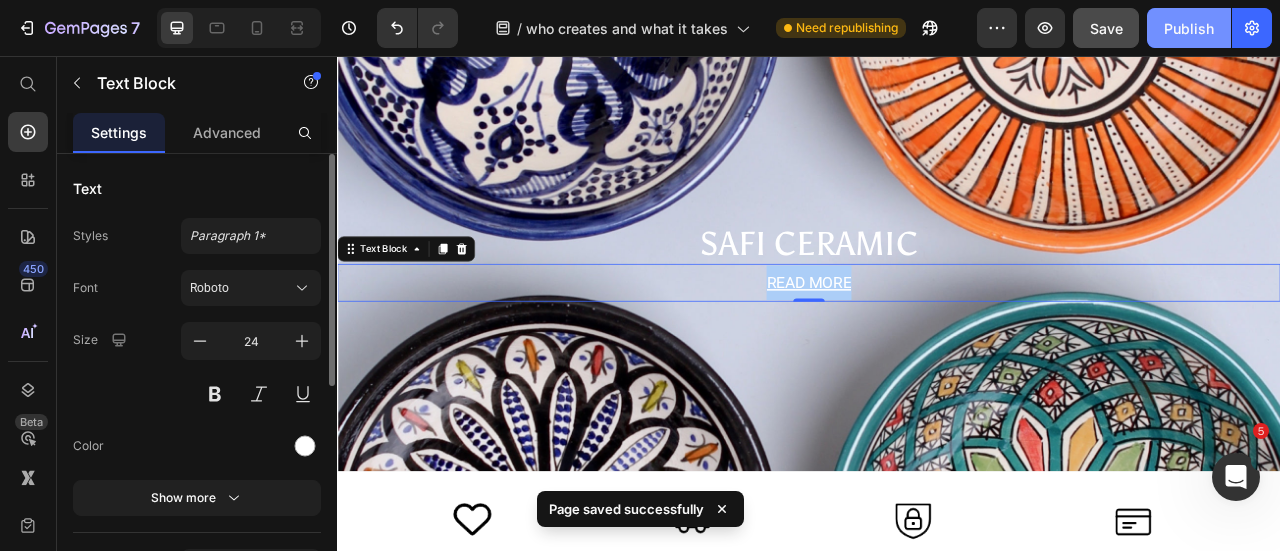click on "Publish" at bounding box center (1189, 28) 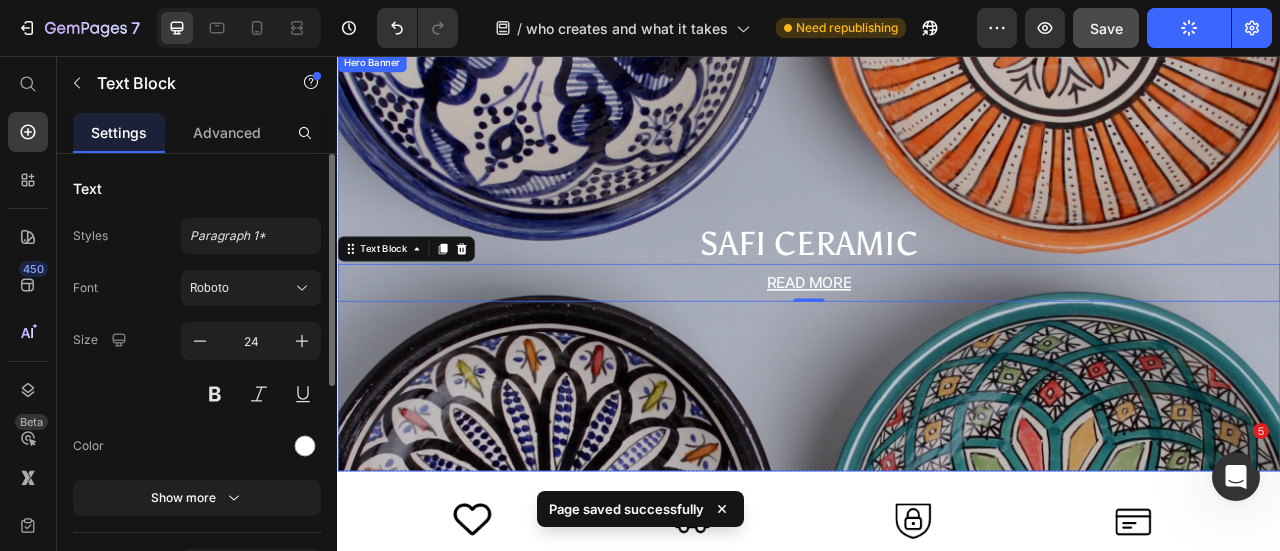 click at bounding box center [937, 318] 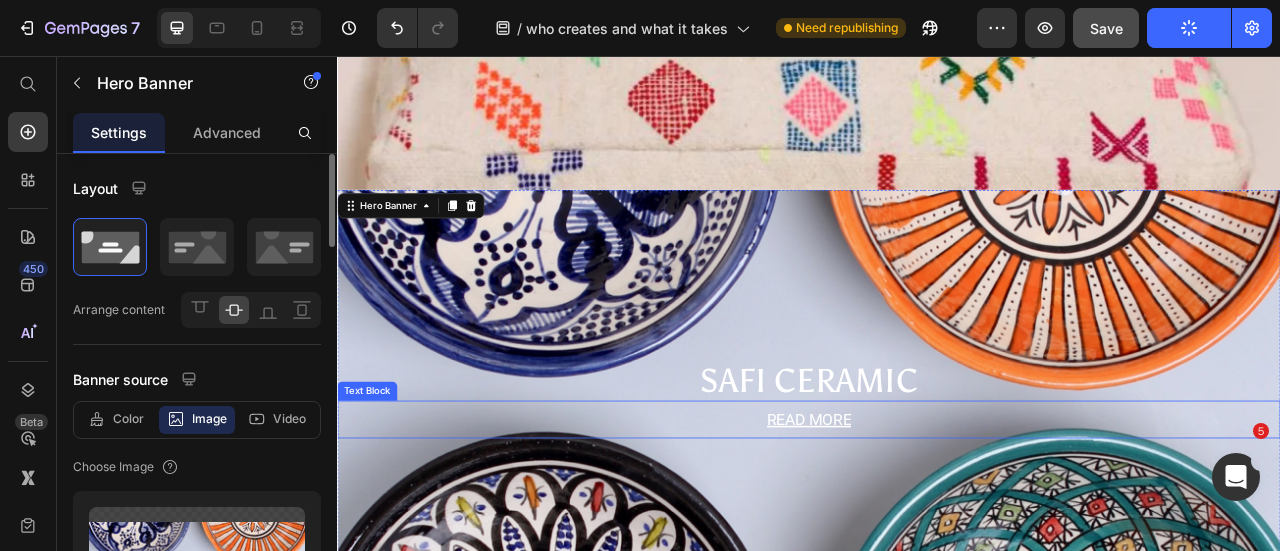 scroll, scrollTop: 2536, scrollLeft: 0, axis: vertical 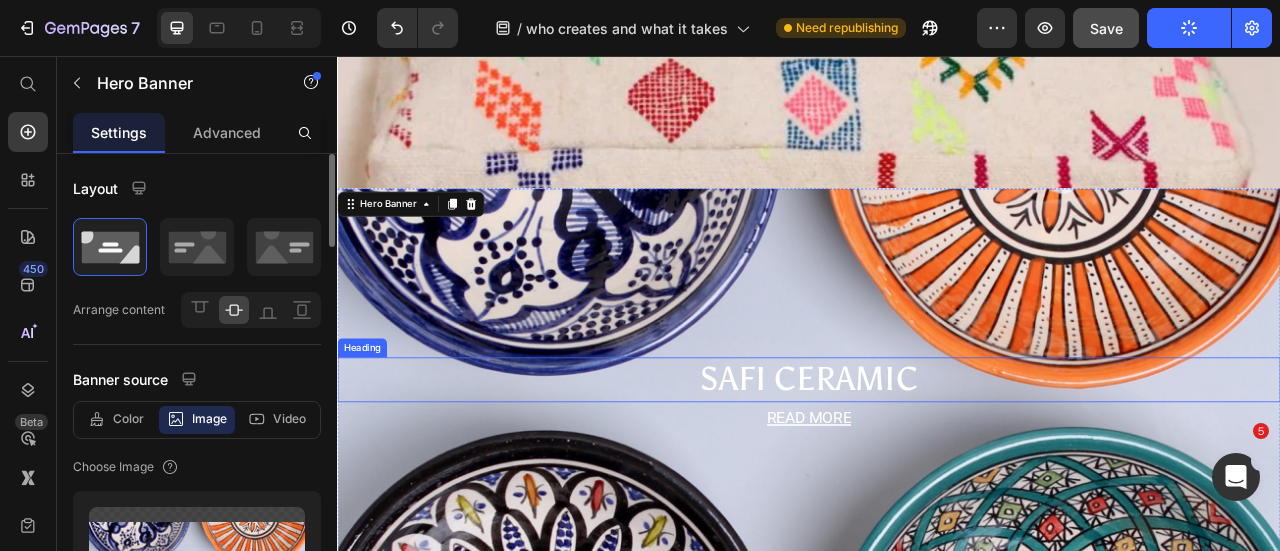 click on "SAFI CERAMIC" at bounding box center (937, 466) 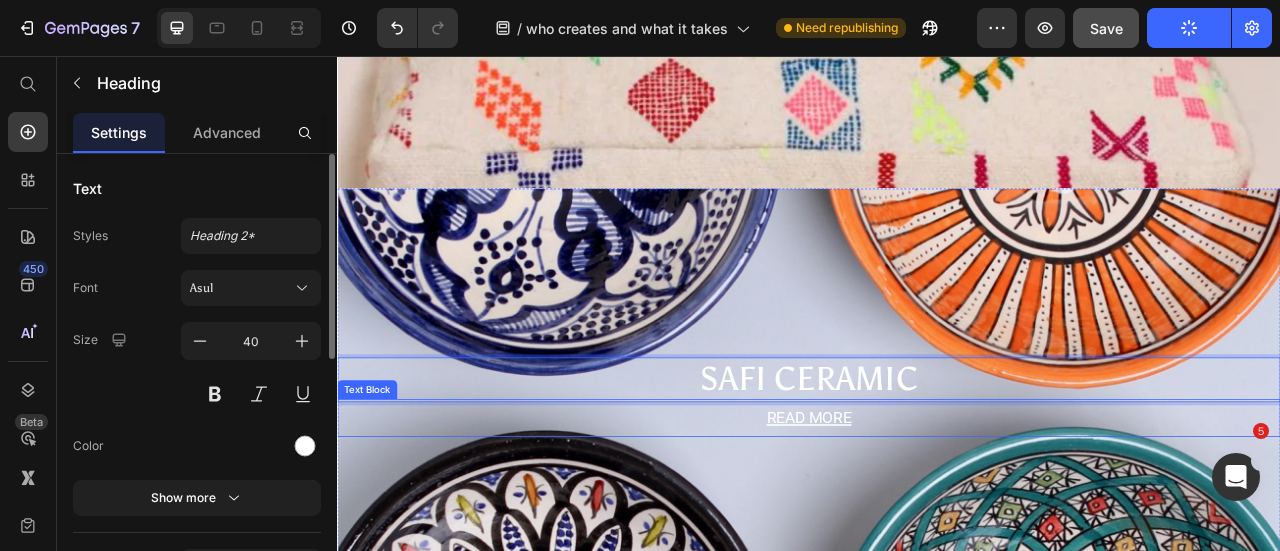 click on "READ MORE" at bounding box center (937, 516) 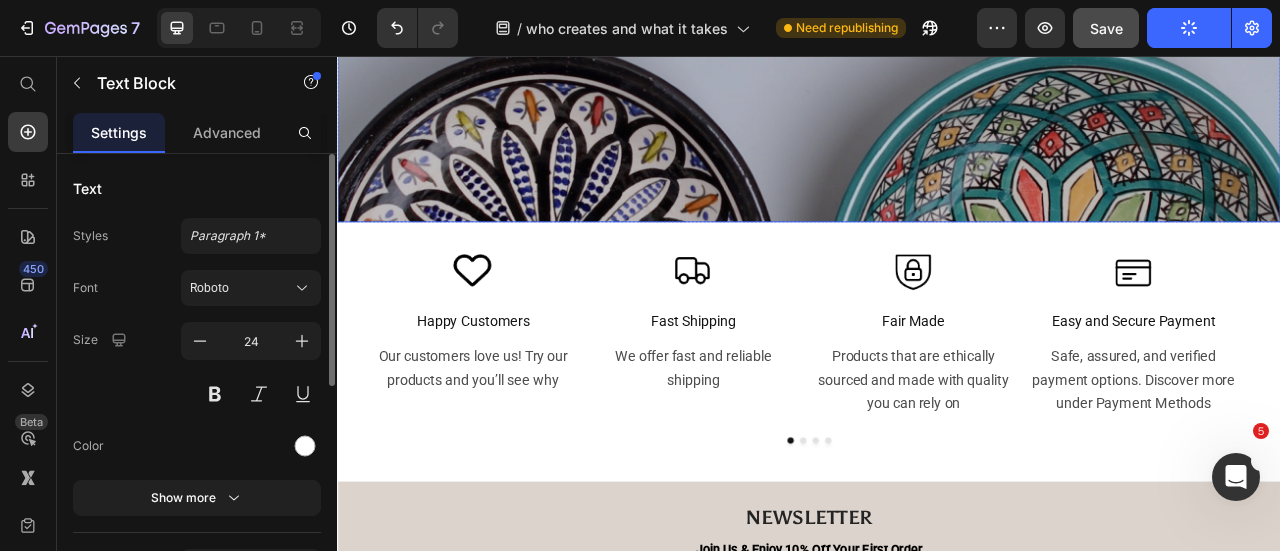 scroll, scrollTop: 3026, scrollLeft: 0, axis: vertical 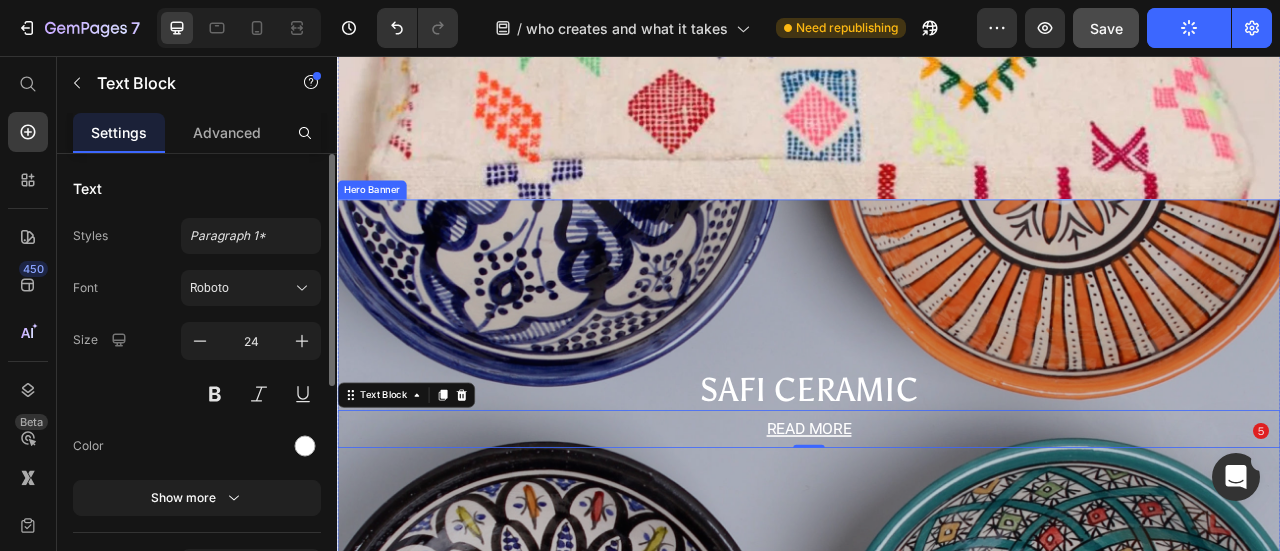 click at bounding box center [937, 504] 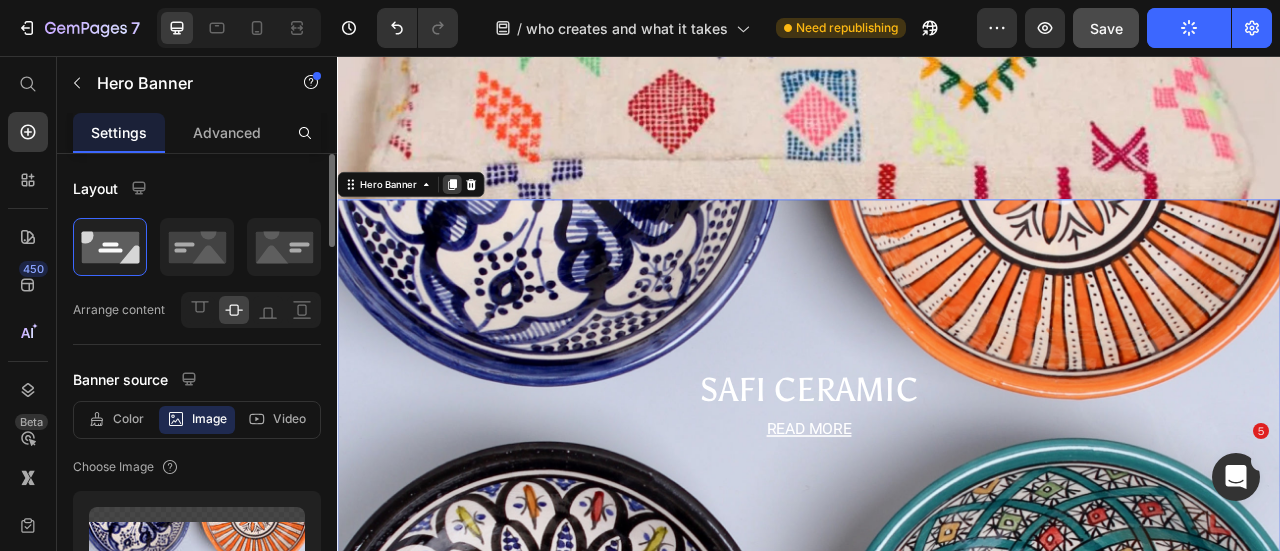 click 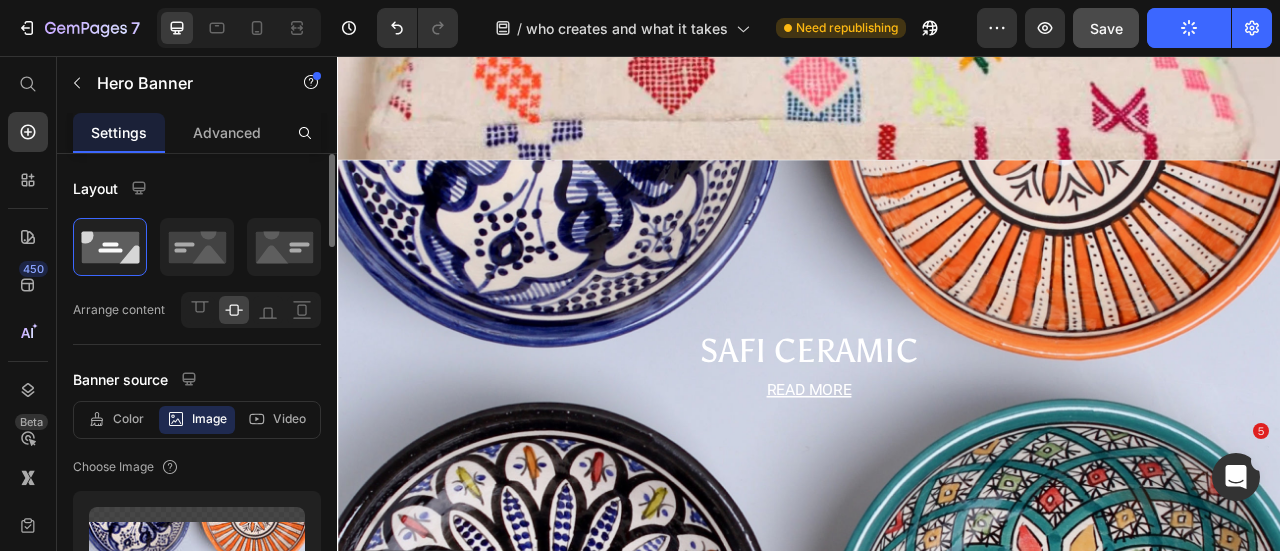 scroll, scrollTop: 3124, scrollLeft: 0, axis: vertical 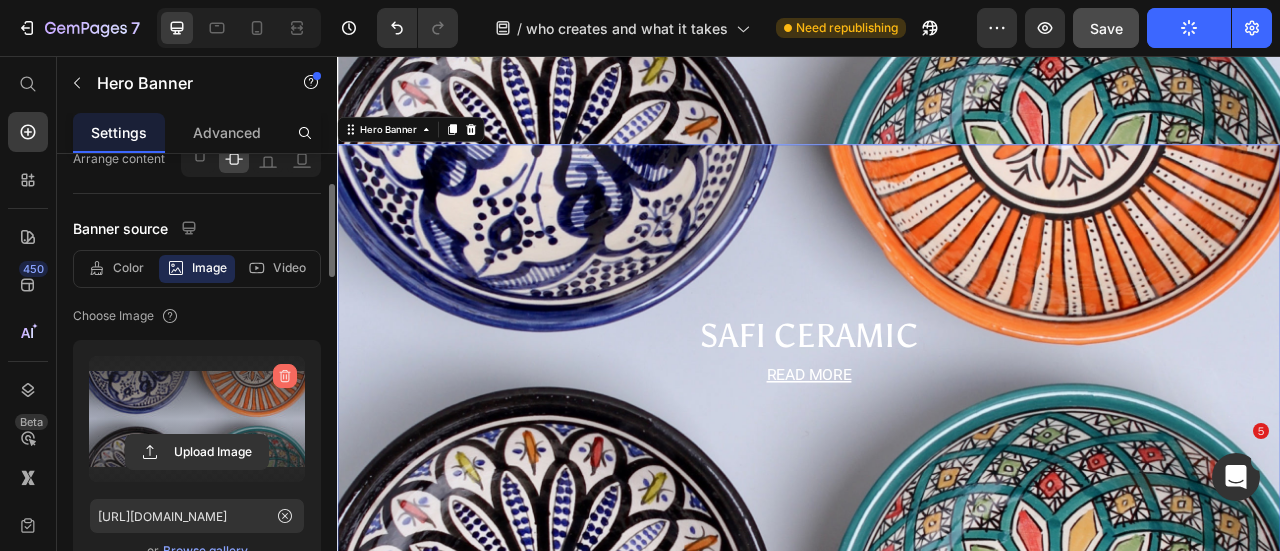 click 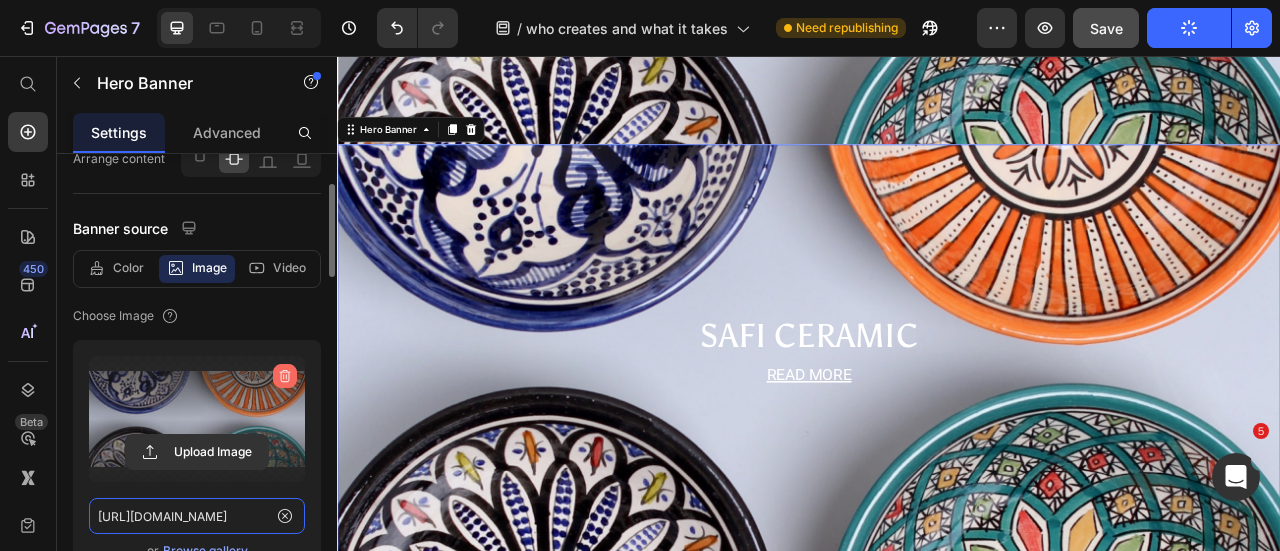 type 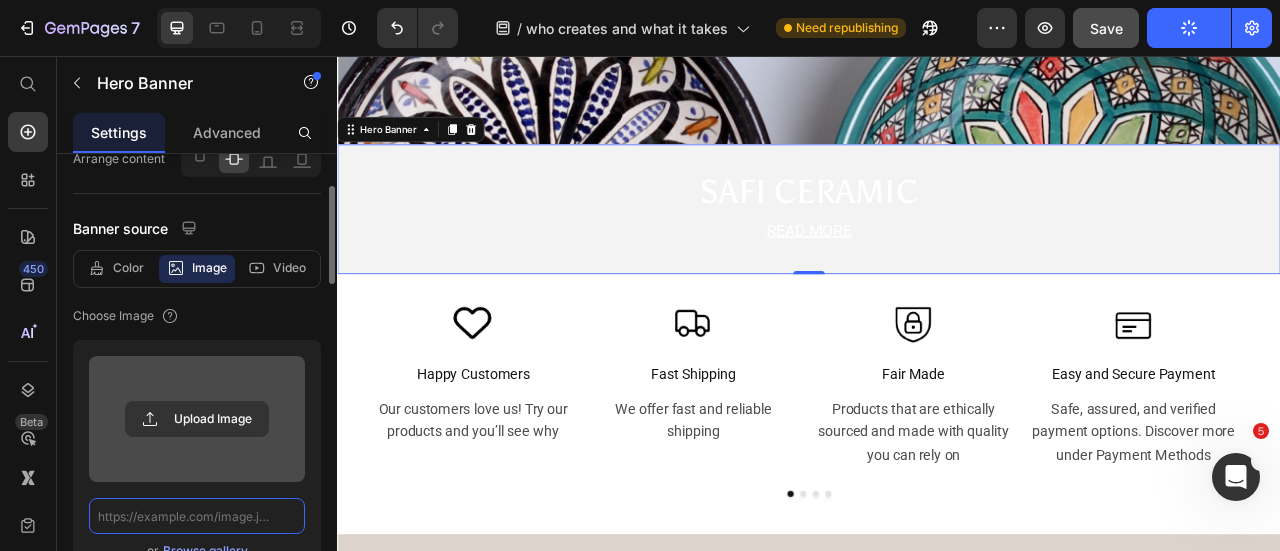 scroll, scrollTop: 0, scrollLeft: 0, axis: both 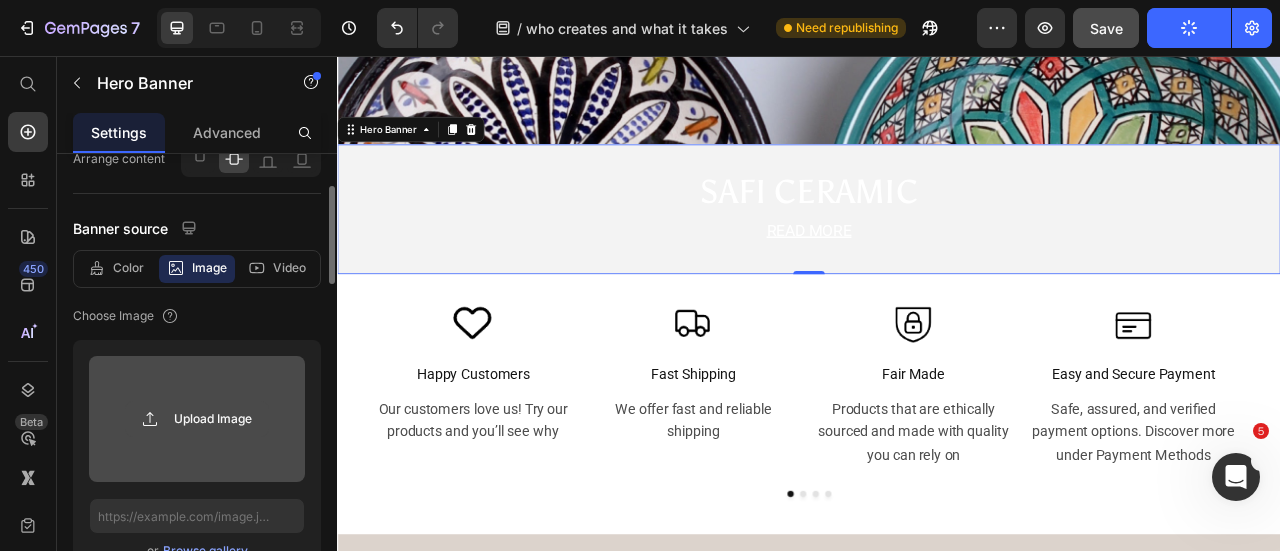 click 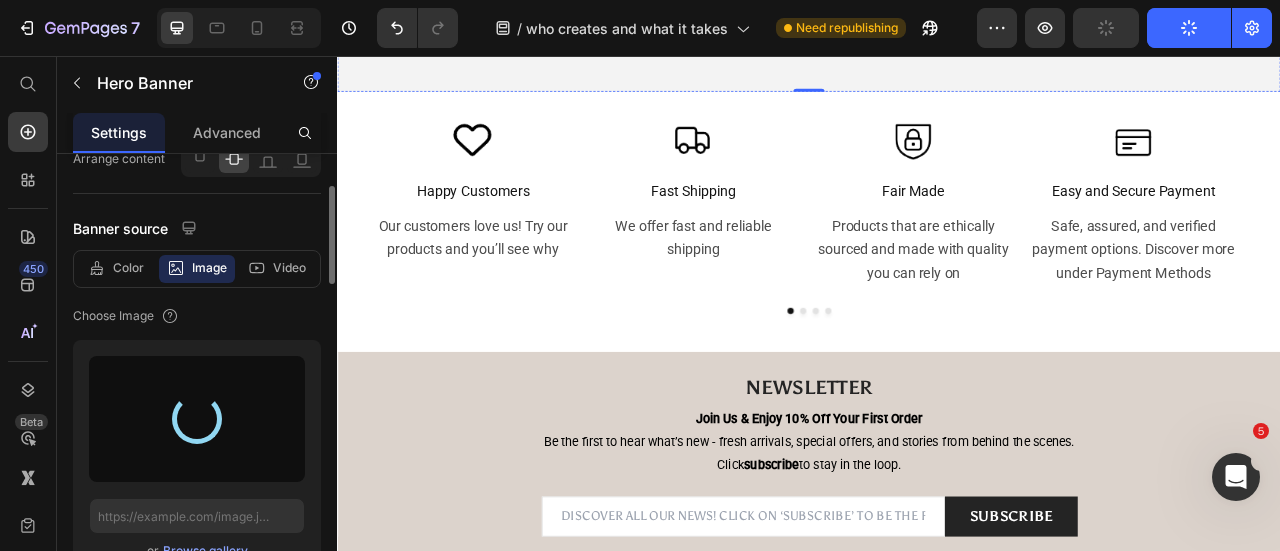 scroll, scrollTop: 3366, scrollLeft: 0, axis: vertical 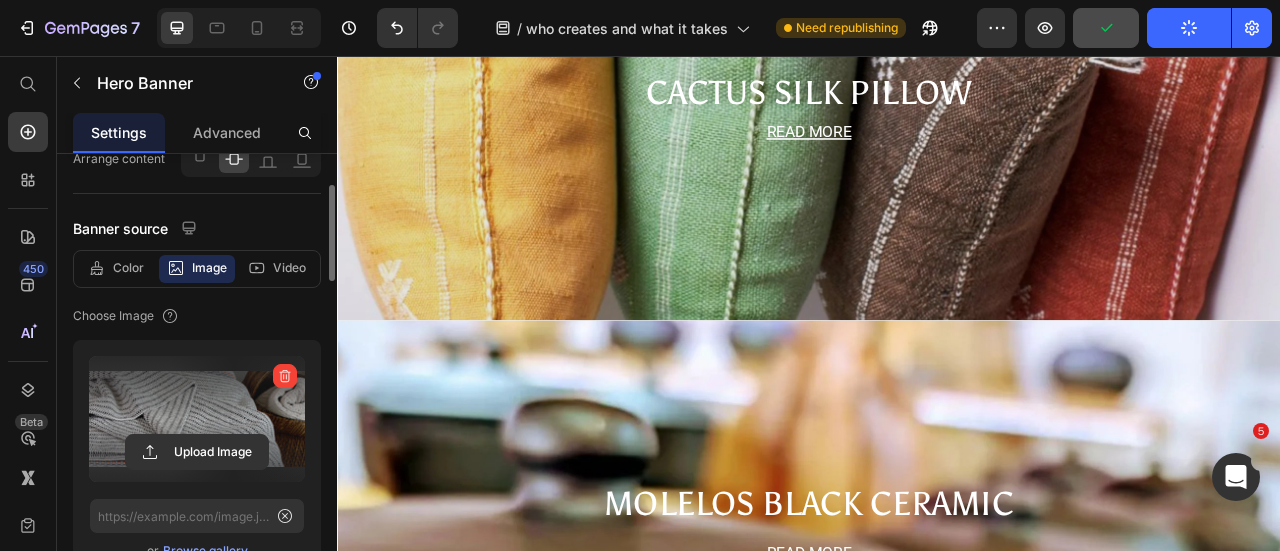 type on "https://cdn.shopify.com/s/files/1/0726/8492/9354/files/gempages_561586387925599013-f9ffe68c-5d24-41d2-a93b-3fd5dda3d33f.jpg" 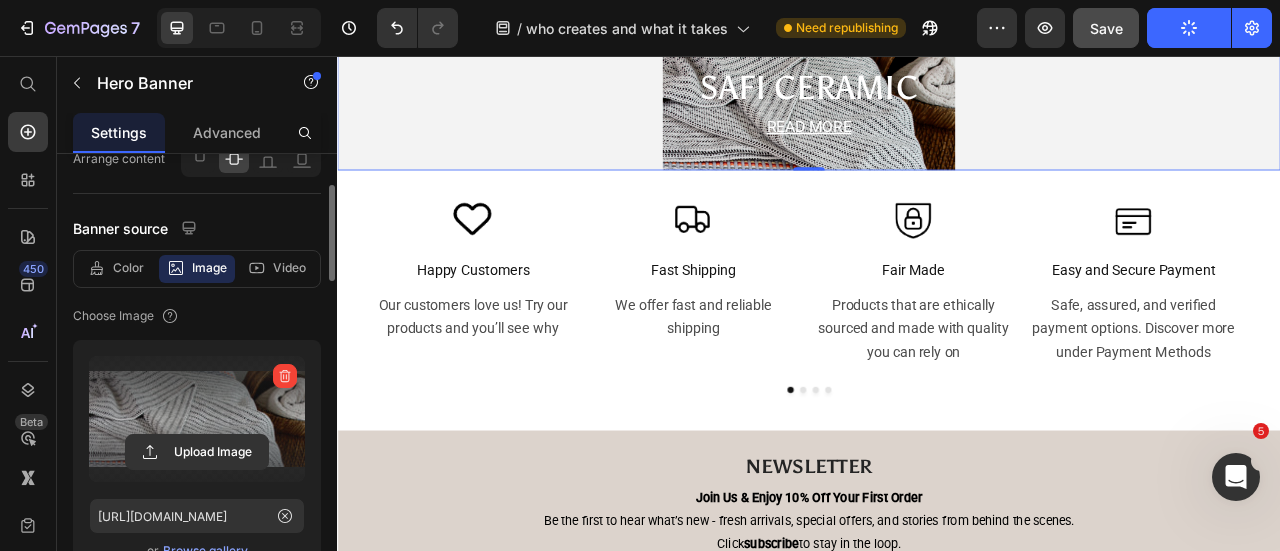 scroll, scrollTop: 3258, scrollLeft: 0, axis: vertical 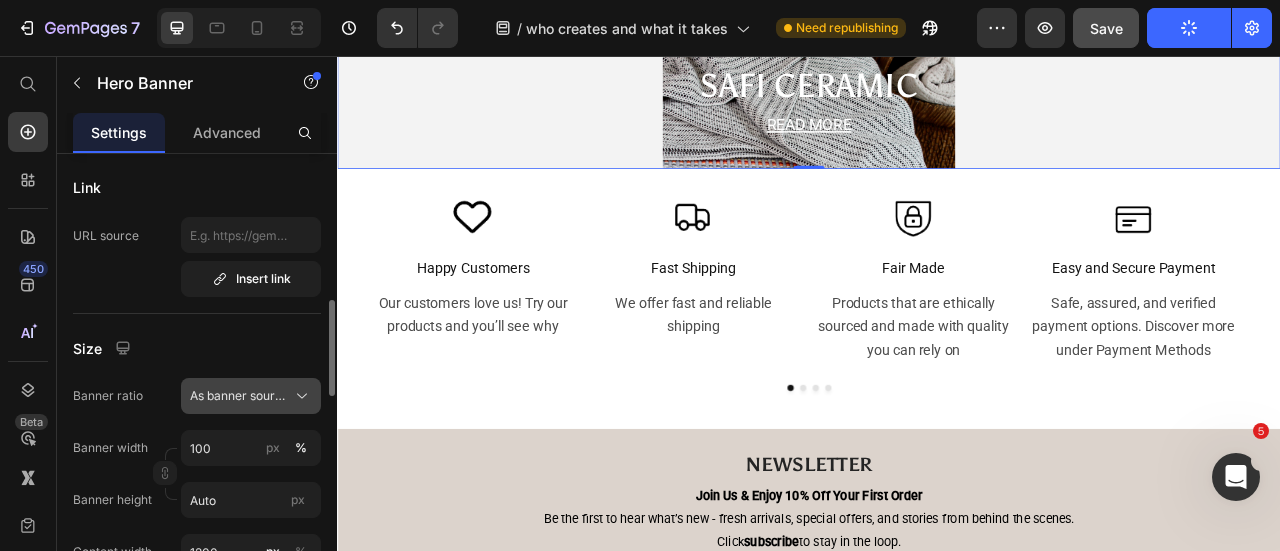 click on "As banner source" at bounding box center (251, 396) 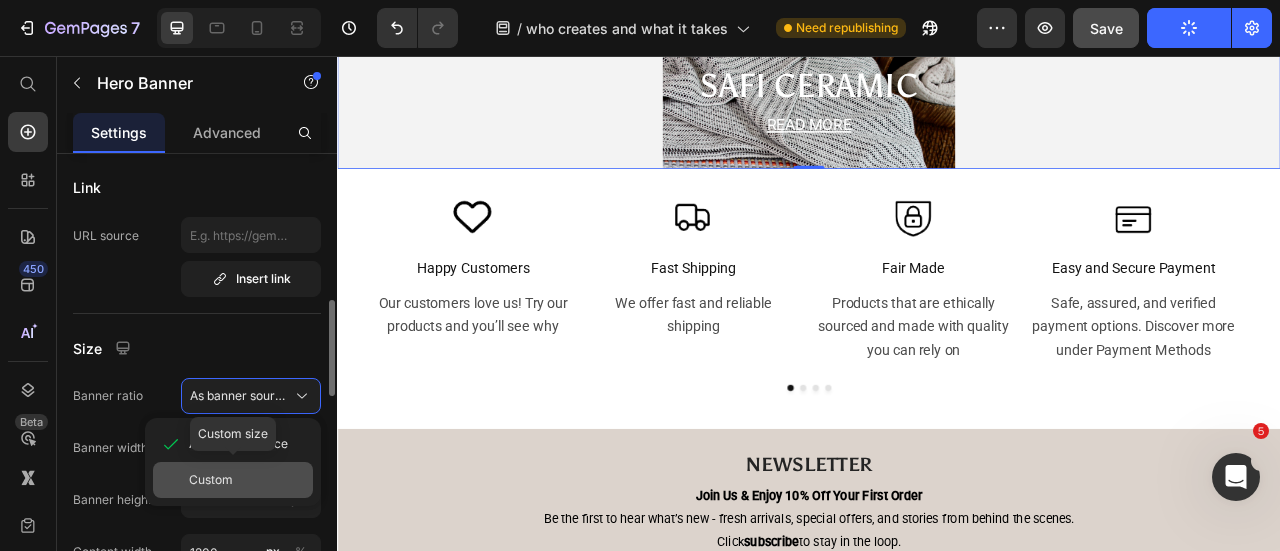 click on "Custom" 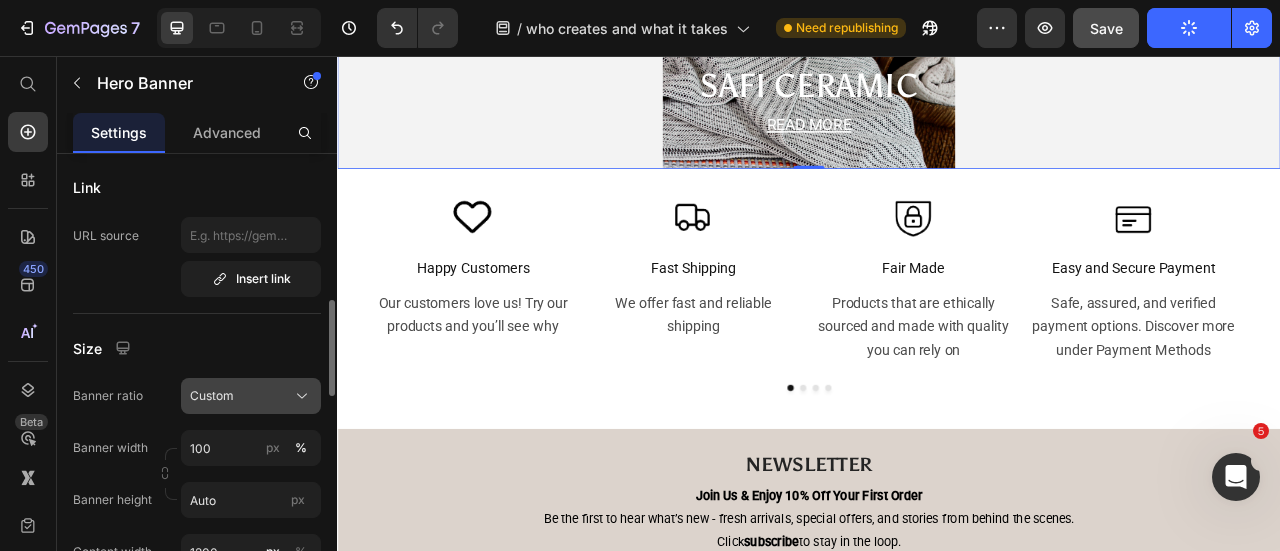 click on "Custom" at bounding box center [251, 396] 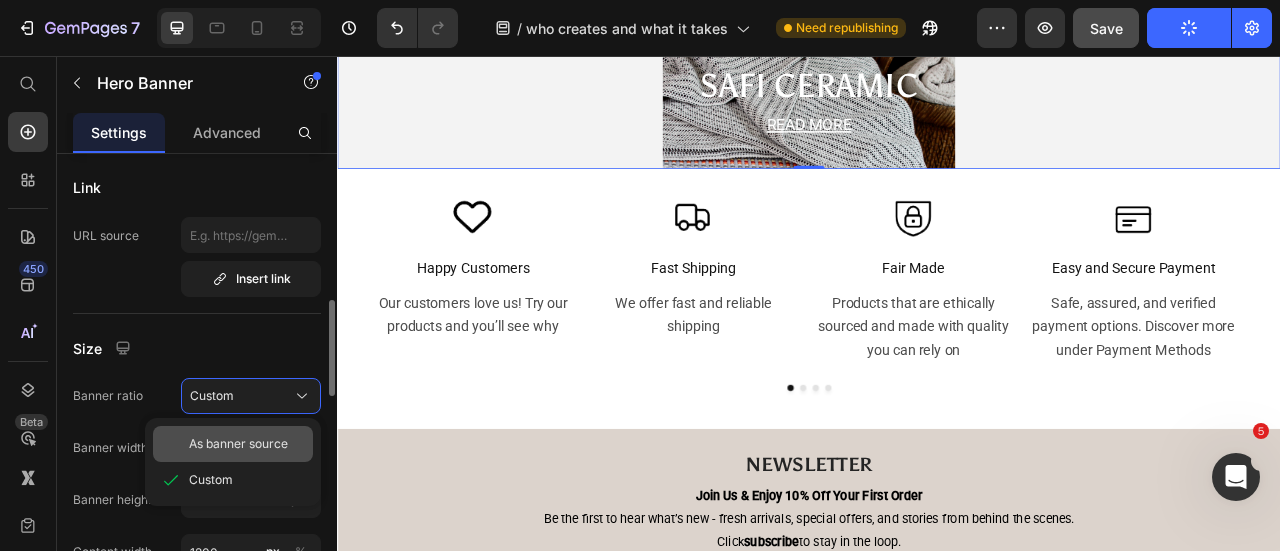 click on "As banner source" 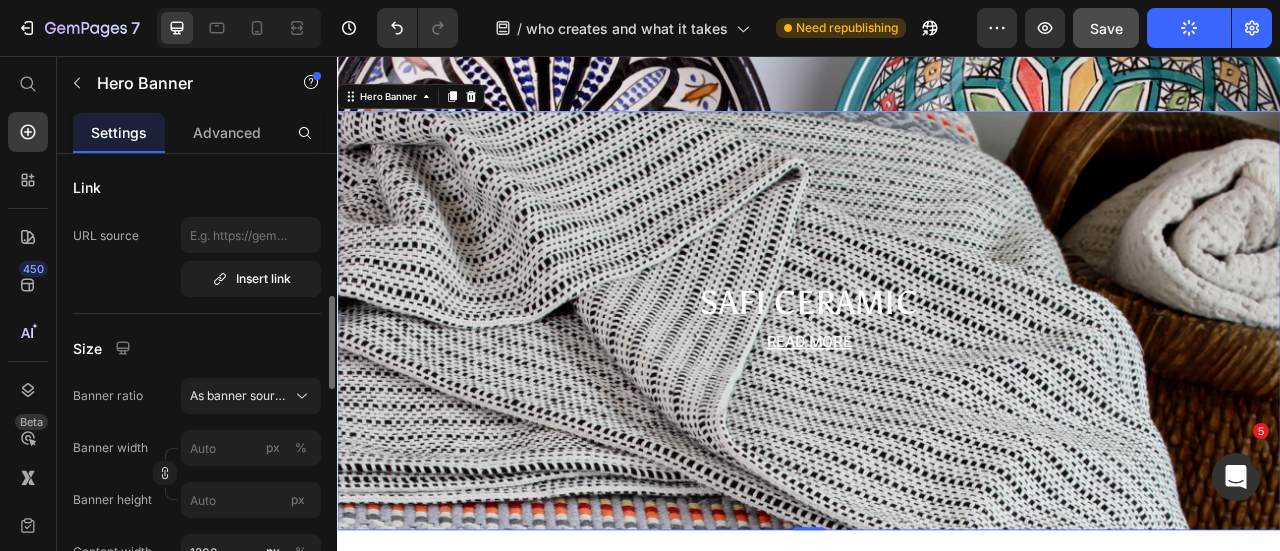 scroll, scrollTop: 3138, scrollLeft: 0, axis: vertical 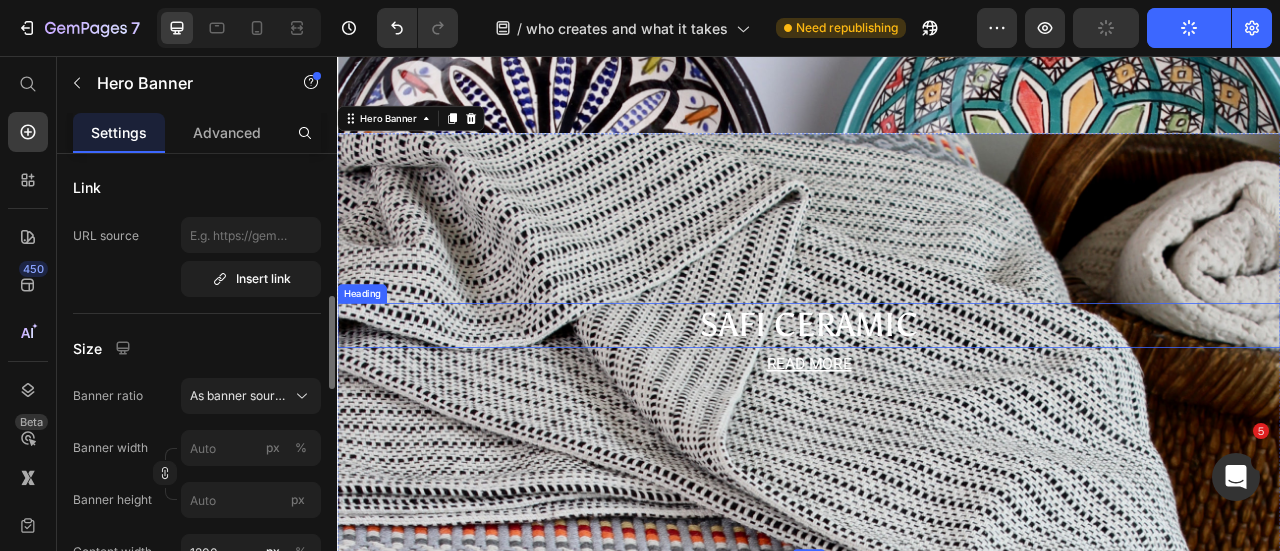 click on "SAFI CERAMIC" at bounding box center [937, 397] 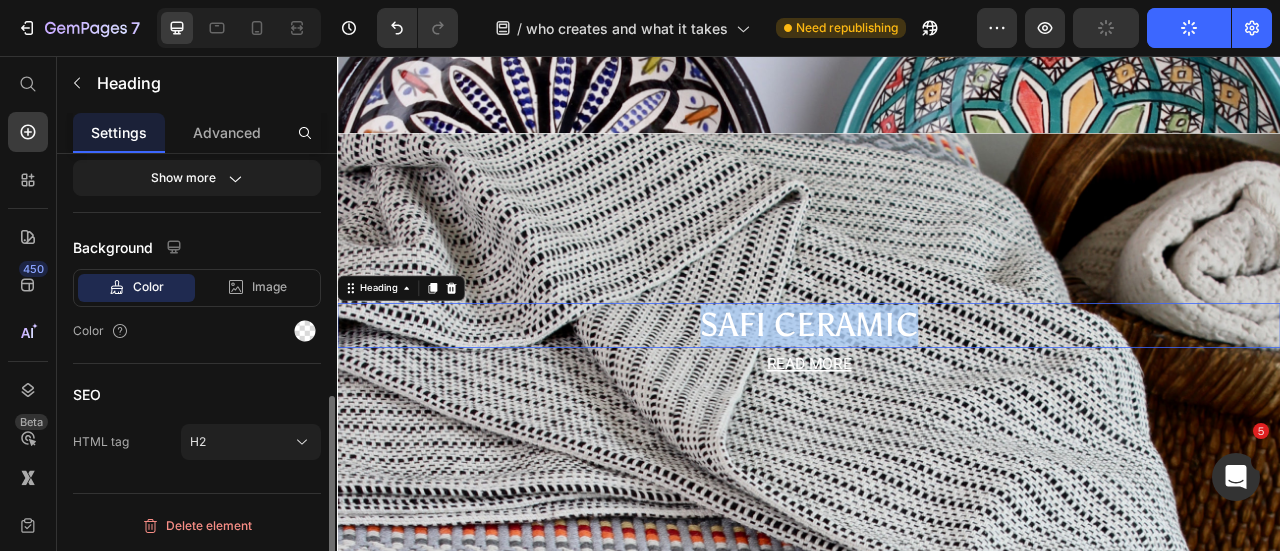click on "SAFI CERAMIC" at bounding box center [937, 397] 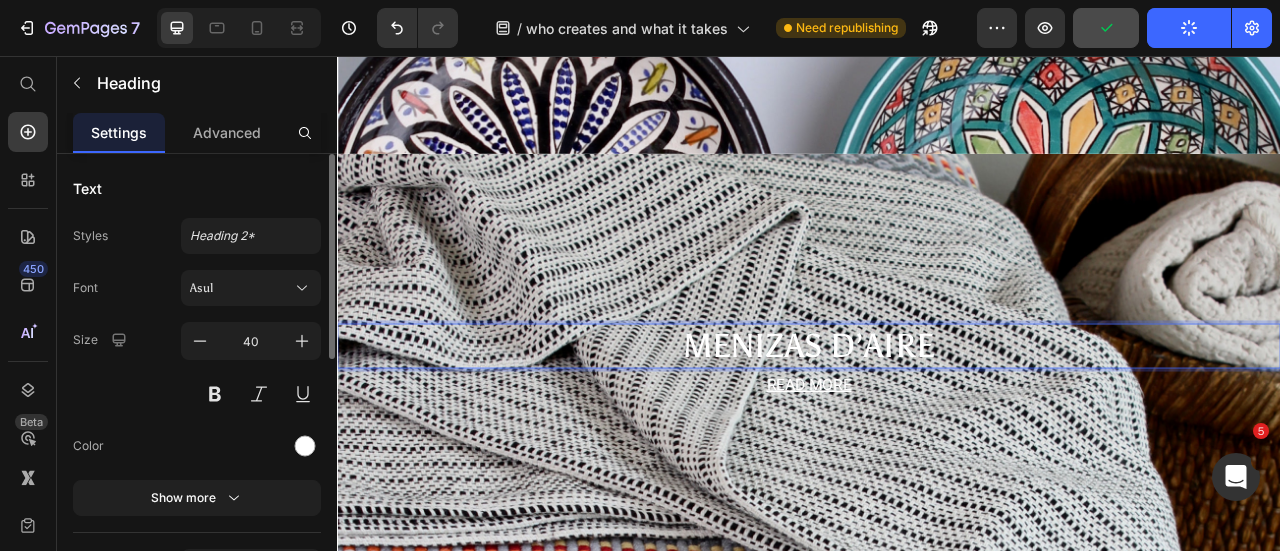 scroll, scrollTop: 3138, scrollLeft: 0, axis: vertical 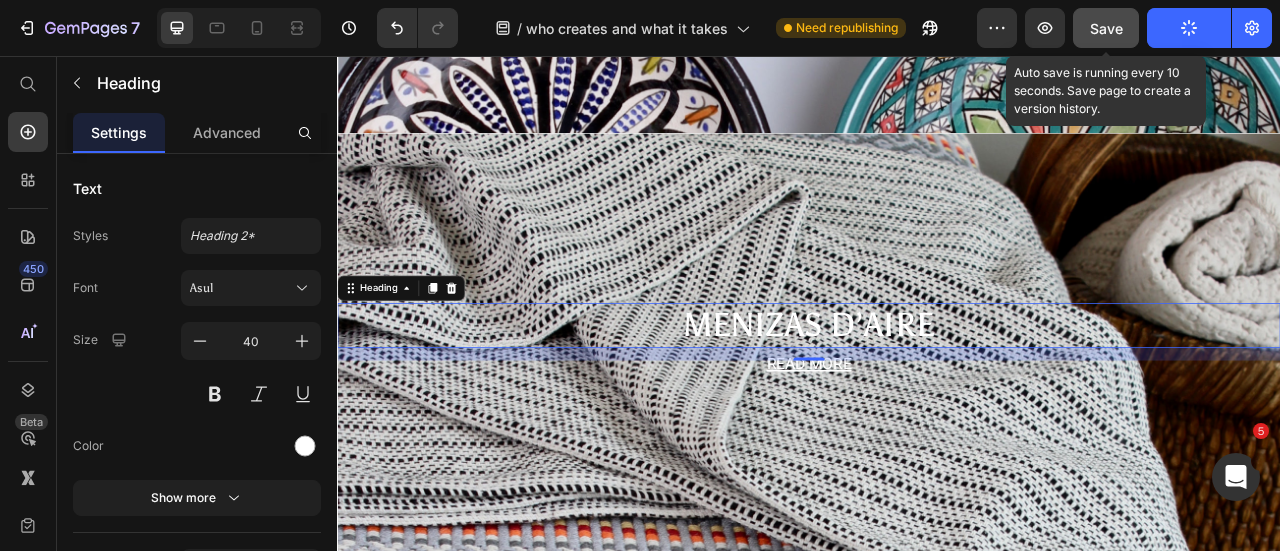 click on "Save" 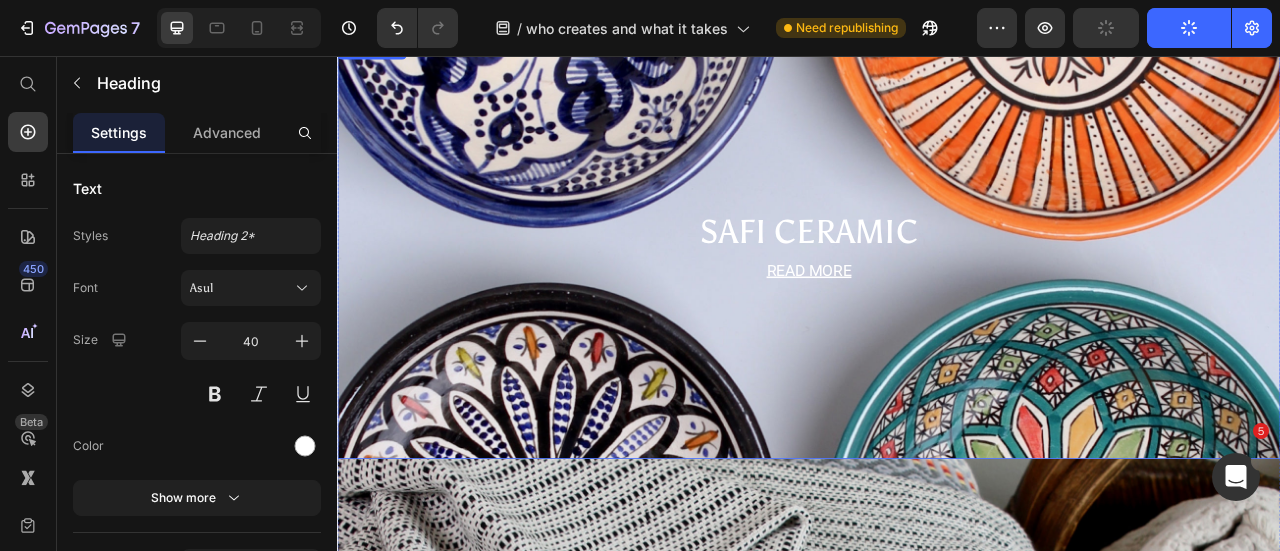 scroll, scrollTop: 2656, scrollLeft: 0, axis: vertical 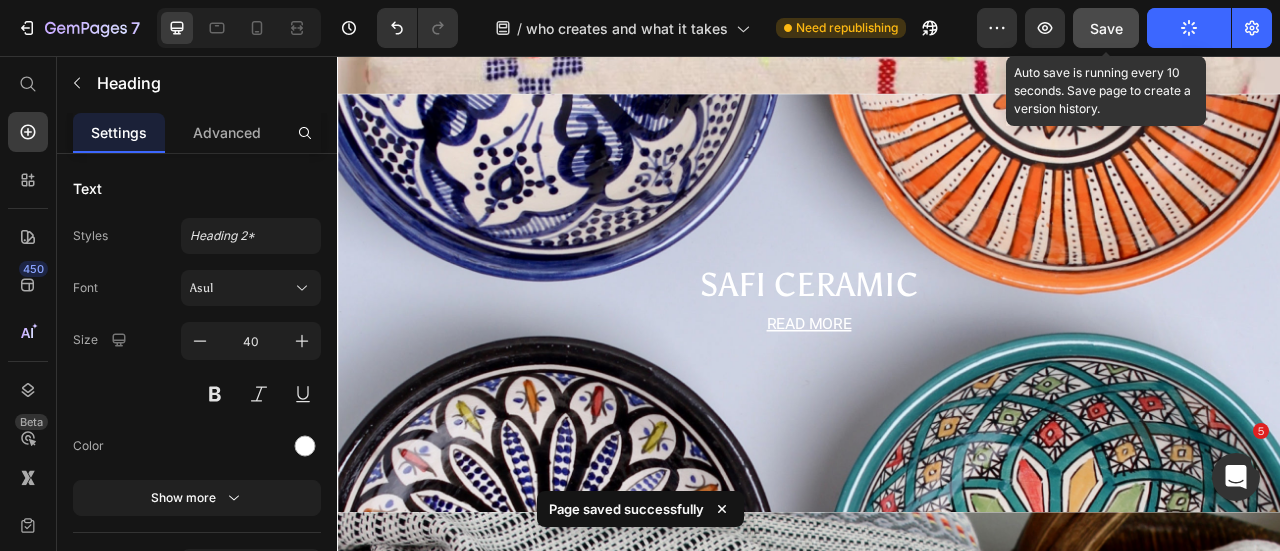 click on "Save" at bounding box center (1106, 28) 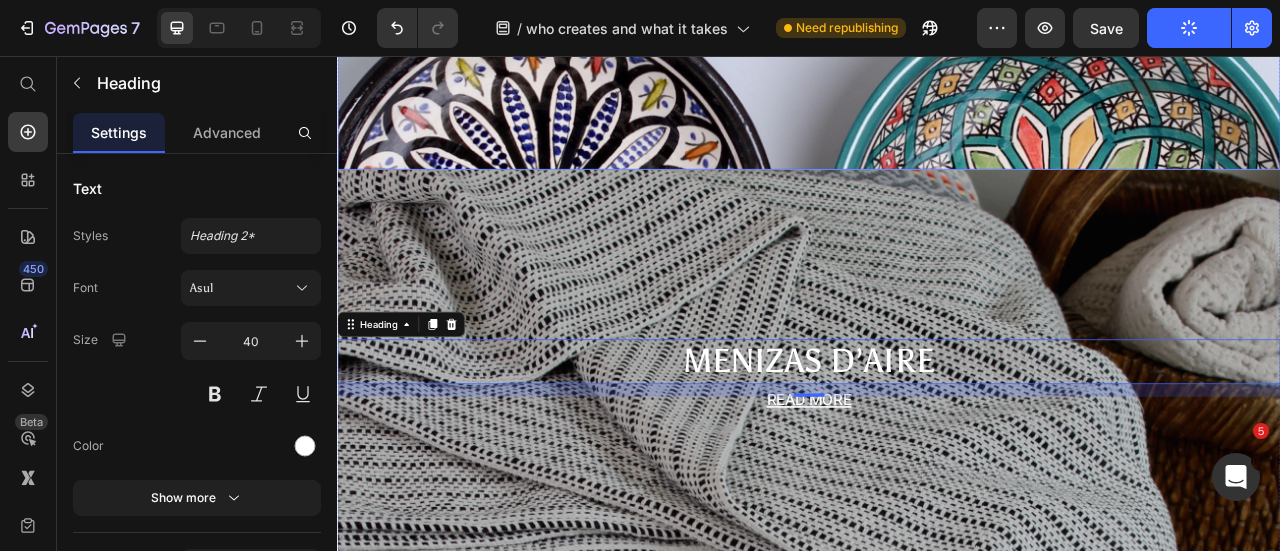 scroll, scrollTop: 3082, scrollLeft: 0, axis: vertical 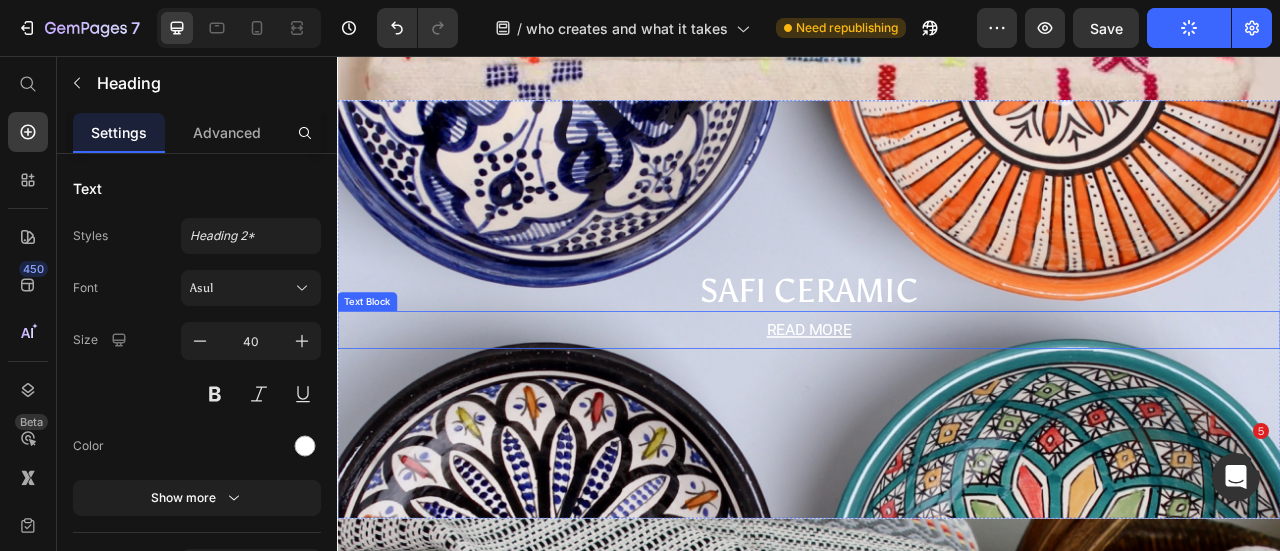 click on "READ MORE" at bounding box center (937, 404) 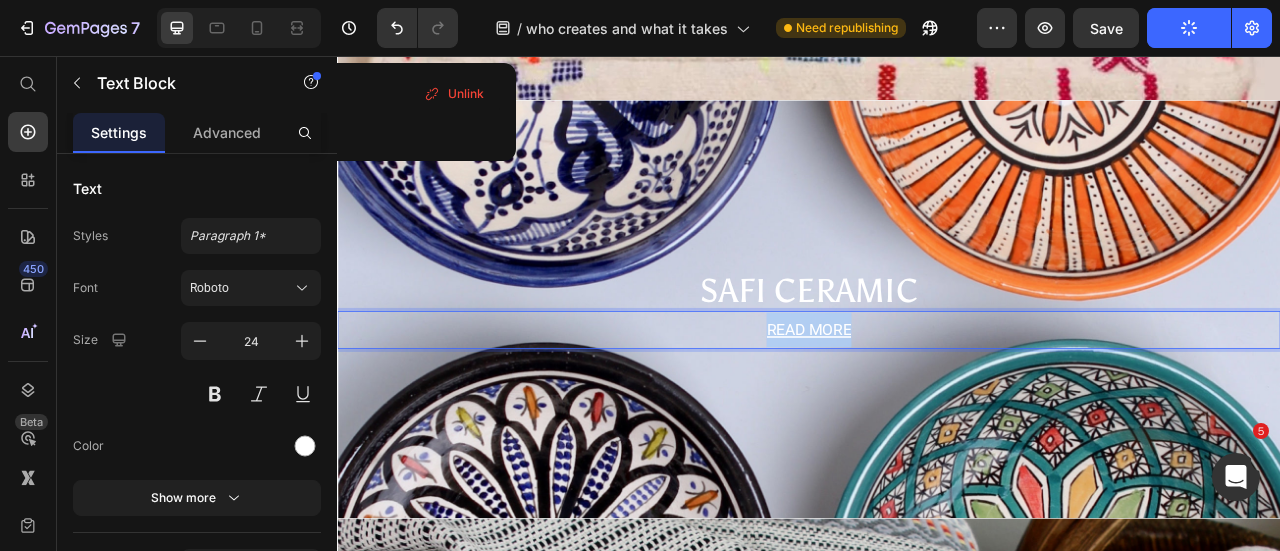 click on "READ MORE" at bounding box center [937, 404] 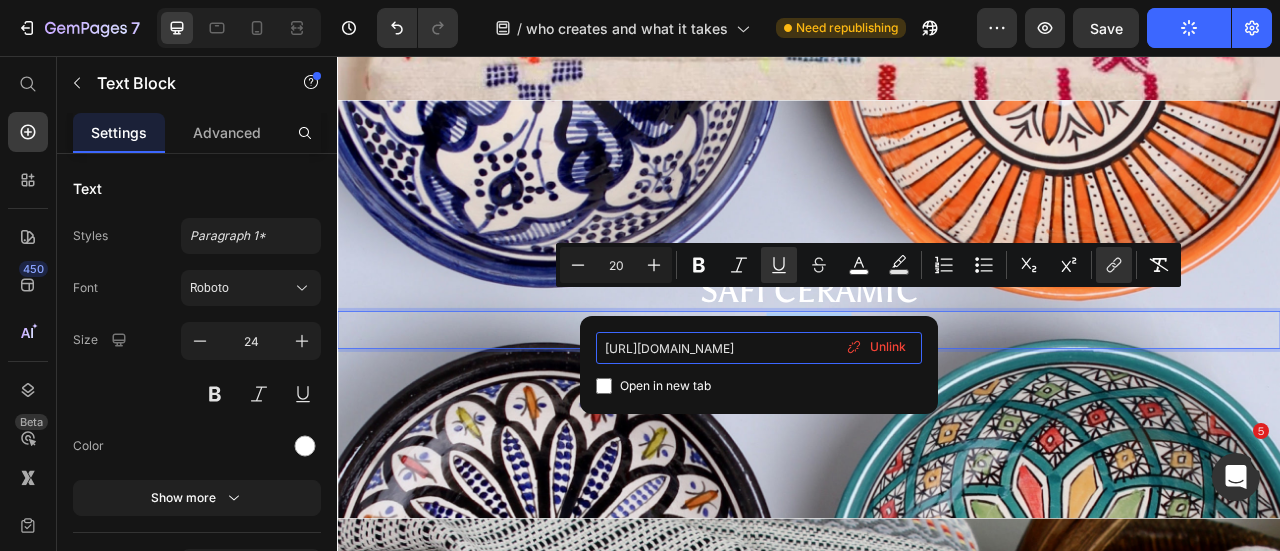 click on "https://tatudo.eu/pages/berber-wool-poufs-1" at bounding box center [759, 348] 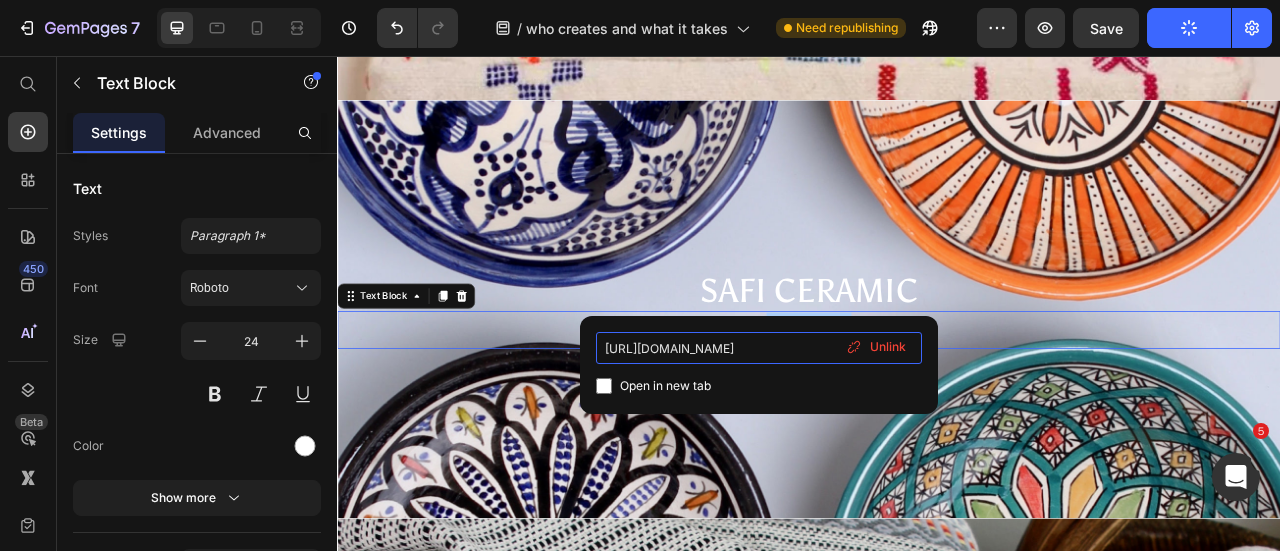 type on "https://tatudo.eu/a/gempages?version=v7&shop_id=561586387925599013&theme_page_id=574794742324266213&page_type=GP_STATIC&view_live_url=https%3A%2F%2Fakemi1209.myshopify.com%2Fpages%2Fsafi-ceramics" 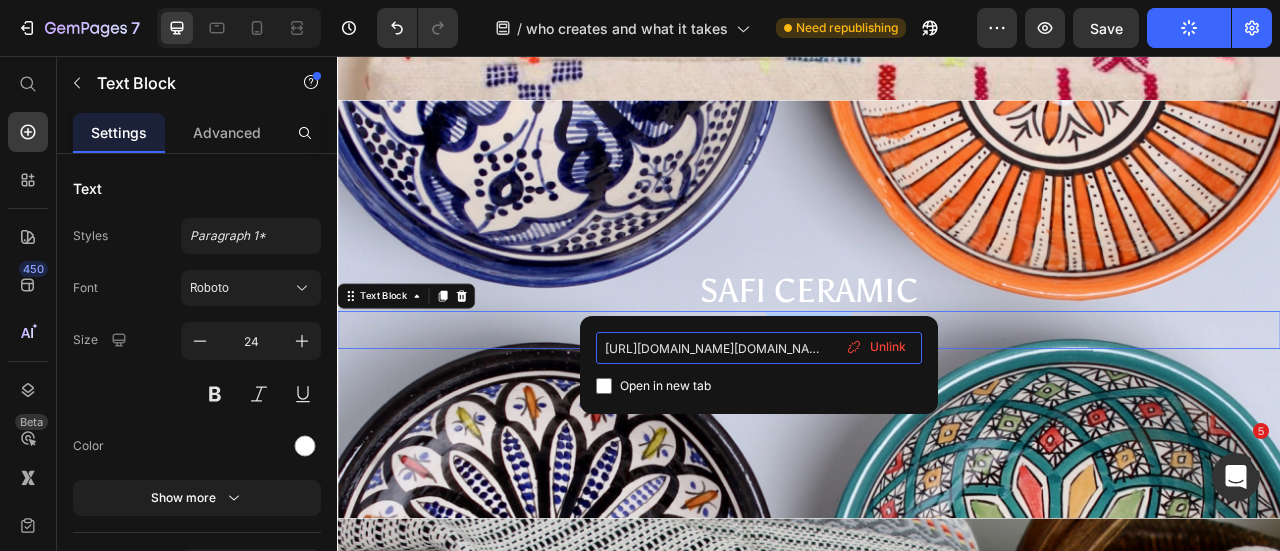 scroll, scrollTop: 0, scrollLeft: 1077, axis: horizontal 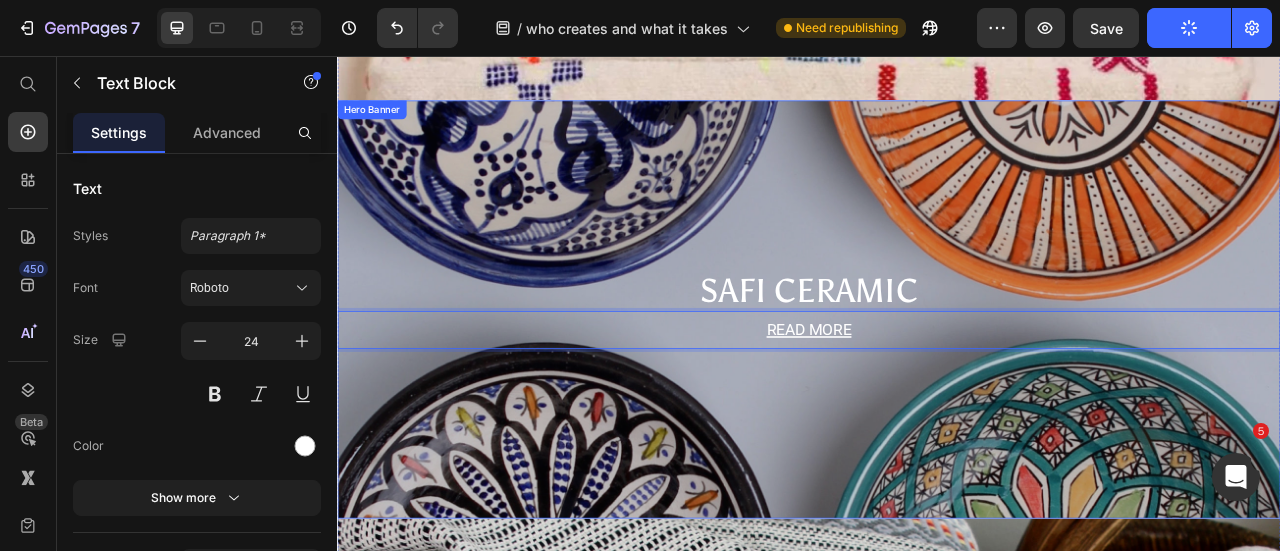 click at bounding box center [937, 378] 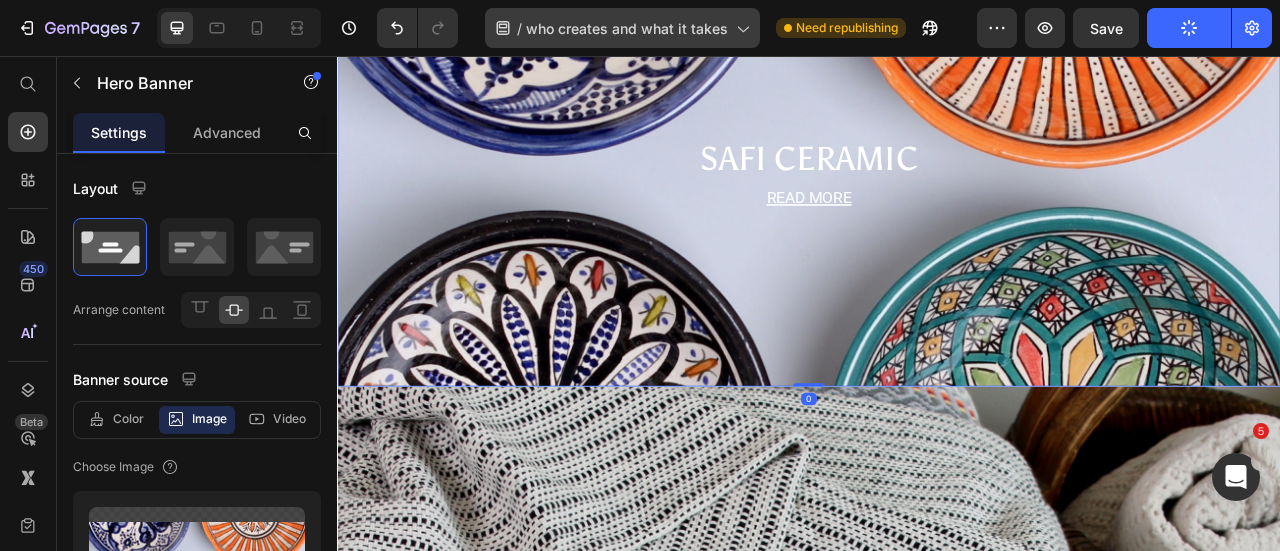 scroll, scrollTop: 3058, scrollLeft: 0, axis: vertical 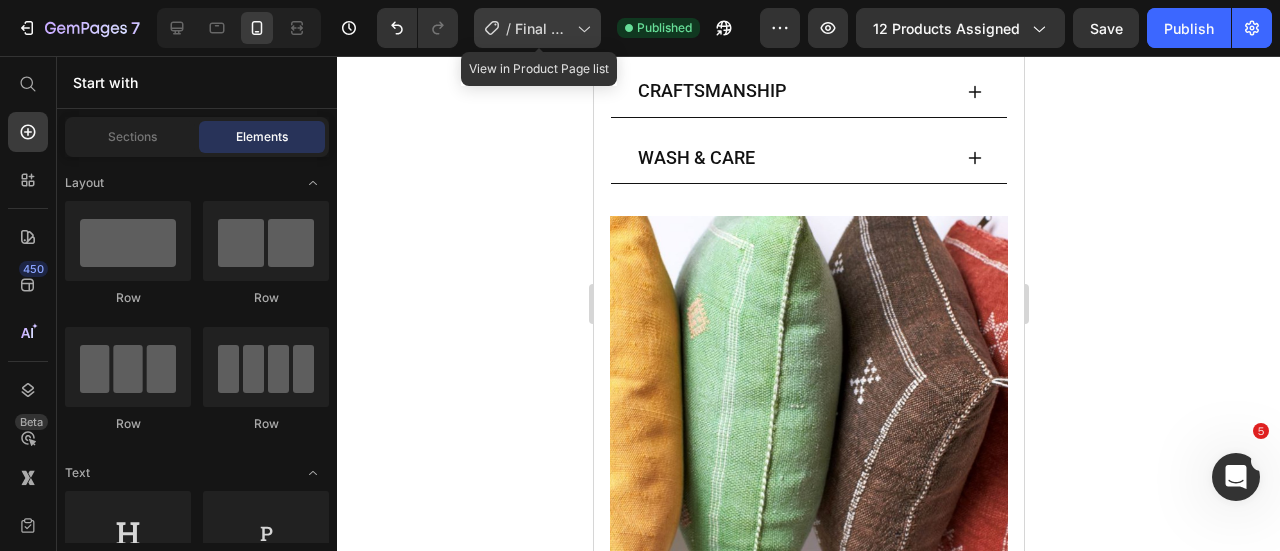 click on "Final Pillows By [PERSON_NAME]" at bounding box center (542, 28) 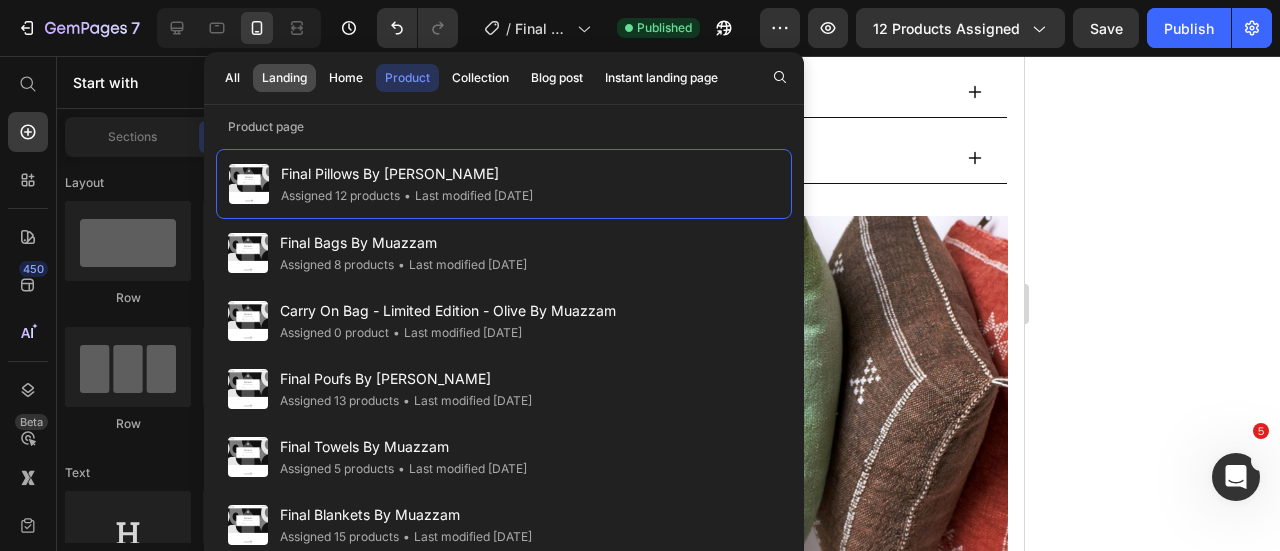 click on "Landing" at bounding box center [284, 78] 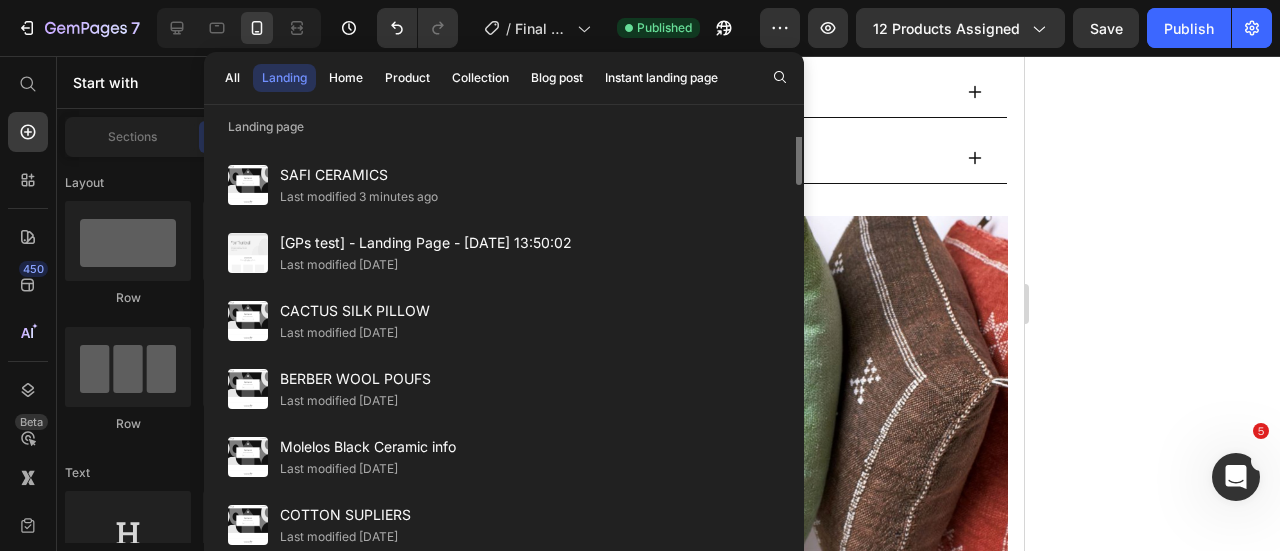 scroll, scrollTop: 0, scrollLeft: 0, axis: both 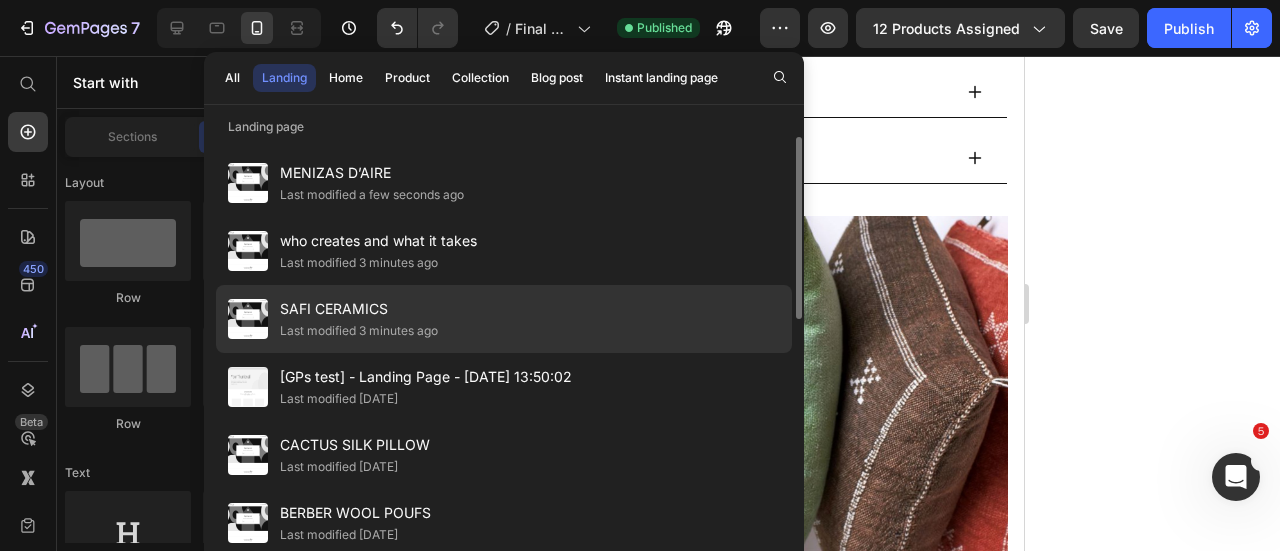 click on "Last modified 3 minutes ago" 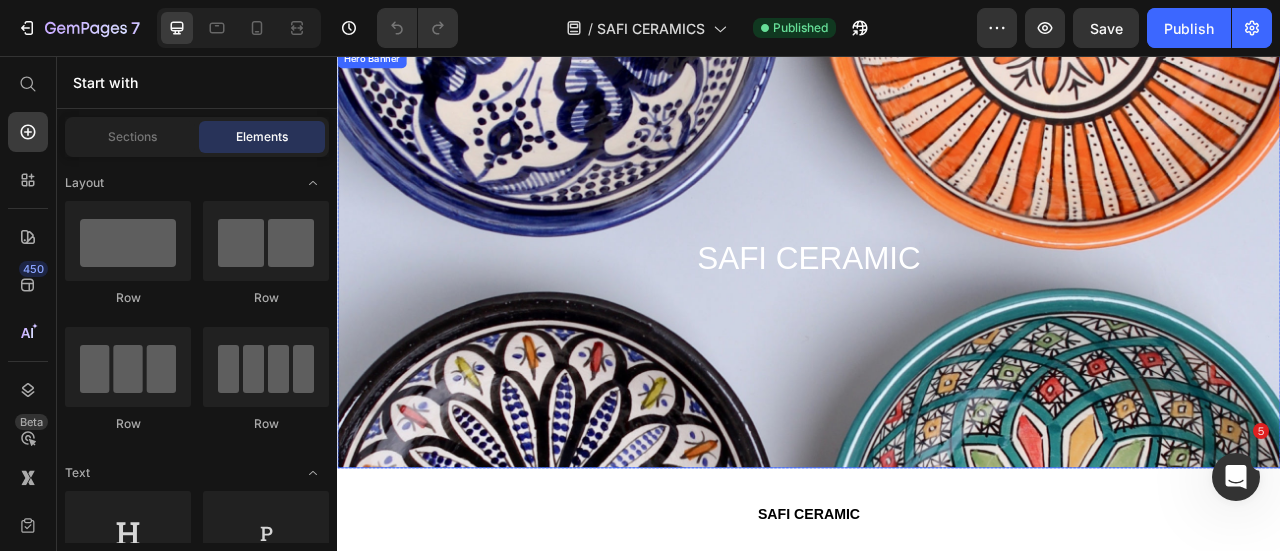 scroll, scrollTop: 0, scrollLeft: 0, axis: both 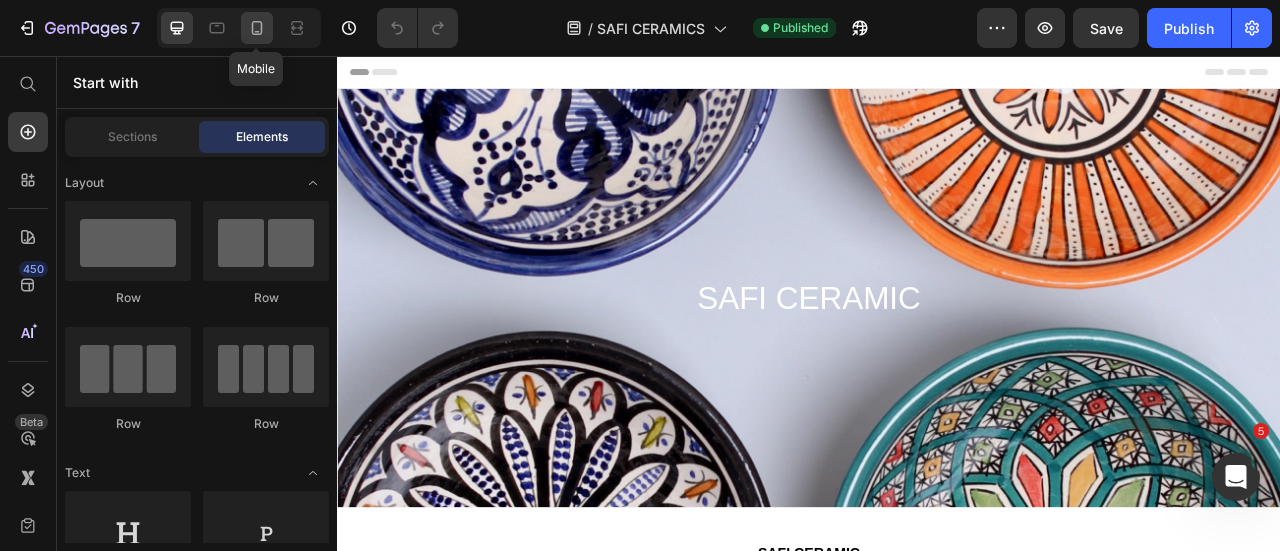 drag, startPoint x: 256, startPoint y: 40, endPoint x: 80, endPoint y: 181, distance: 225.51497 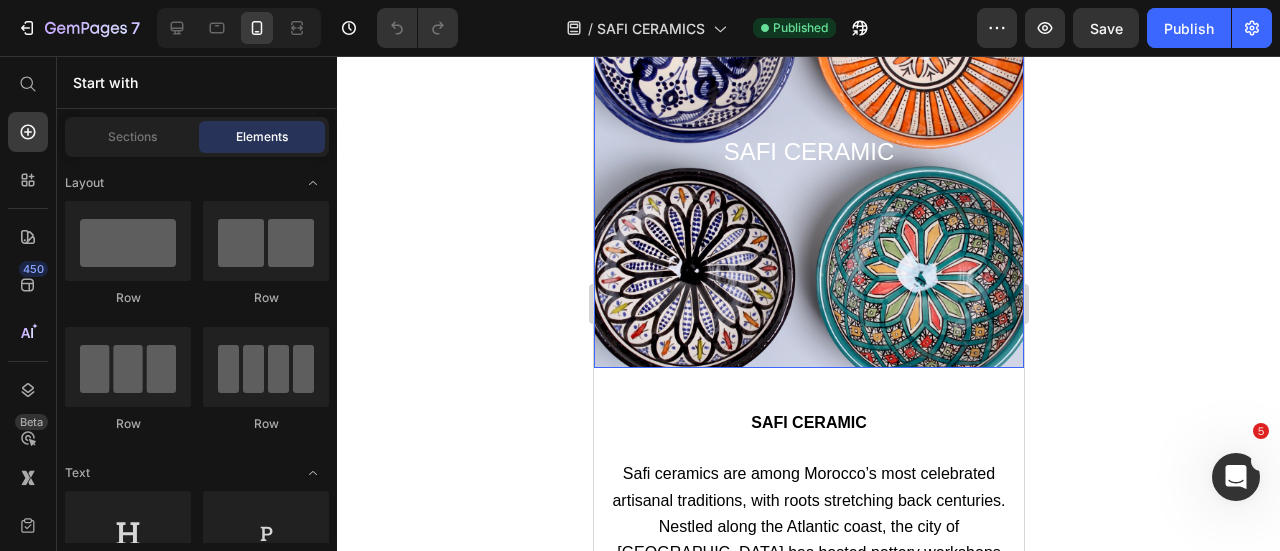 scroll, scrollTop: 0, scrollLeft: 0, axis: both 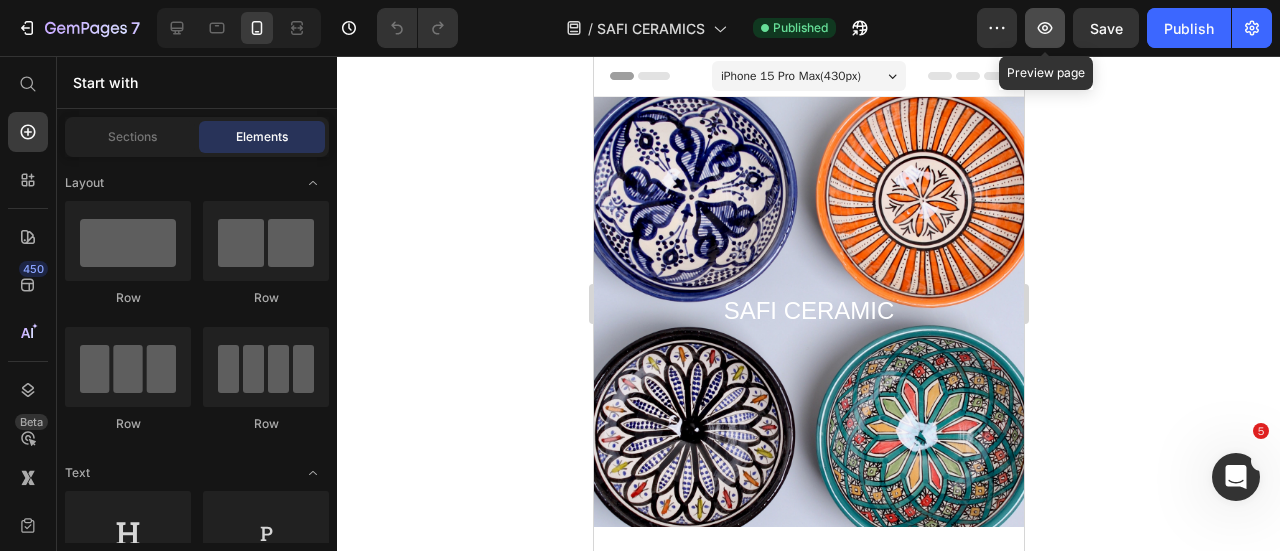 type 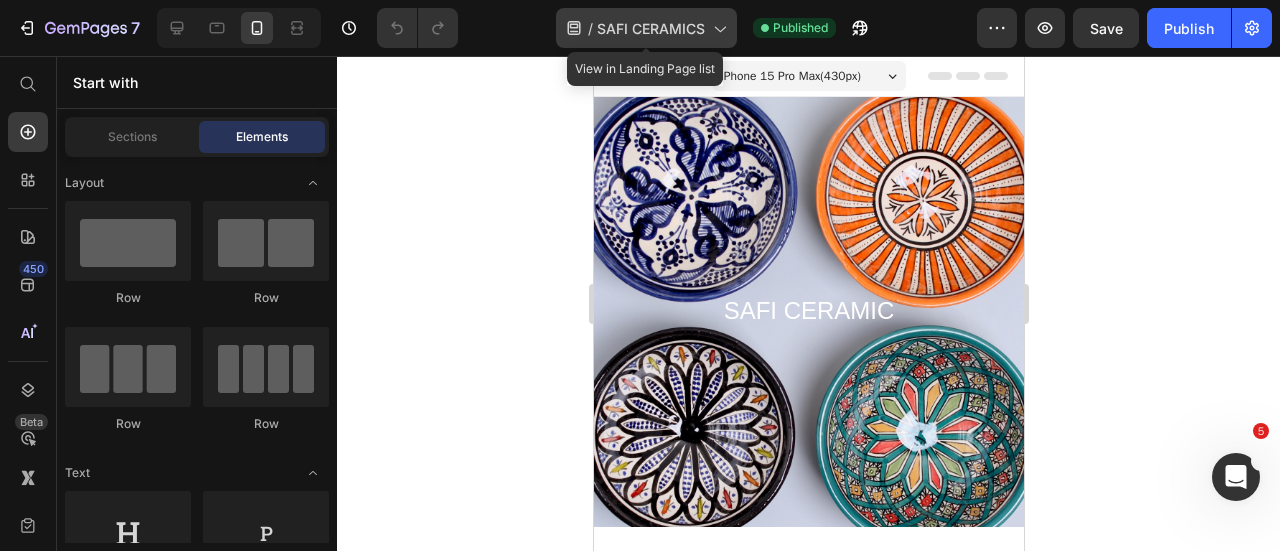 click on "/  SAFI CERAMICS" 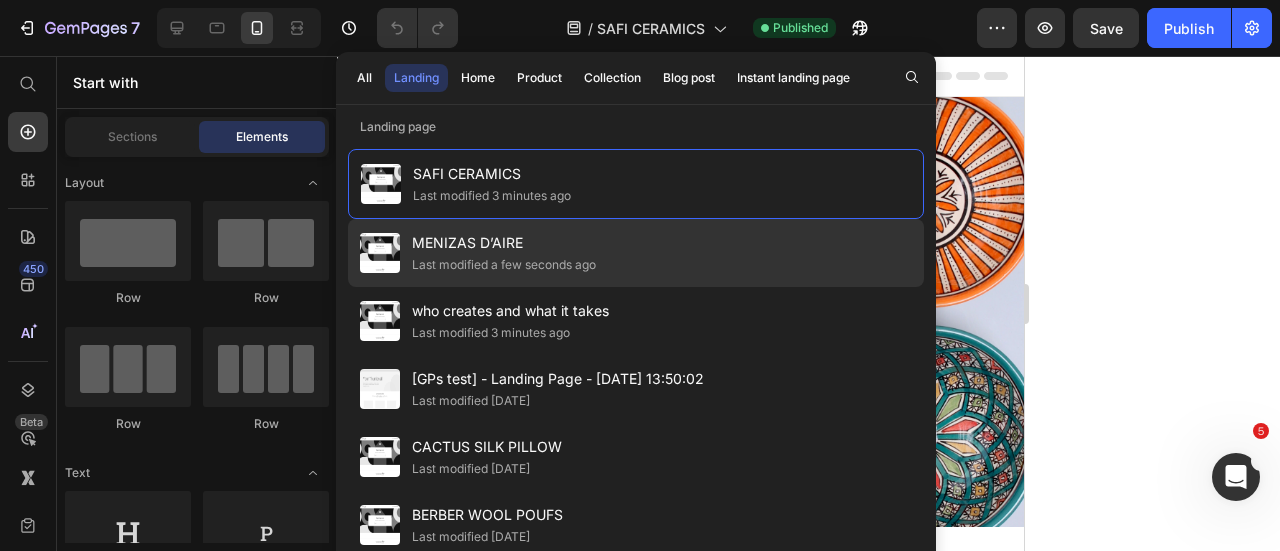 click on "MENIZAS D’AIRE" at bounding box center [504, 243] 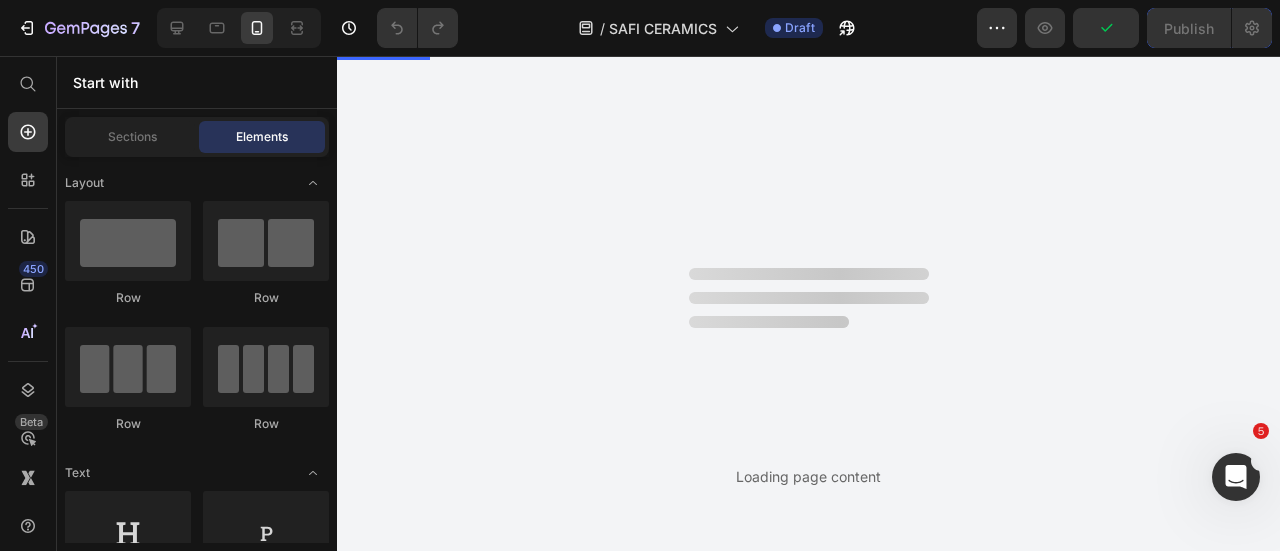 scroll, scrollTop: 0, scrollLeft: 0, axis: both 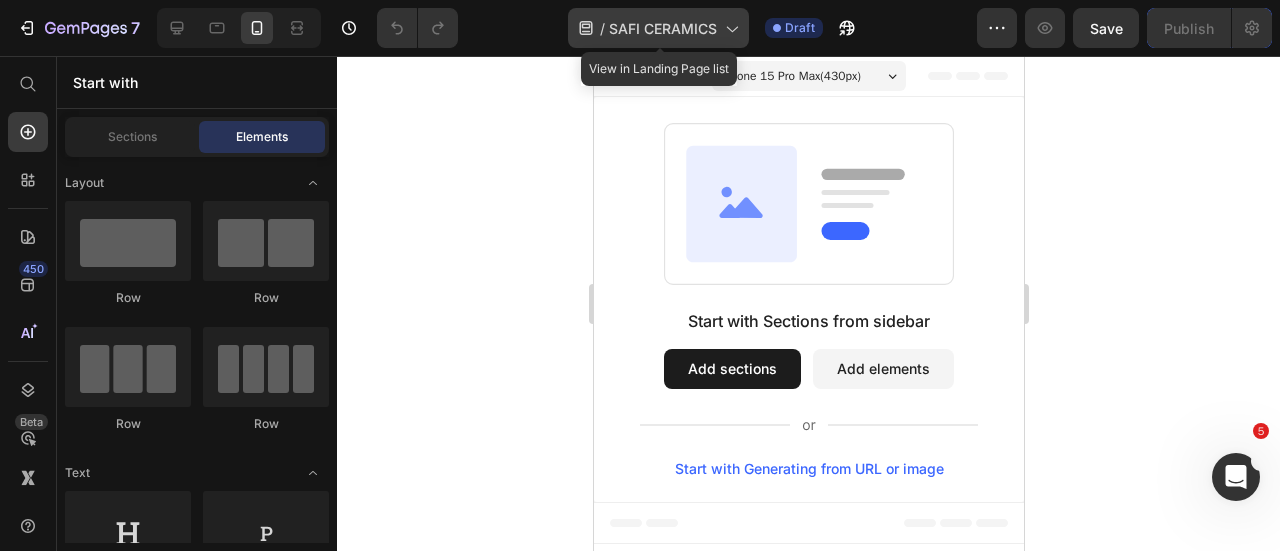 click on "/  SAFI CERAMICS" 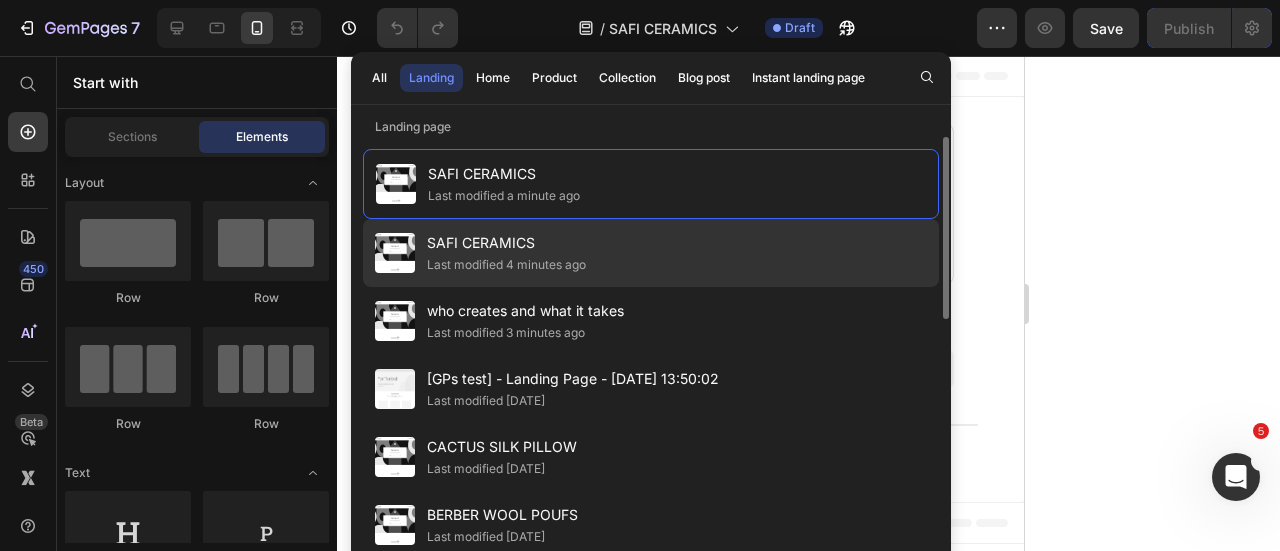 click on "Last modified 4 minutes ago" 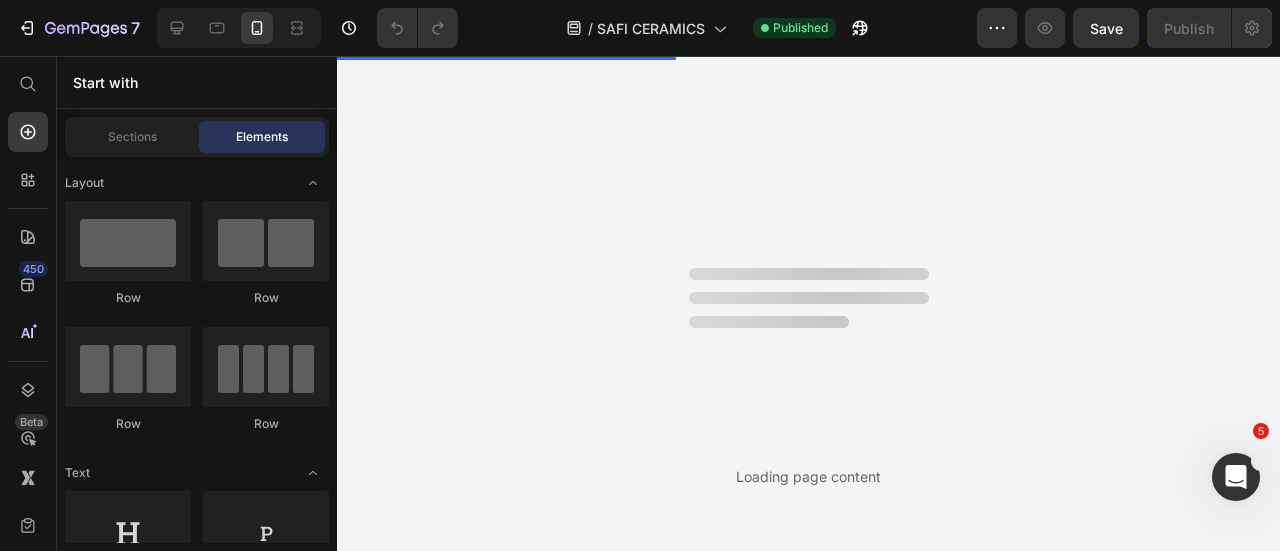 scroll, scrollTop: 0, scrollLeft: 0, axis: both 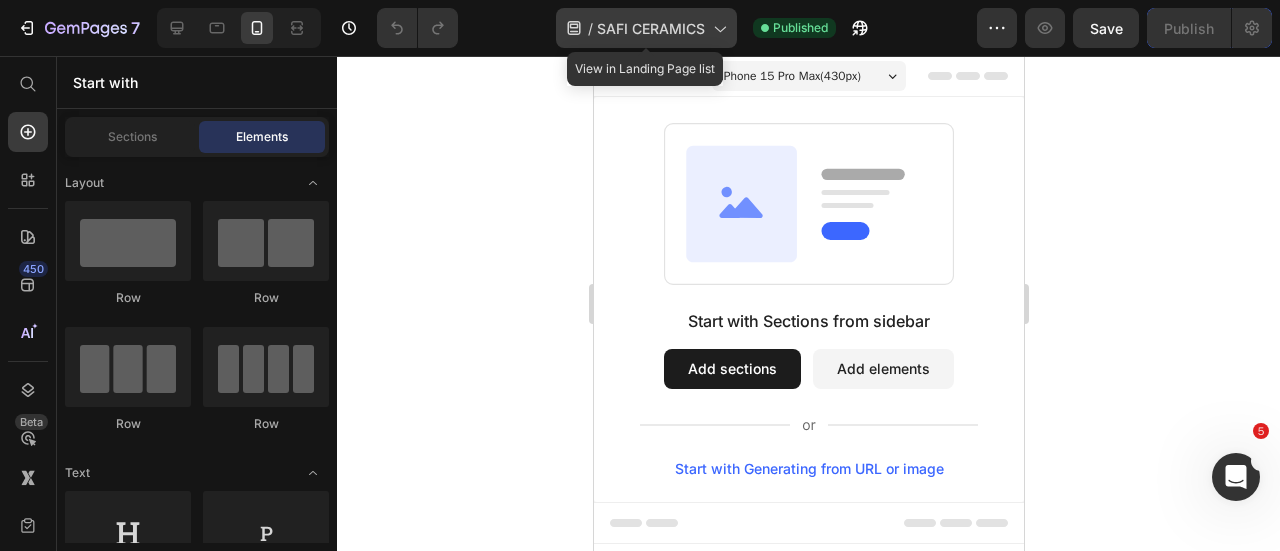 click on "/  SAFI CERAMICS" 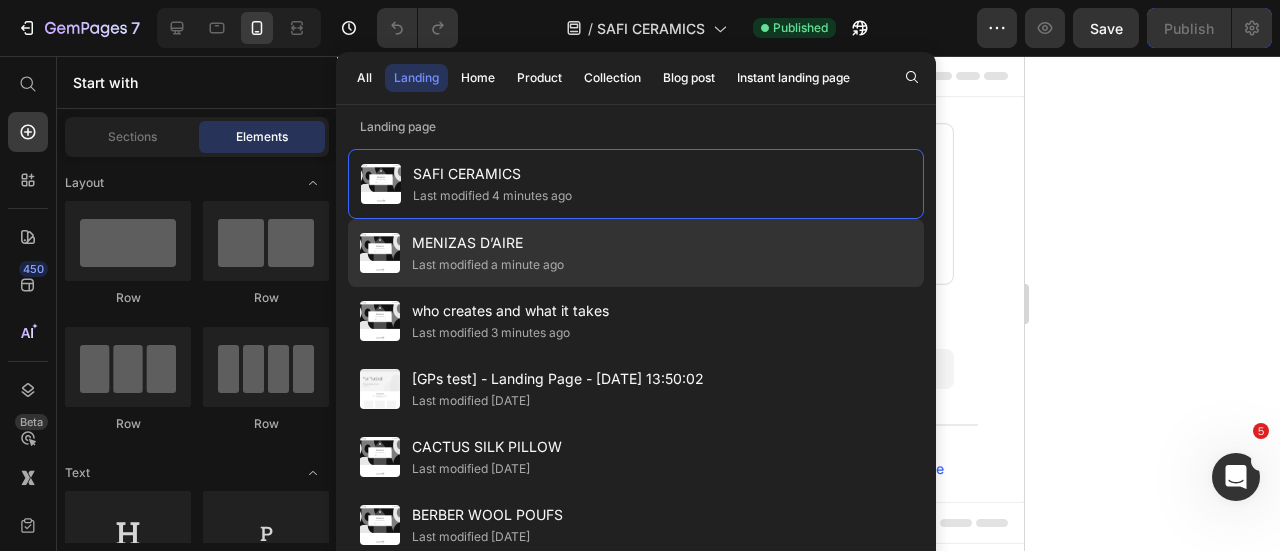 click on "MENIZAS D’AIRE" at bounding box center (488, 243) 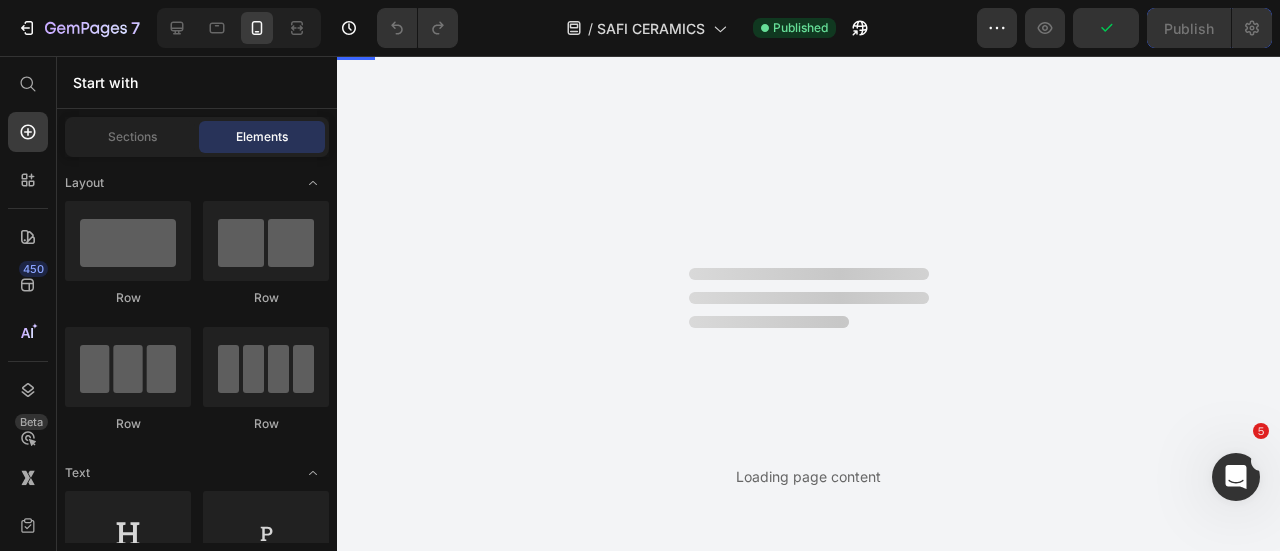 scroll, scrollTop: 0, scrollLeft: 0, axis: both 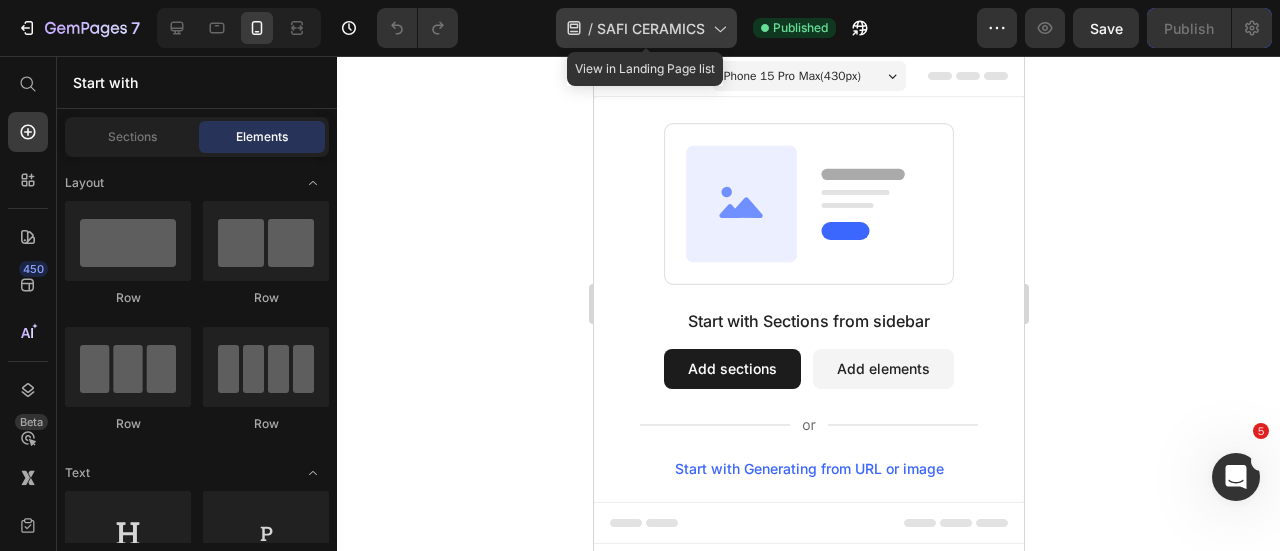 click on "/  SAFI CERAMICS" 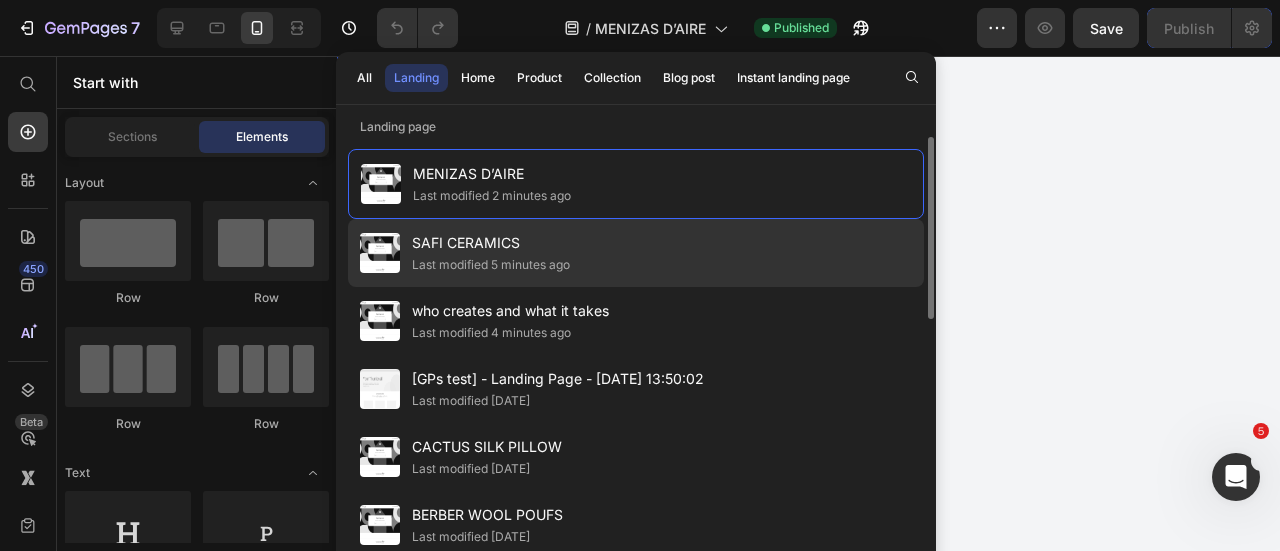 scroll, scrollTop: 0, scrollLeft: 0, axis: both 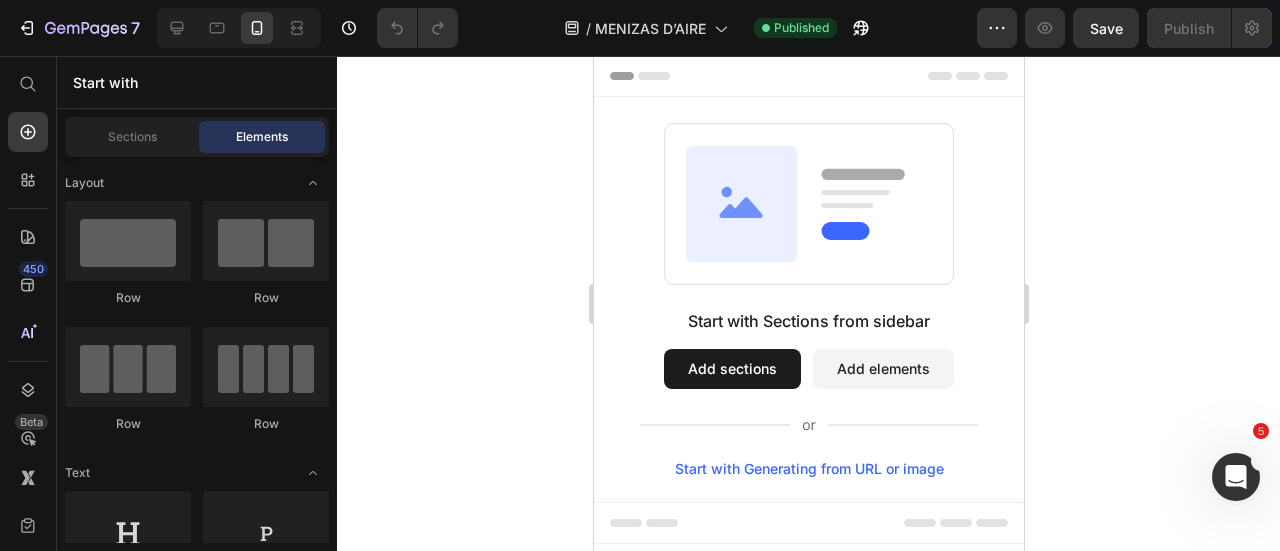 click 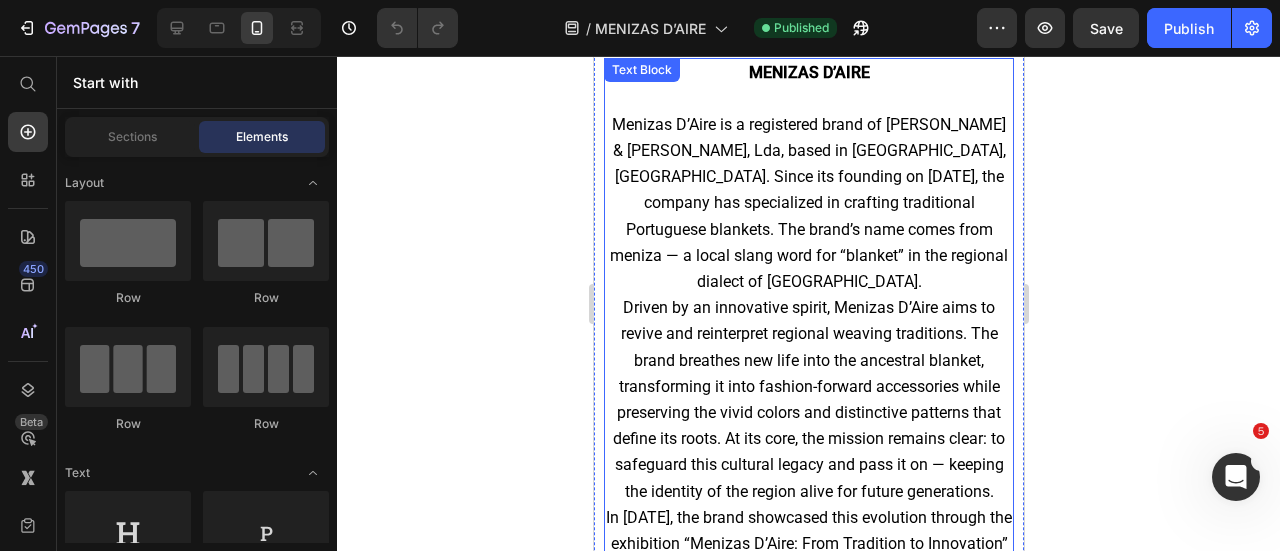 scroll, scrollTop: 0, scrollLeft: 0, axis: both 